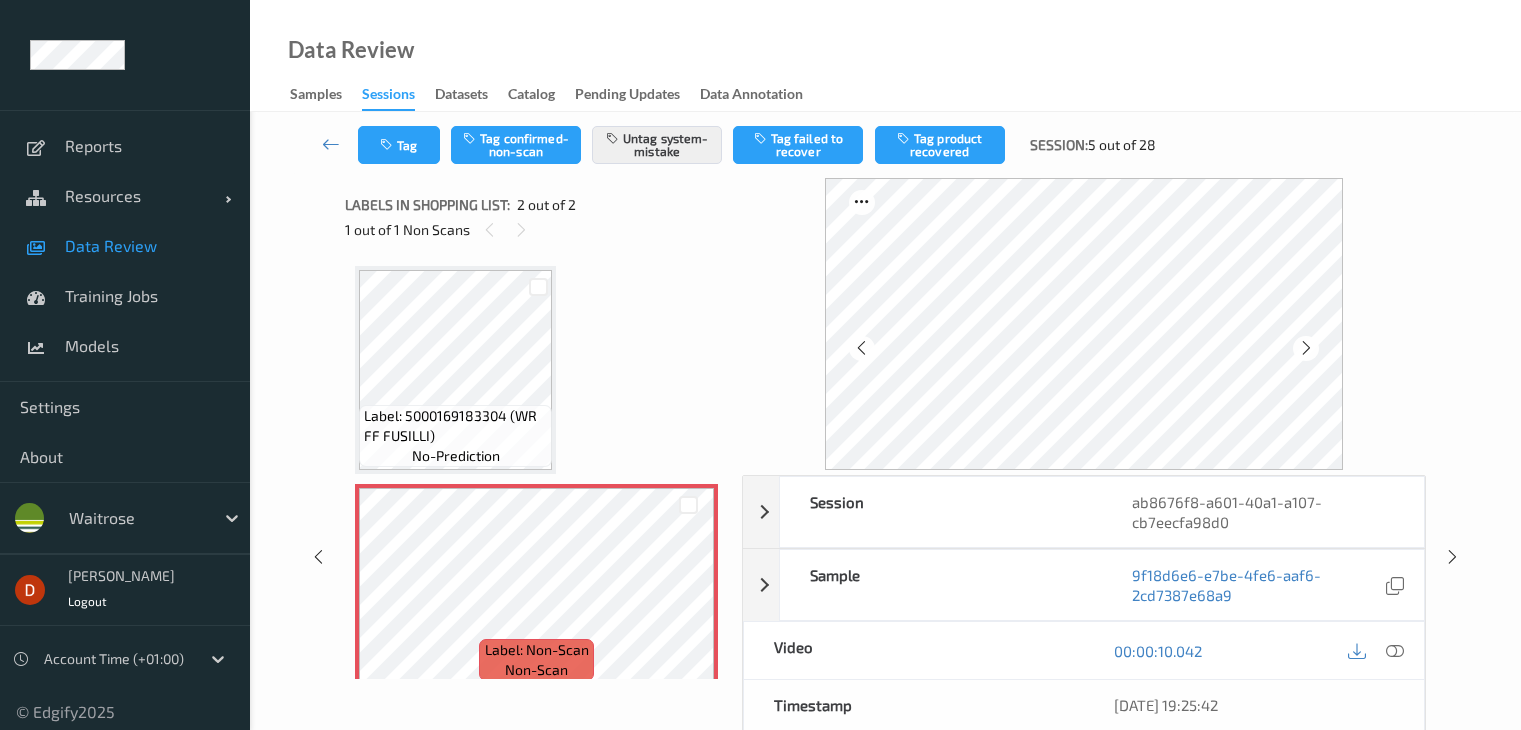 scroll, scrollTop: 0, scrollLeft: 0, axis: both 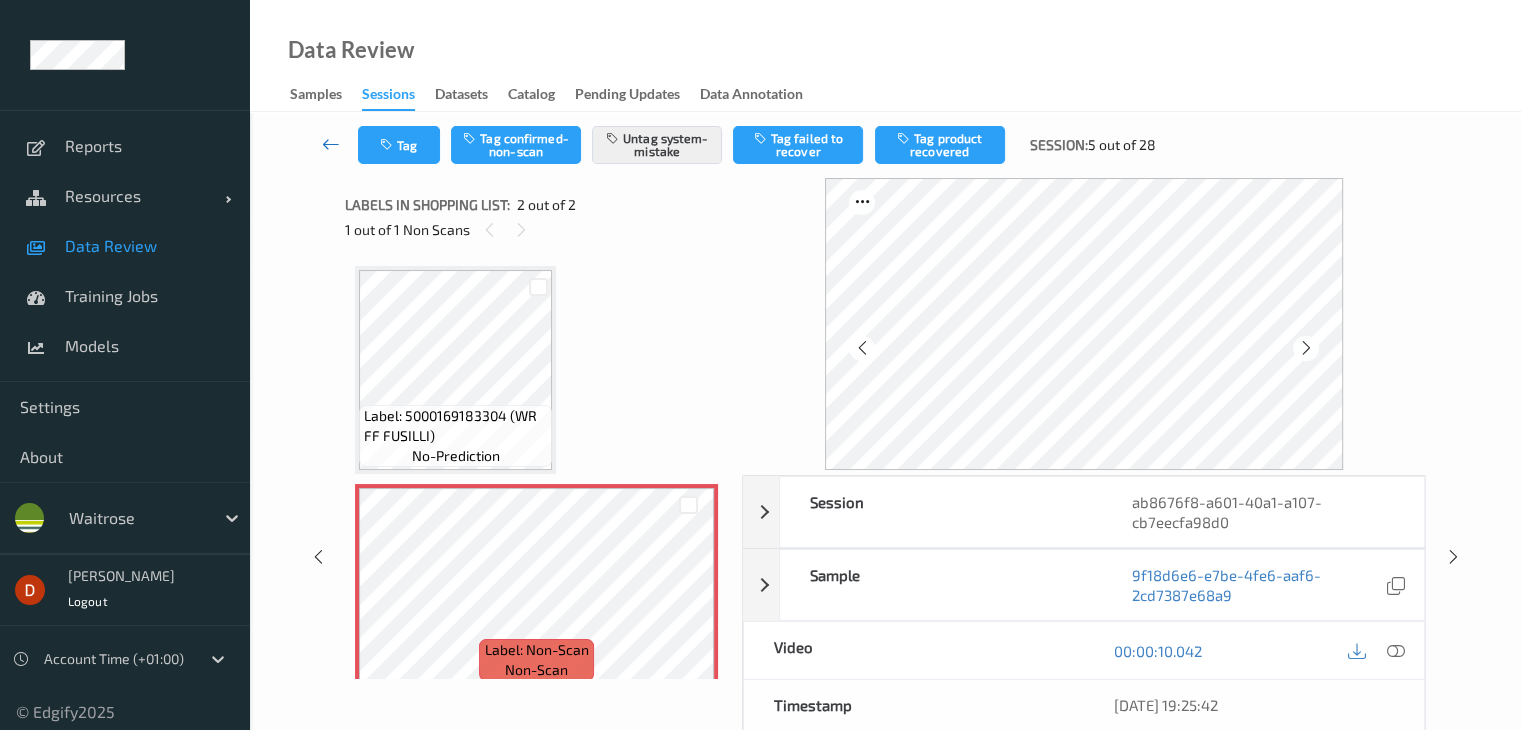 click at bounding box center [331, 144] 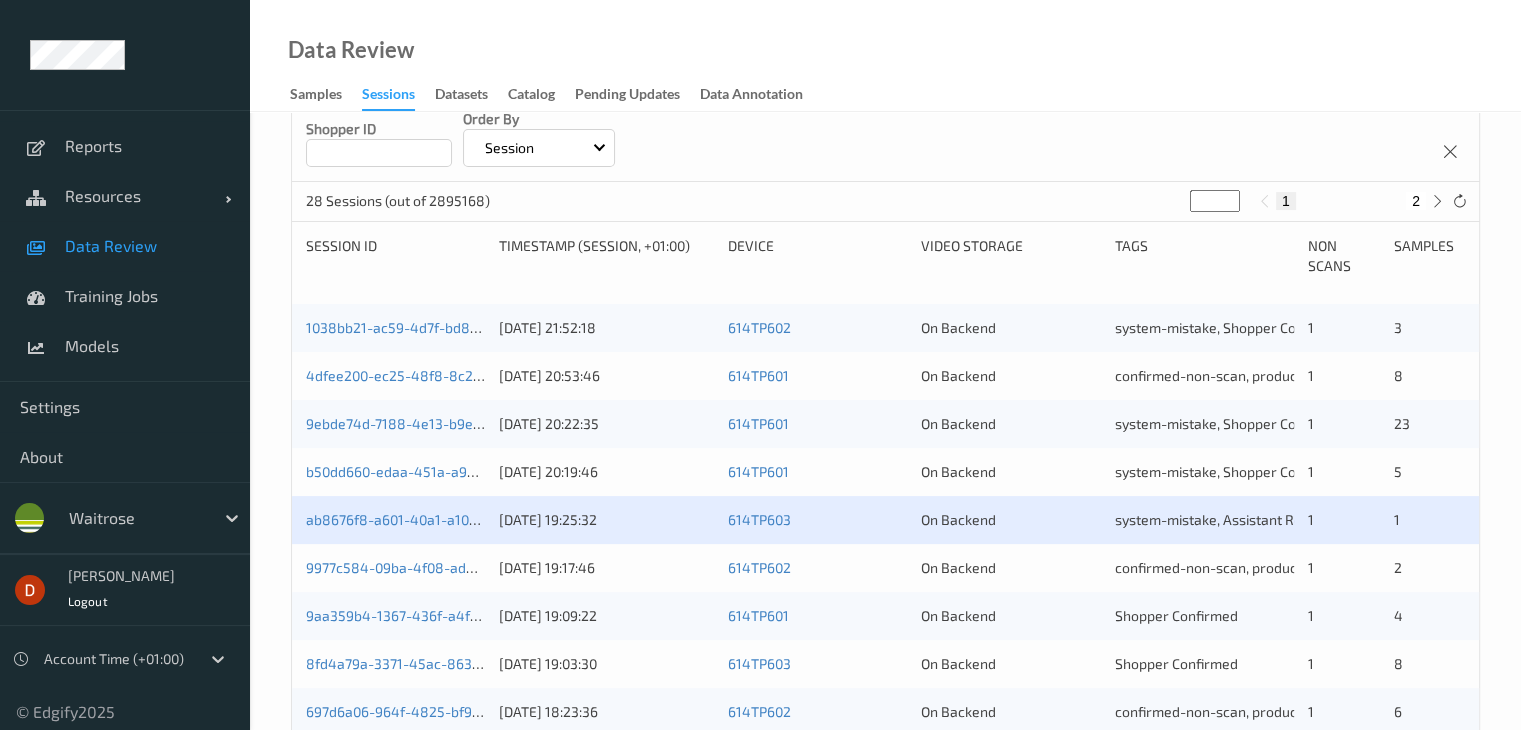 scroll, scrollTop: 0, scrollLeft: 0, axis: both 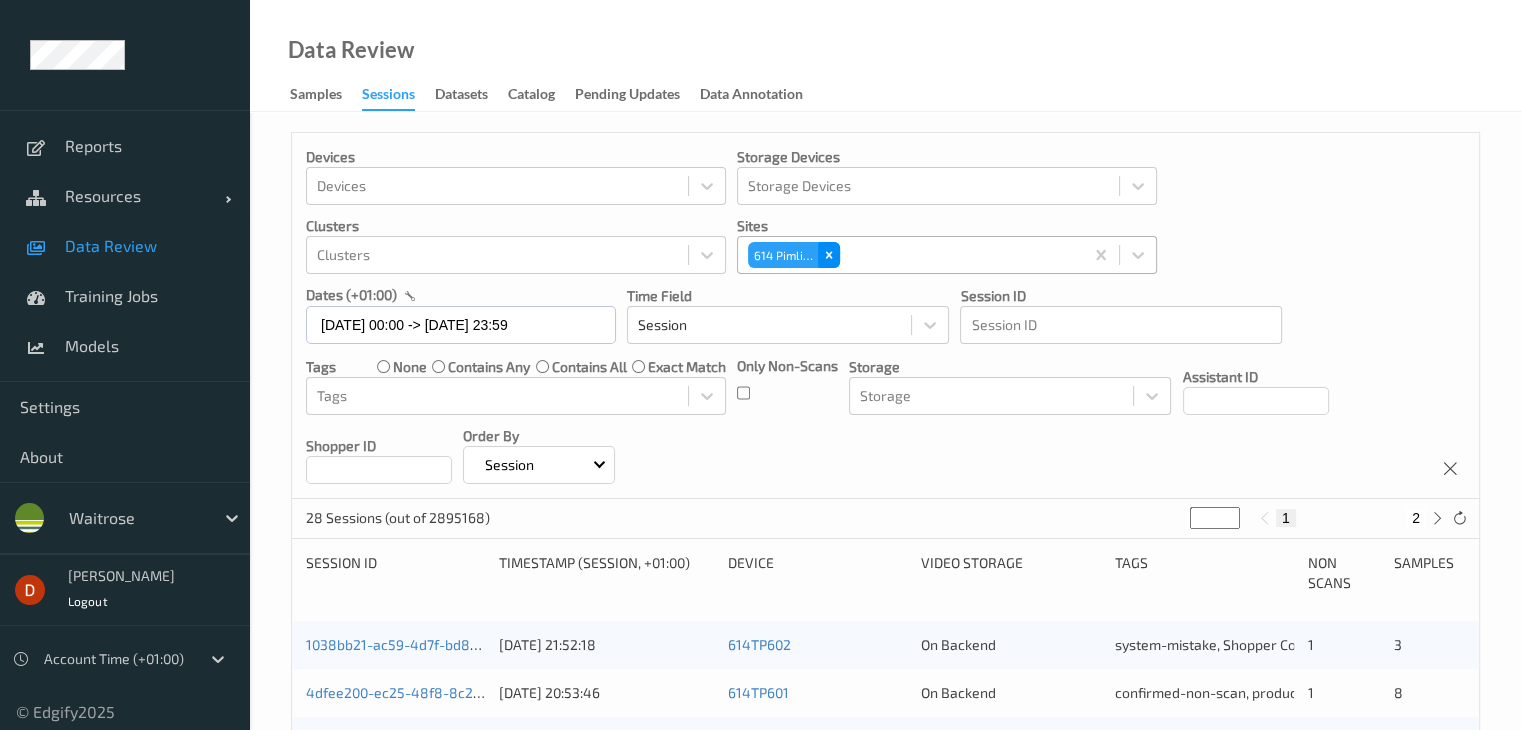click 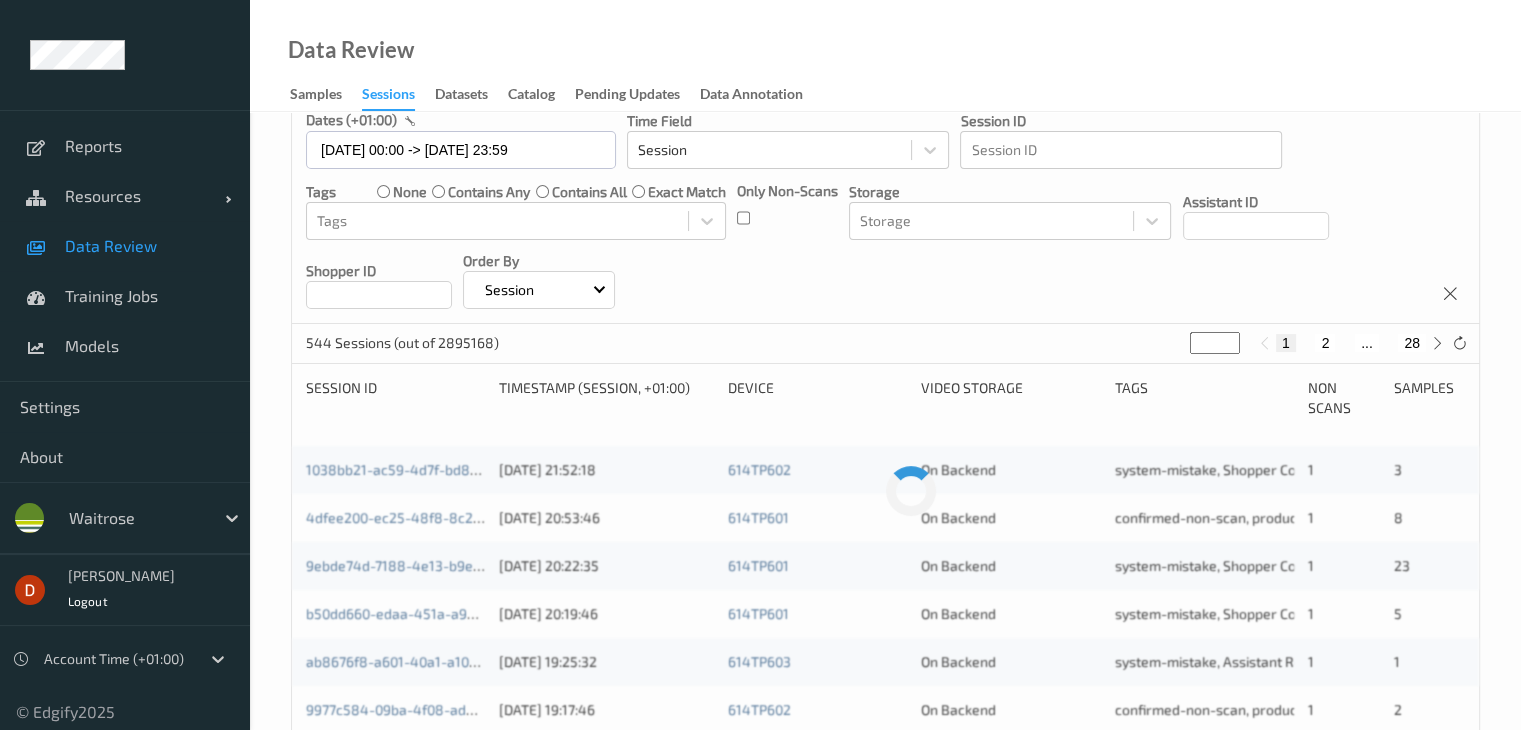 scroll, scrollTop: 0, scrollLeft: 0, axis: both 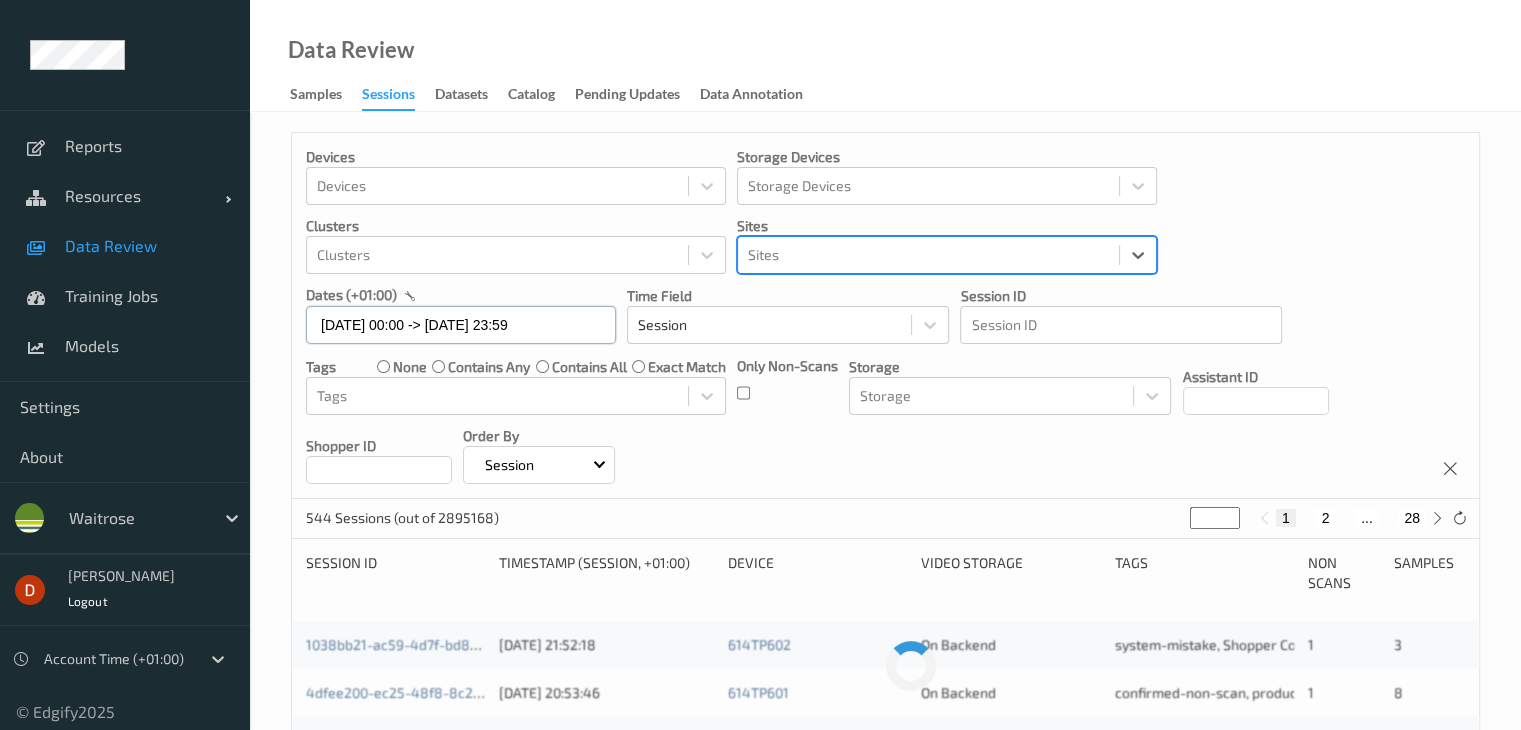 click on "03/07/2025 00:00 -> 03/07/2025 23:59" at bounding box center (461, 325) 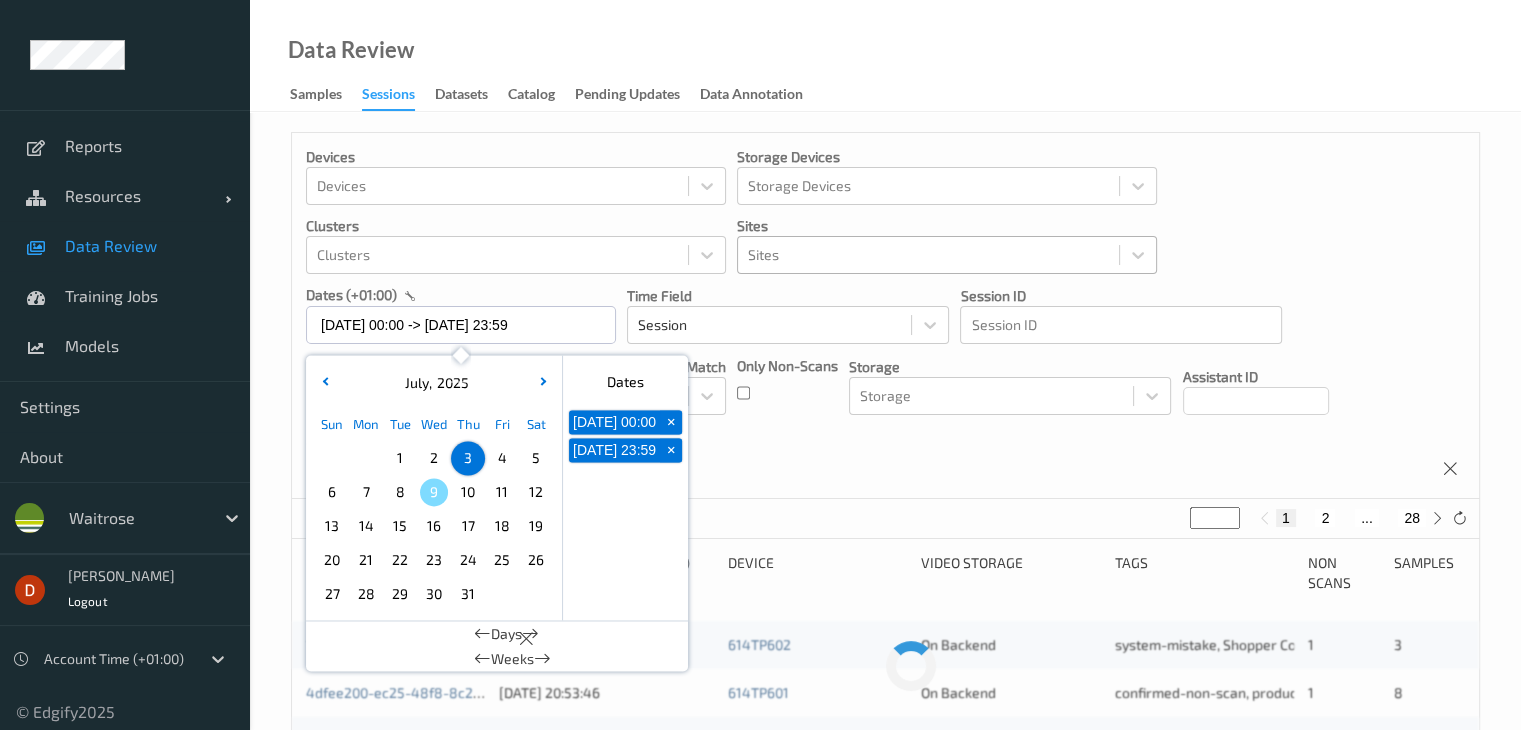 click on "3" at bounding box center (468, 458) 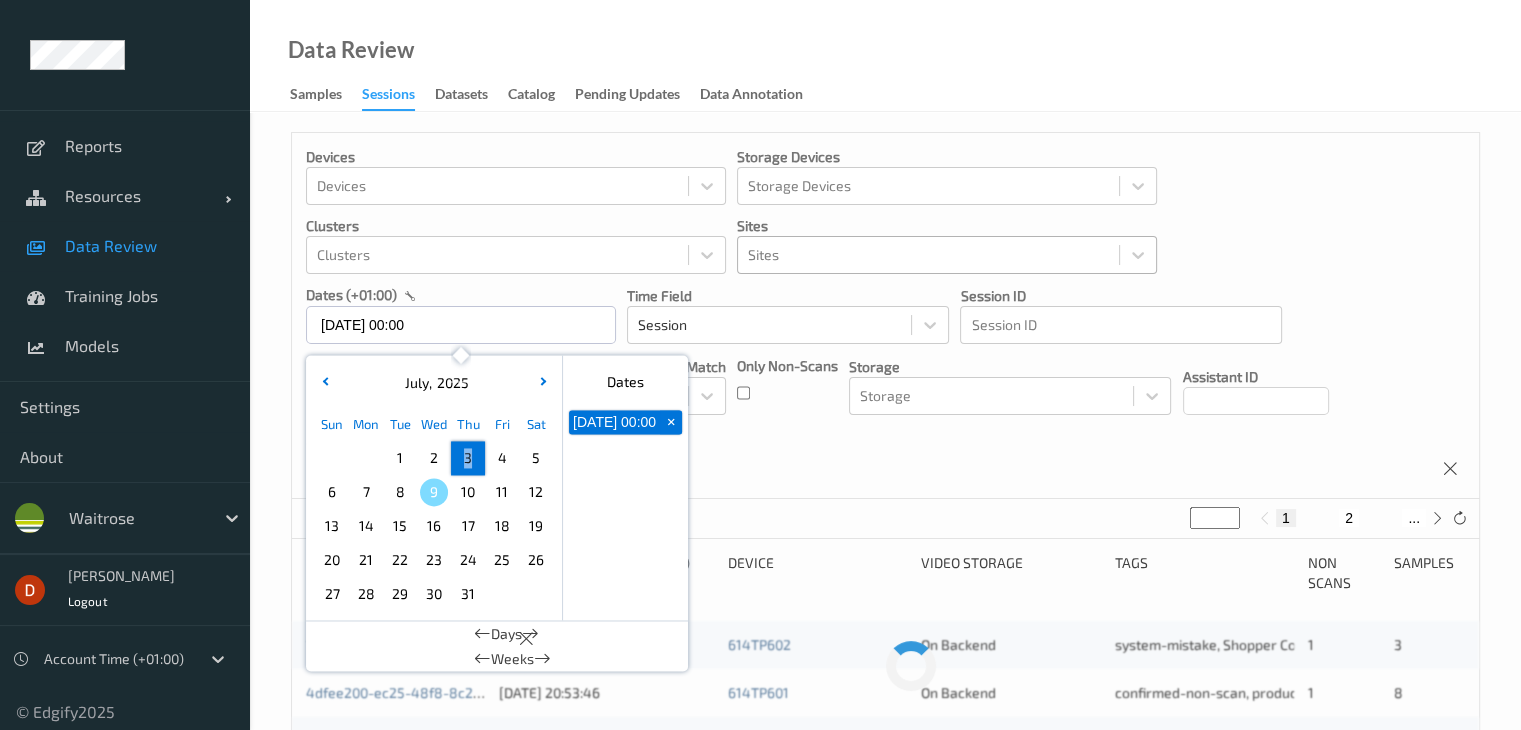 click on "3" at bounding box center [468, 458] 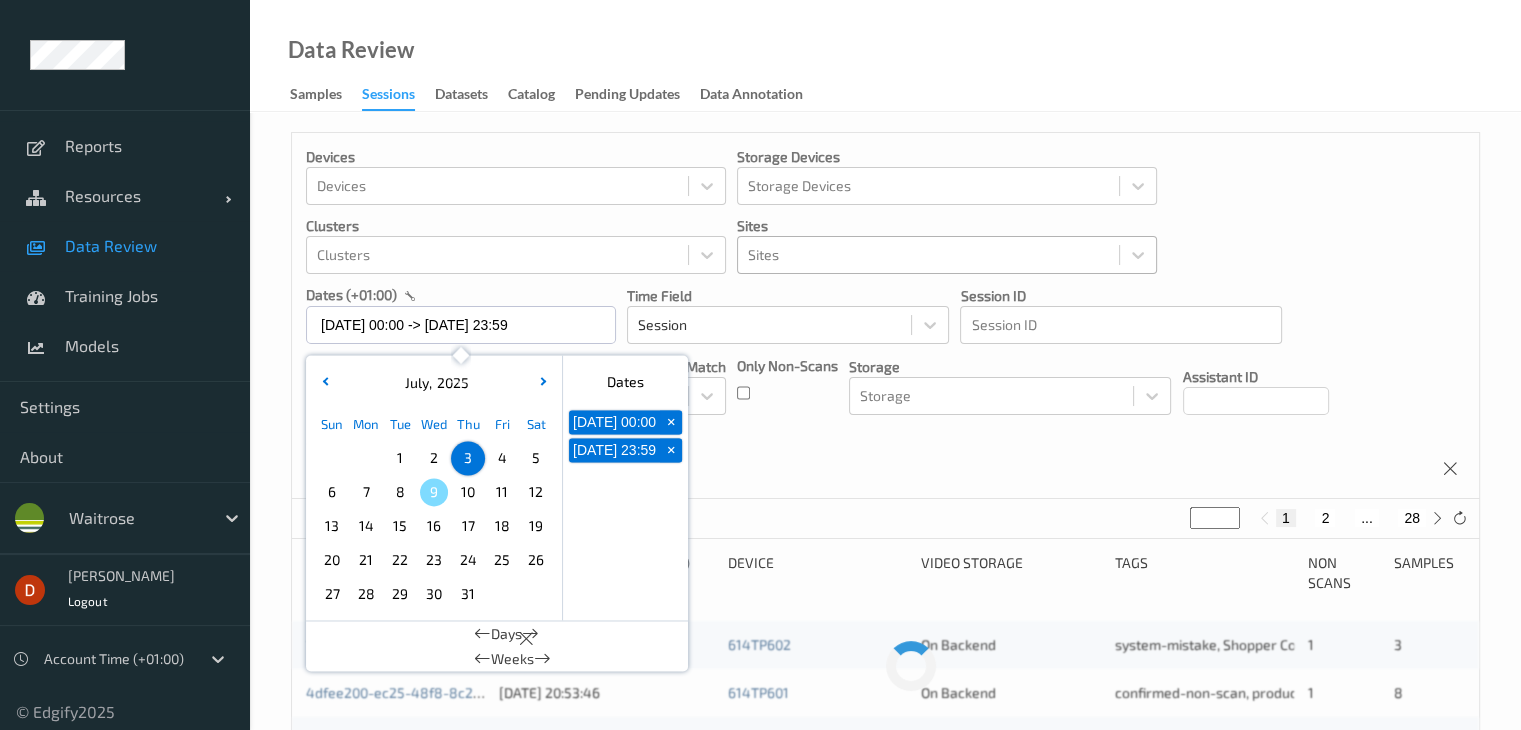 click on "Devices Devices Storage Devices Storage Devices Clusters Clusters Sites Sites dates (+01:00) 03/07/2025 00:00 -> 03/07/2025 23:59 July , 2025 Sun Mon Tue Wed Thu Fri Sat 1 2 3 4 5 6 7 8 9 10 11 12 13 14 15 16 17 18 19 20 21 22 23 24 25 26 27 28 29 30 31 January February March April May June July August September October November December 2021 2022 2023 2024 2025 2026 2027 2028 2029 2030 2031 2032 Dates 03/07/2025 00:00 + 03/07/2025 23:59 + Days Weeks Time Field Session Session ID Session ID Tags none contains any contains all exact match Tags Only Non-Scans Storage Storage Assistant ID Shopper ID Order By Session" at bounding box center [885, 316] 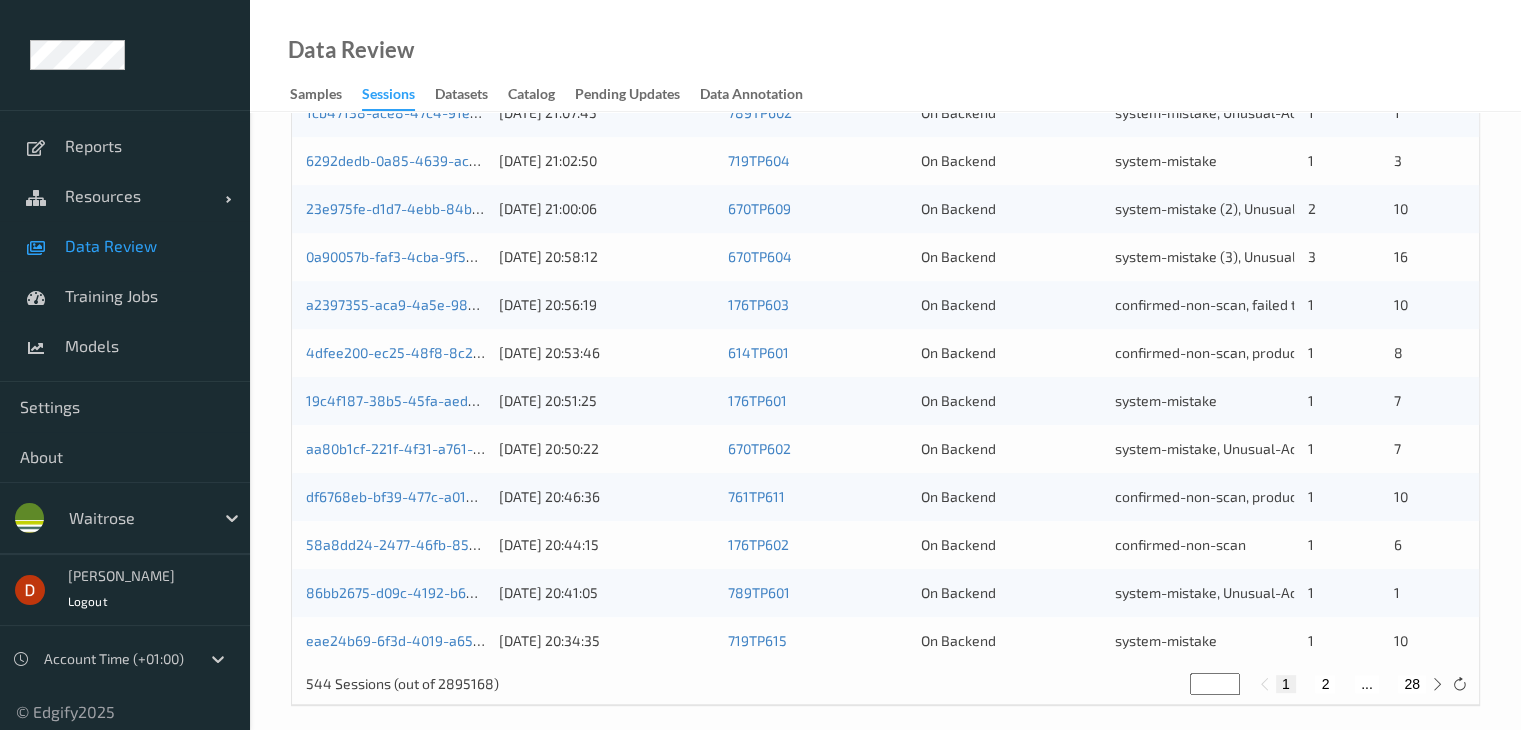 scroll, scrollTop: 932, scrollLeft: 0, axis: vertical 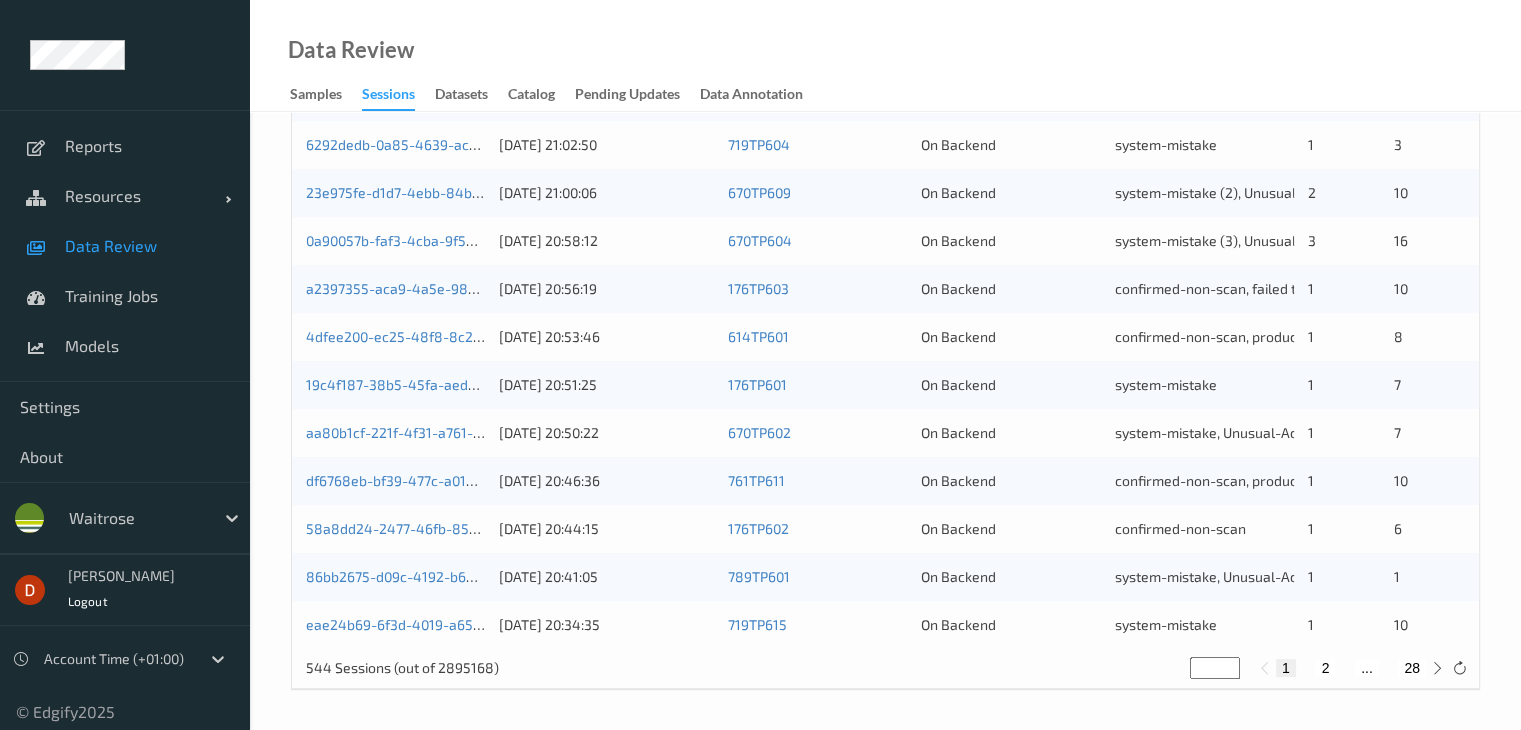 click on "2" at bounding box center (1325, 668) 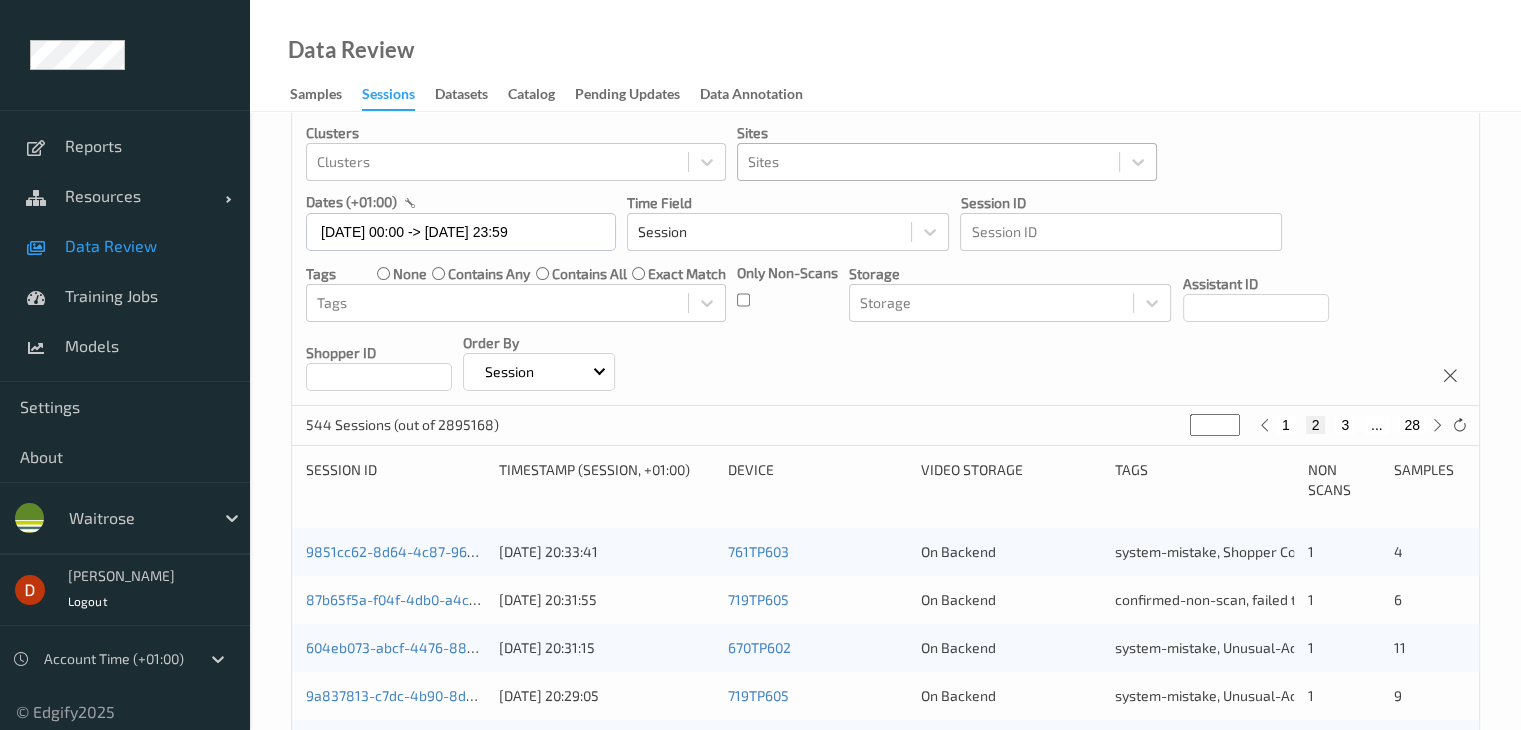 scroll, scrollTop: 32, scrollLeft: 0, axis: vertical 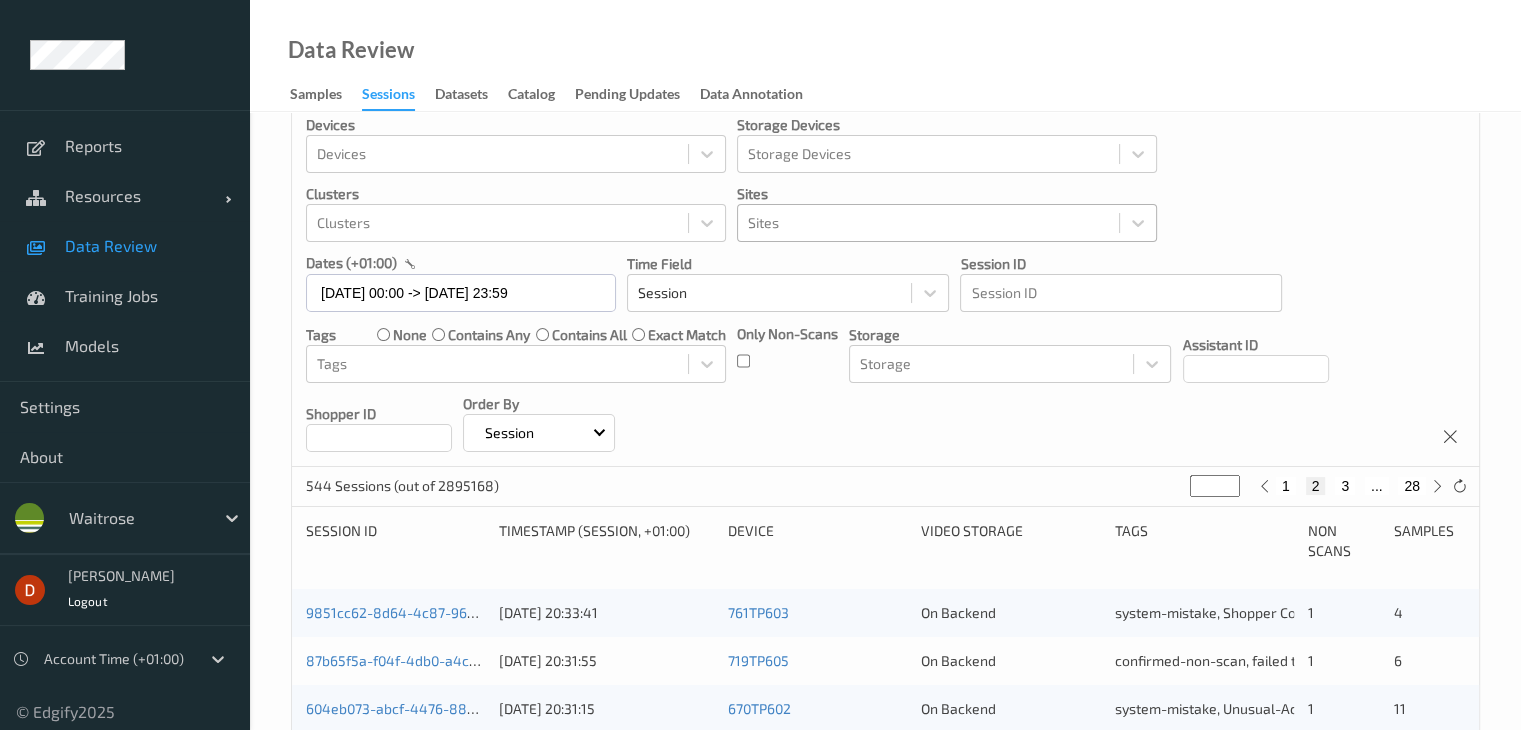 click on "3" at bounding box center [1345, 486] 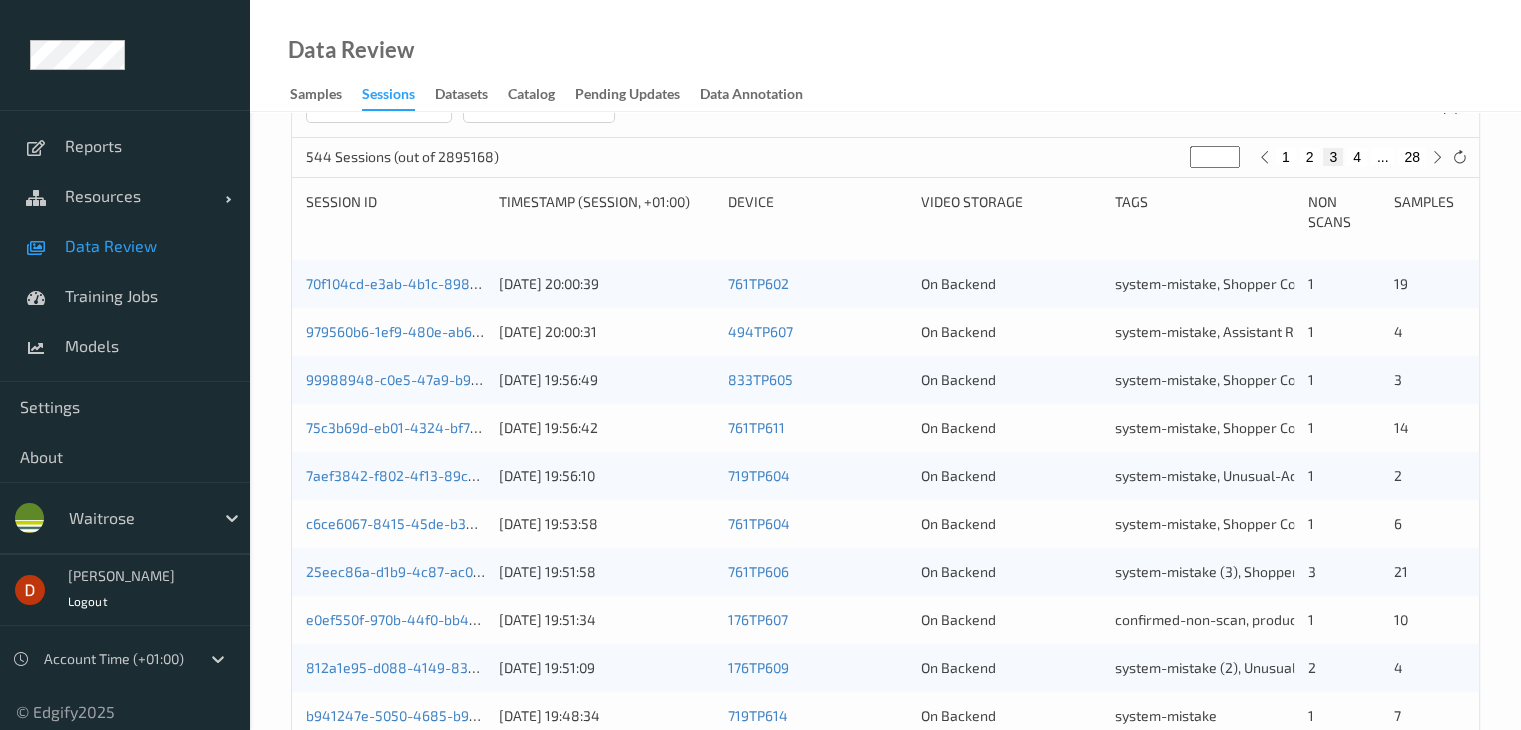 scroll, scrollTop: 32, scrollLeft: 0, axis: vertical 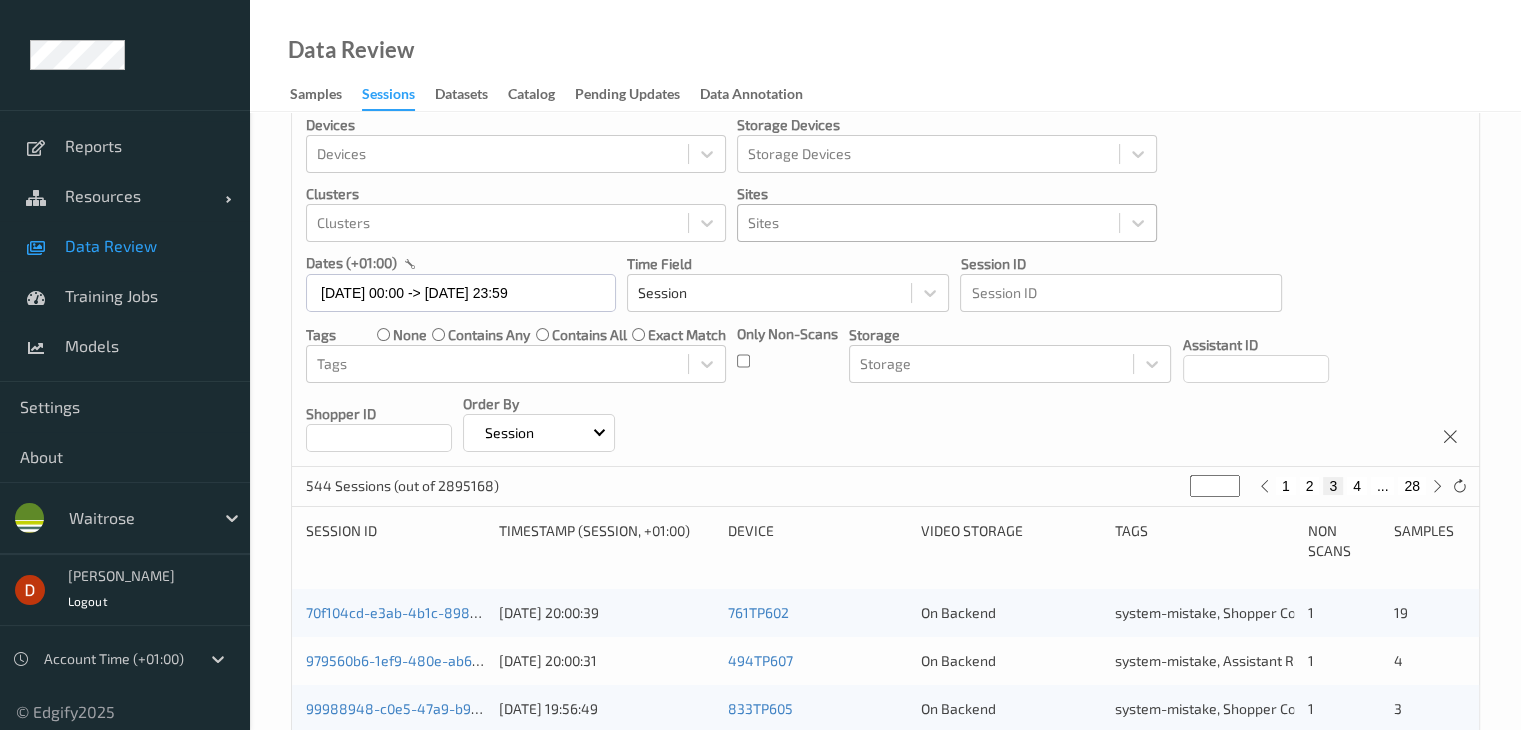 click on "4" at bounding box center (1357, 486) 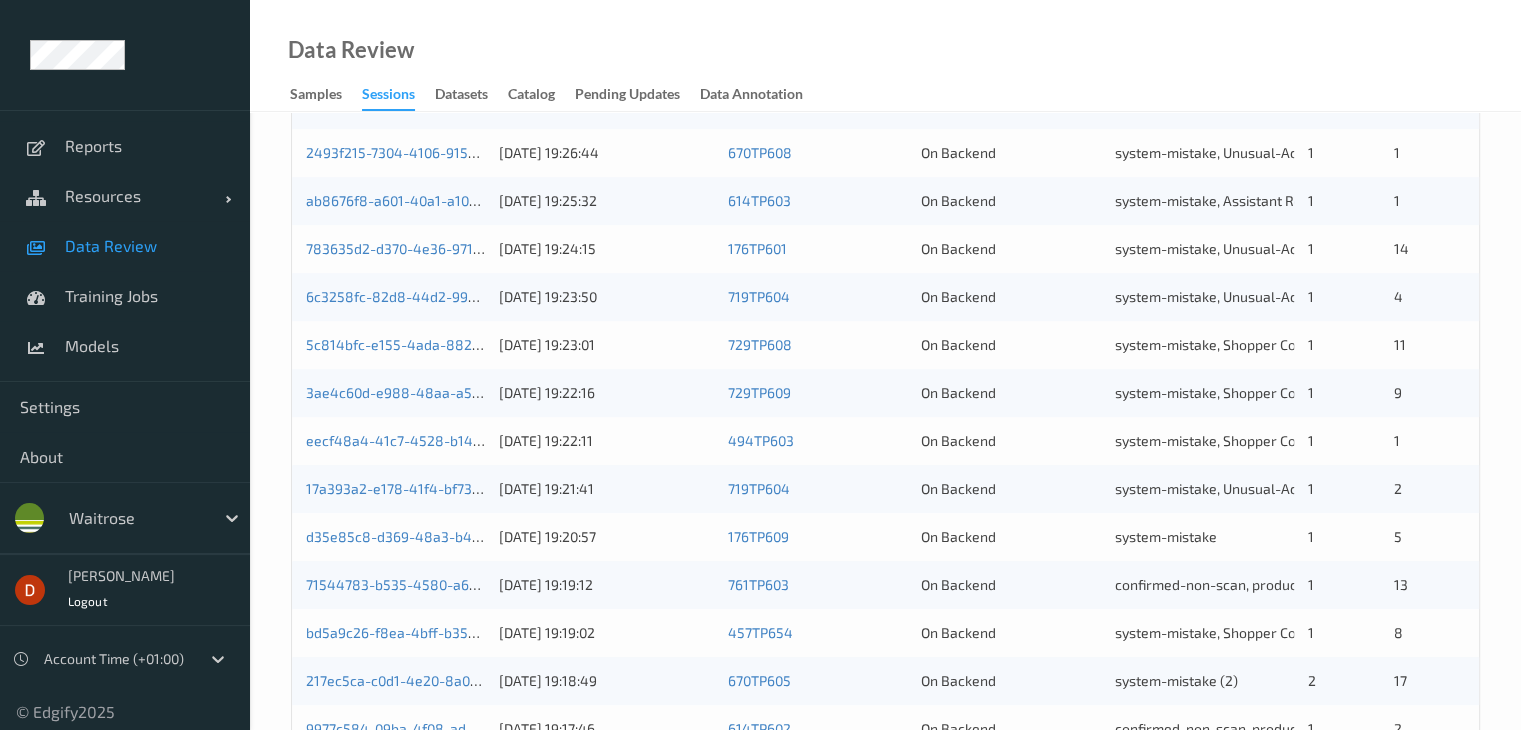 scroll, scrollTop: 932, scrollLeft: 0, axis: vertical 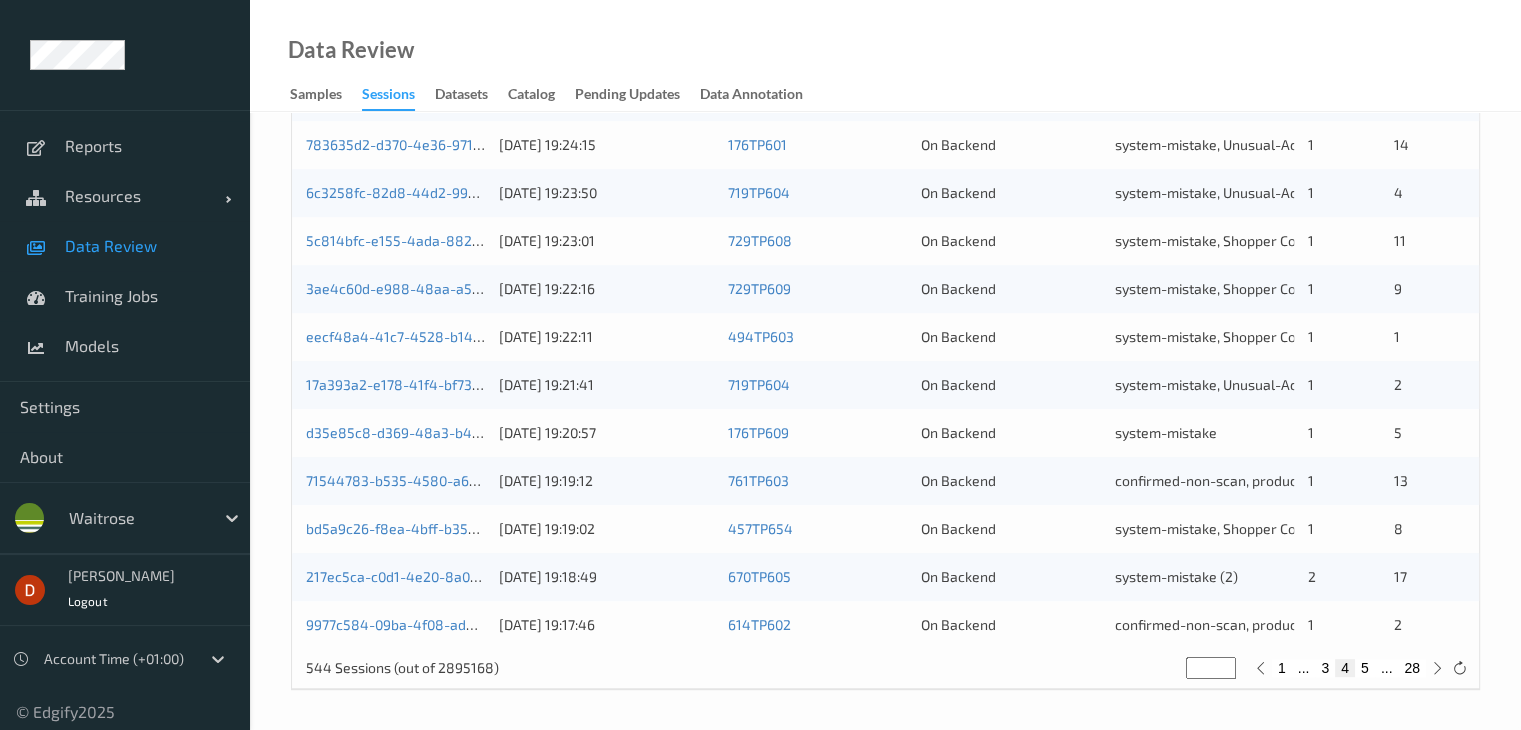 click on "5" at bounding box center [1365, 668] 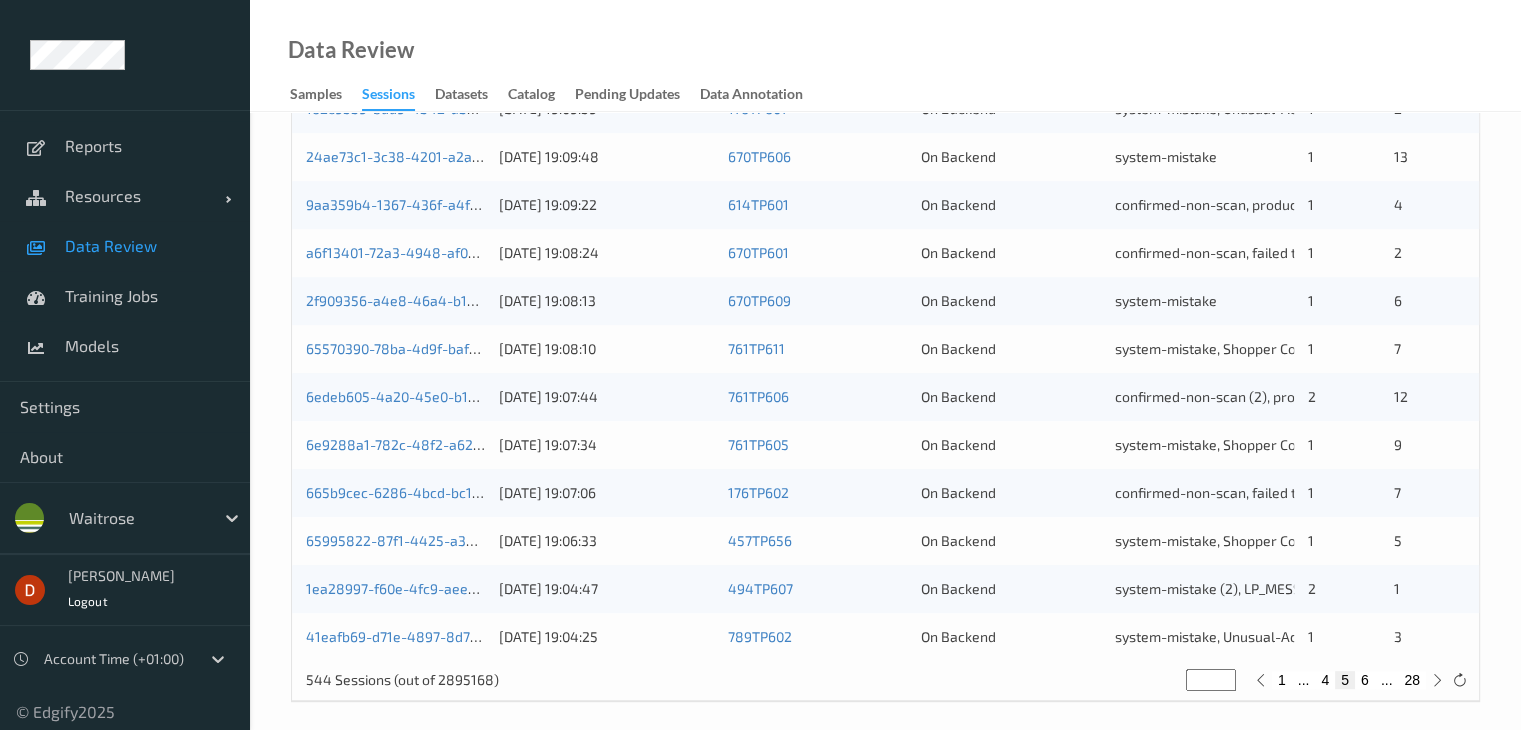 scroll, scrollTop: 932, scrollLeft: 0, axis: vertical 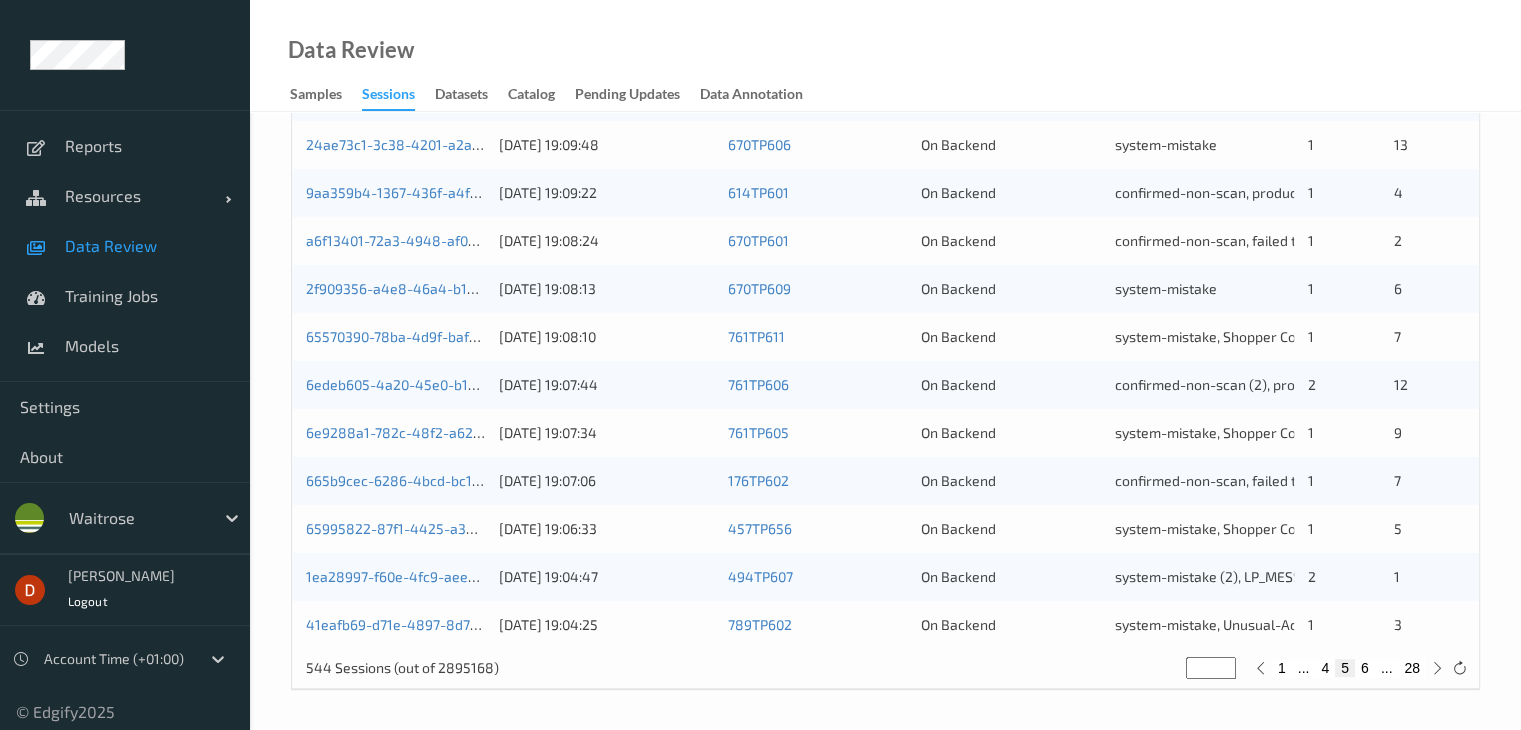 click on "1   ...   4   5   6   ...   28" at bounding box center (1349, 668) 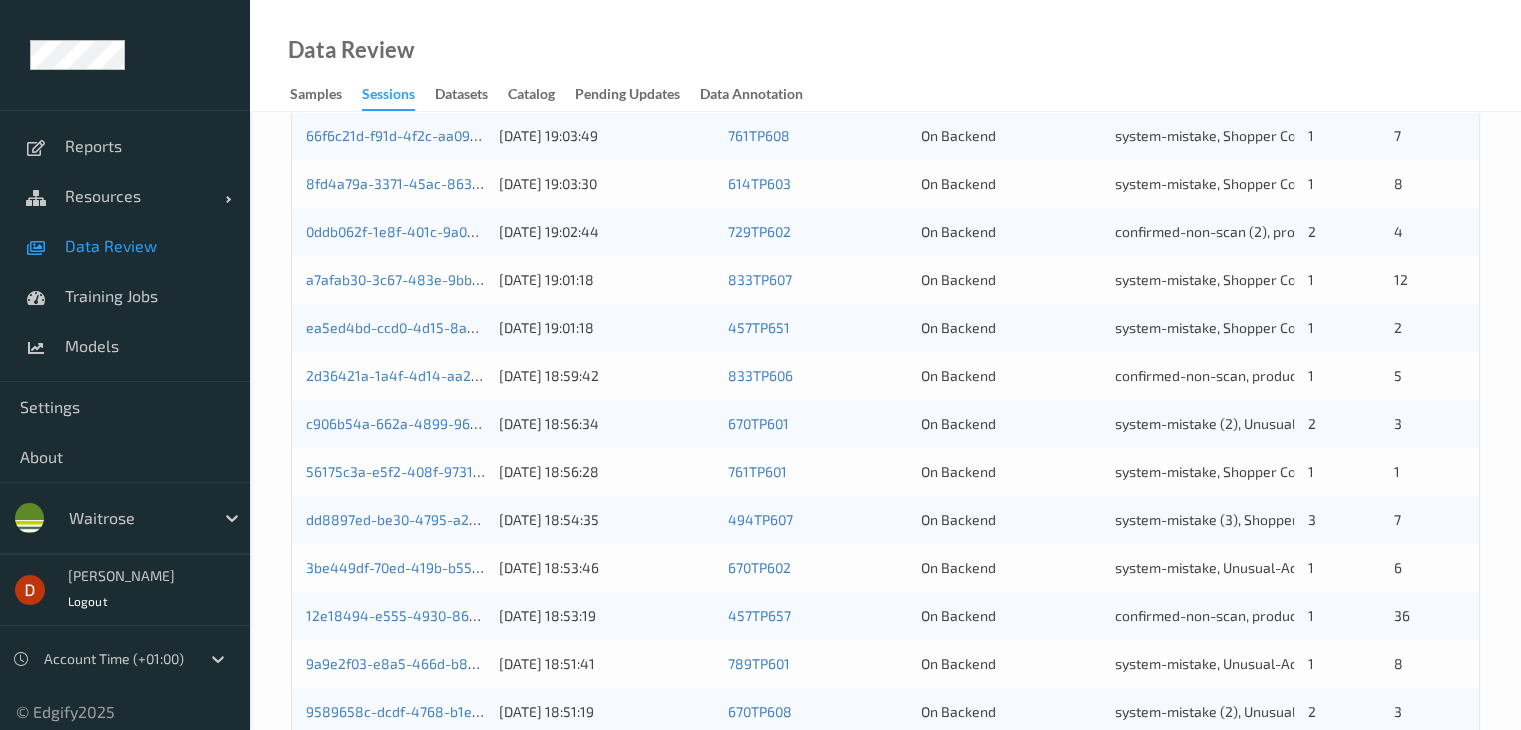scroll, scrollTop: 0, scrollLeft: 0, axis: both 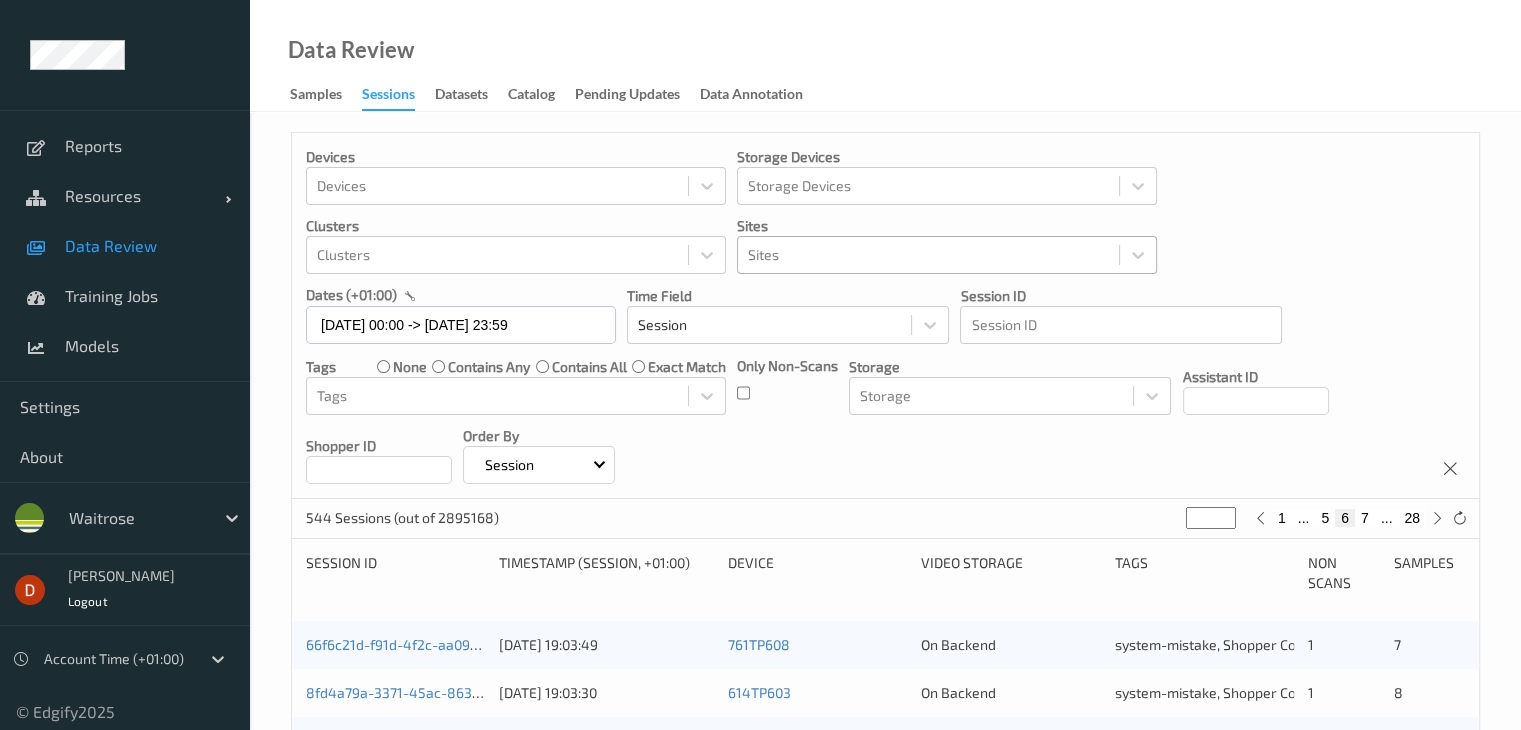 drag, startPoint x: 1199, startPoint y: 520, endPoint x: 1172, endPoint y: 524, distance: 27.294687 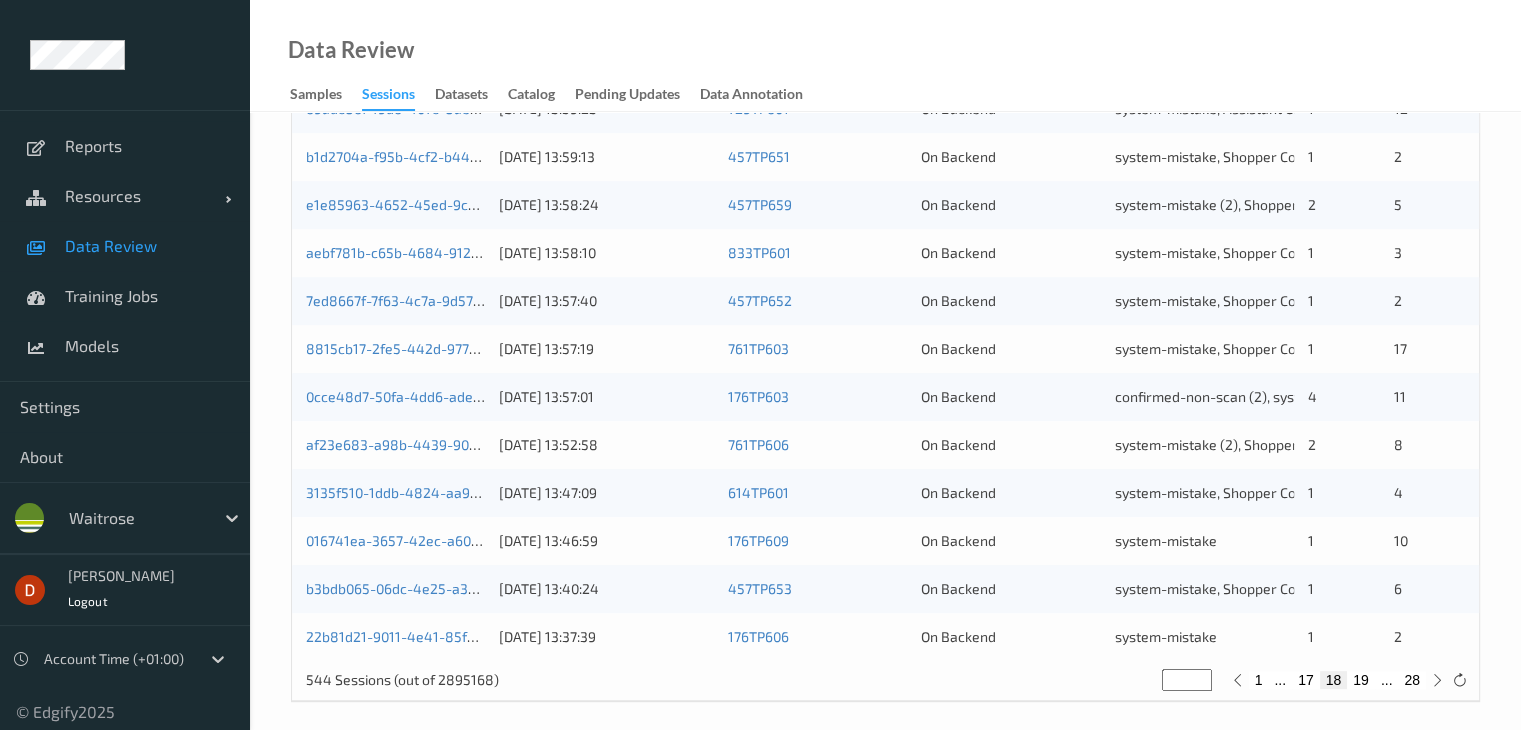 scroll, scrollTop: 932, scrollLeft: 0, axis: vertical 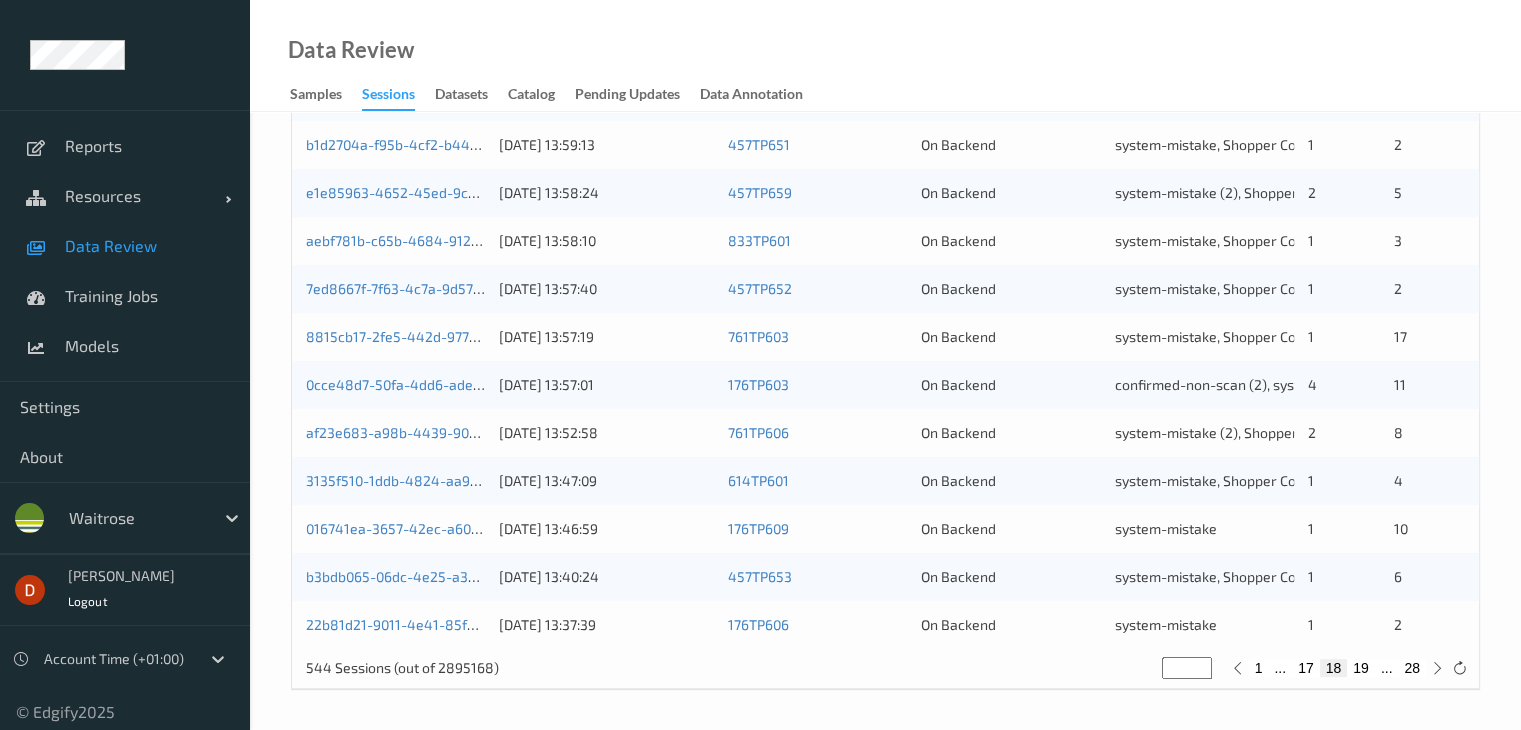 click on "19" at bounding box center (1361, 668) 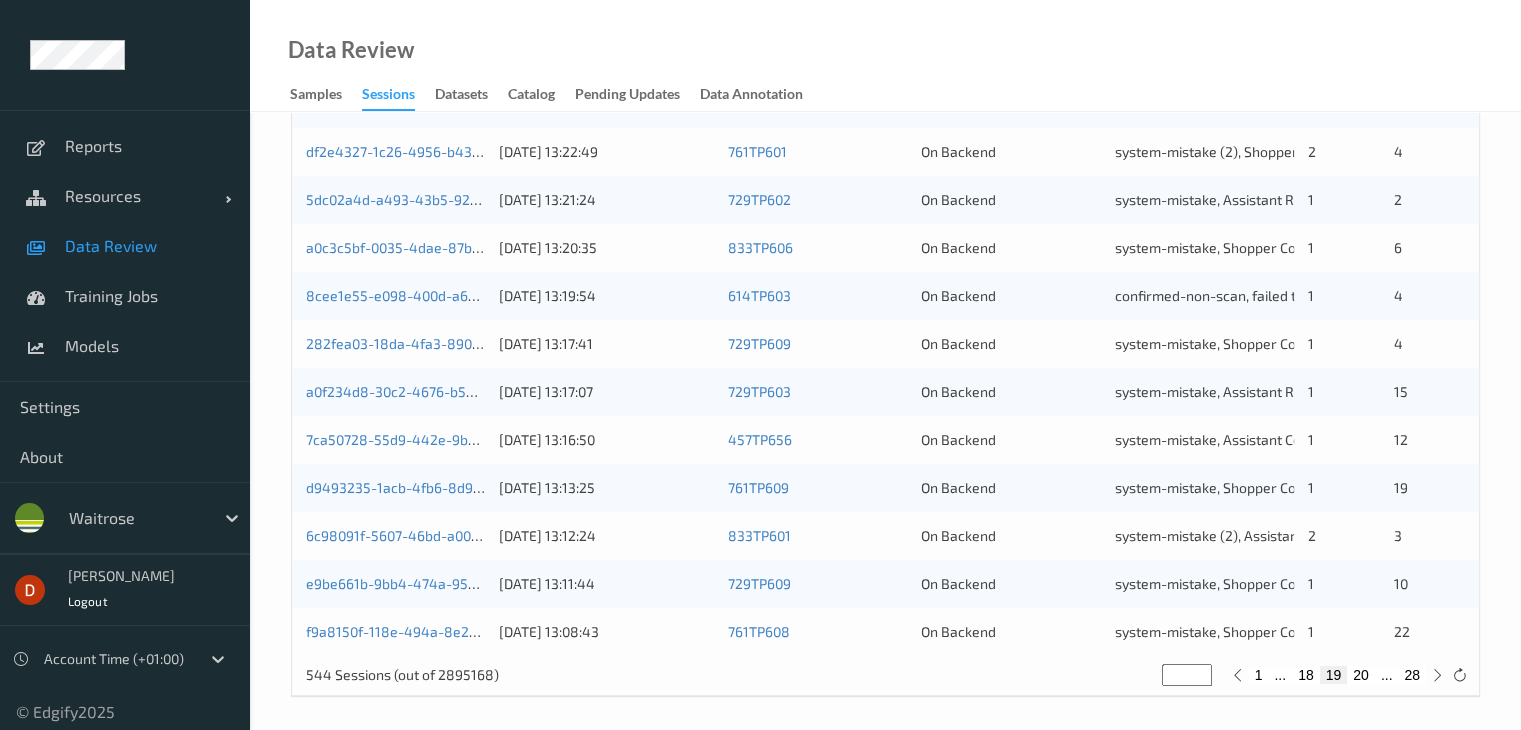 scroll, scrollTop: 932, scrollLeft: 0, axis: vertical 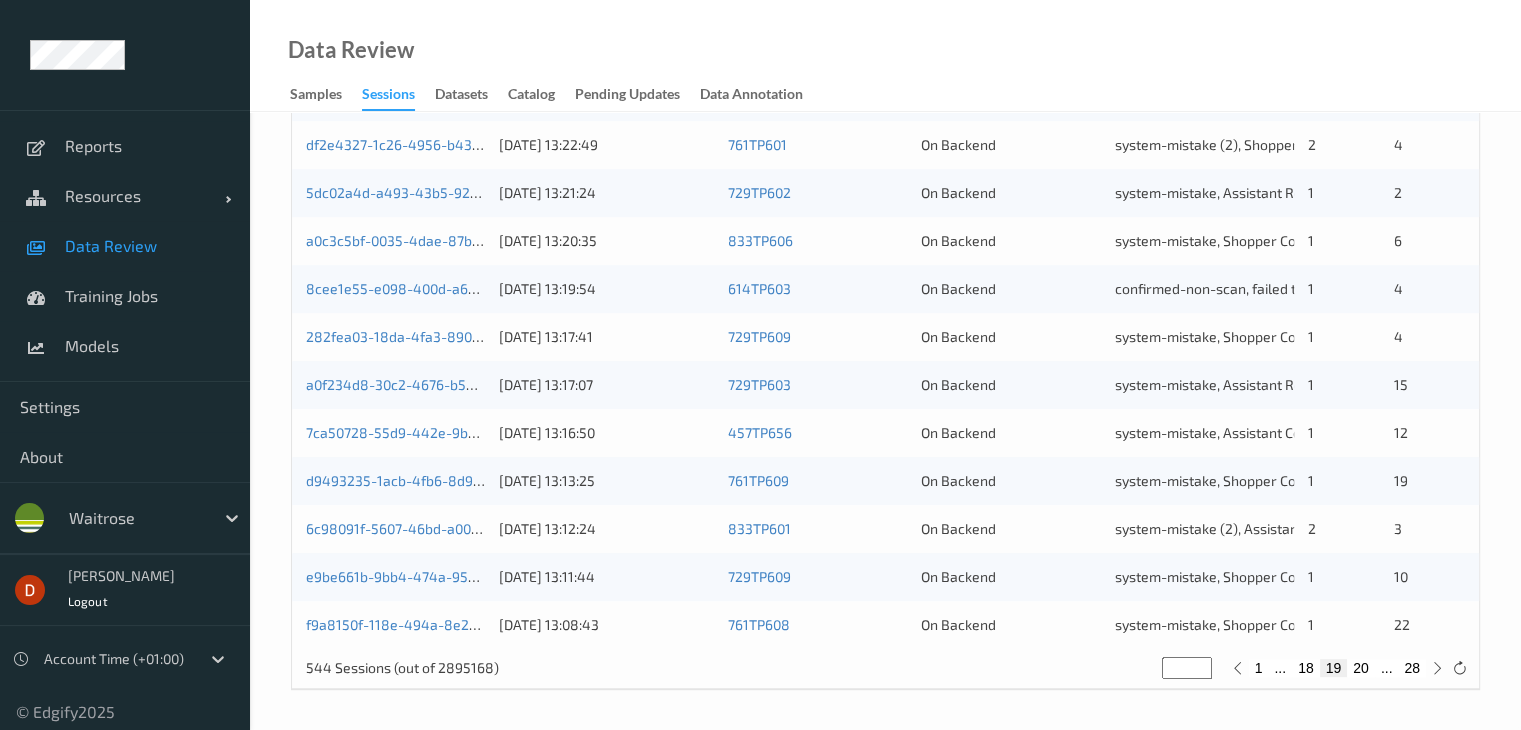 click on "20" at bounding box center (1361, 668) 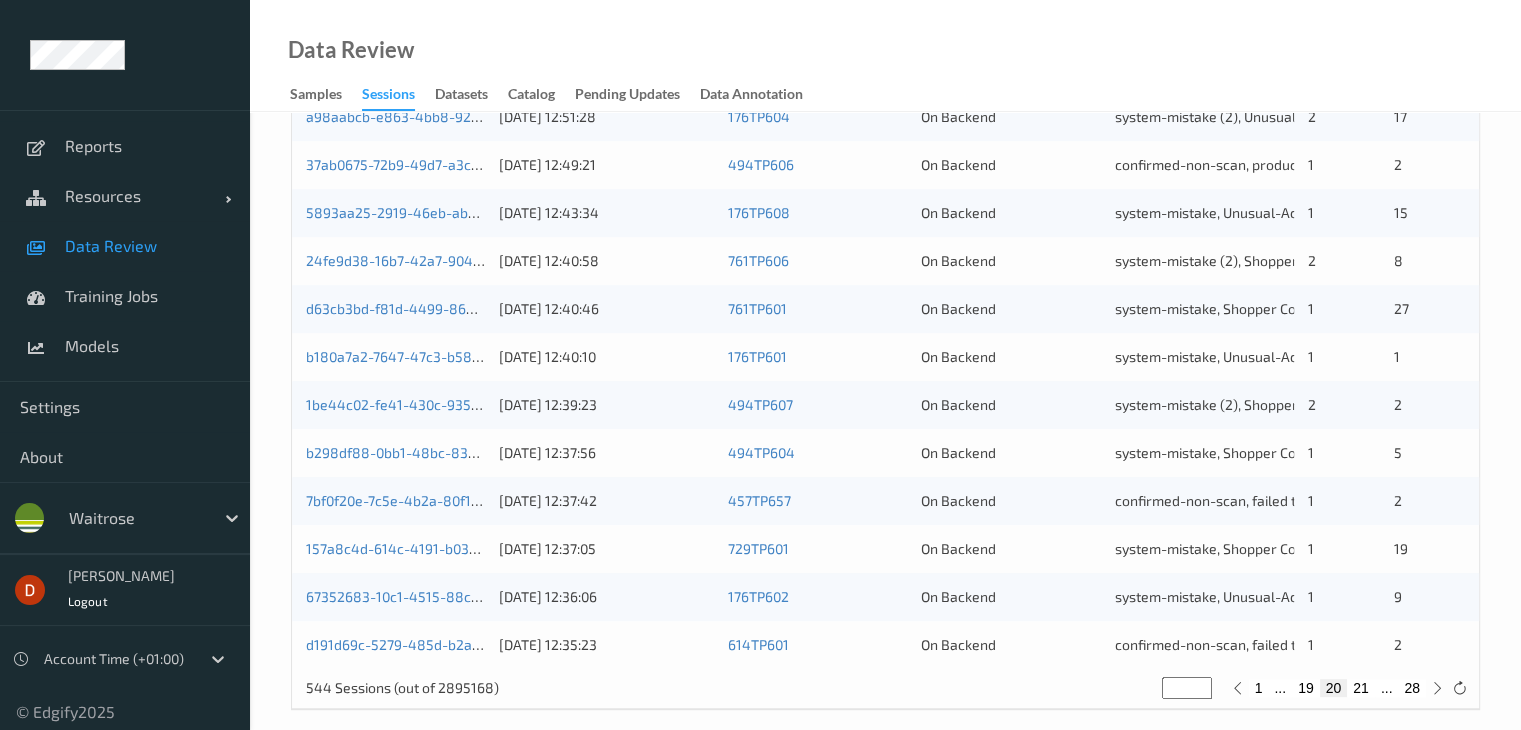 scroll, scrollTop: 932, scrollLeft: 0, axis: vertical 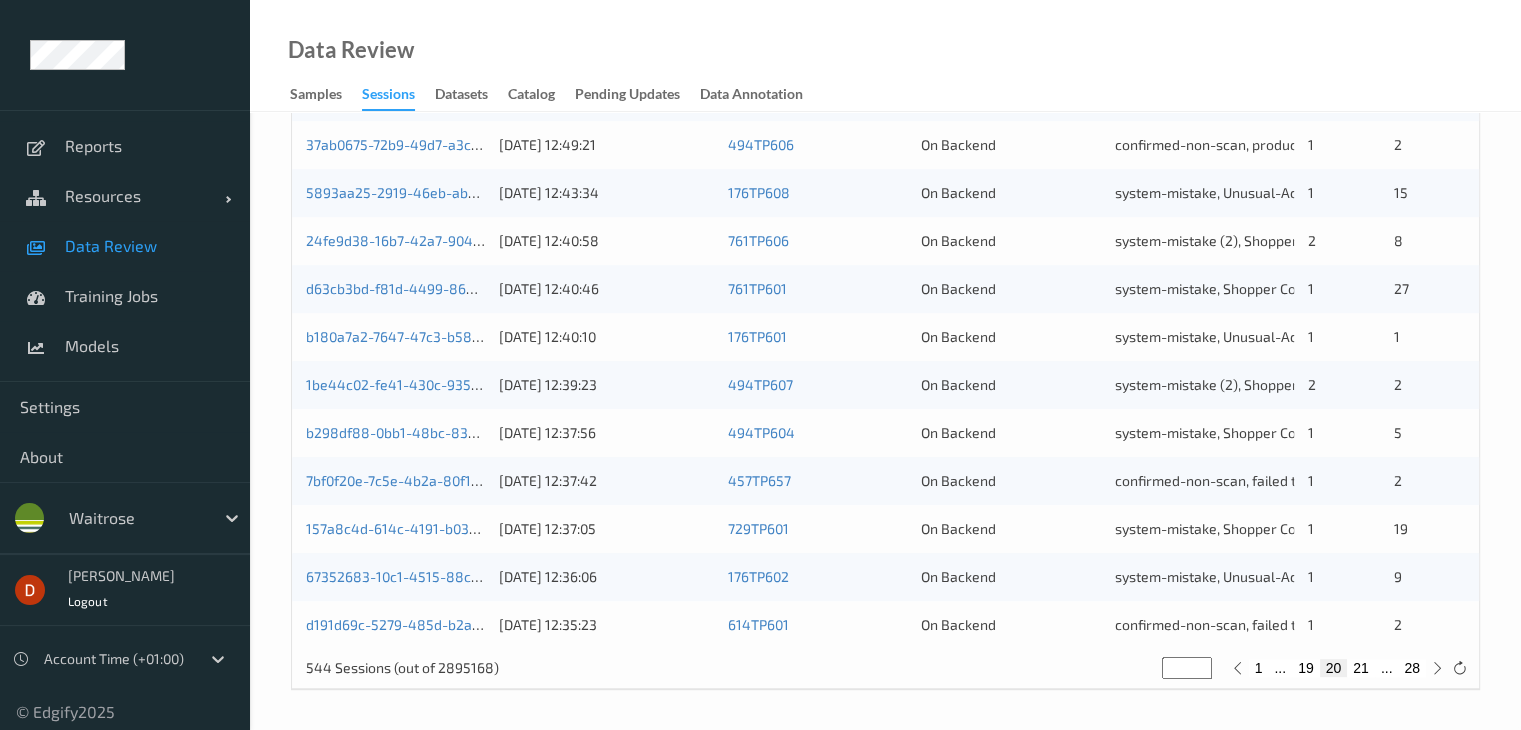 click on "21" at bounding box center (1361, 668) 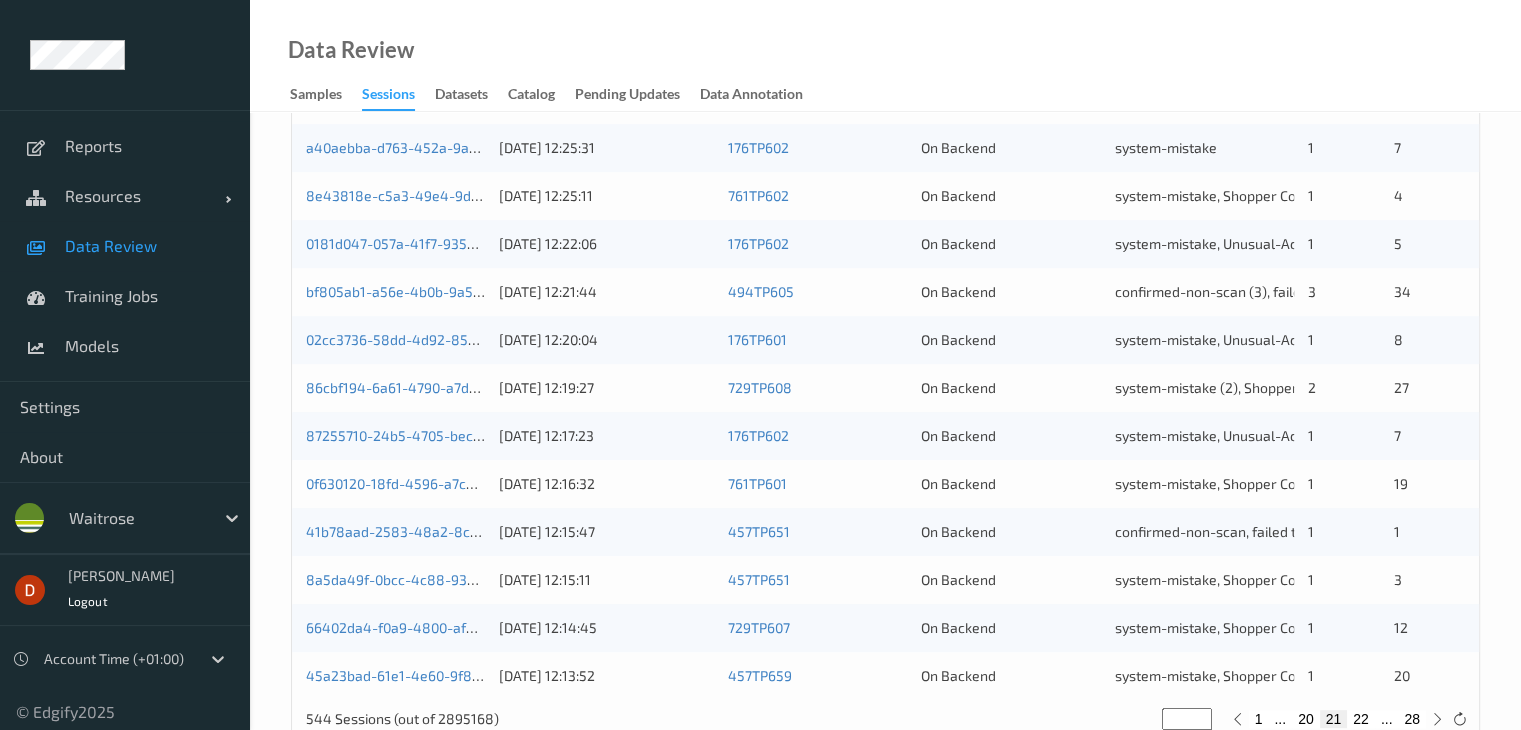 scroll, scrollTop: 932, scrollLeft: 0, axis: vertical 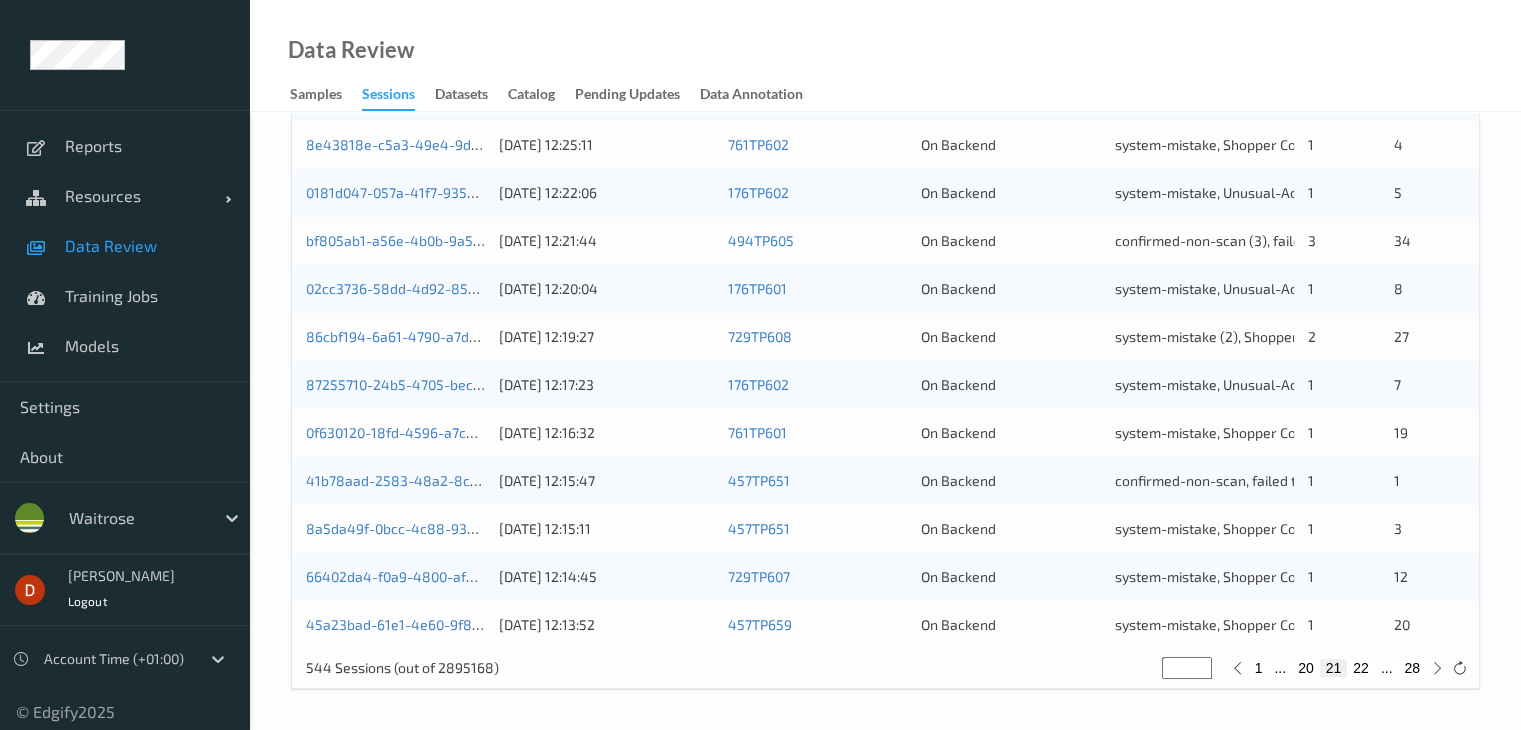 click on "22" at bounding box center [1361, 668] 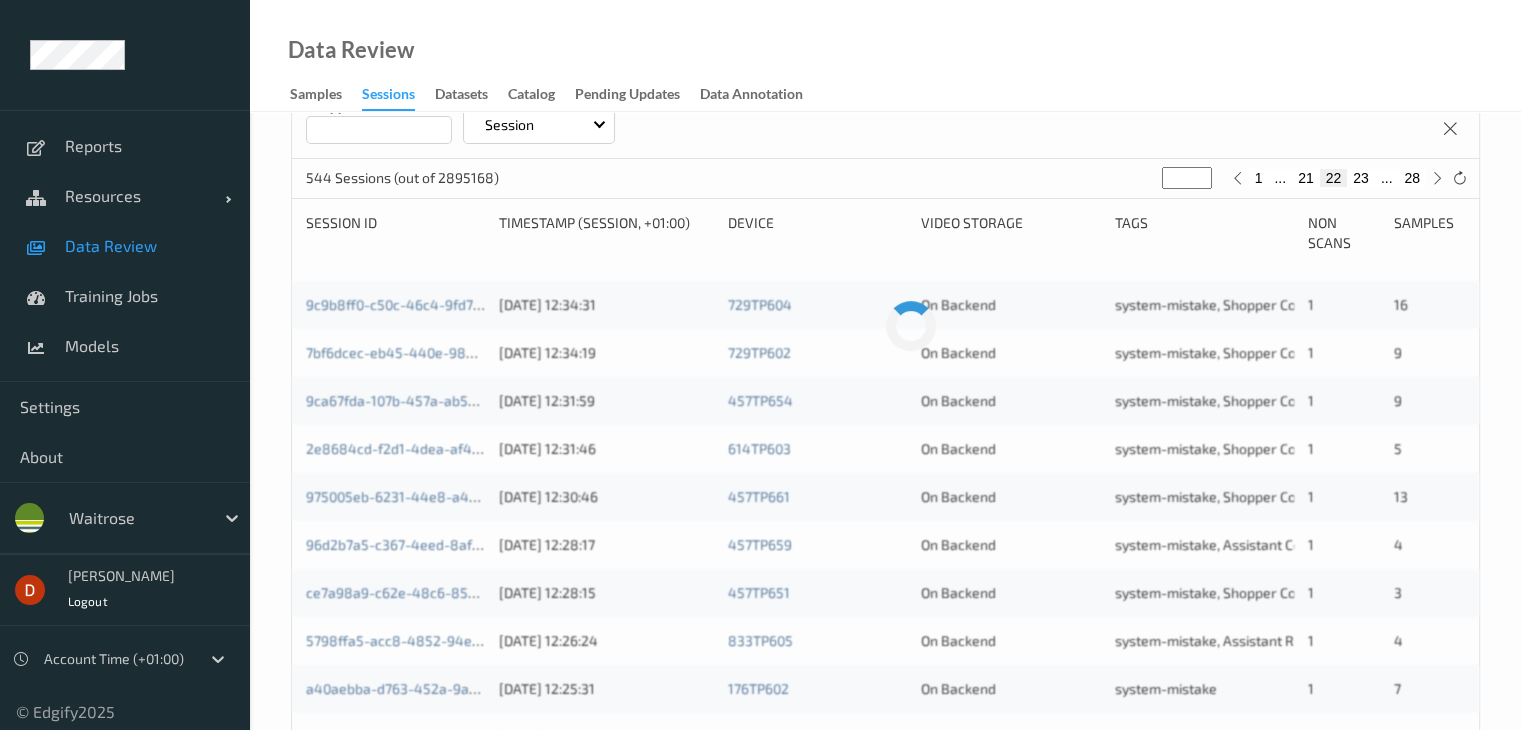 scroll, scrollTop: 0, scrollLeft: 0, axis: both 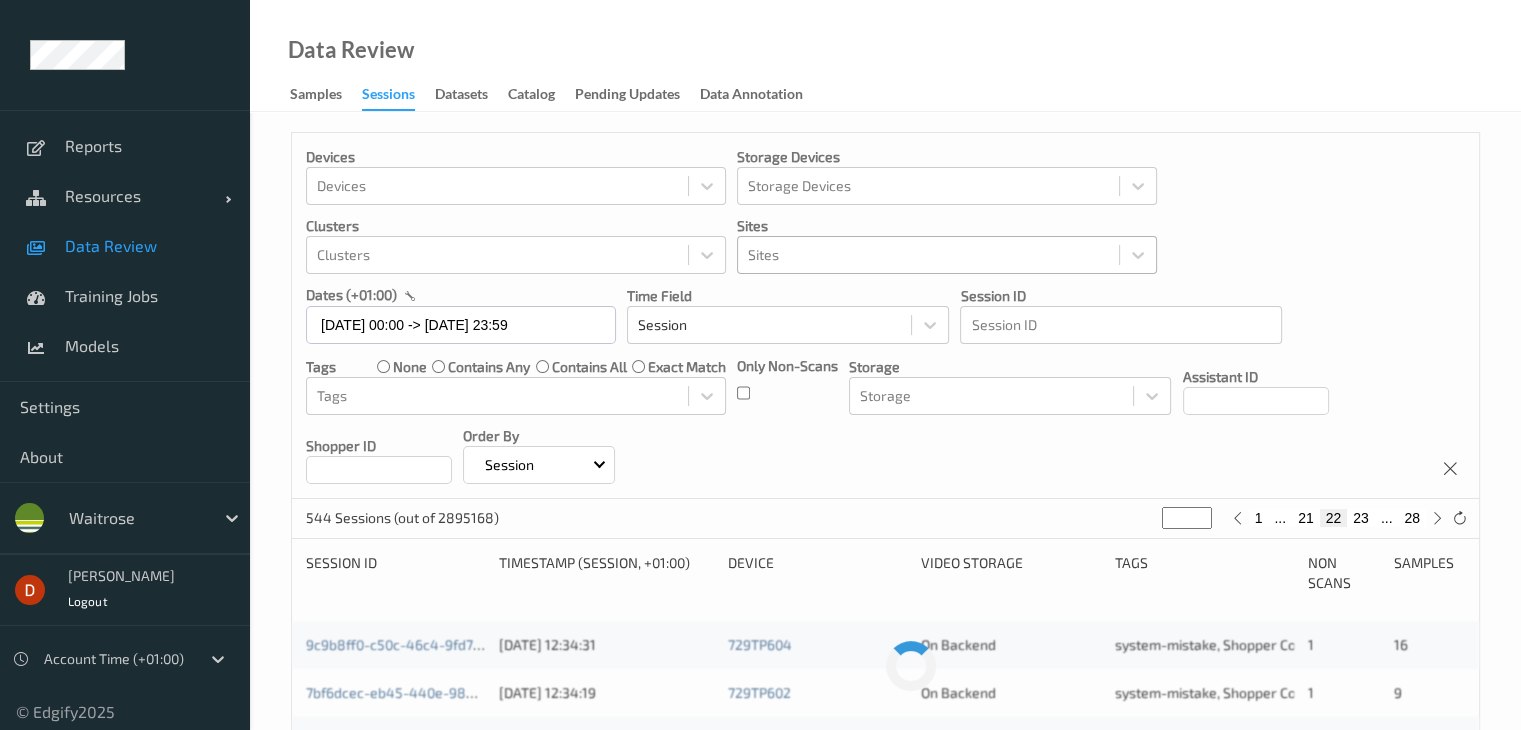 drag, startPoint x: 1184, startPoint y: 509, endPoint x: 1158, endPoint y: 516, distance: 26.925823 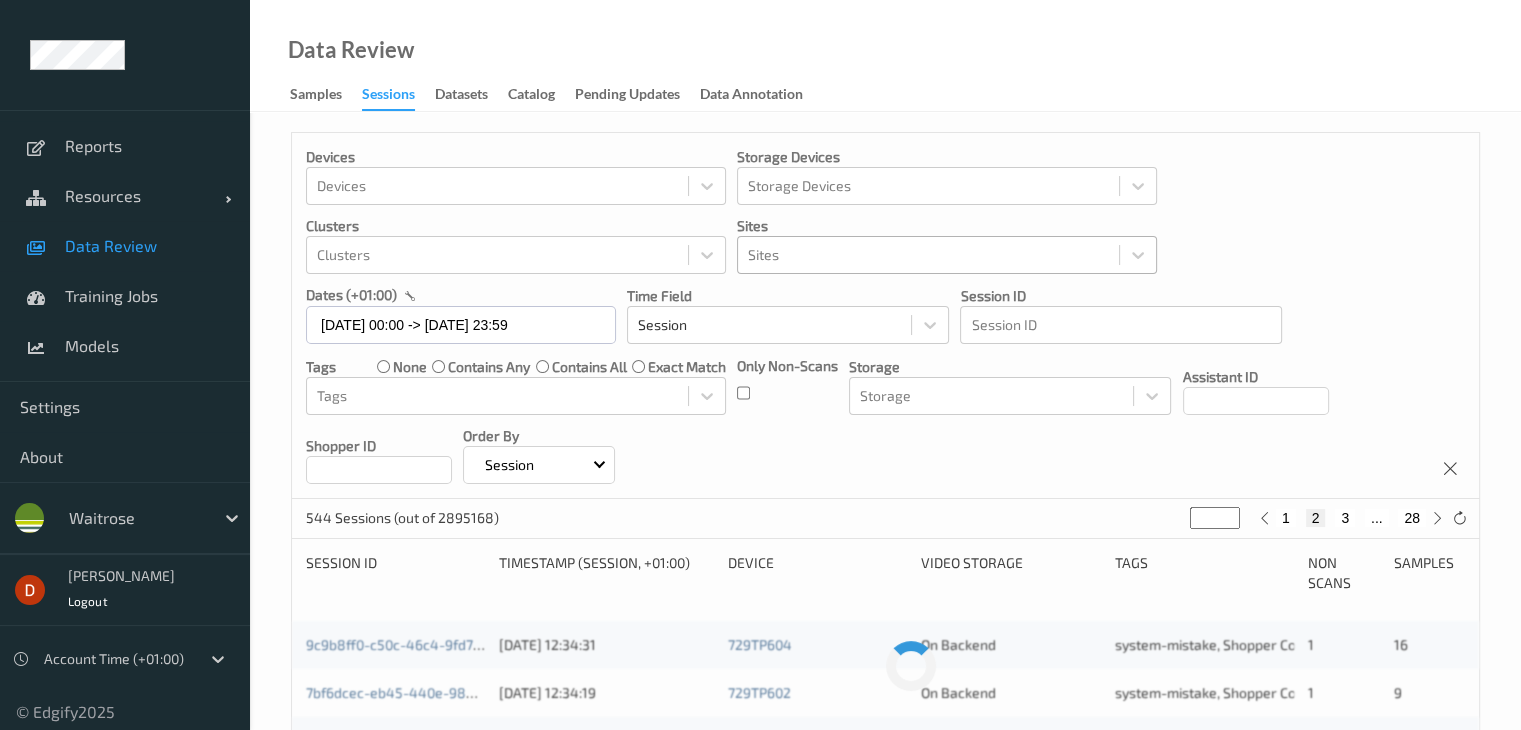 type on "**" 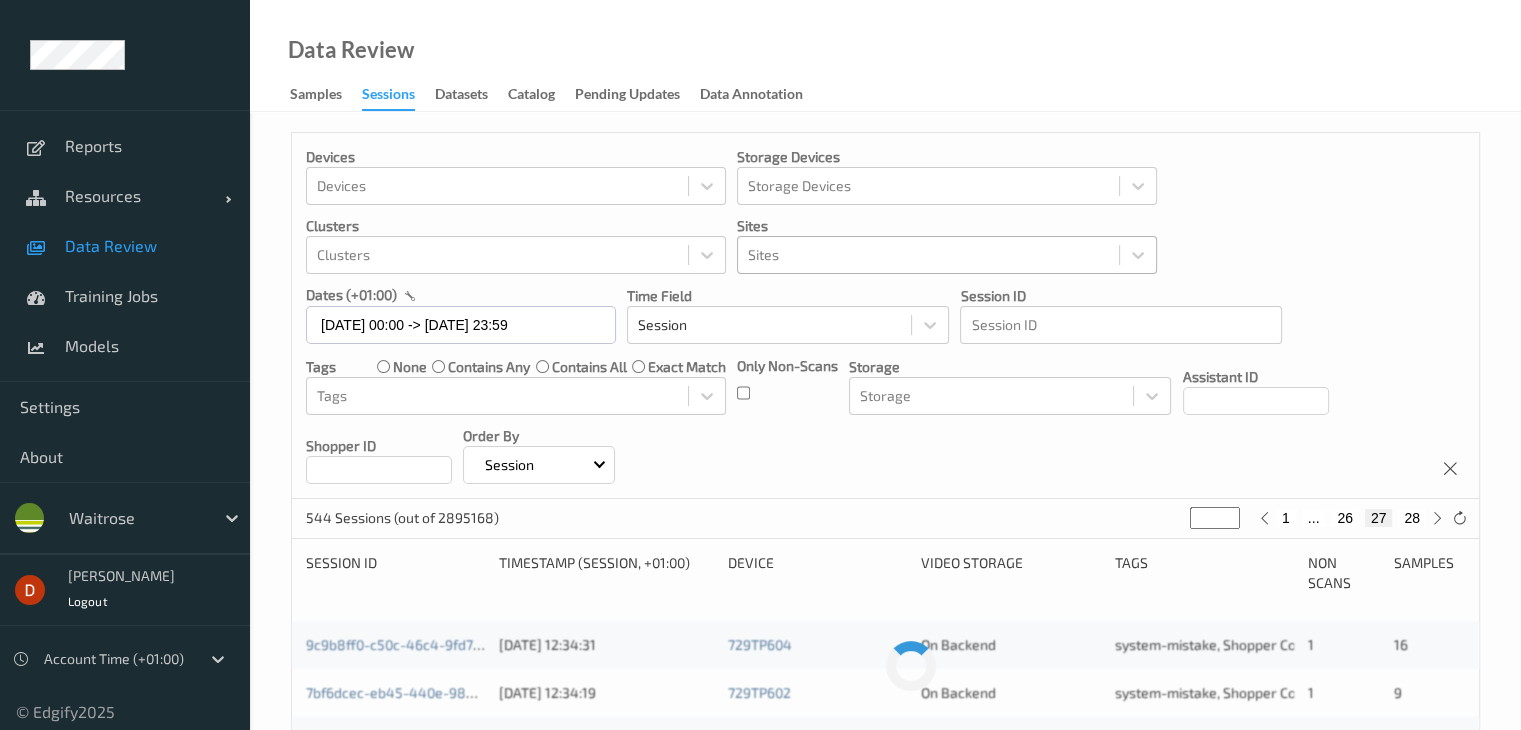 type on "**" 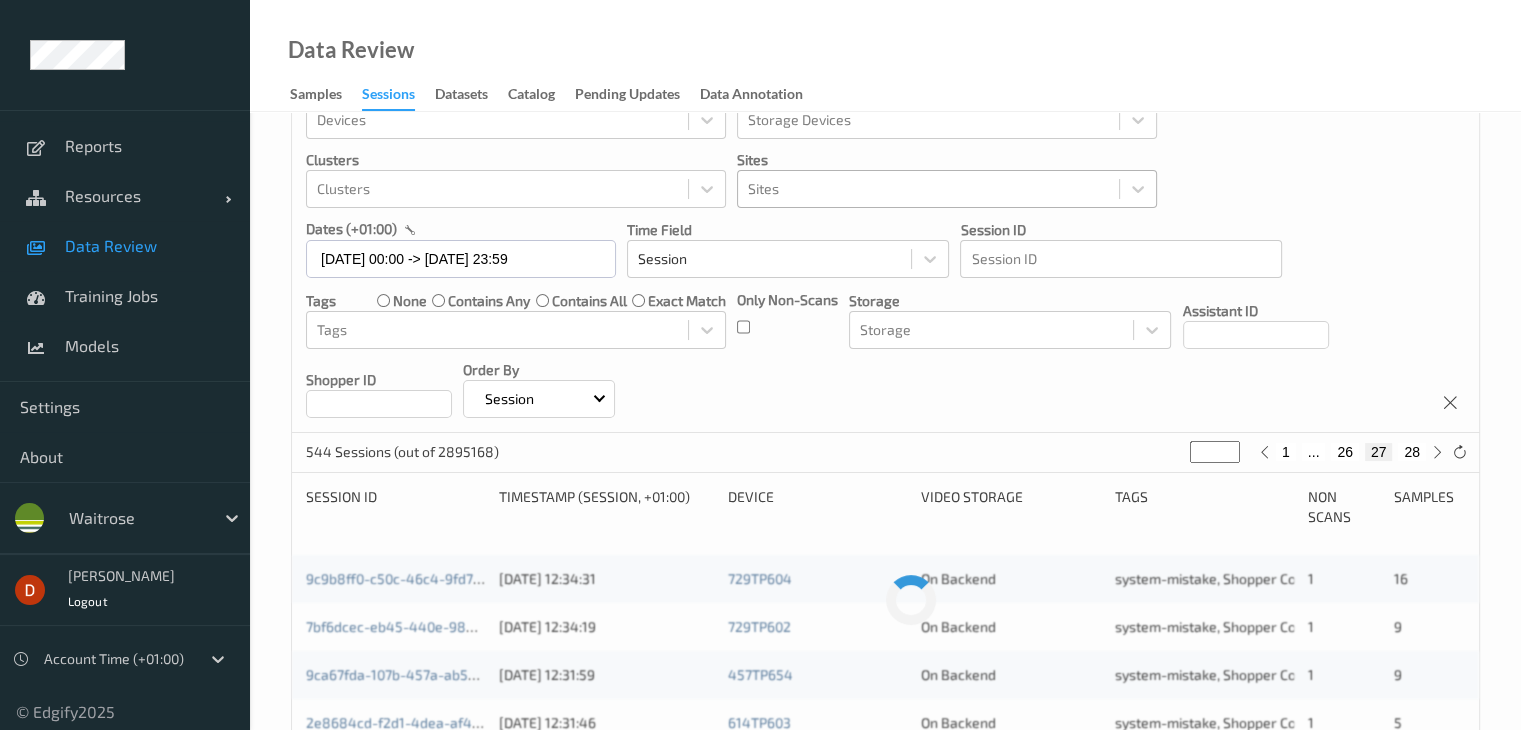 scroll, scrollTop: 0, scrollLeft: 0, axis: both 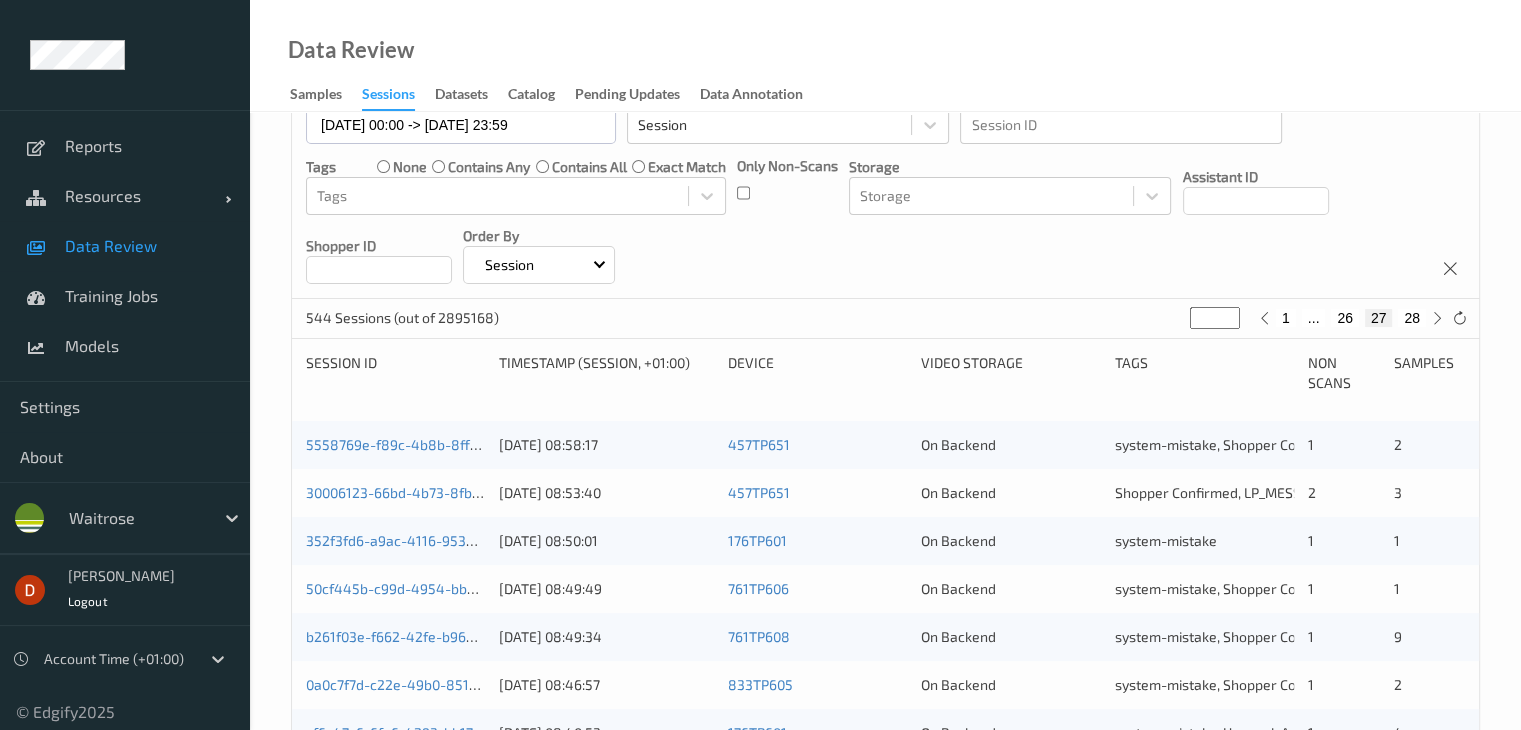 click on "30006123-66bd-4b73-8fba-574ccce8870b" at bounding box center [395, 493] 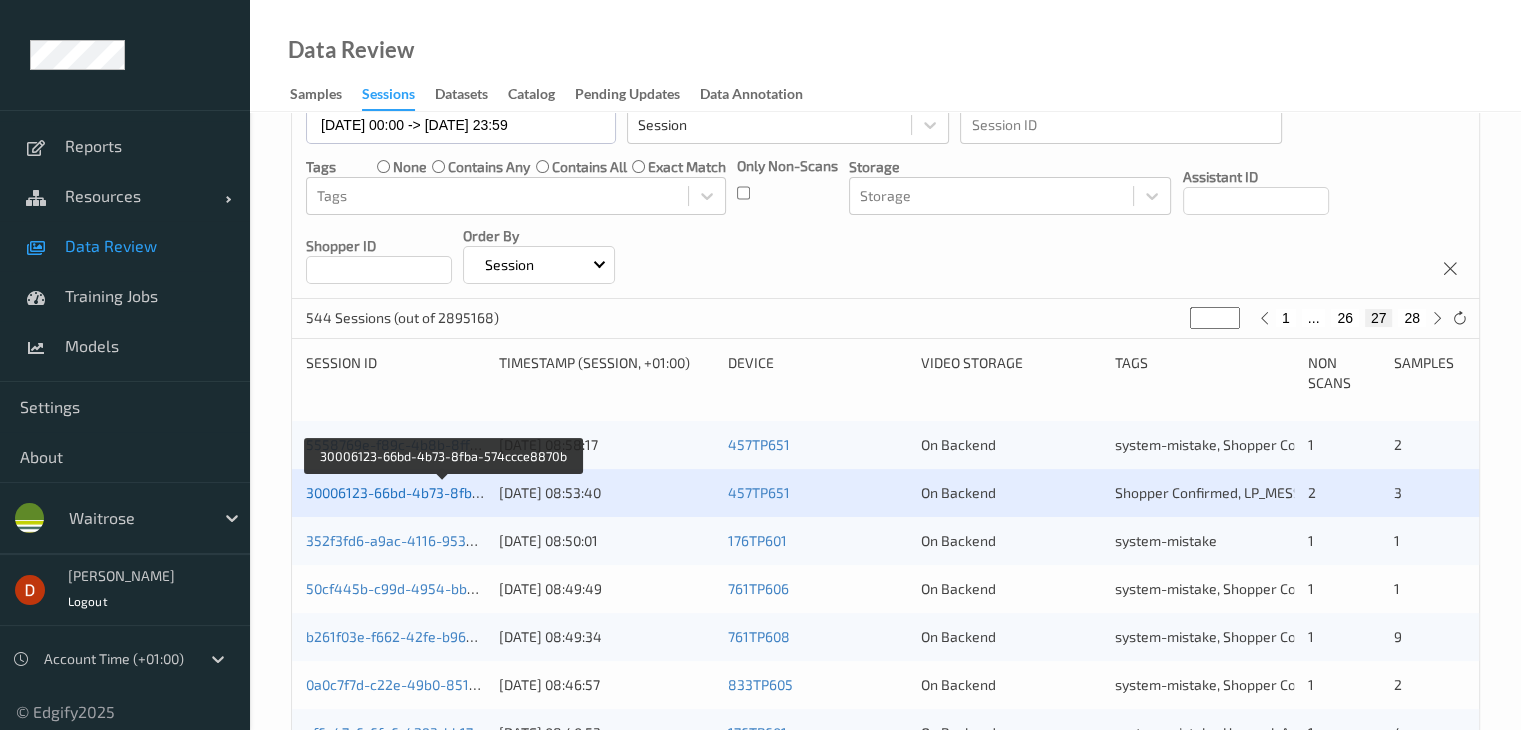click on "30006123-66bd-4b73-8fba-574ccce8870b" at bounding box center (443, 492) 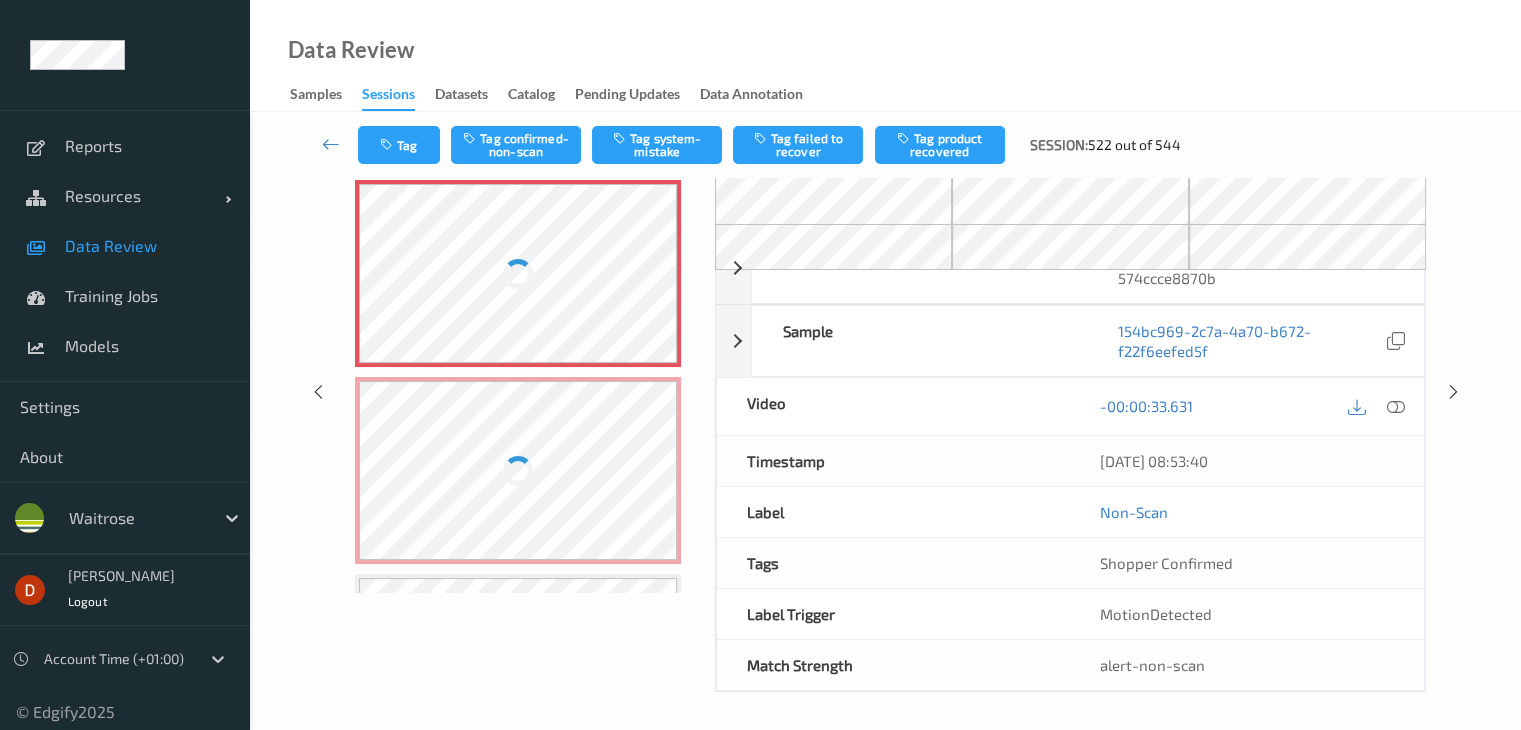scroll, scrollTop: 0, scrollLeft: 0, axis: both 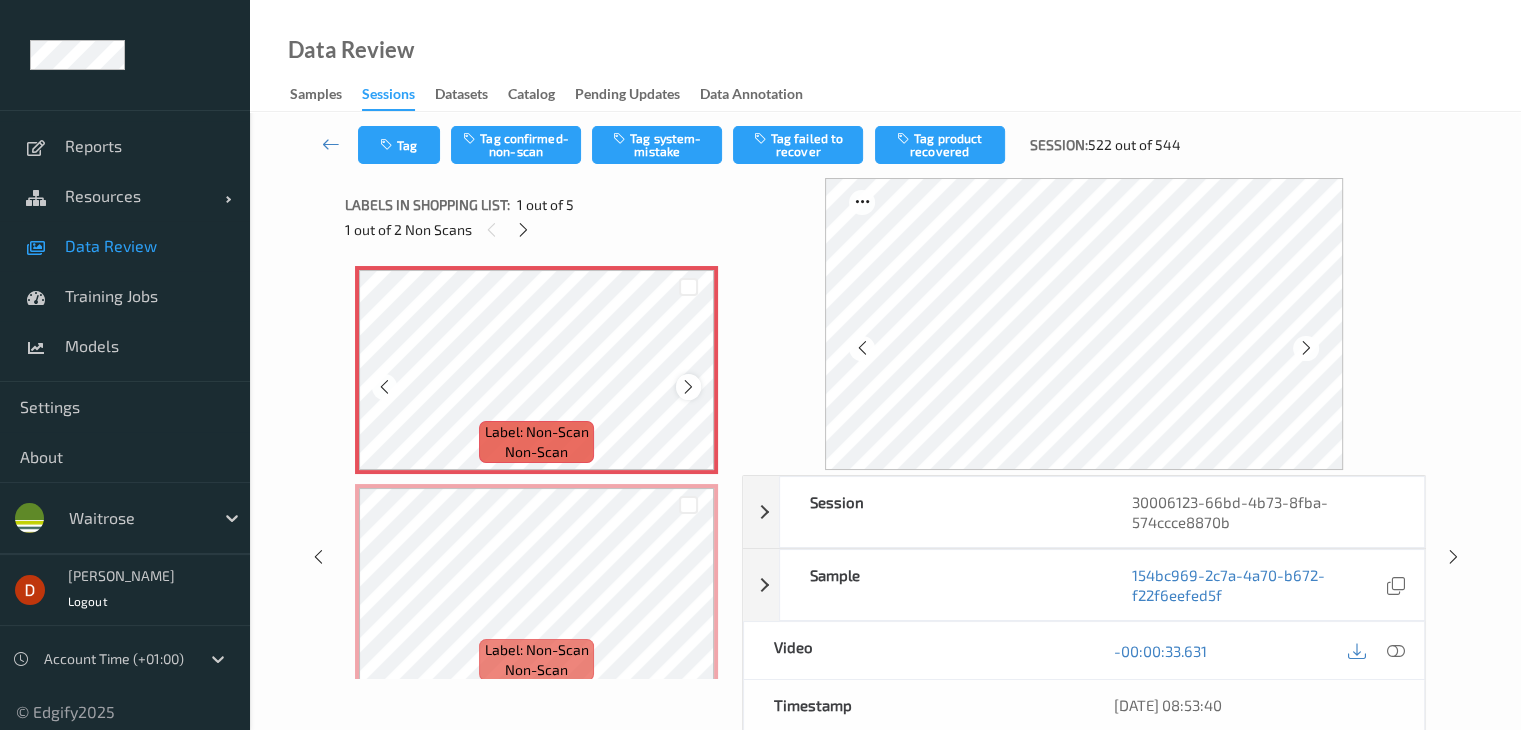 click at bounding box center [688, 387] 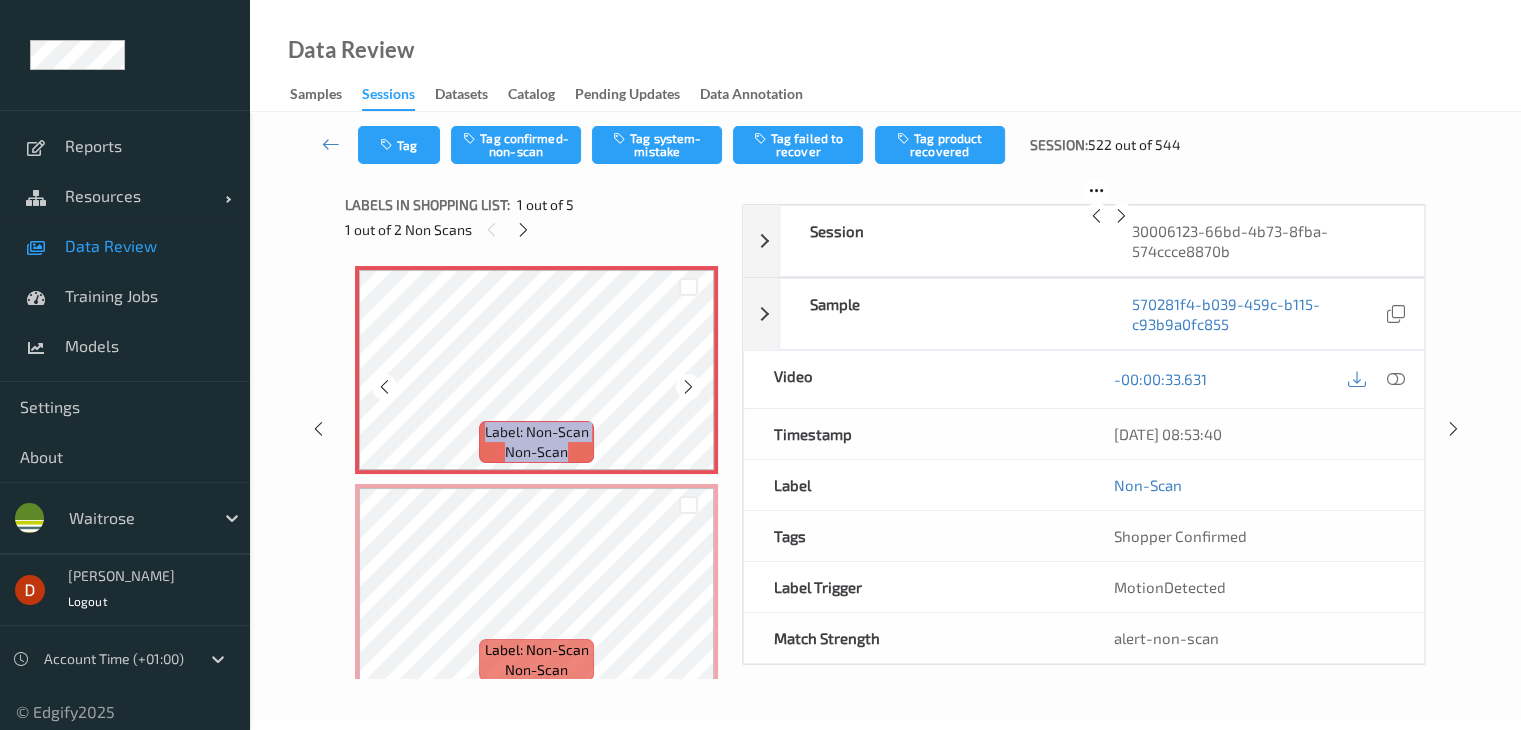 click at bounding box center [688, 387] 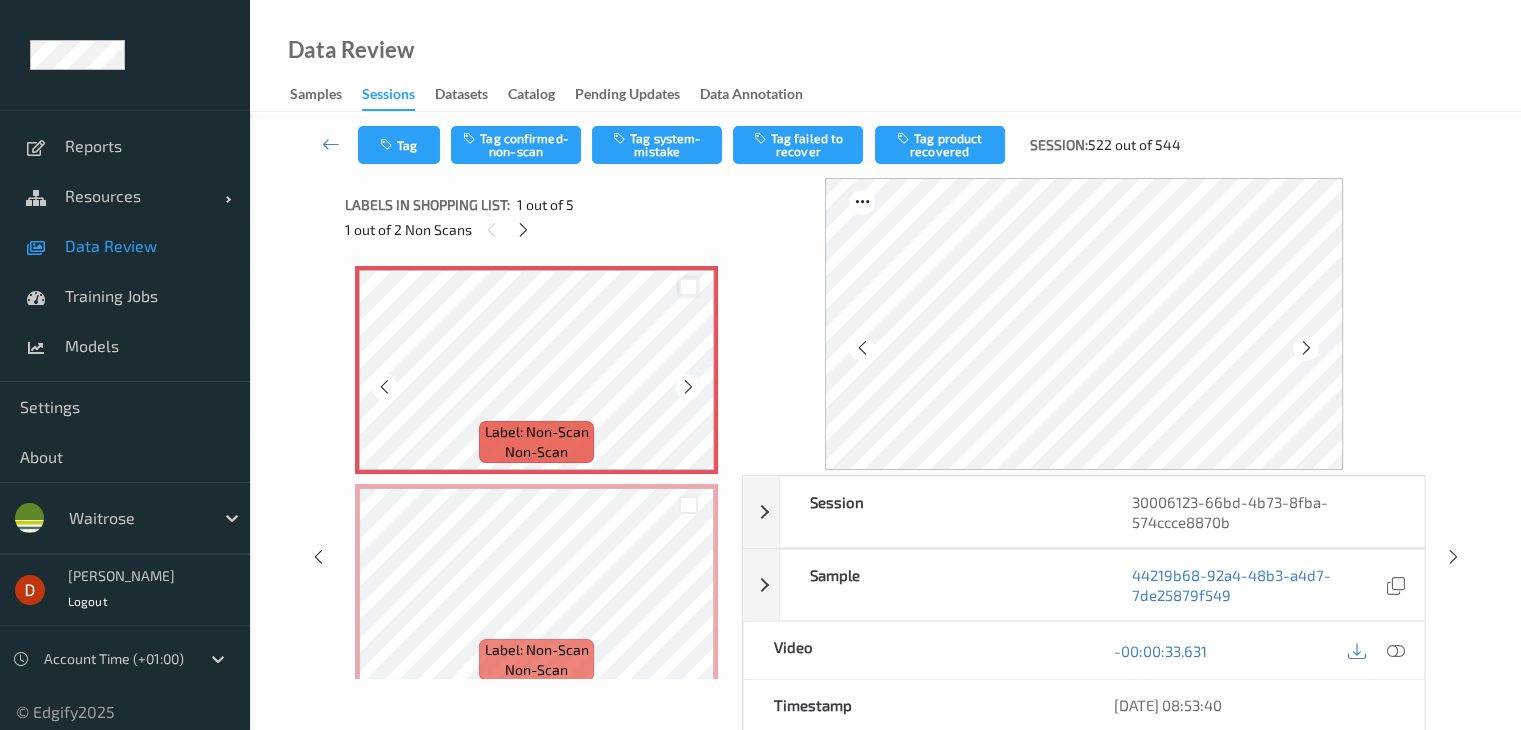 click at bounding box center (688, 287) 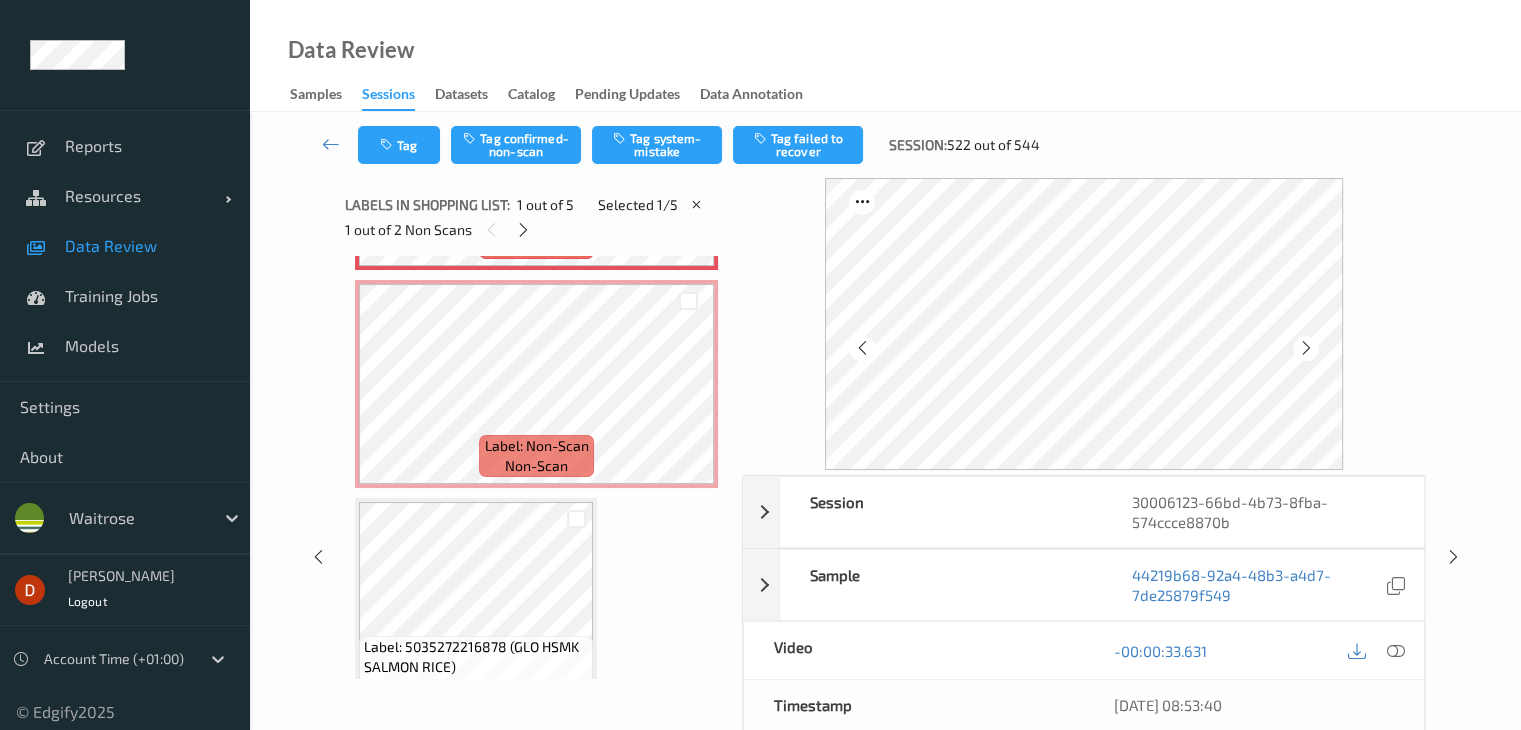 scroll, scrollTop: 200, scrollLeft: 0, axis: vertical 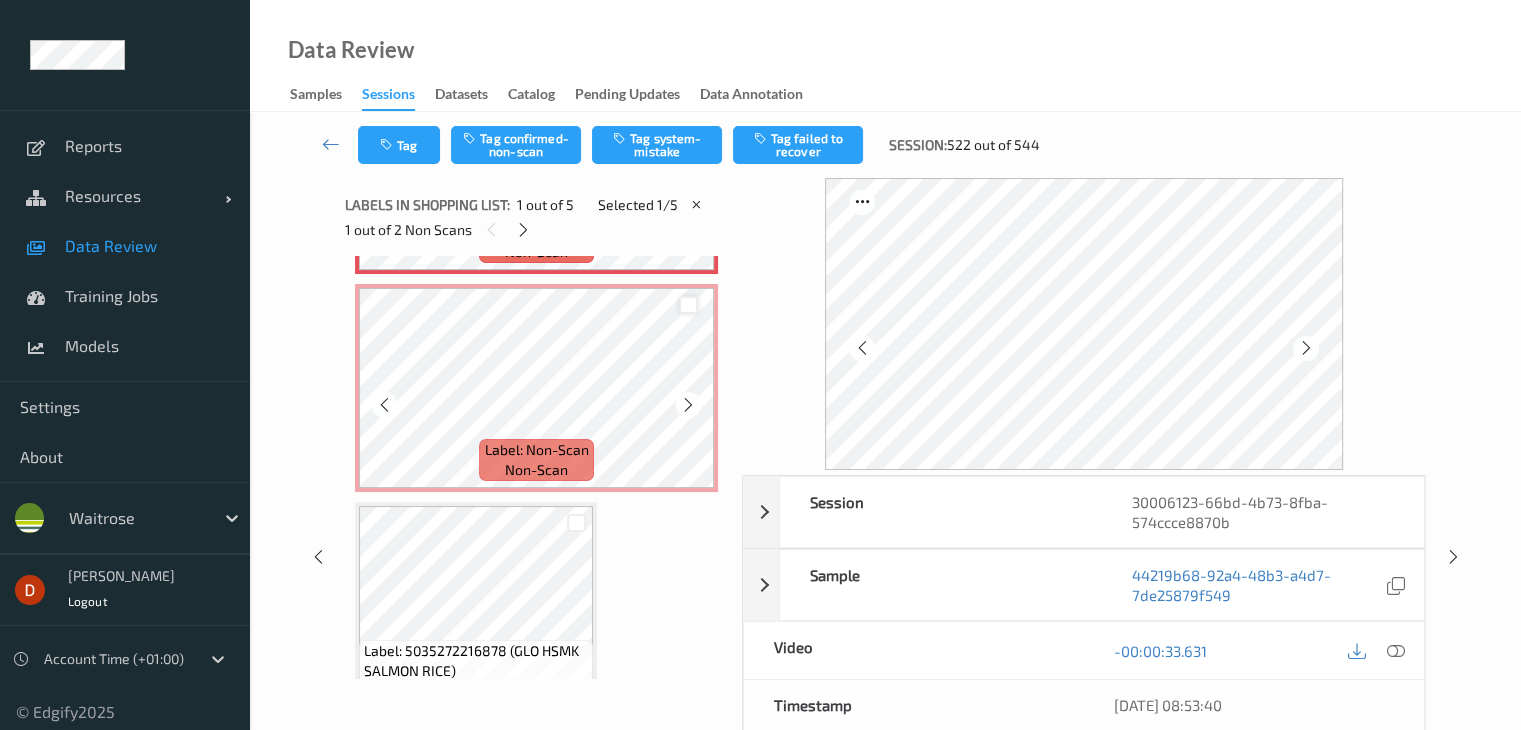 click at bounding box center (688, 305) 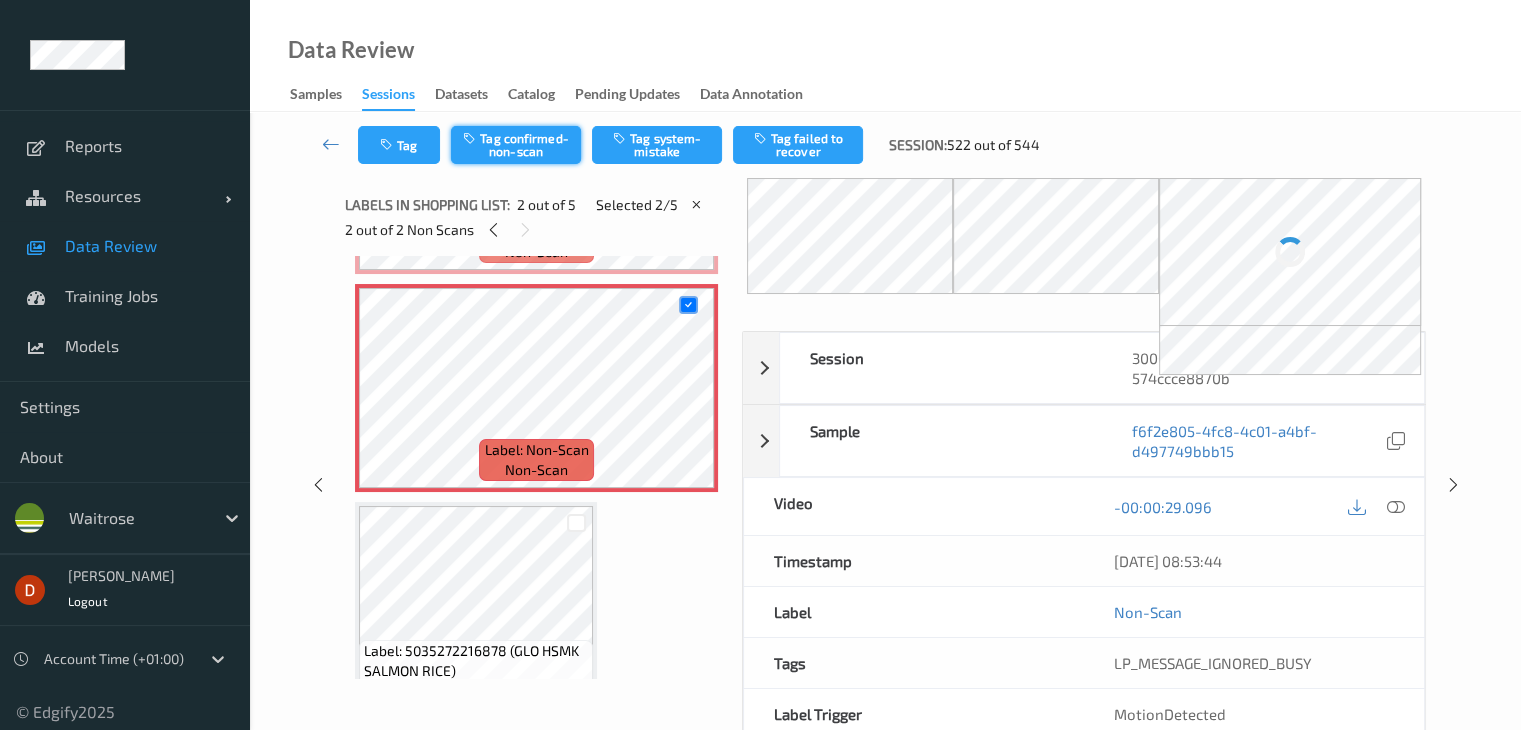 click on "Tag   confirmed-non-scan" at bounding box center (516, 145) 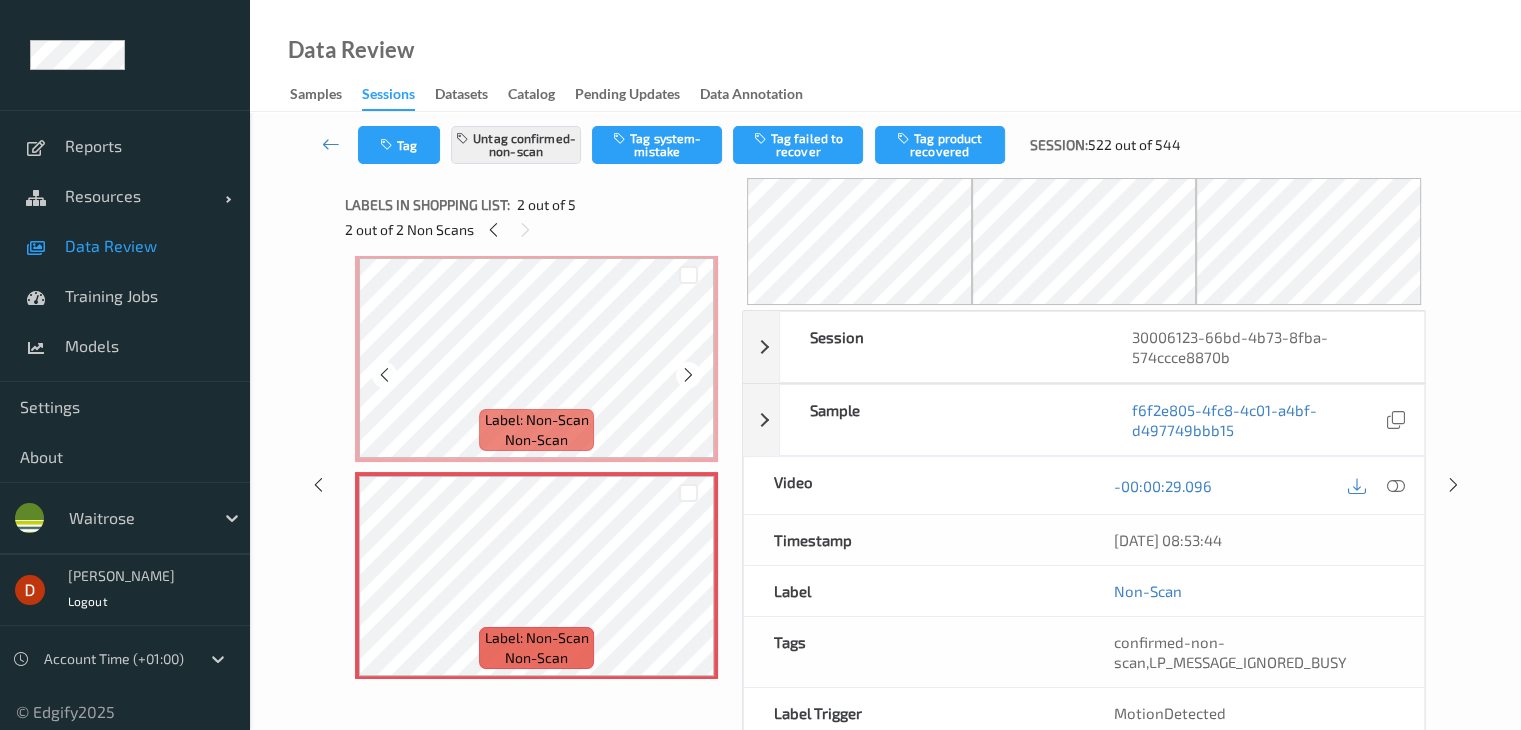 scroll, scrollTop: 0, scrollLeft: 0, axis: both 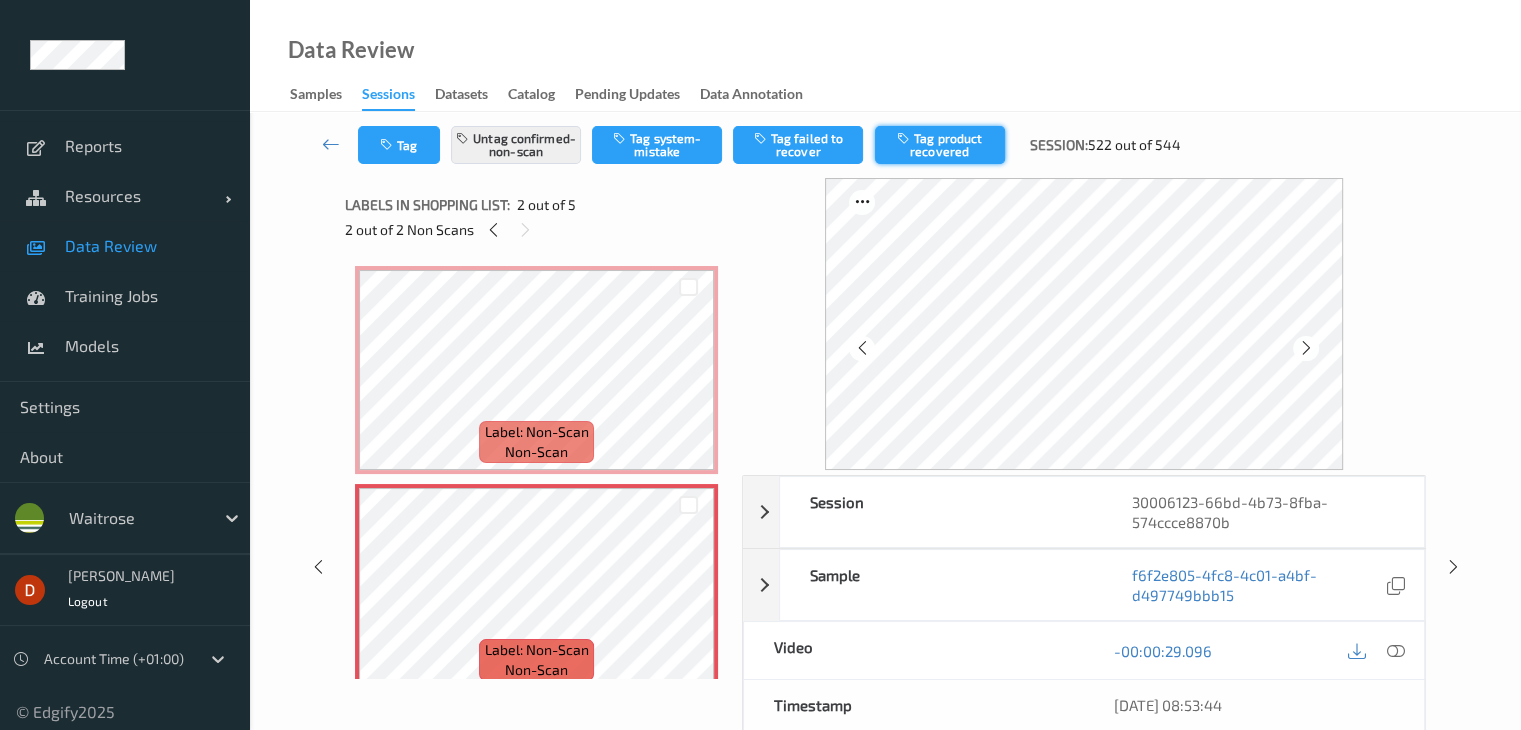 click on "Tag   product recovered" at bounding box center (940, 145) 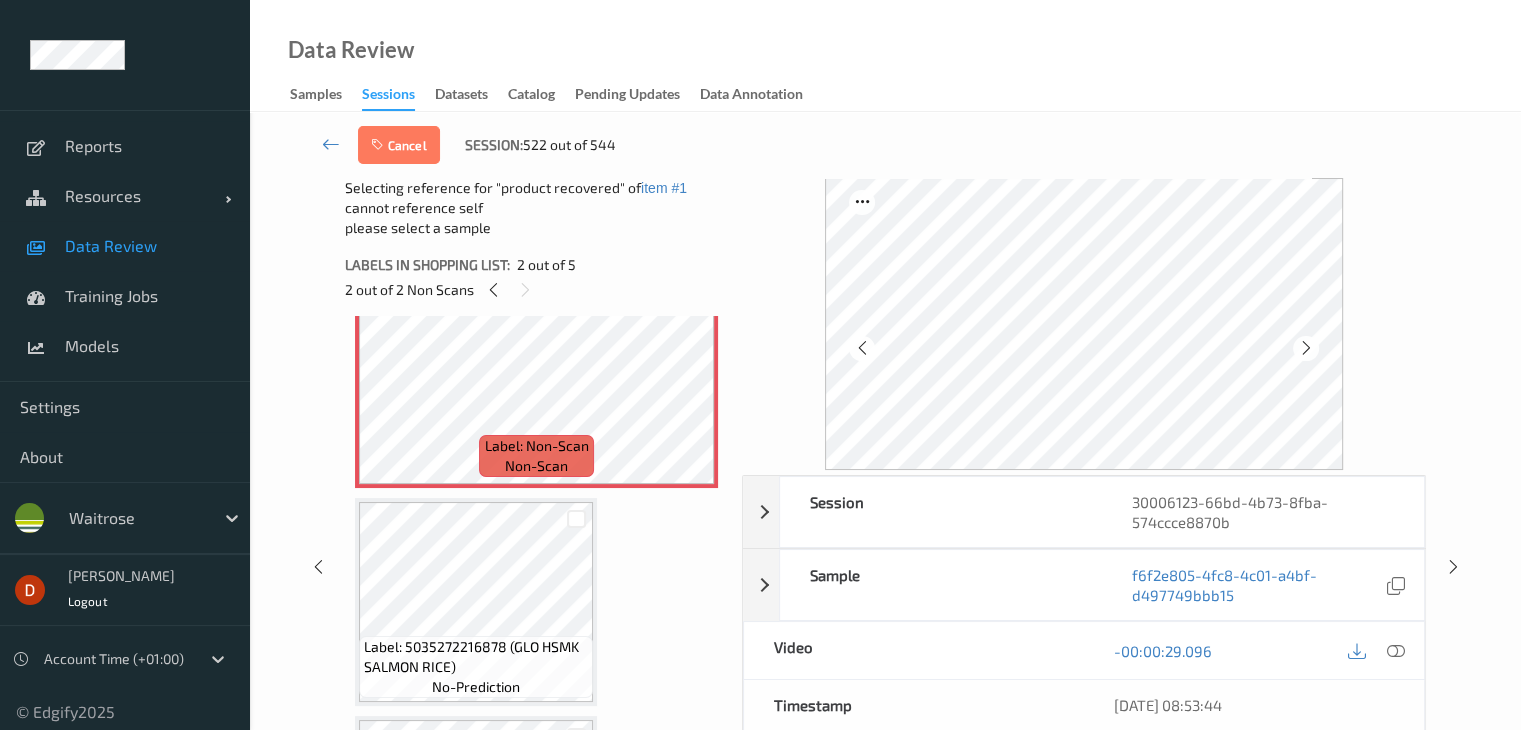 scroll, scrollTop: 400, scrollLeft: 0, axis: vertical 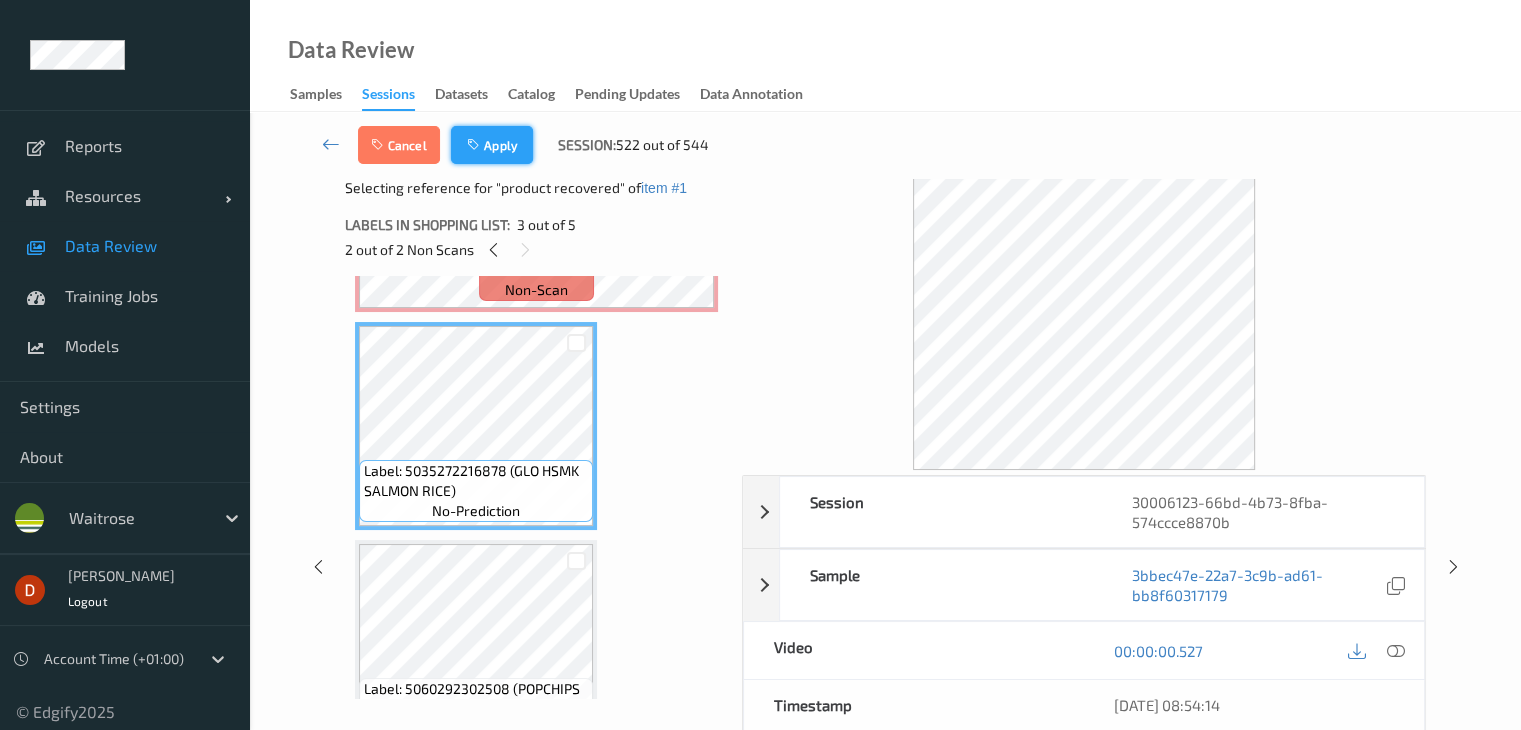 click on "Apply" at bounding box center [492, 145] 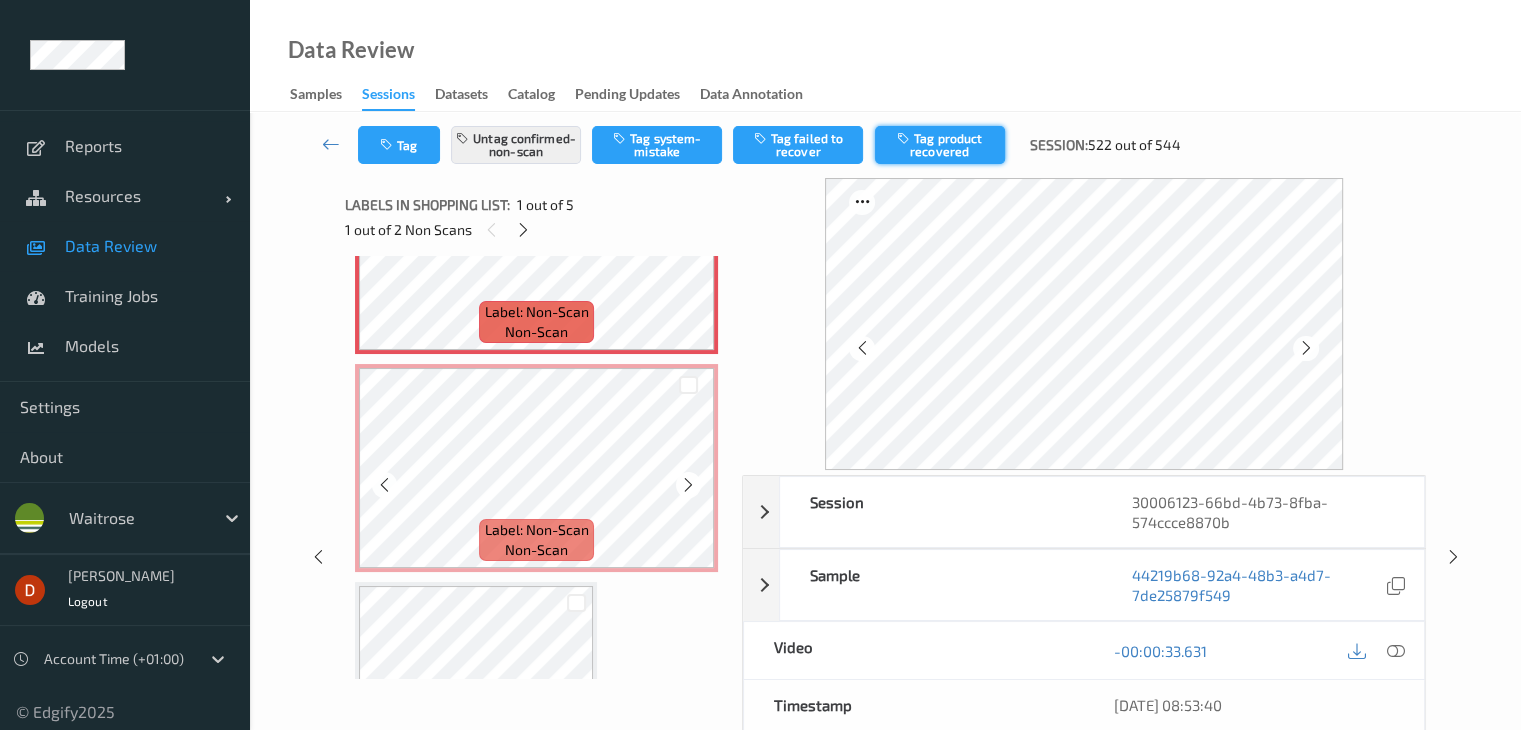 scroll, scrollTop: 100, scrollLeft: 0, axis: vertical 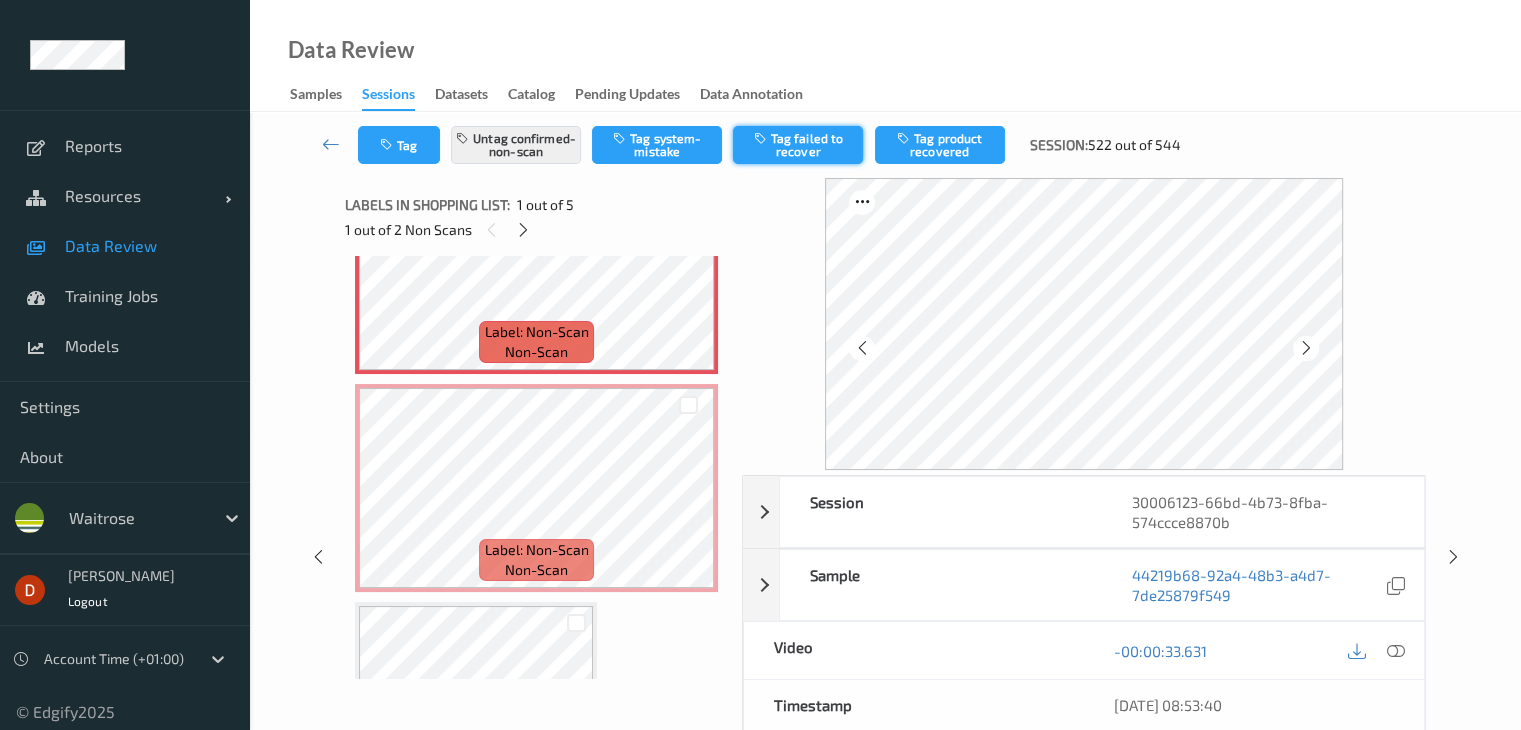 click at bounding box center [762, 138] 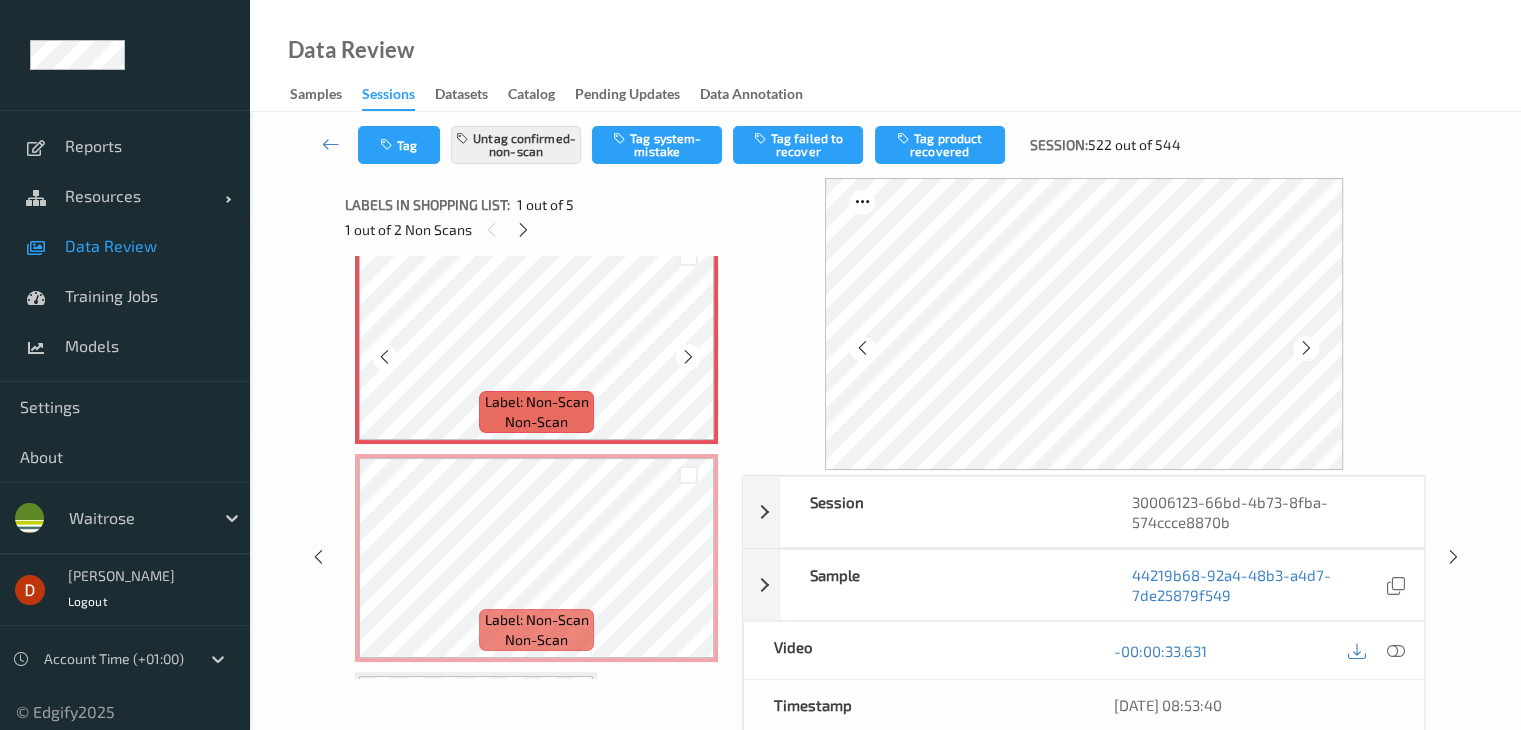 scroll, scrollTop: 0, scrollLeft: 0, axis: both 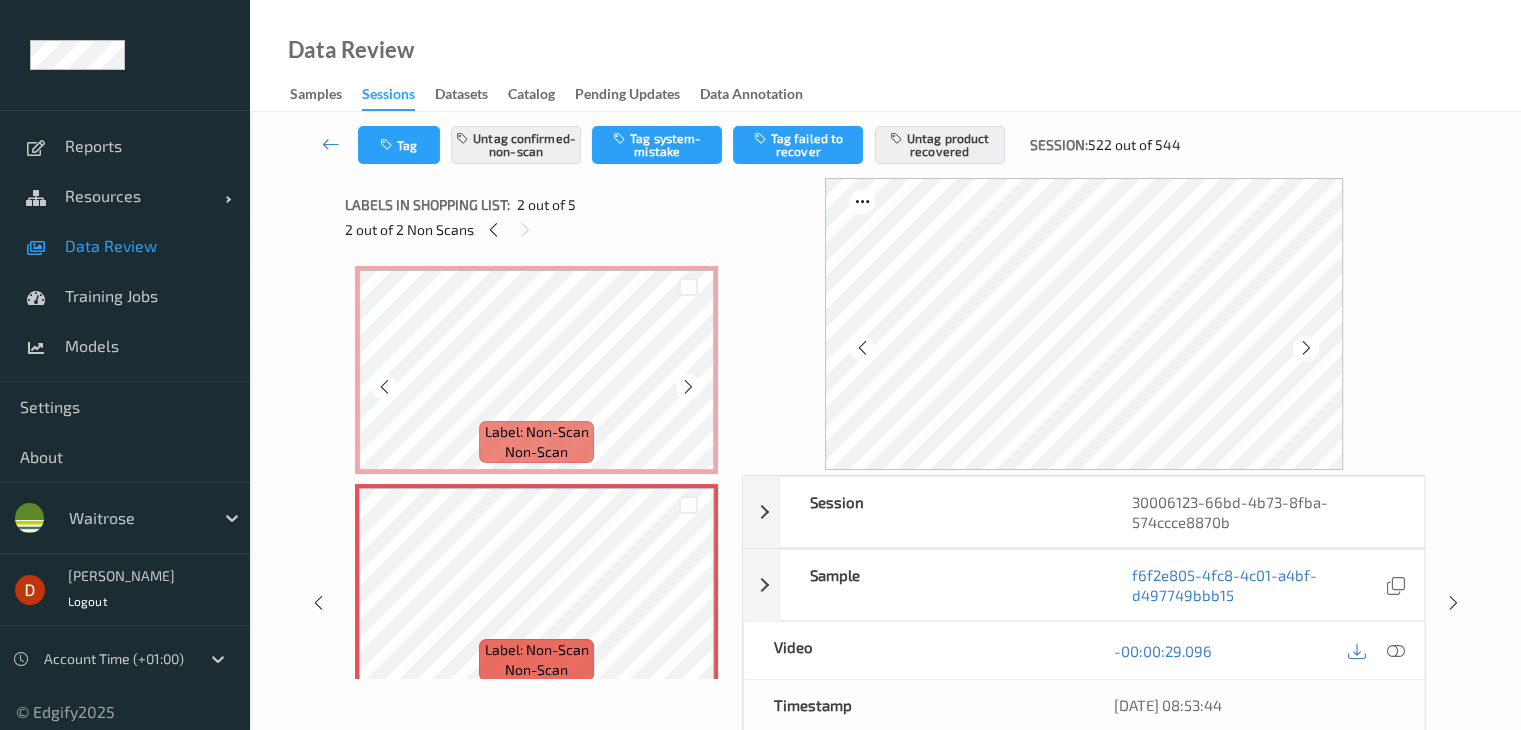 click on "Label: Non-Scan" at bounding box center [537, 432] 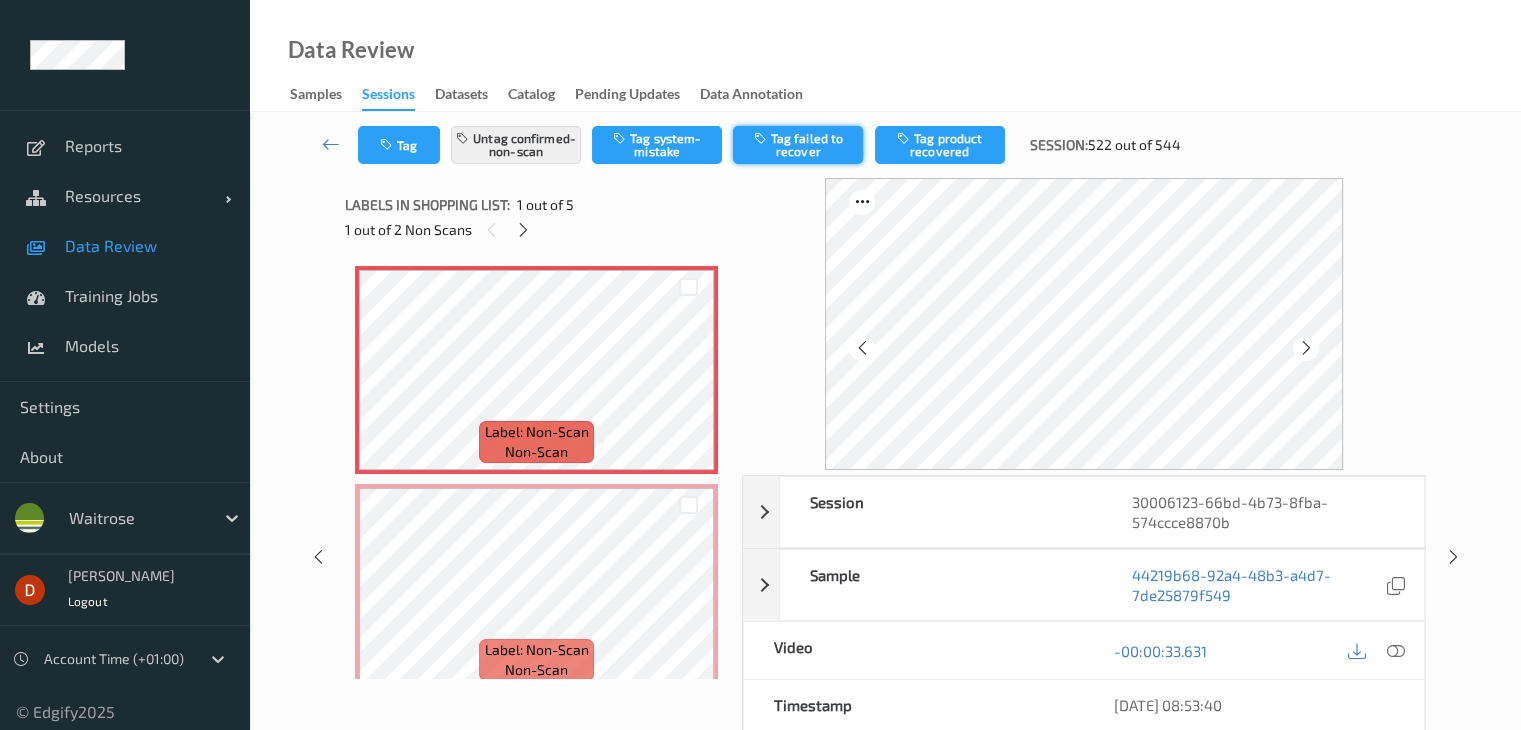 click on "Tag   failed to recover" at bounding box center (798, 145) 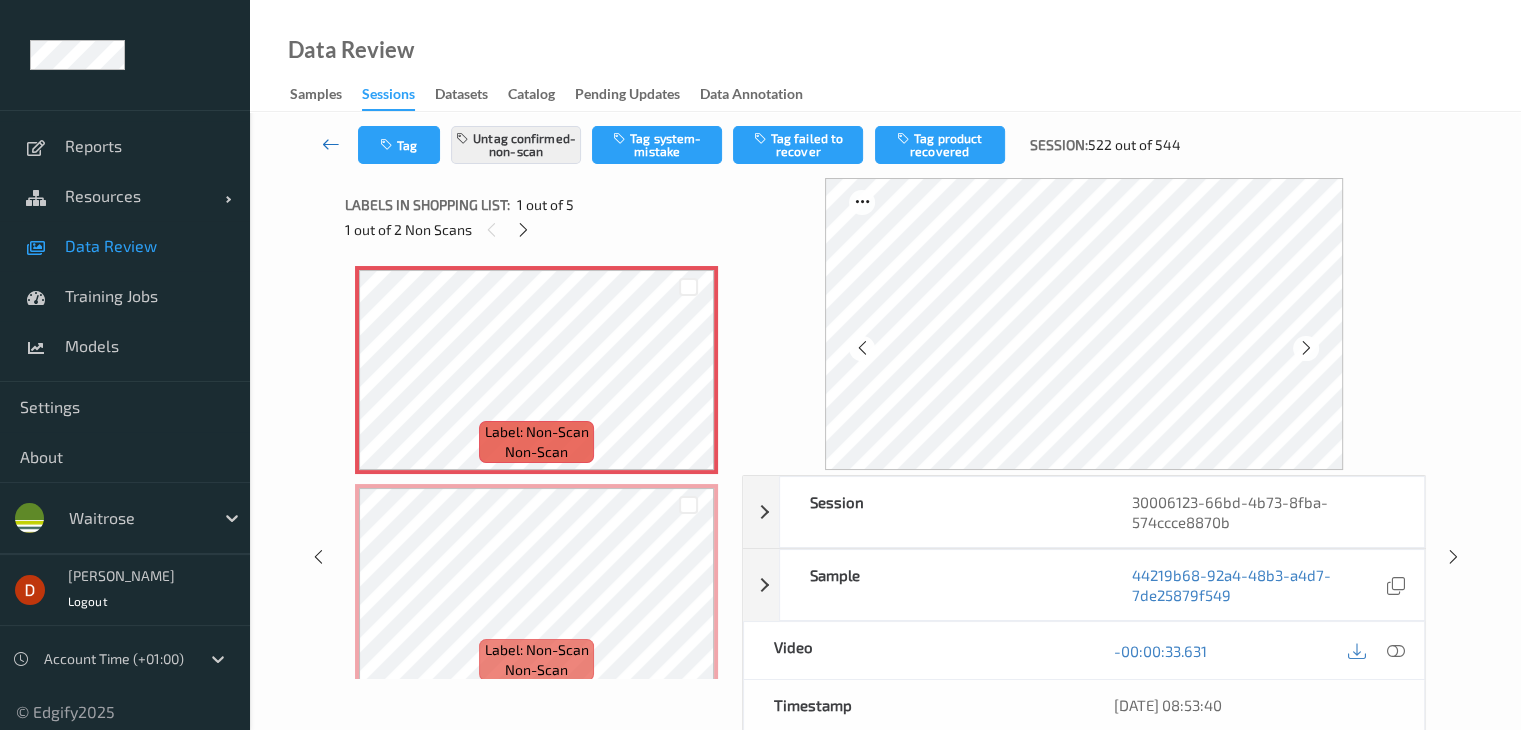 click at bounding box center (331, 145) 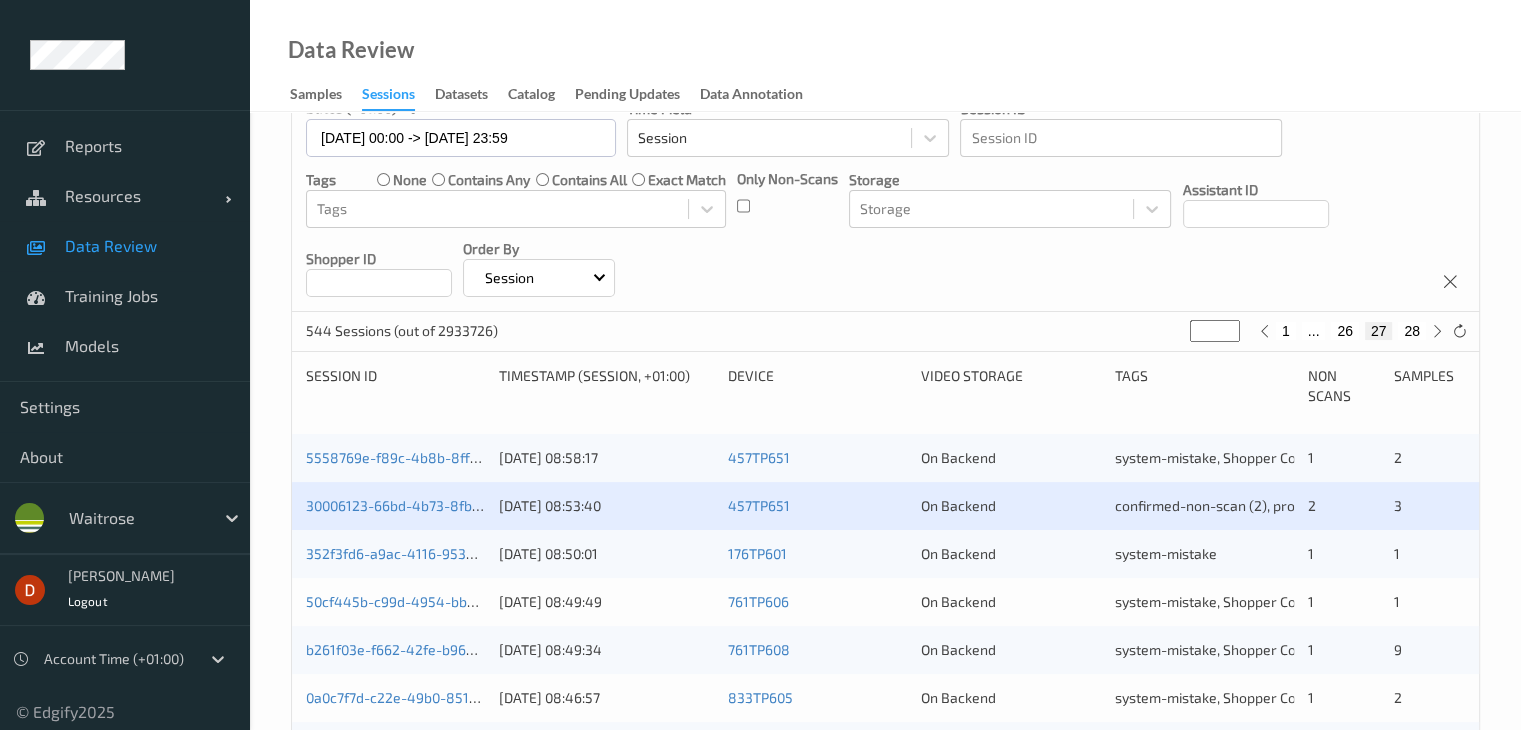scroll, scrollTop: 300, scrollLeft: 0, axis: vertical 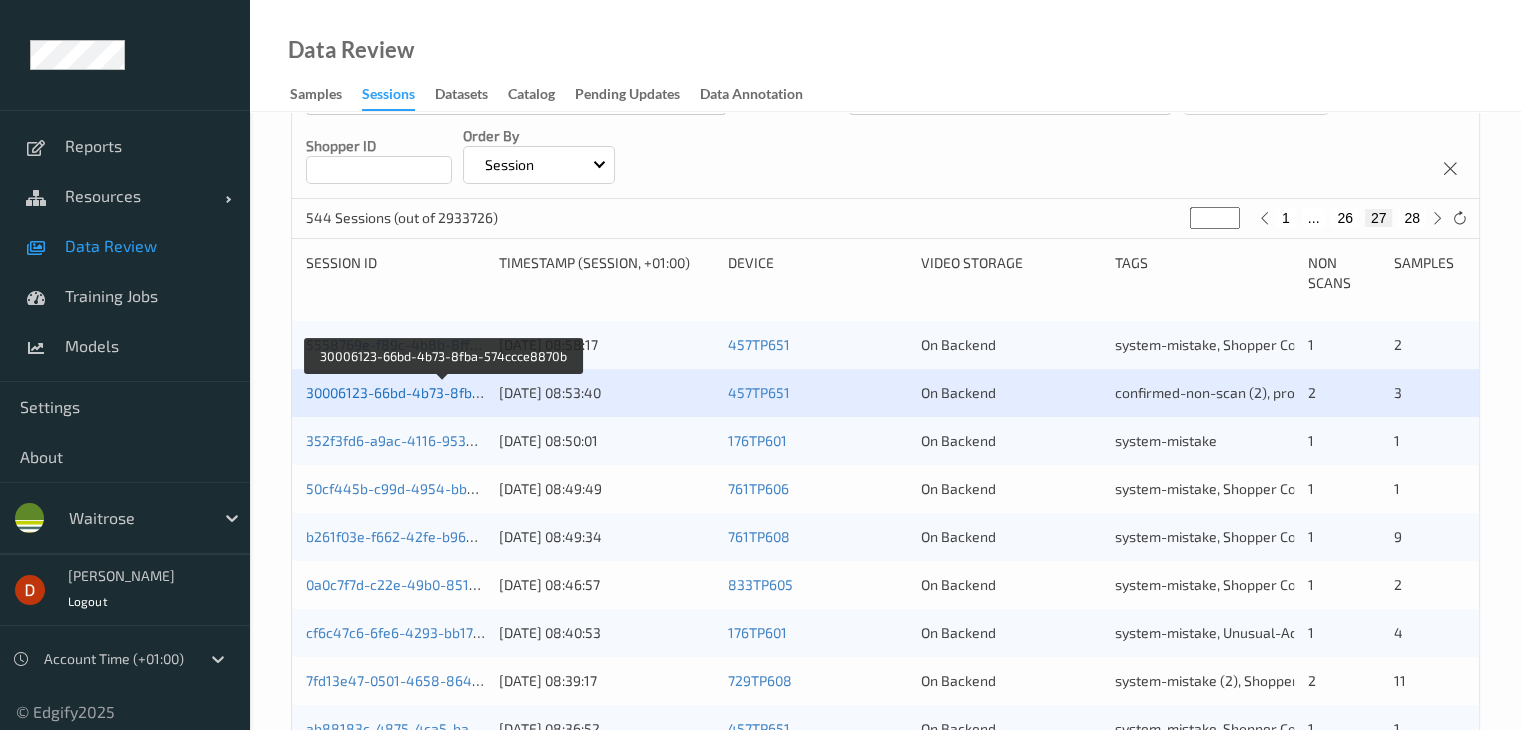 click on "30006123-66bd-4b73-8fba-574ccce8870b" at bounding box center [443, 392] 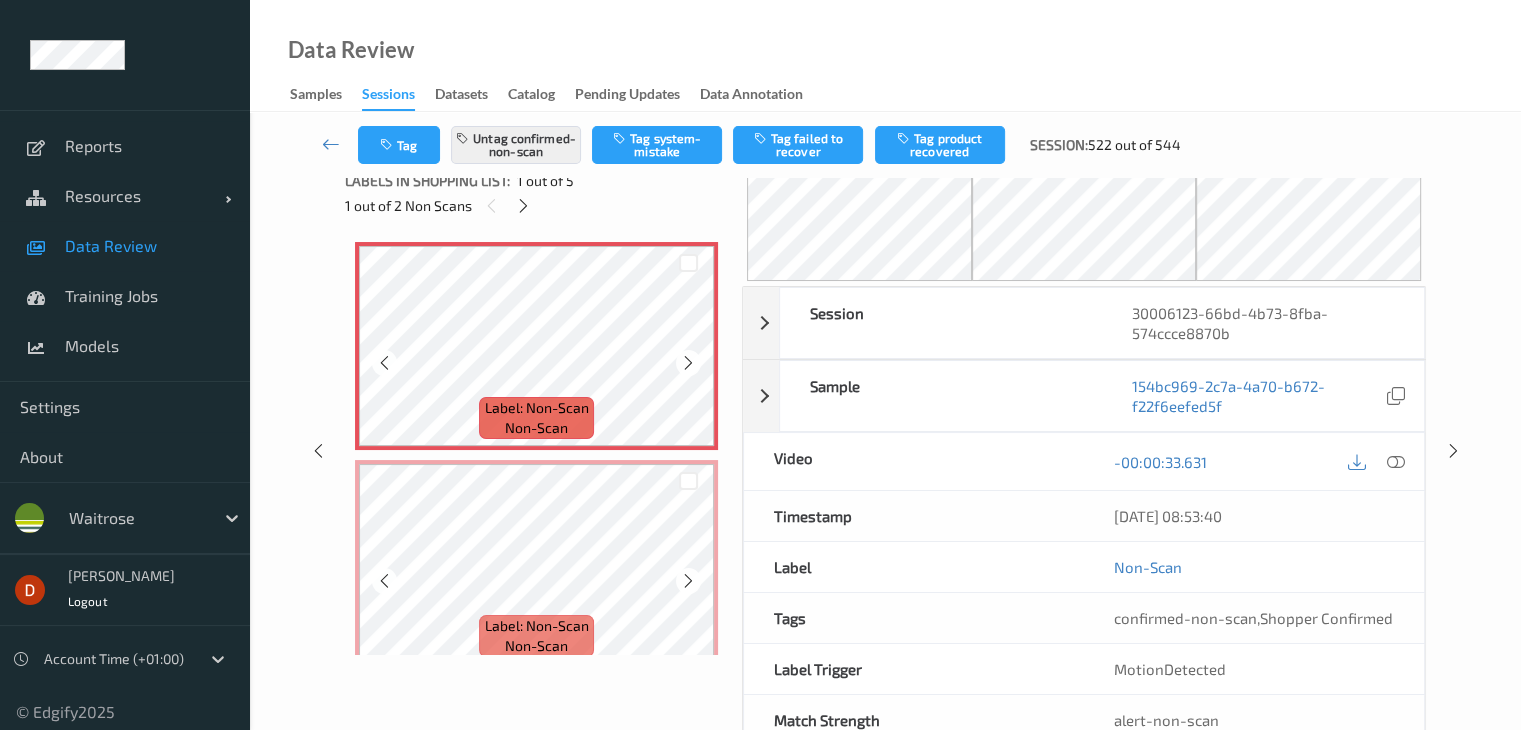scroll, scrollTop: 0, scrollLeft: 0, axis: both 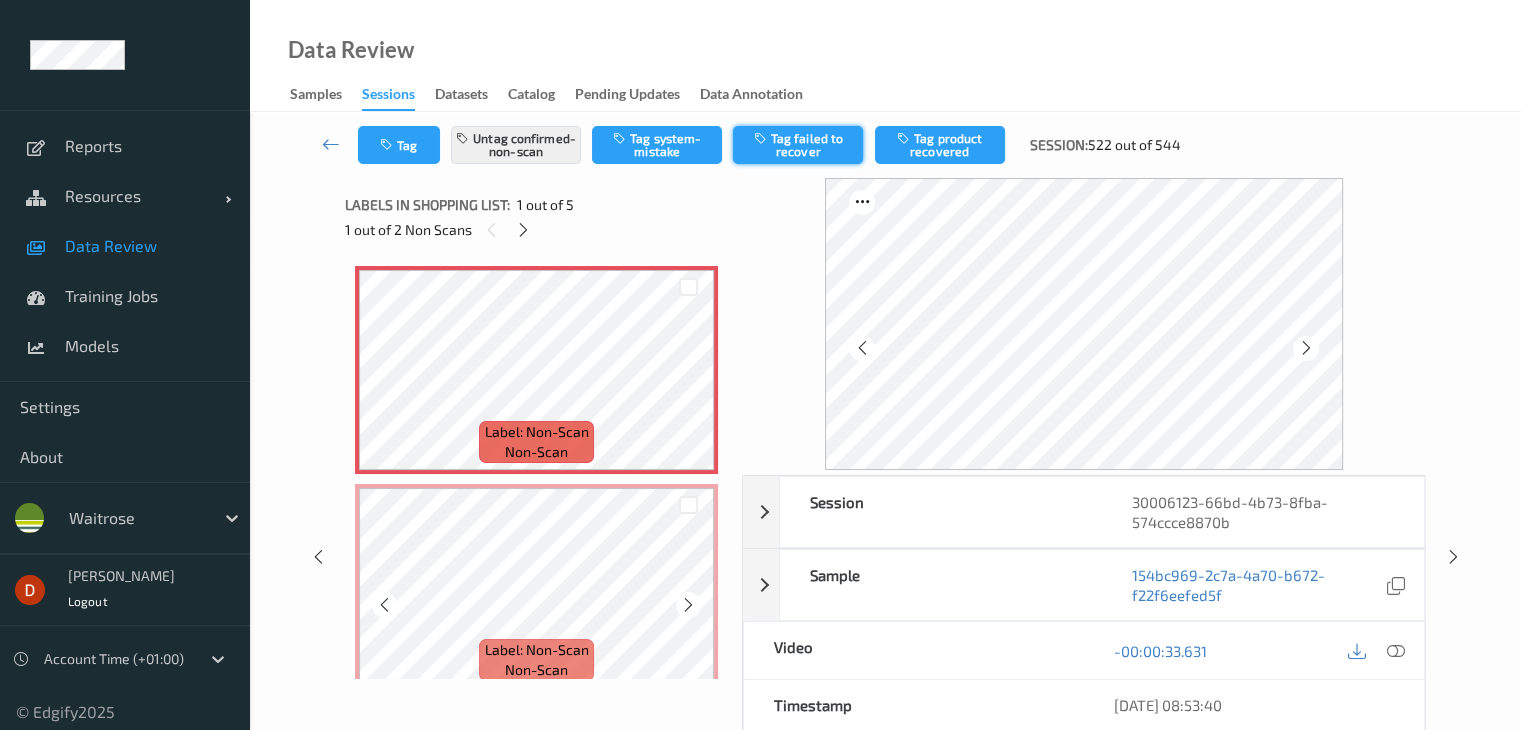 click on "Tag   failed to recover" at bounding box center [798, 145] 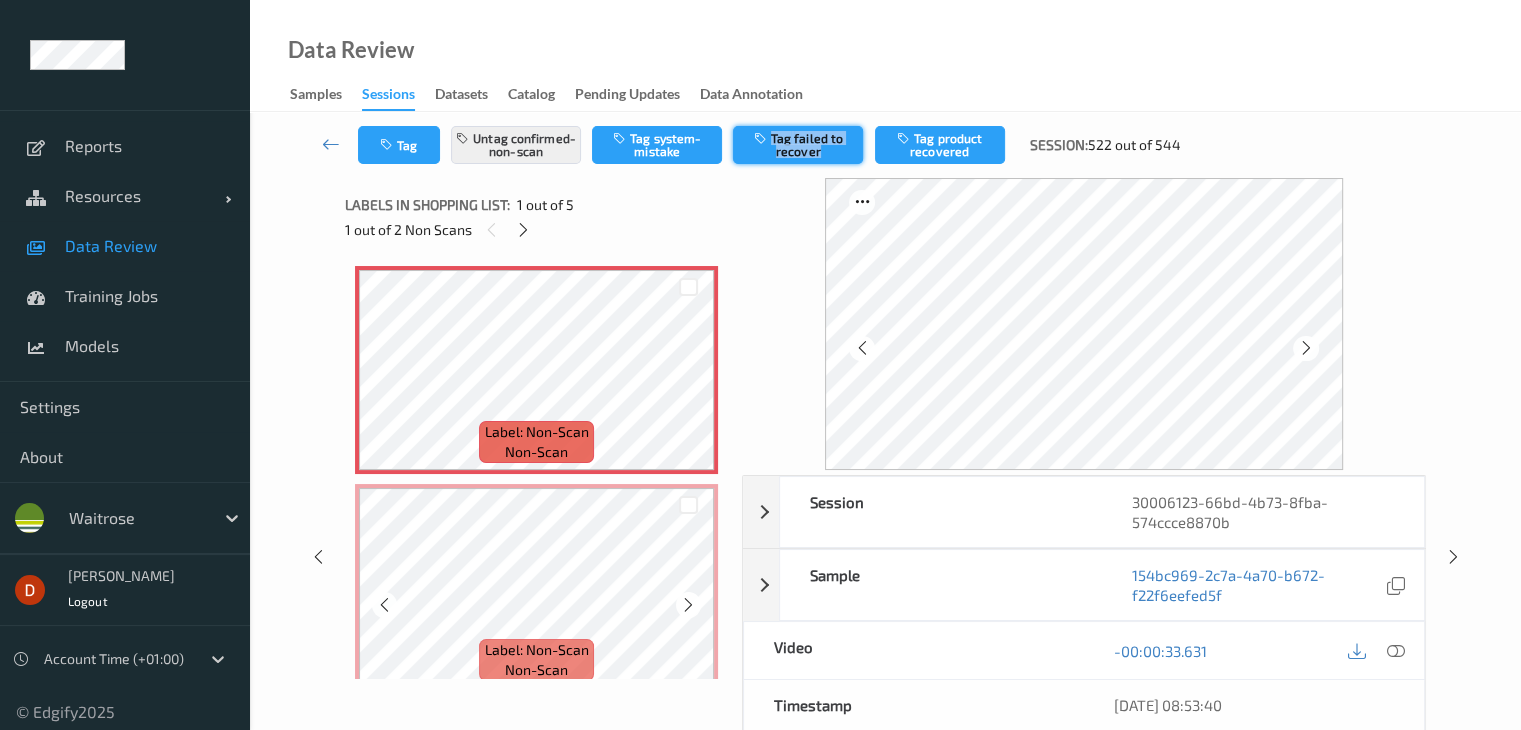 click on "Tag Untag   confirmed-non-scan Tag   system-mistake Tag   failed to recover Tag   product recovered Session: 522 out of 544" at bounding box center (885, 145) 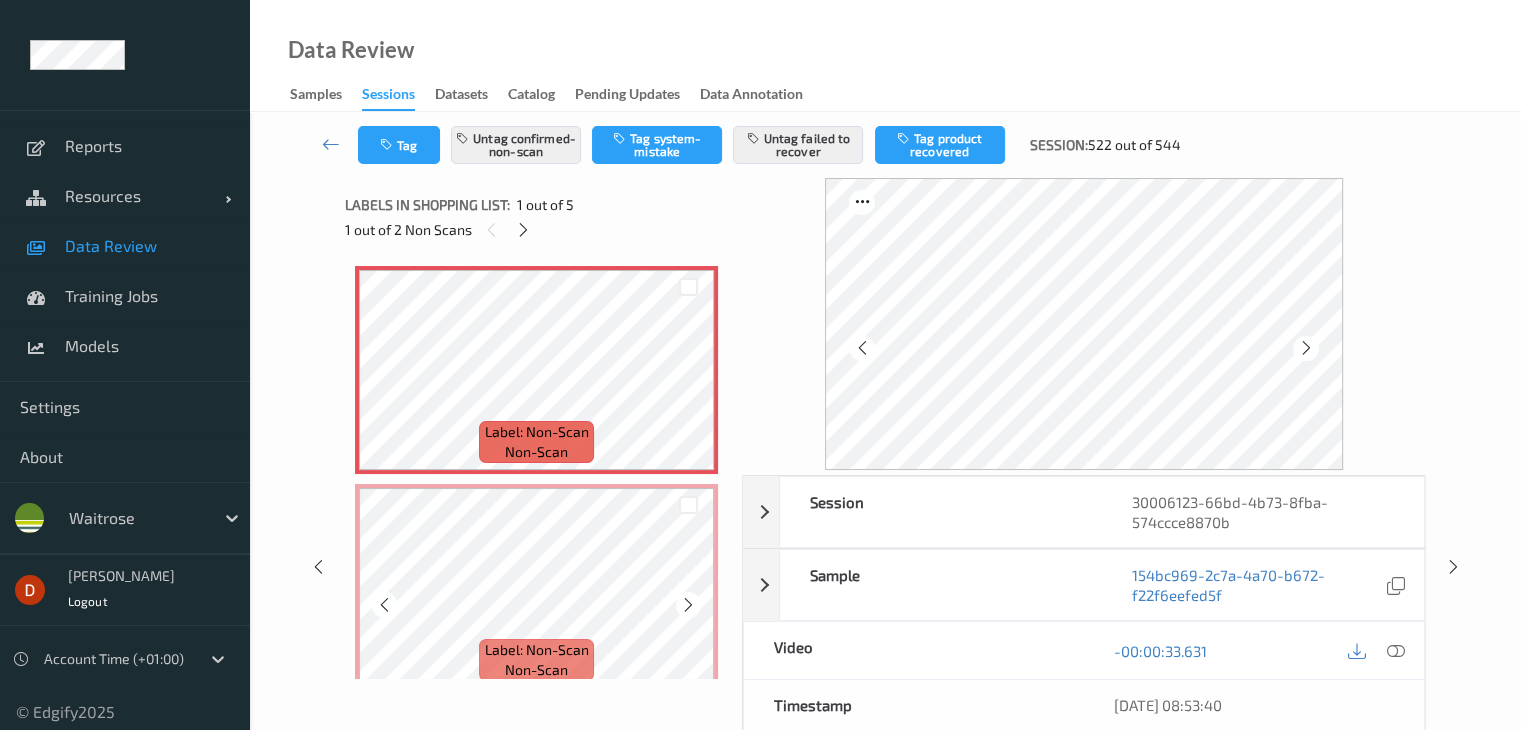 click at bounding box center [1084, 324] 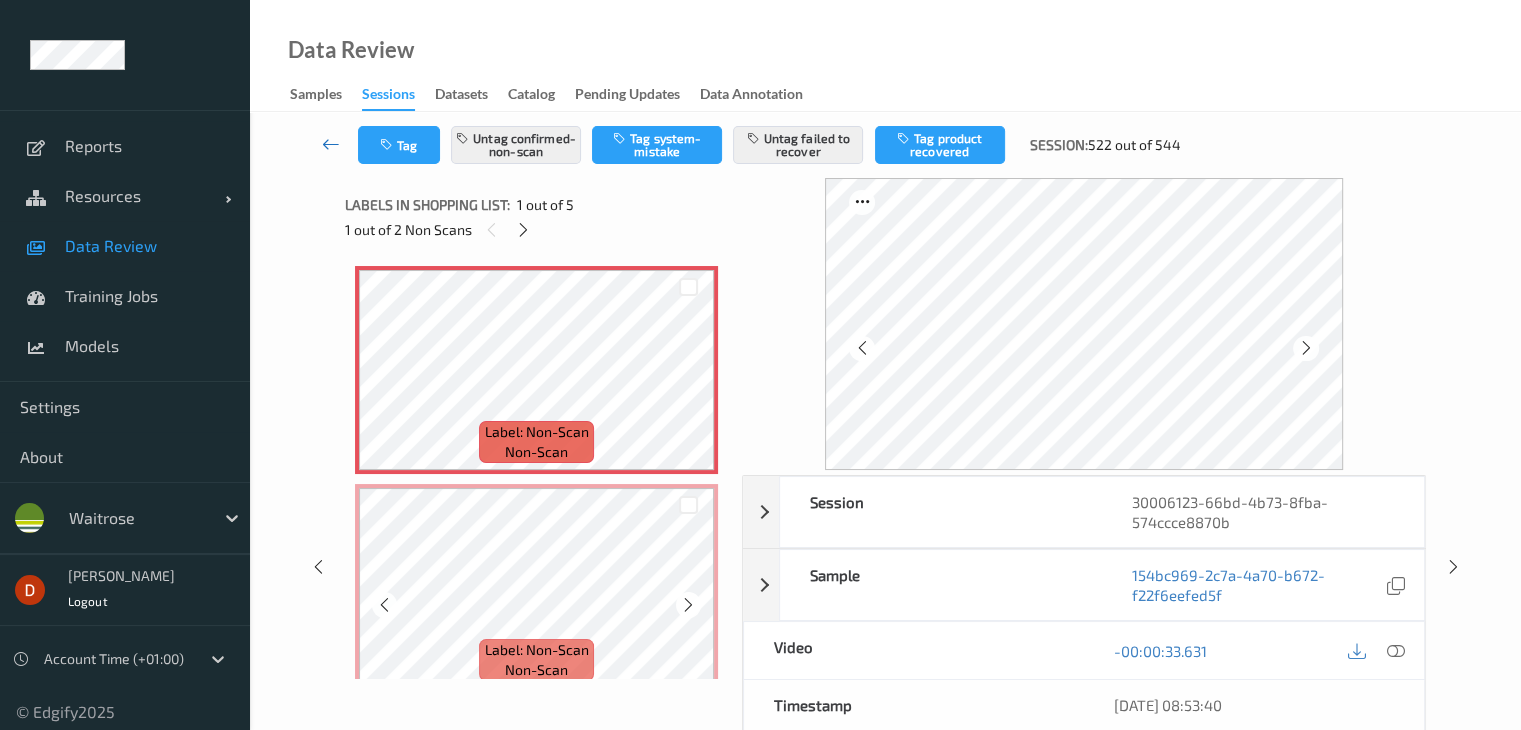 click at bounding box center (331, 145) 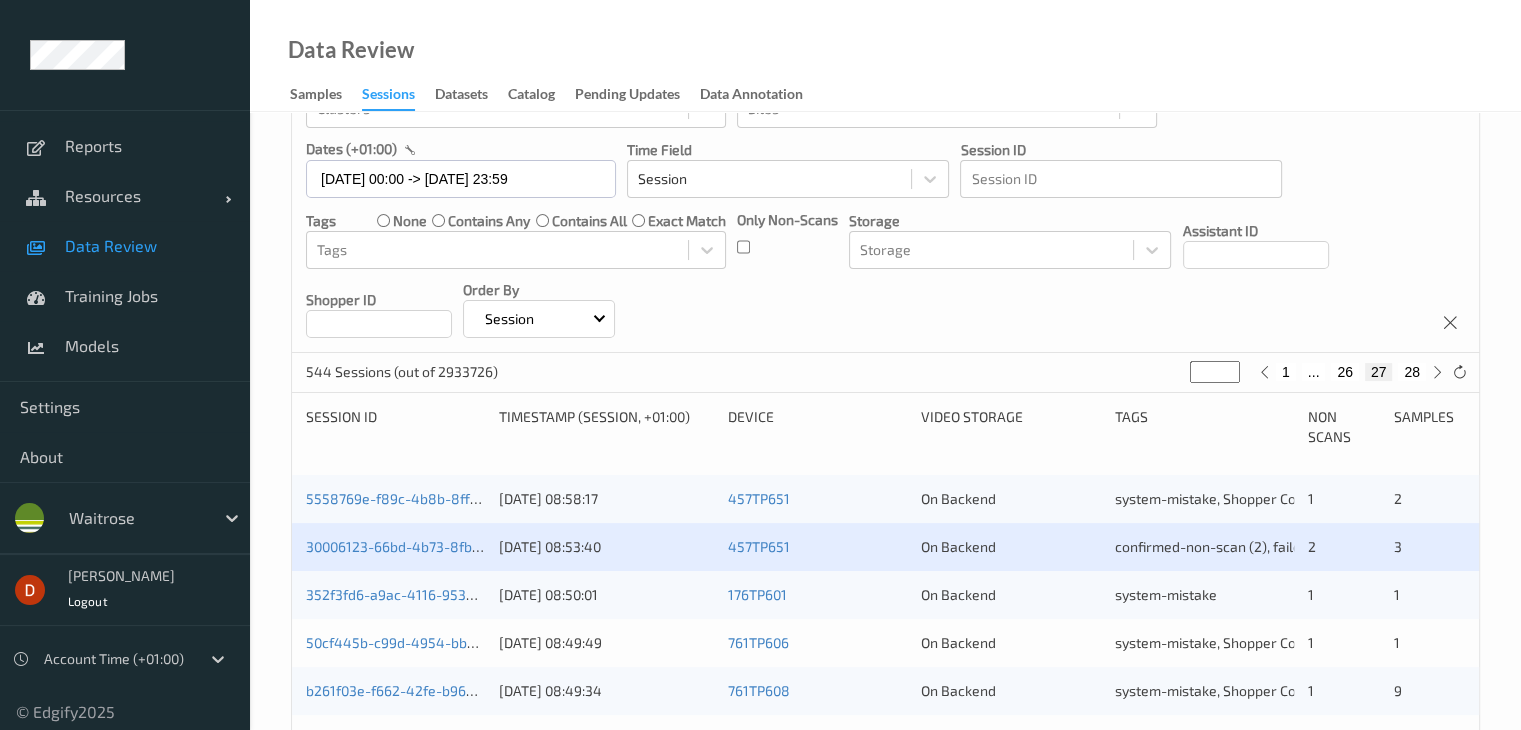 scroll, scrollTop: 0, scrollLeft: 0, axis: both 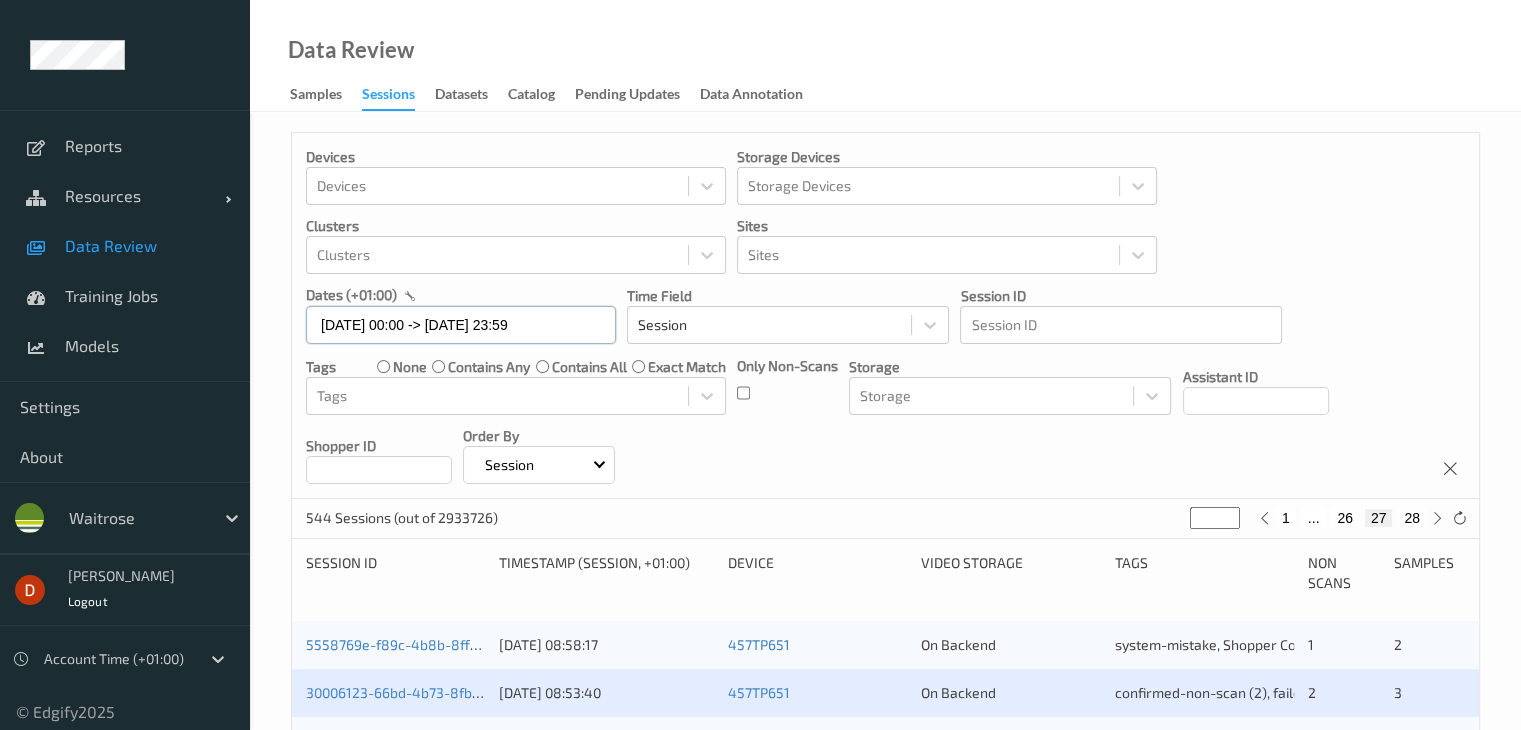 click on "03/07/2025 00:00 -> 03/07/2025 23:59" at bounding box center [461, 325] 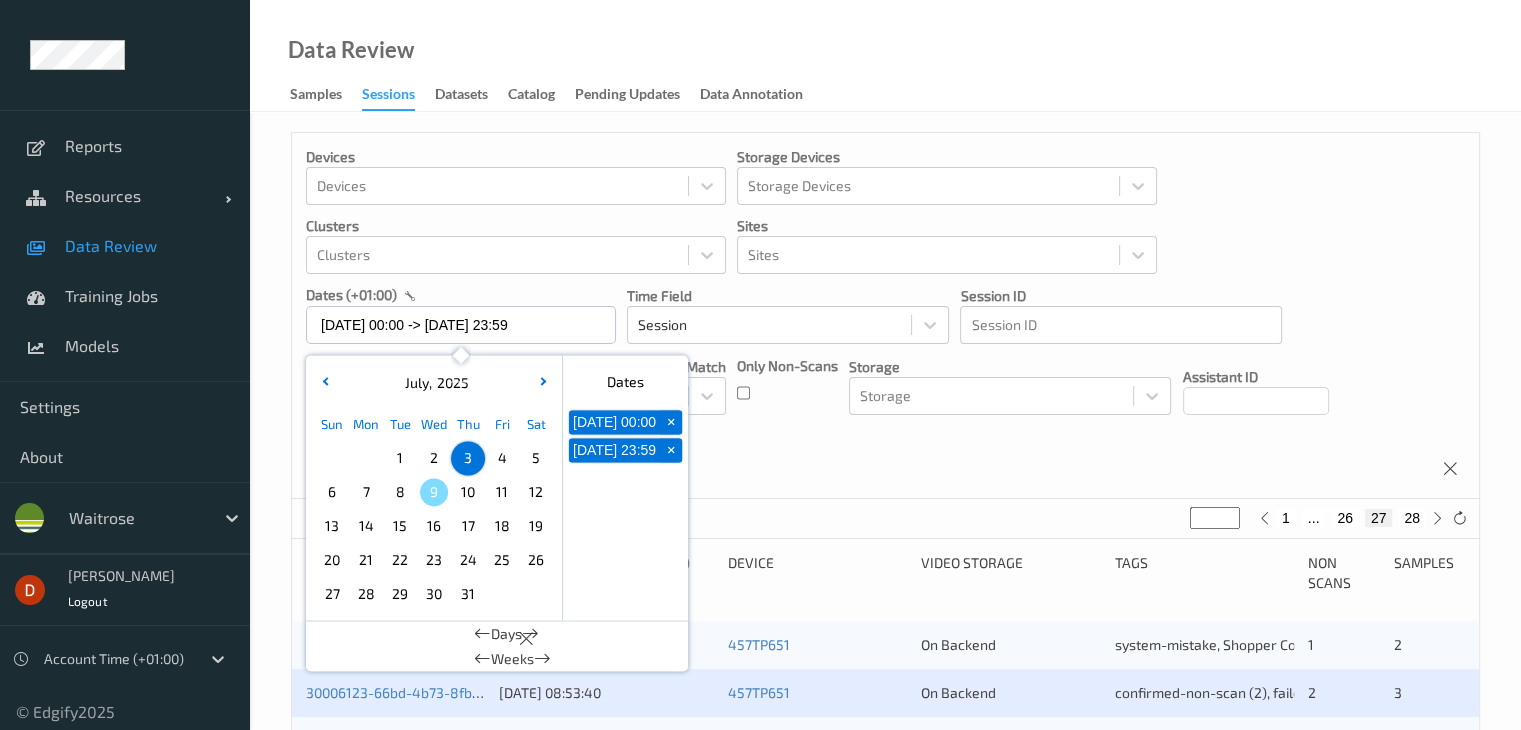 click on "4" at bounding box center [502, 458] 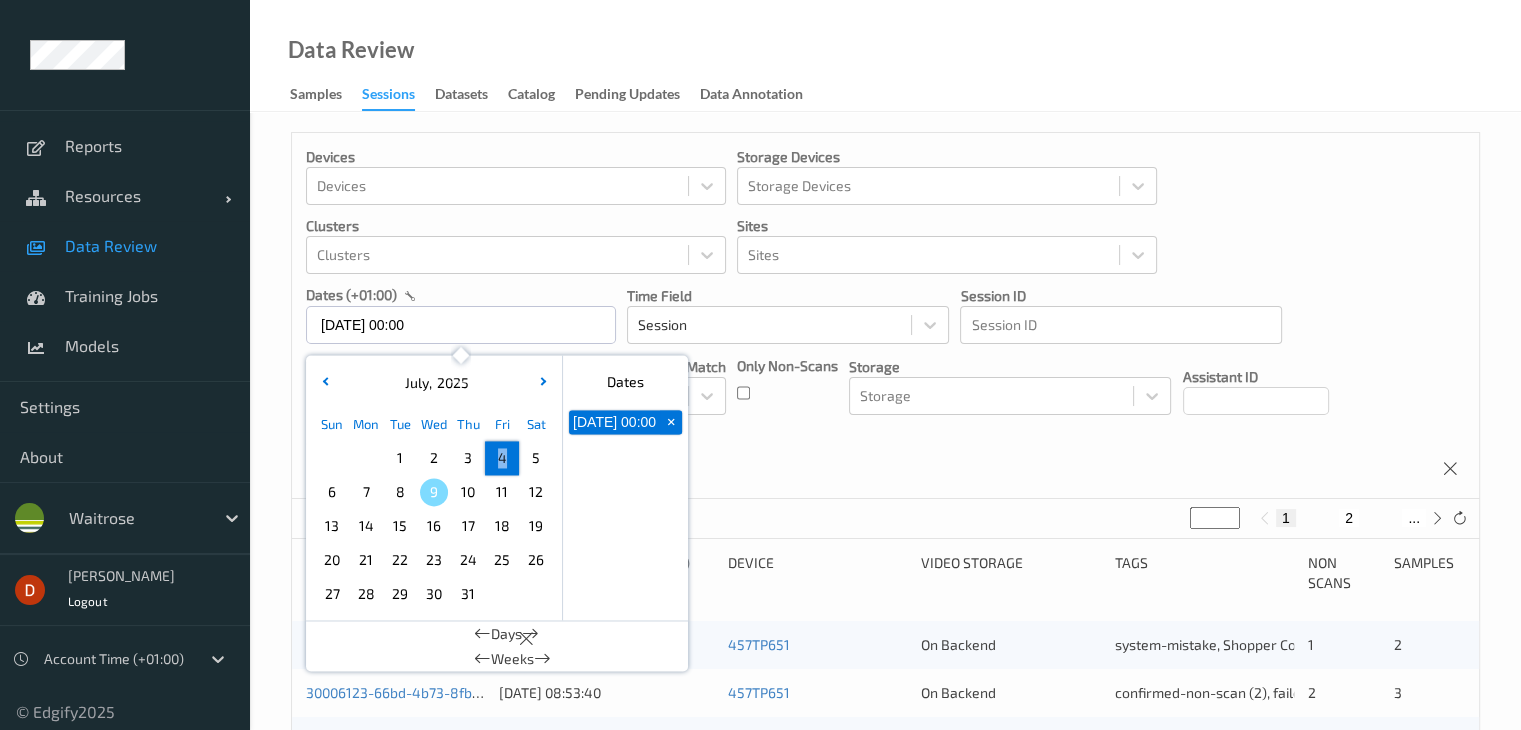 click on "4" at bounding box center (502, 458) 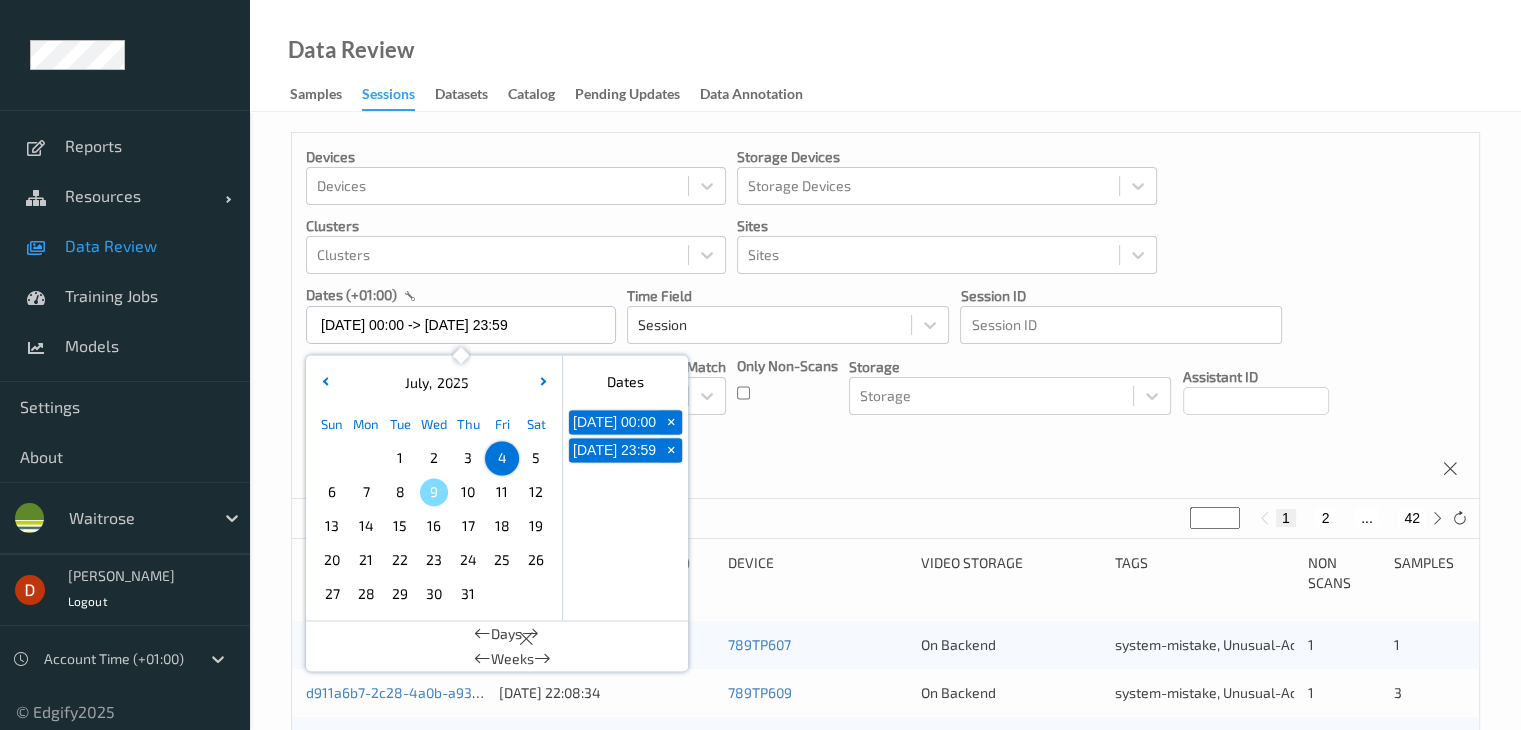 click on "Devices Devices Storage Devices Storage Devices Clusters Clusters Sites Sites dates (+01:00) 04/07/2025 00:00 -> 04/07/2025 23:59 July , 2025 Sun Mon Tue Wed Thu Fri Sat 1 2 3 4 5 6 7 8 9 10 11 12 13 14 15 16 17 18 19 20 21 22 23 24 25 26 27 28 29 30 31 January February March April May June July August September October November December 2021 2022 2023 2024 2025 2026 2027 2028 2029 2030 2031 2032 Dates 04/07/2025 00:00 + 04/07/2025 23:59 + Days Weeks Time Field Session Session ID Session ID Tags none contains any contains all exact match Tags Only Non-Scans Storage Storage Assistant ID Shopper ID Order By Session" at bounding box center [885, 316] 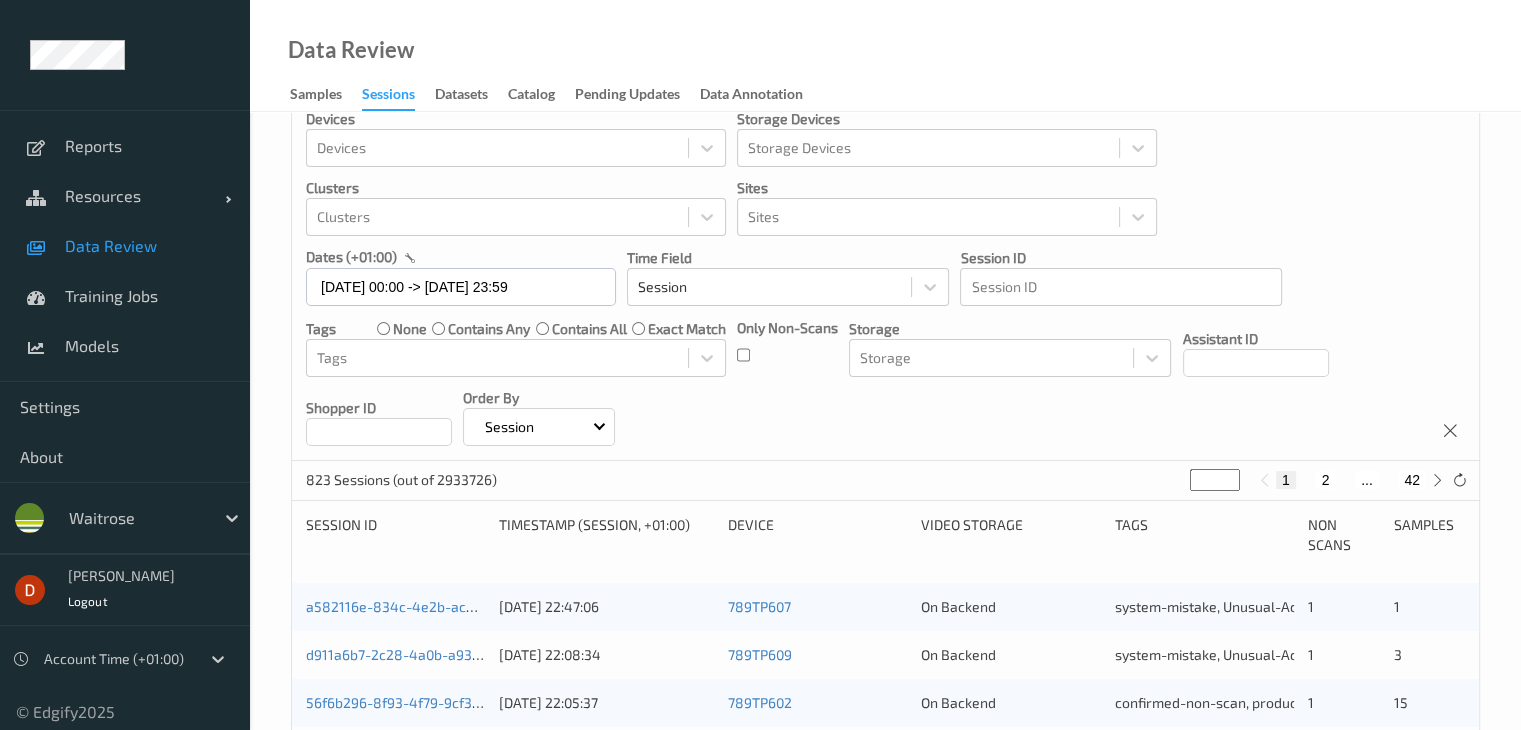scroll, scrollTop: 32, scrollLeft: 0, axis: vertical 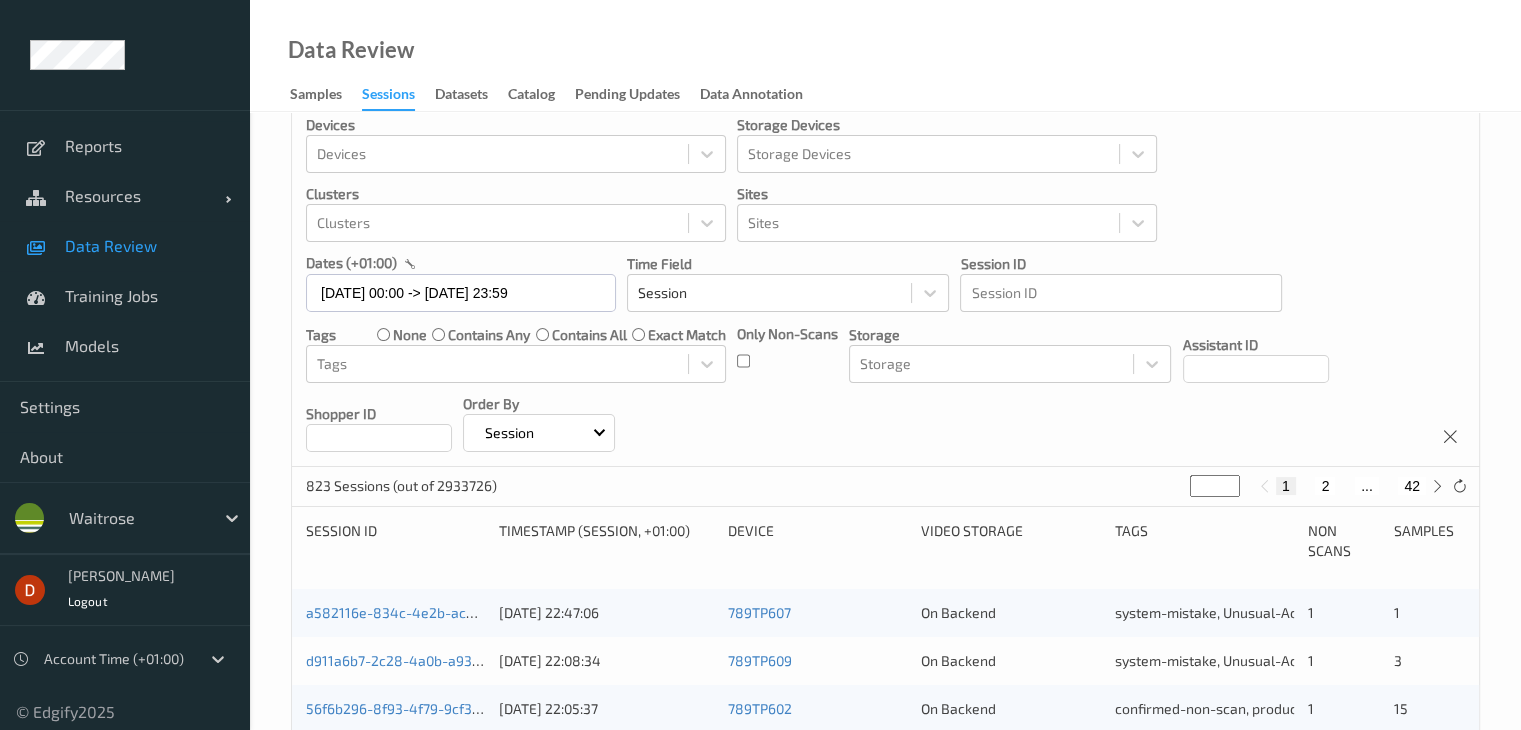 drag, startPoint x: 1210, startPoint y: 481, endPoint x: 1172, endPoint y: 494, distance: 40.16217 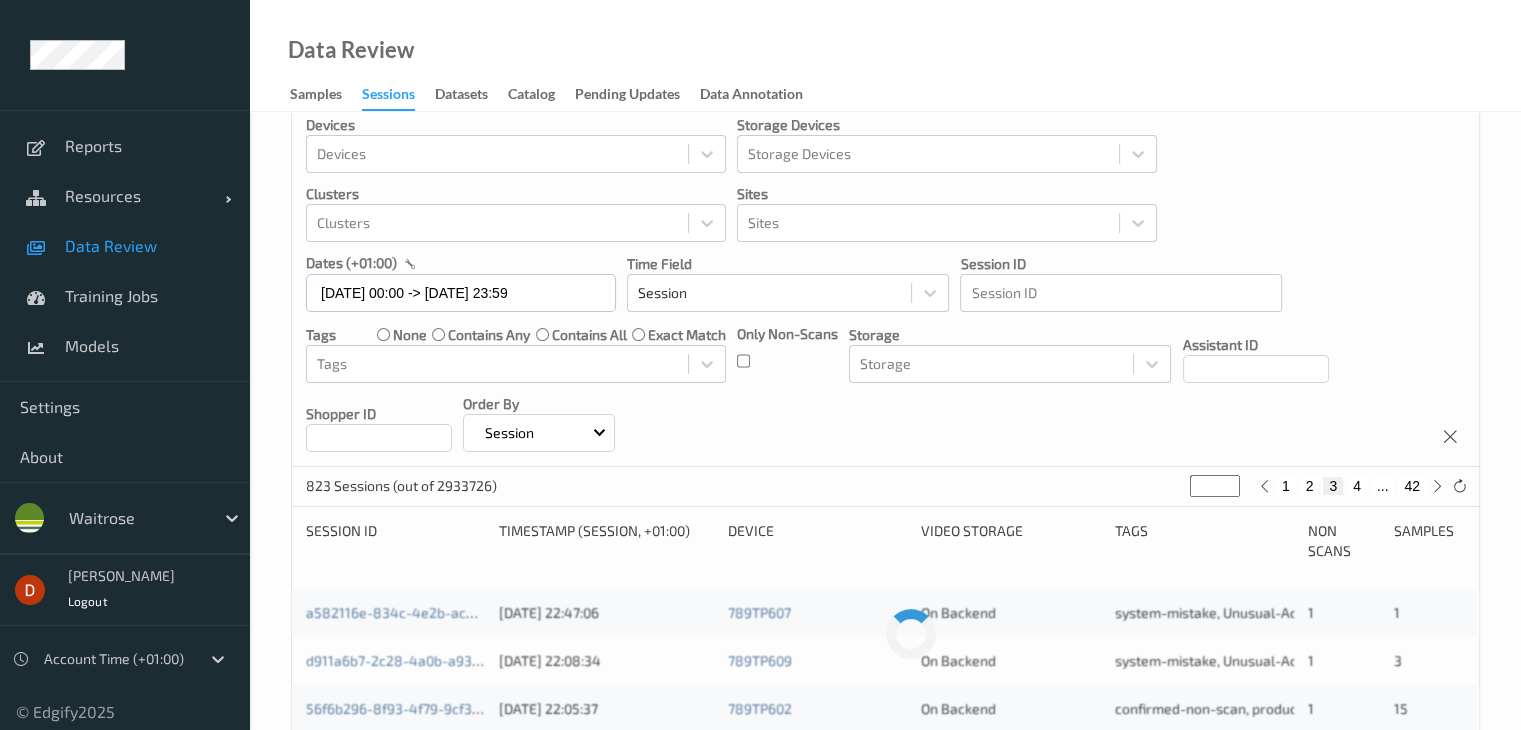 scroll, scrollTop: 0, scrollLeft: 0, axis: both 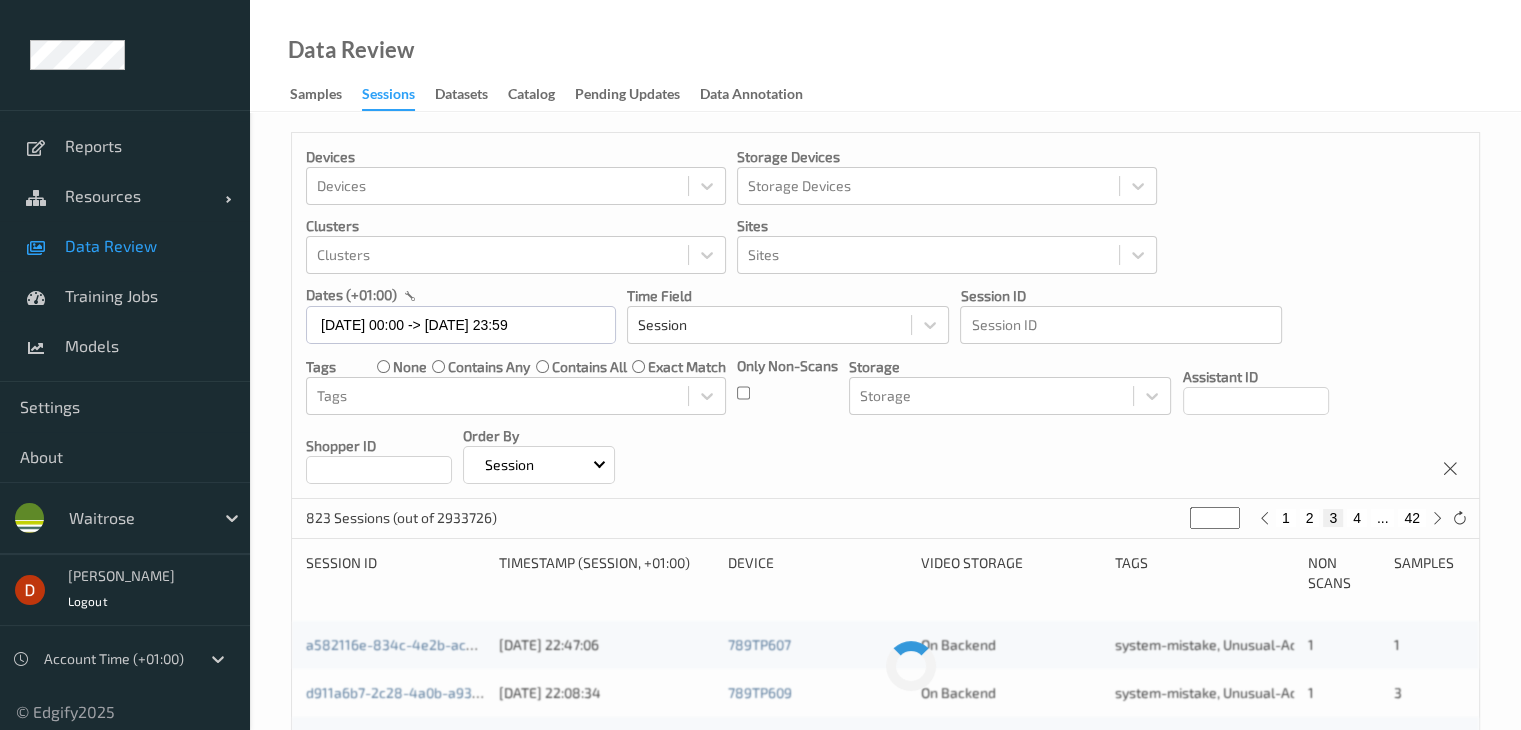 type on "**" 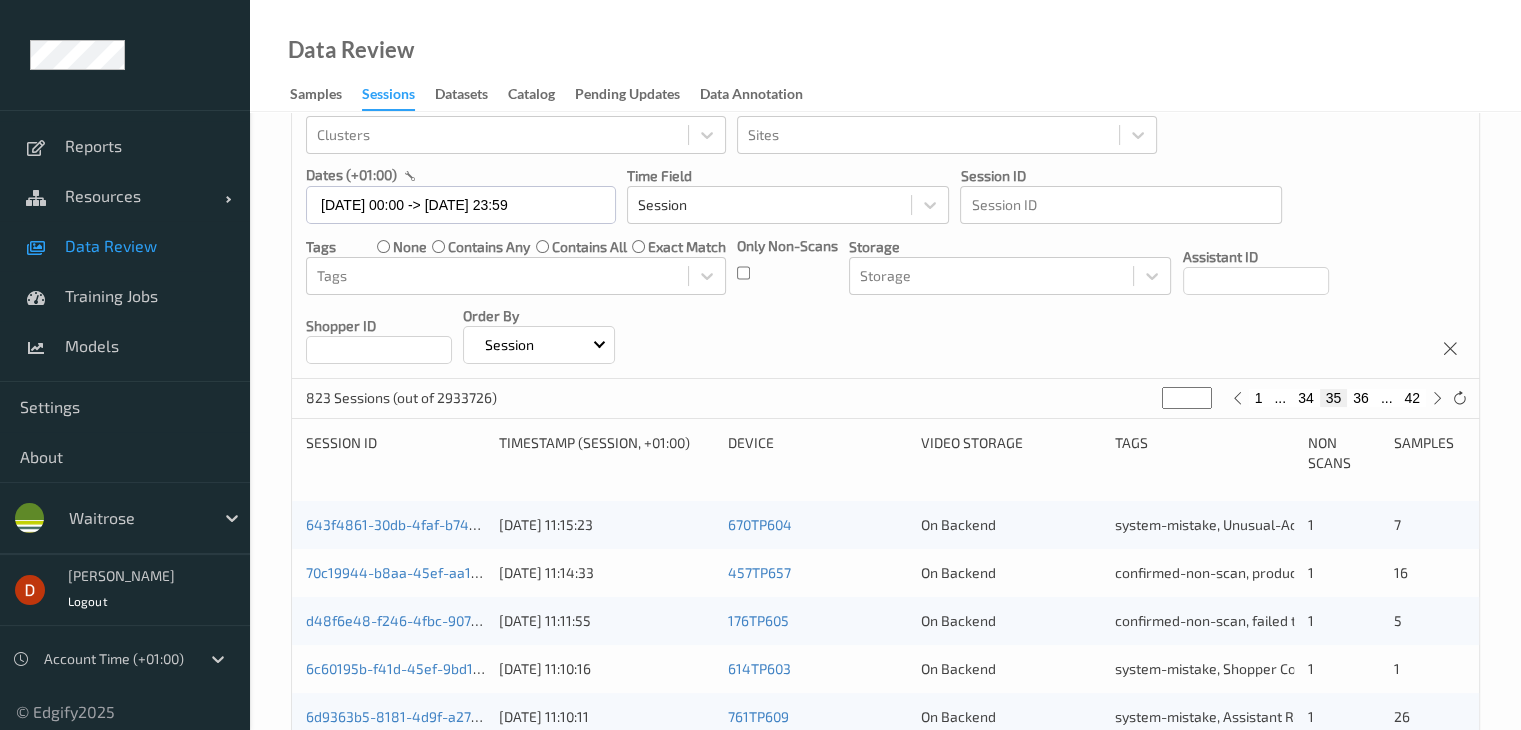 scroll, scrollTop: 0, scrollLeft: 0, axis: both 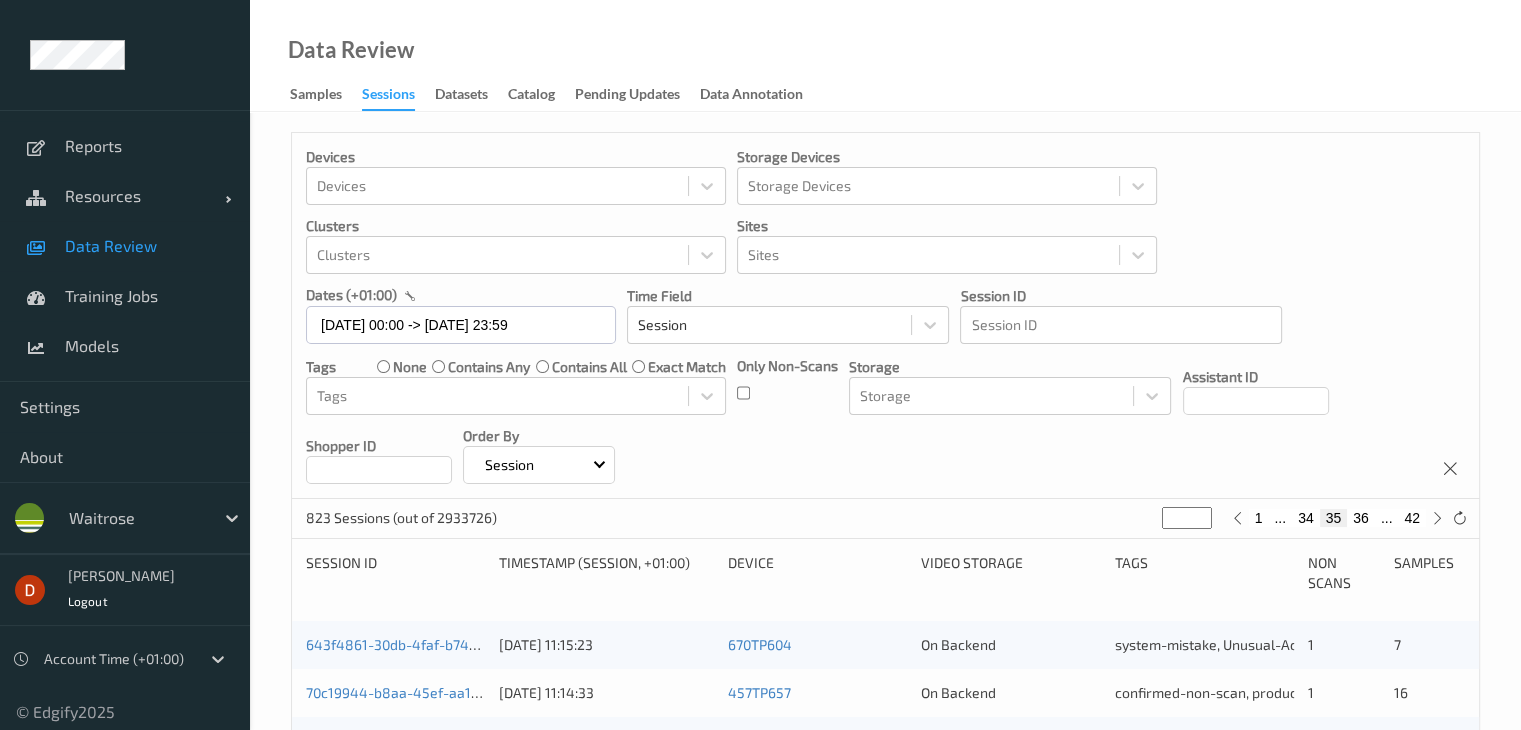 type on "**" 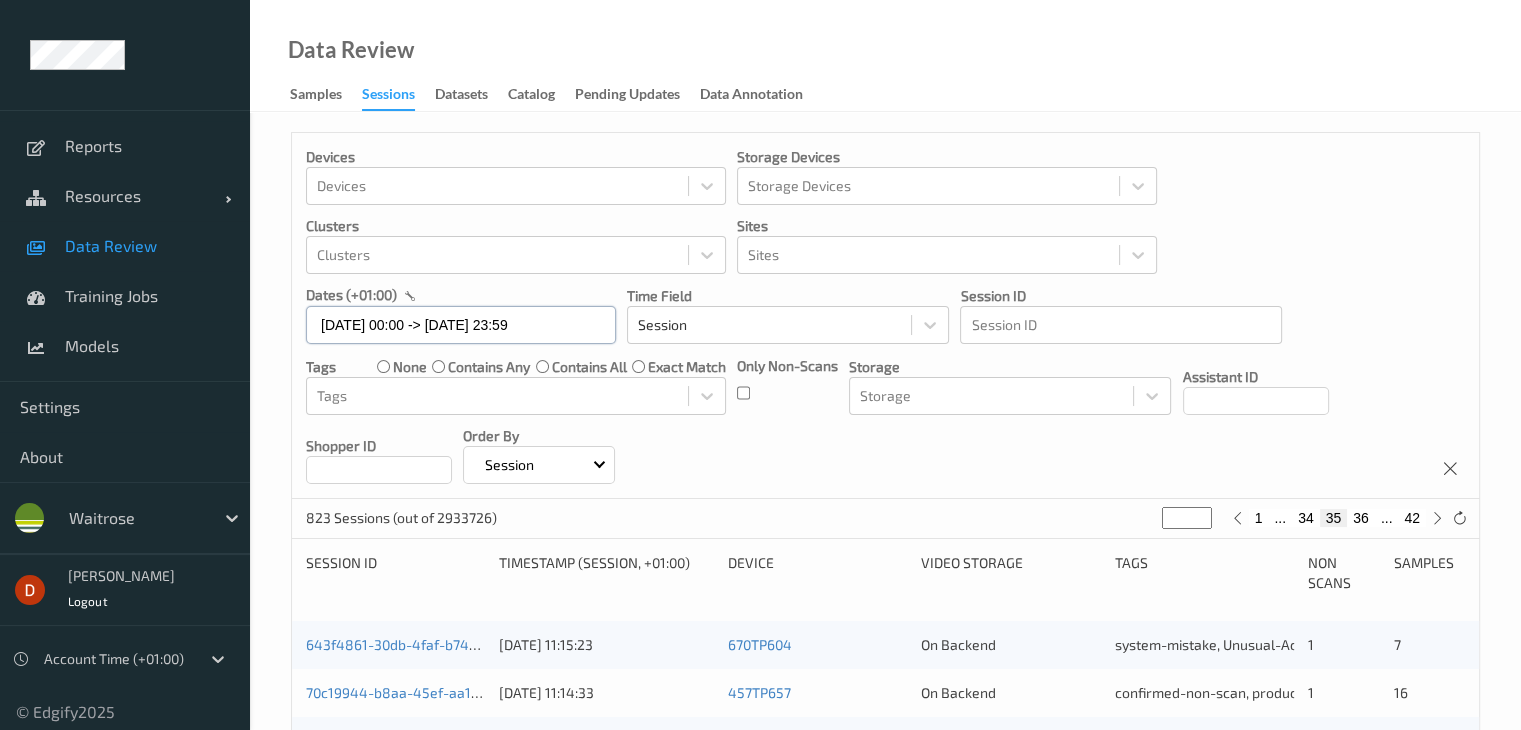 click on "04/07/2025 00:00 -> 04/07/2025 23:59" at bounding box center [461, 325] 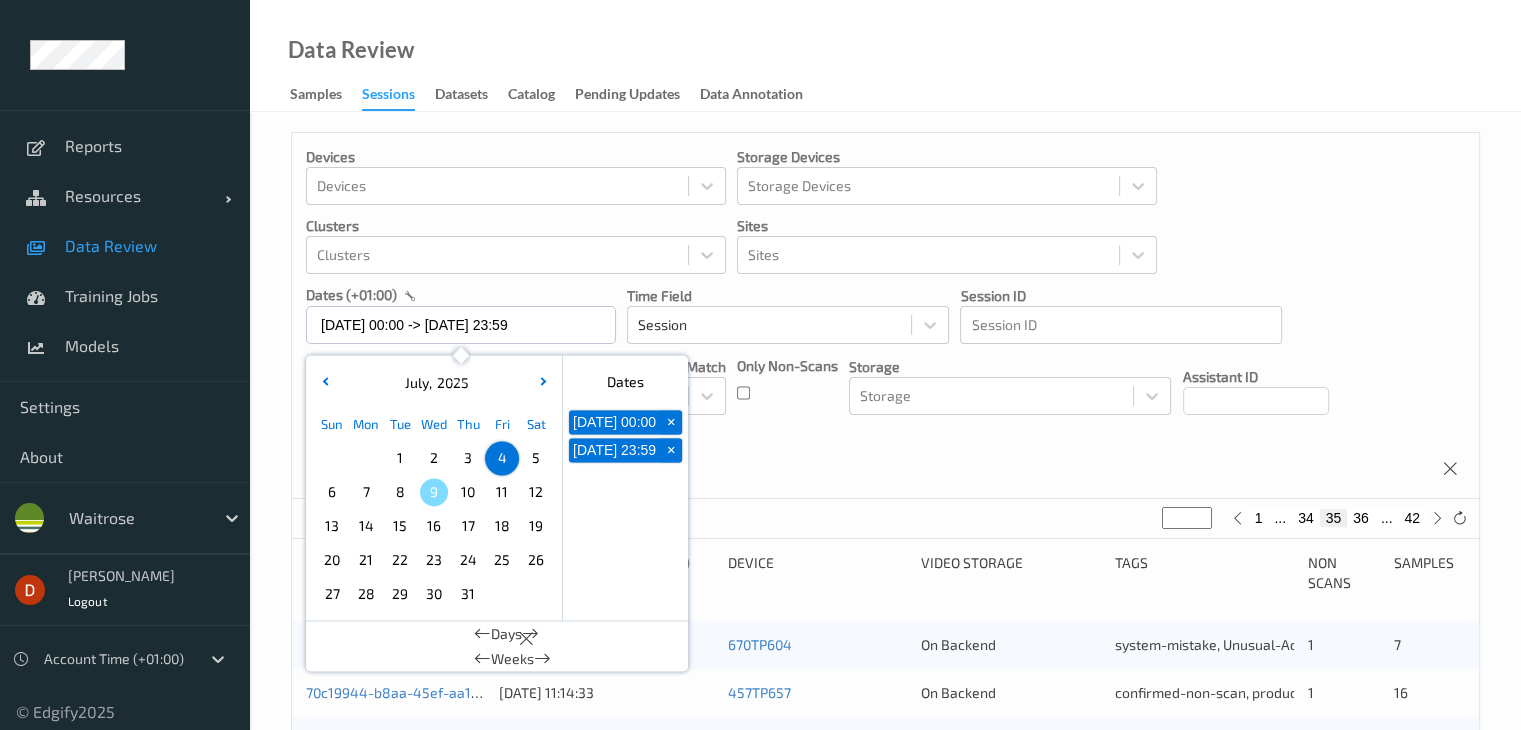 click on "5" at bounding box center [536, 458] 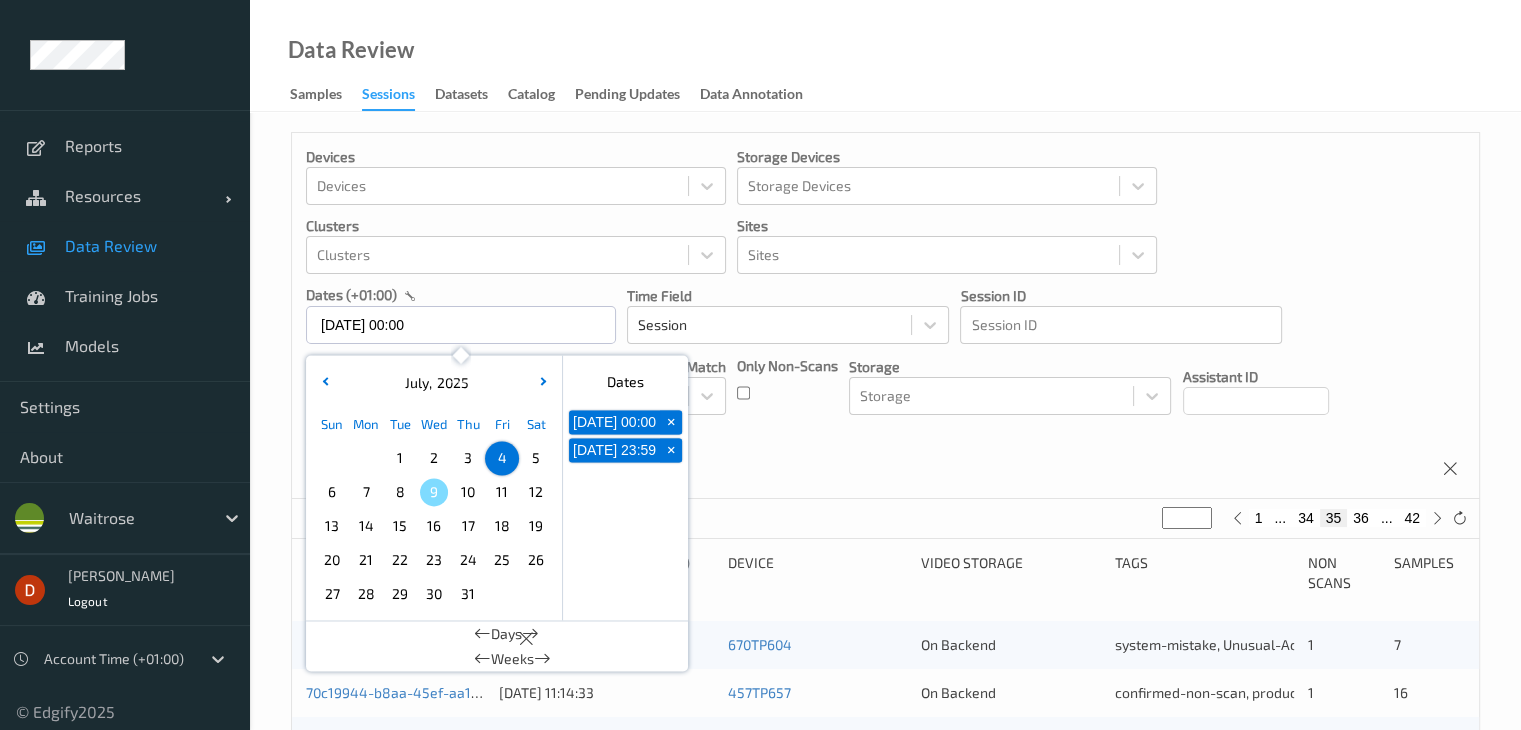 click on "5" at bounding box center (536, 458) 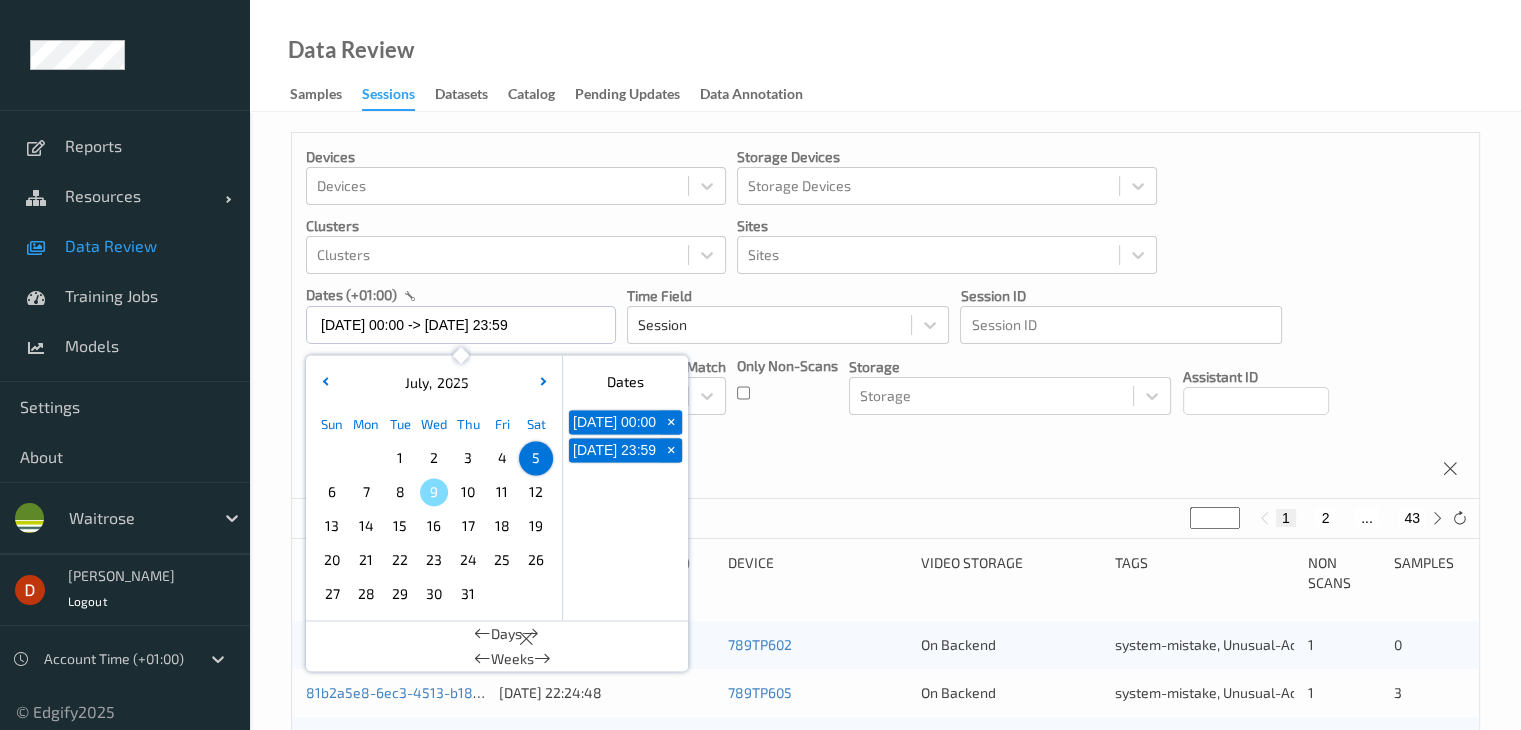 click on "Devices Devices Storage Devices Storage Devices Clusters Clusters Sites Sites dates (+01:00) 05/07/2025 00:00 -> 05/07/2025 23:59 July , 2025 Sun Mon Tue Wed Thu Fri Sat 1 2 3 4 5 6 7 8 9 10 11 12 13 14 15 16 17 18 19 20 21 22 23 24 25 26 27 28 29 30 31 January February March April May June July August September October November December 2021 2022 2023 2024 2025 2026 2027 2028 2029 2030 2031 2032 Dates 05/07/2025 00:00 + 05/07/2025 23:59 + Days Weeks Time Field Session Session ID Session ID Tags none contains any contains all exact match Tags Only Non-Scans Storage Storage Assistant ID Shopper ID Order By Session" at bounding box center (885, 316) 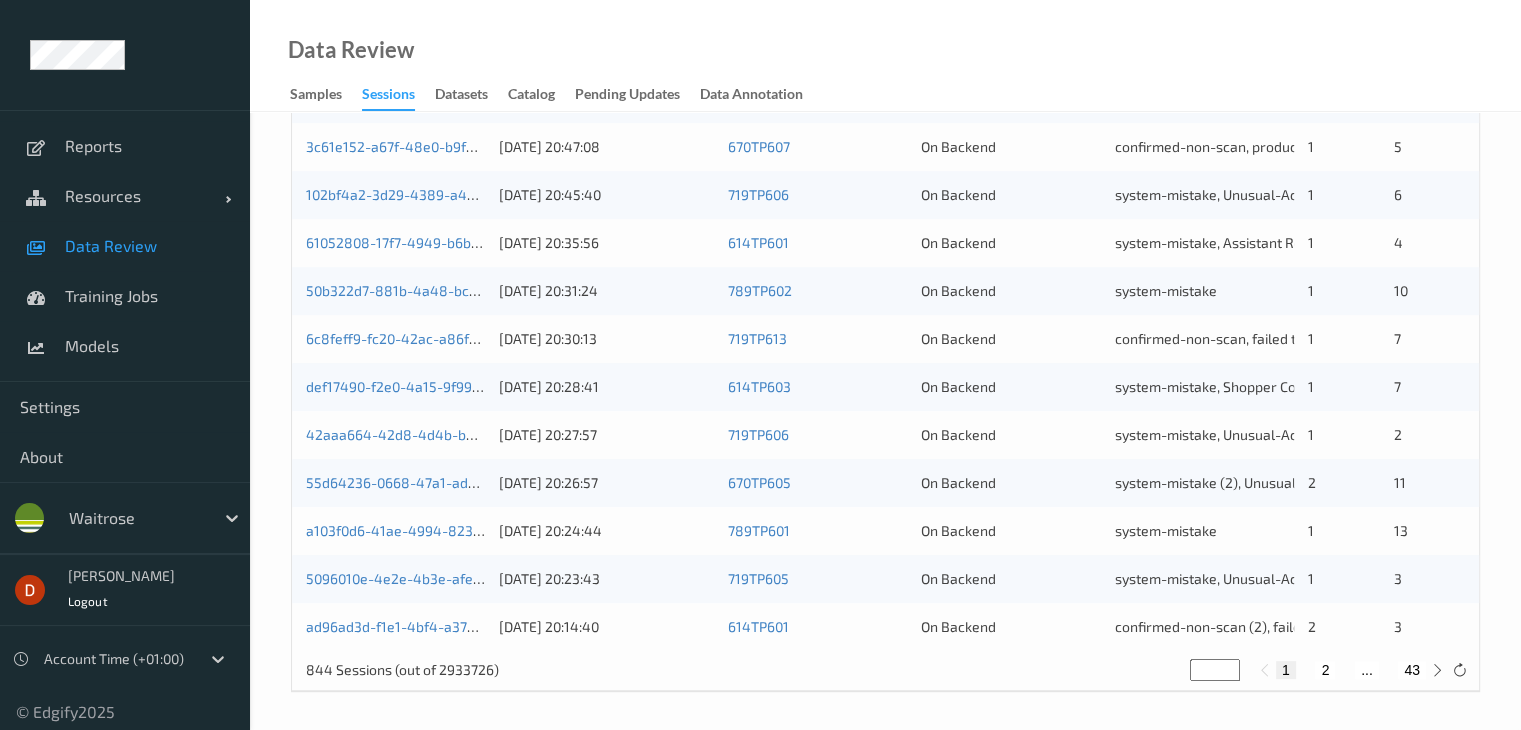 scroll, scrollTop: 932, scrollLeft: 0, axis: vertical 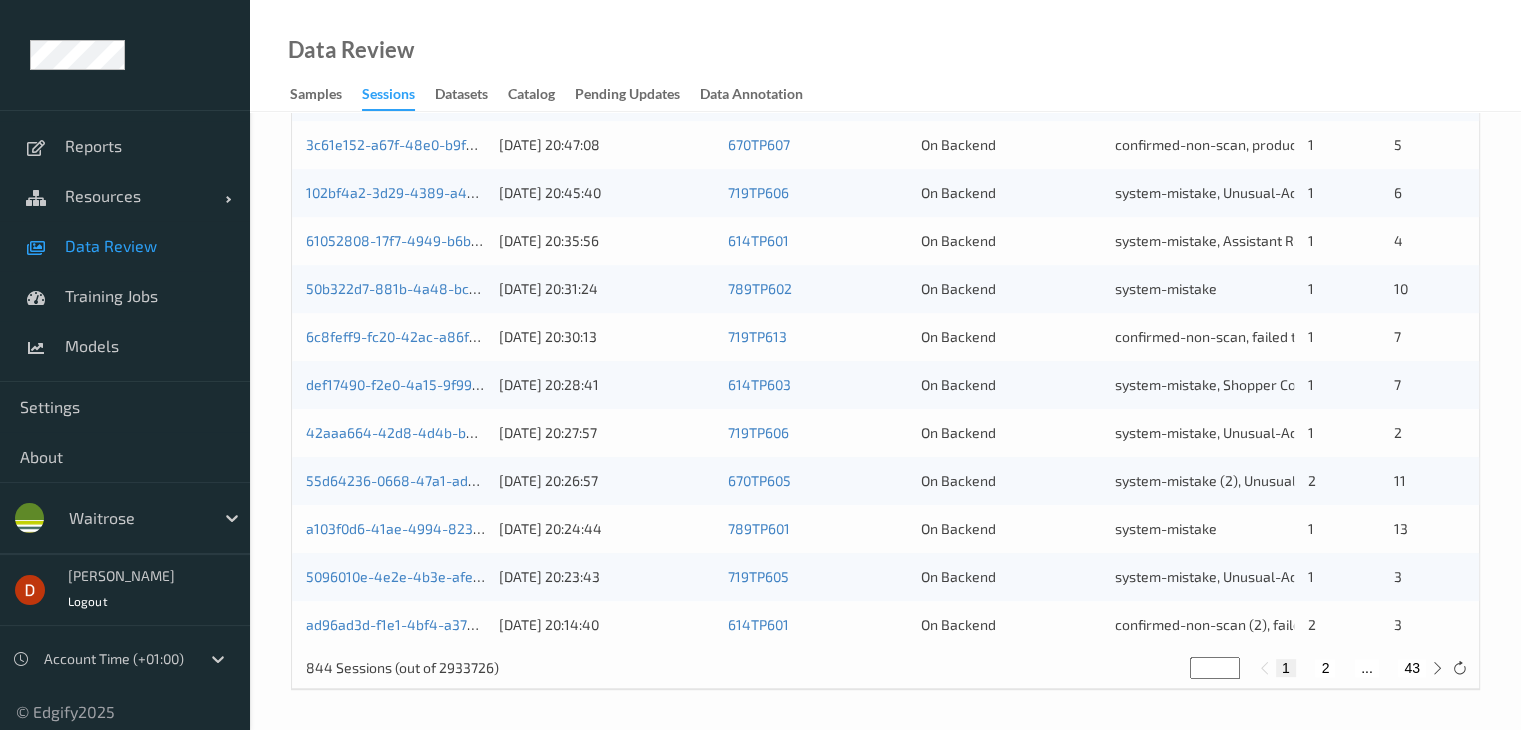 click on "2" at bounding box center (1325, 668) 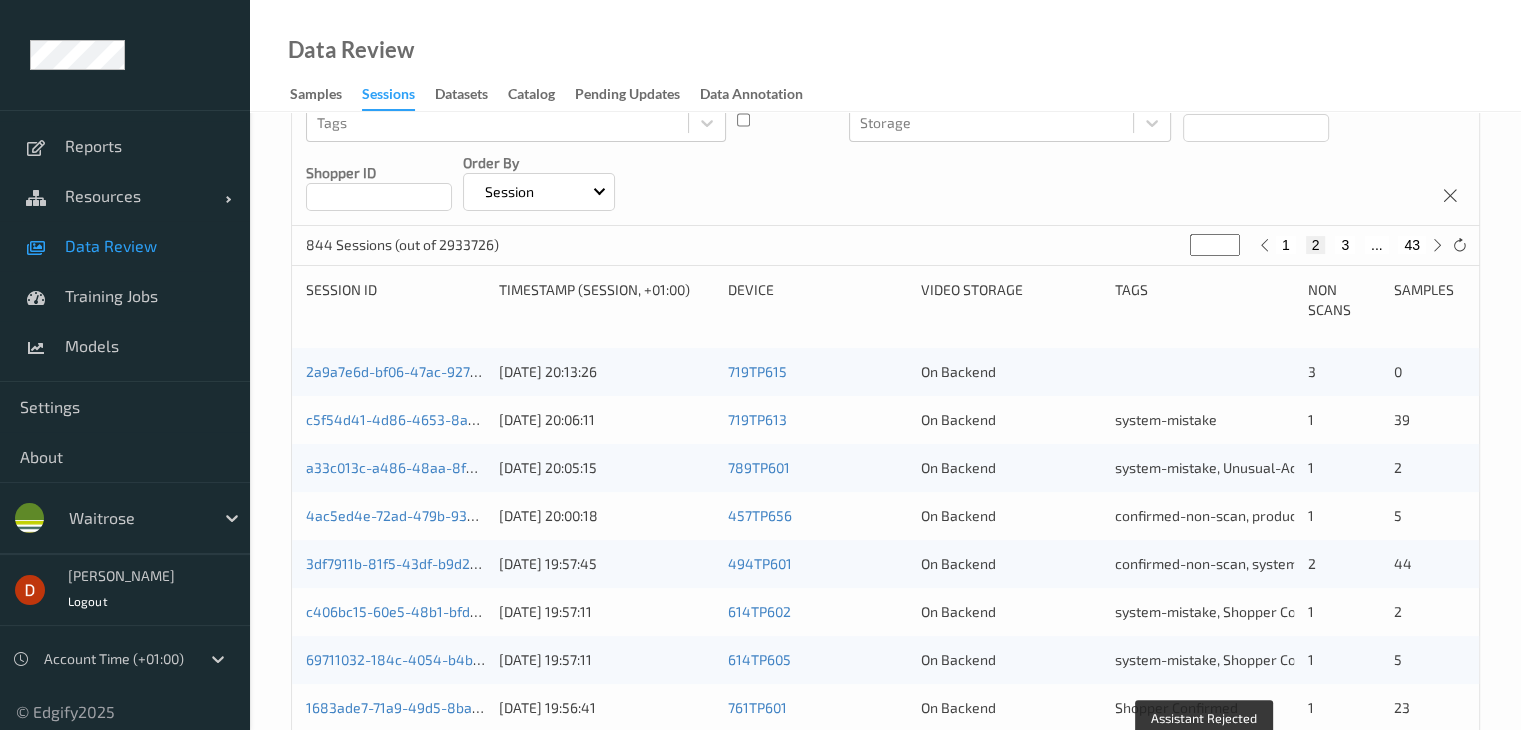 scroll, scrollTop: 0, scrollLeft: 0, axis: both 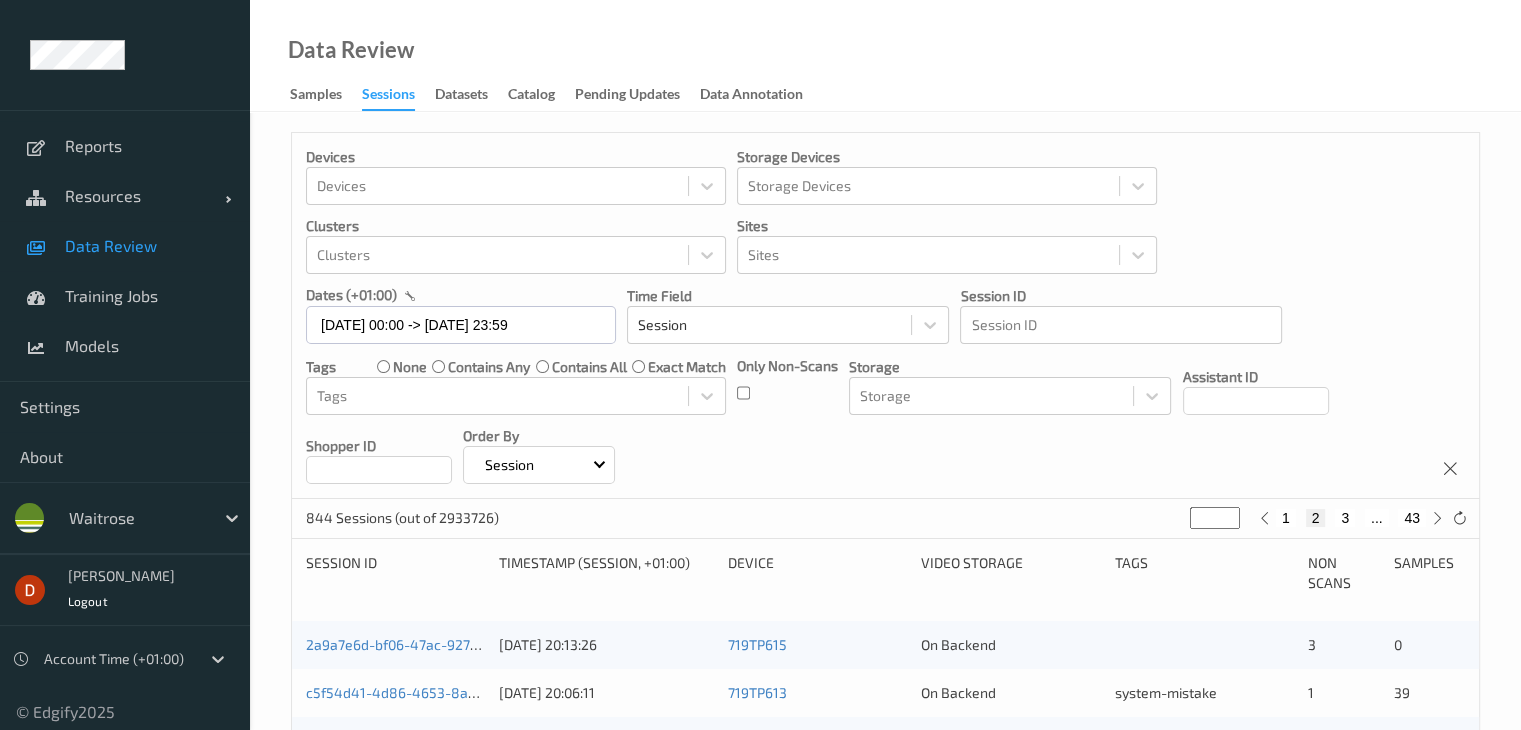 drag, startPoint x: 1215, startPoint y: 524, endPoint x: 1196, endPoint y: 525, distance: 19.026299 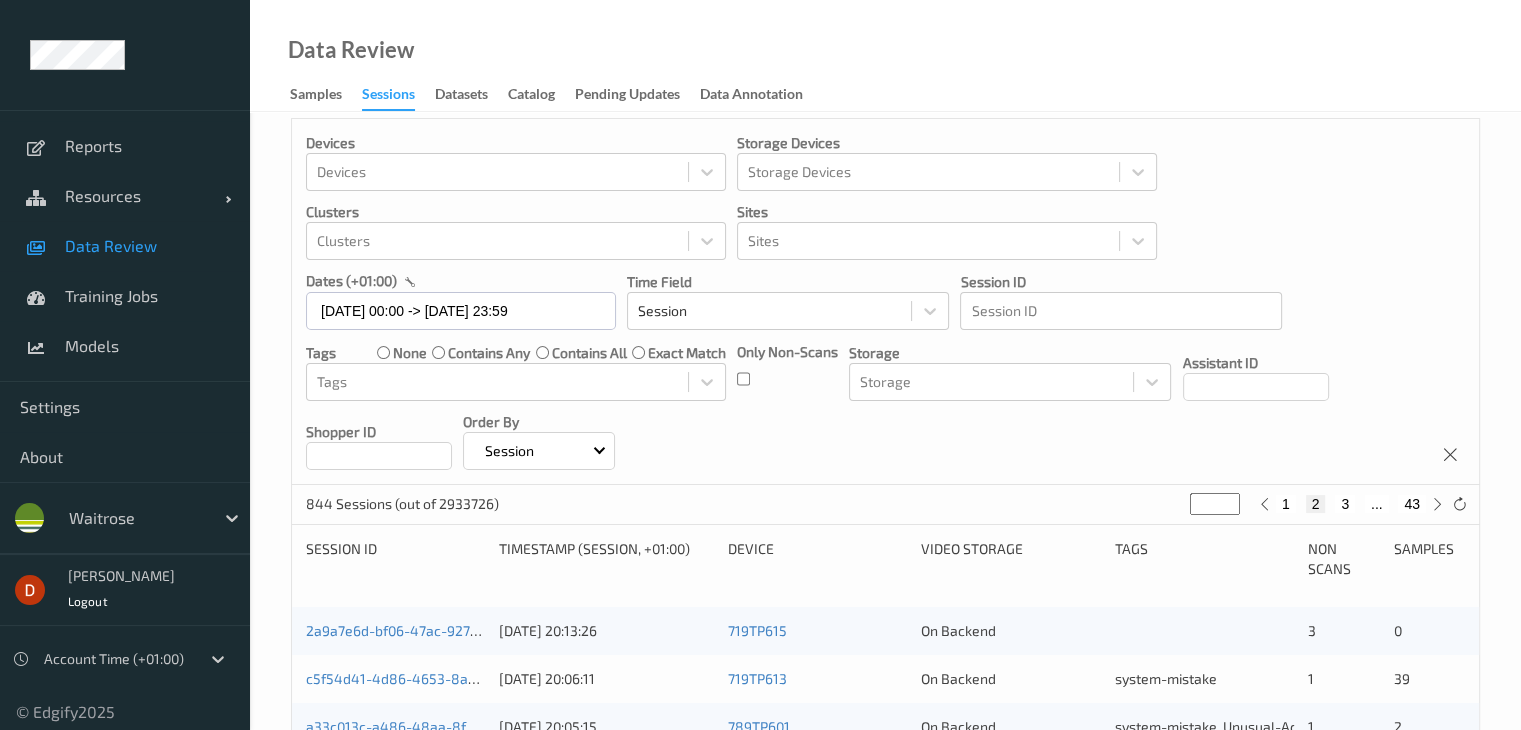 scroll, scrollTop: 300, scrollLeft: 0, axis: vertical 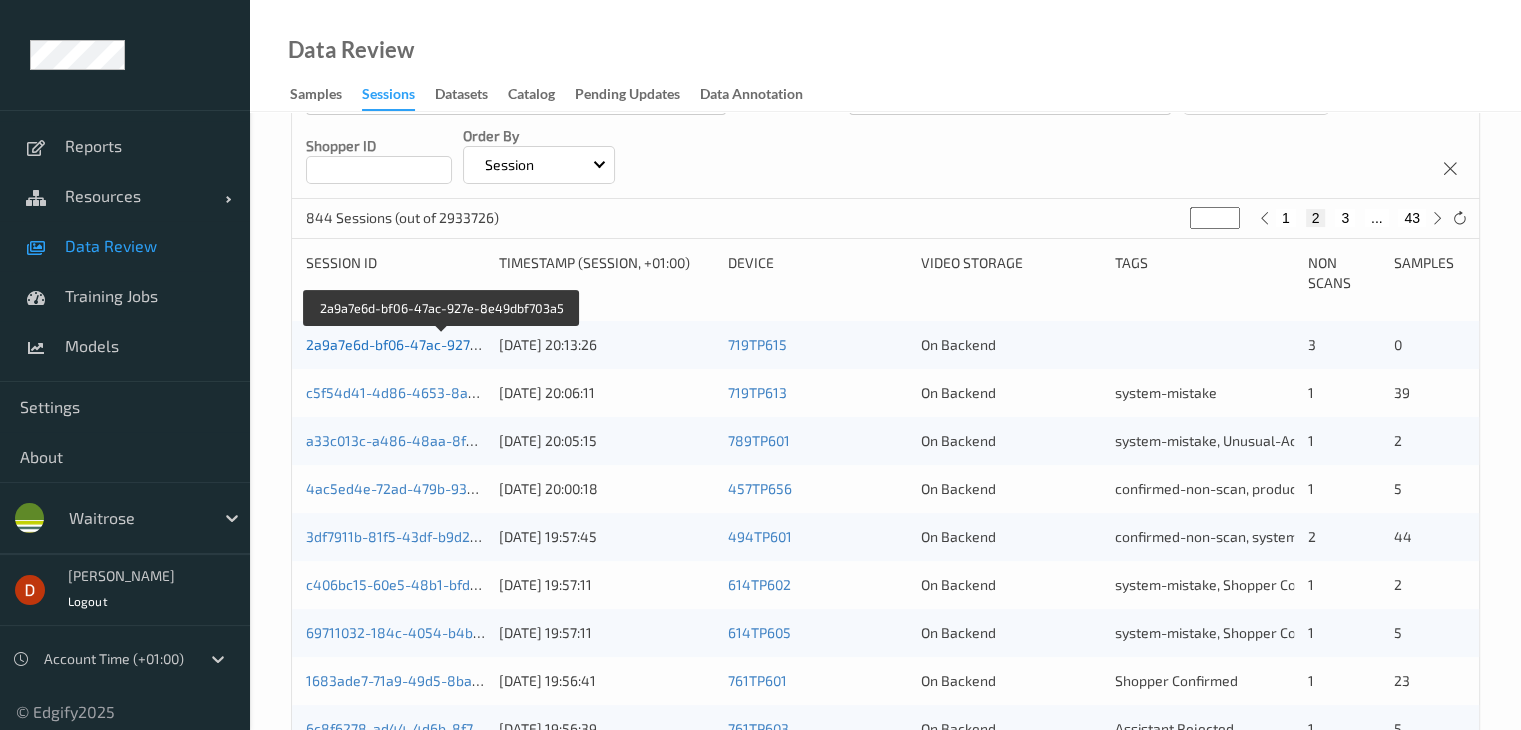 click on "2a9a7e6d-bf06-47ac-927e-8e49dbf703a5" at bounding box center (442, 344) 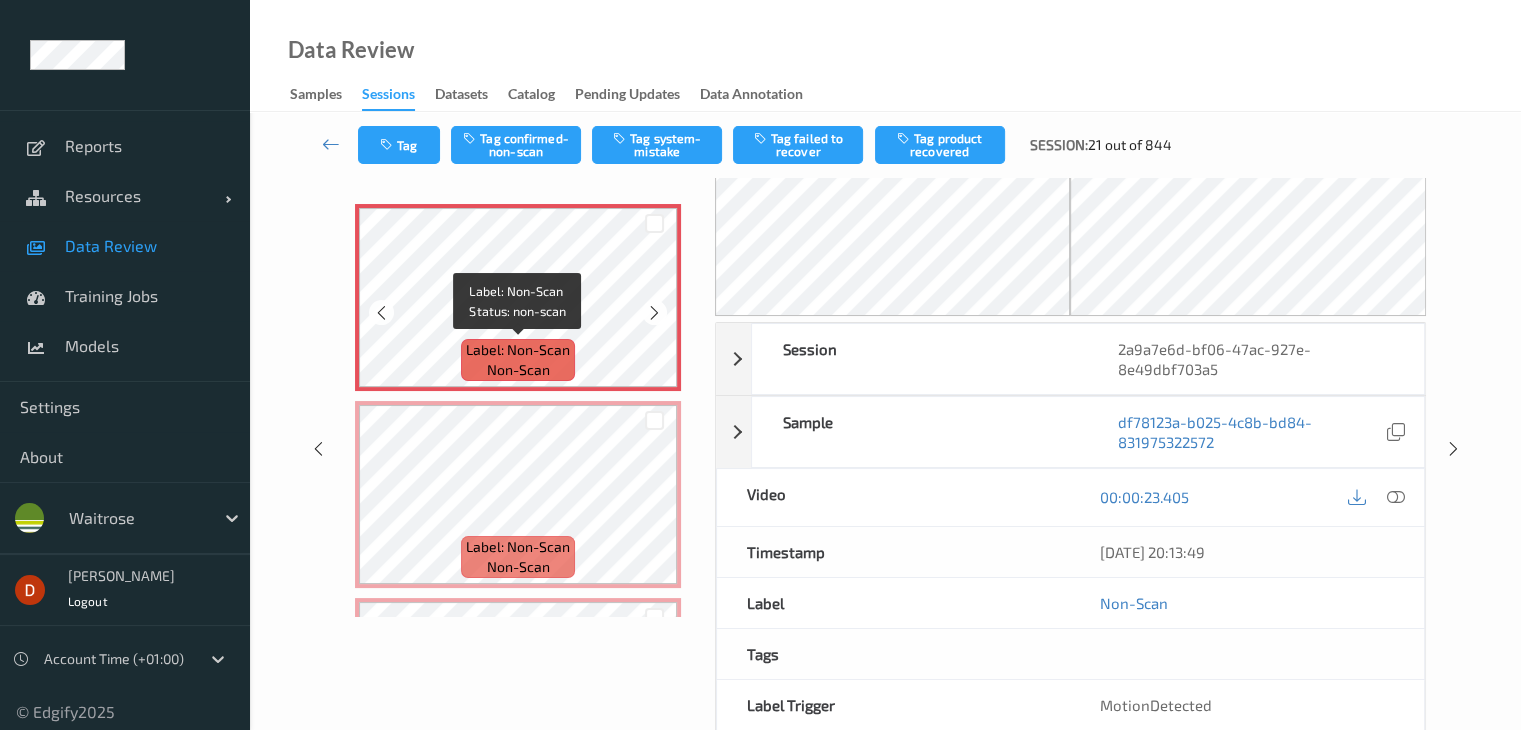 scroll, scrollTop: 0, scrollLeft: 0, axis: both 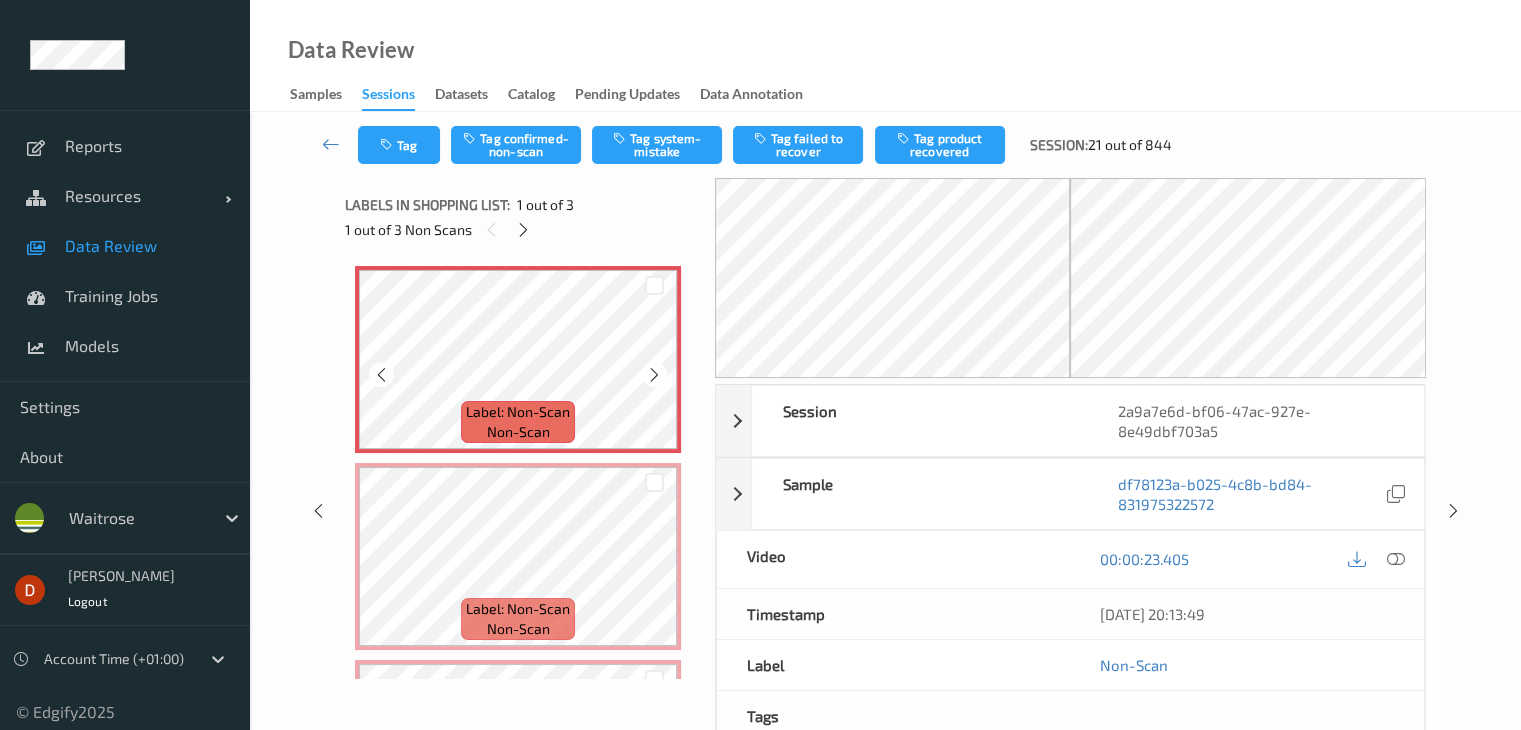 click at bounding box center [654, 285] 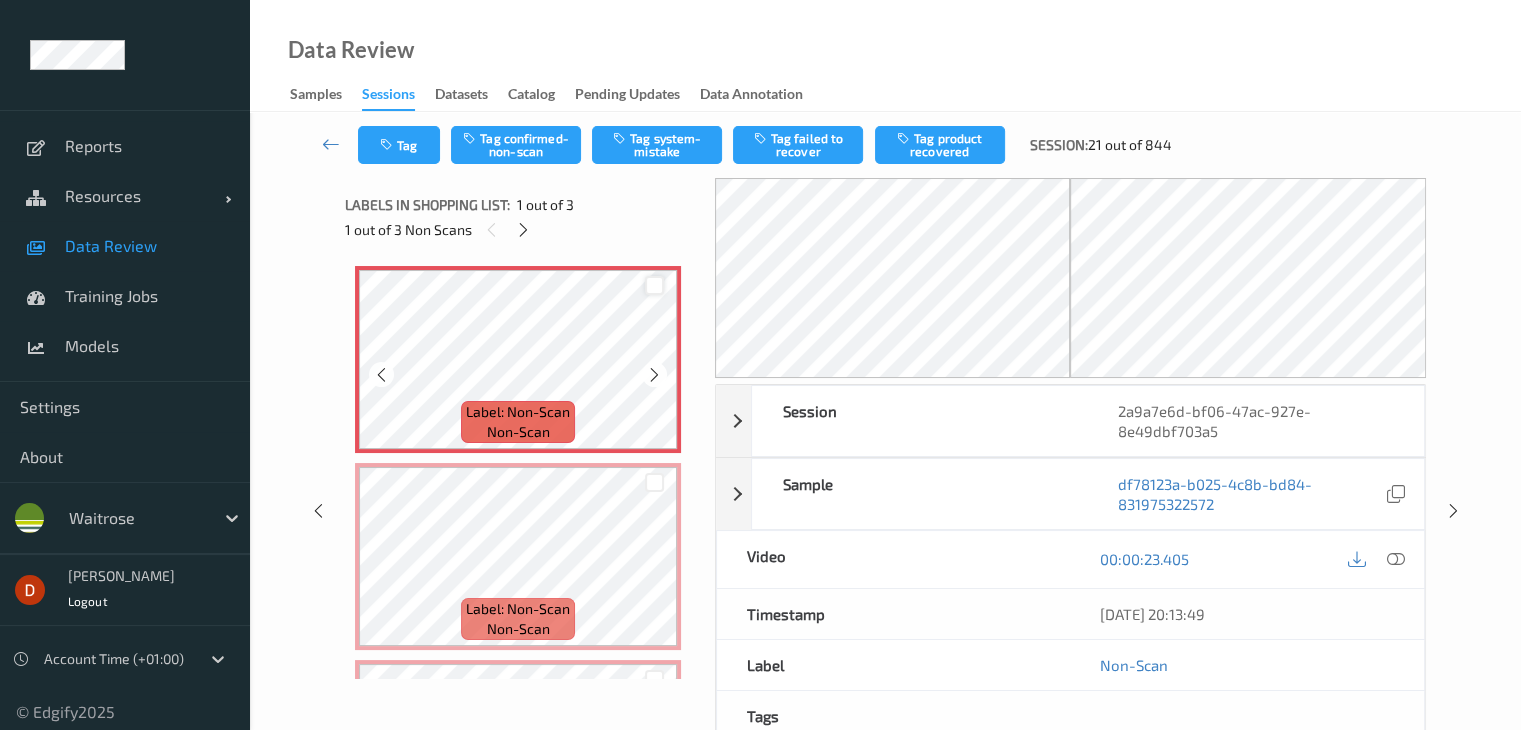 click at bounding box center (654, 285) 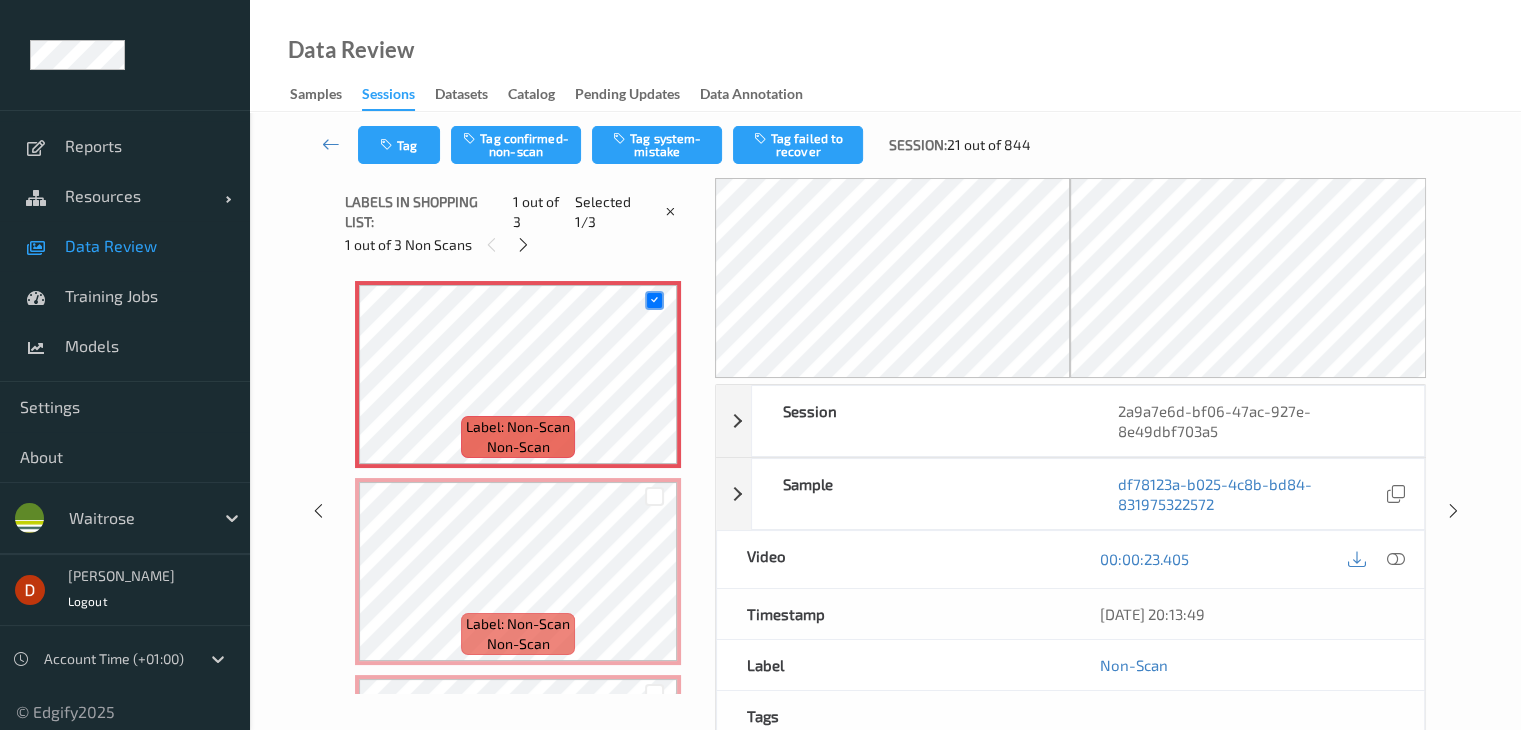 click at bounding box center [654, 497] 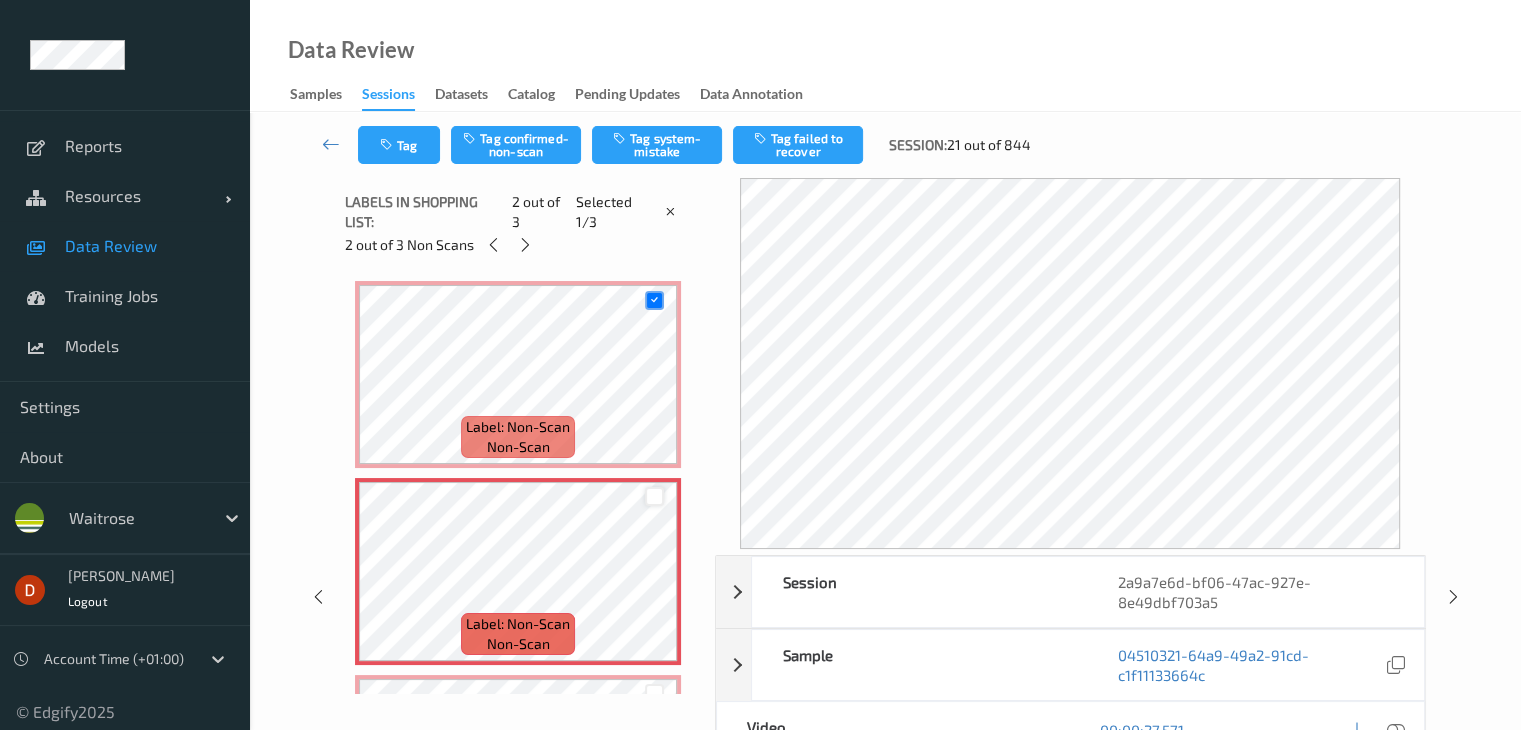 click at bounding box center [654, 496] 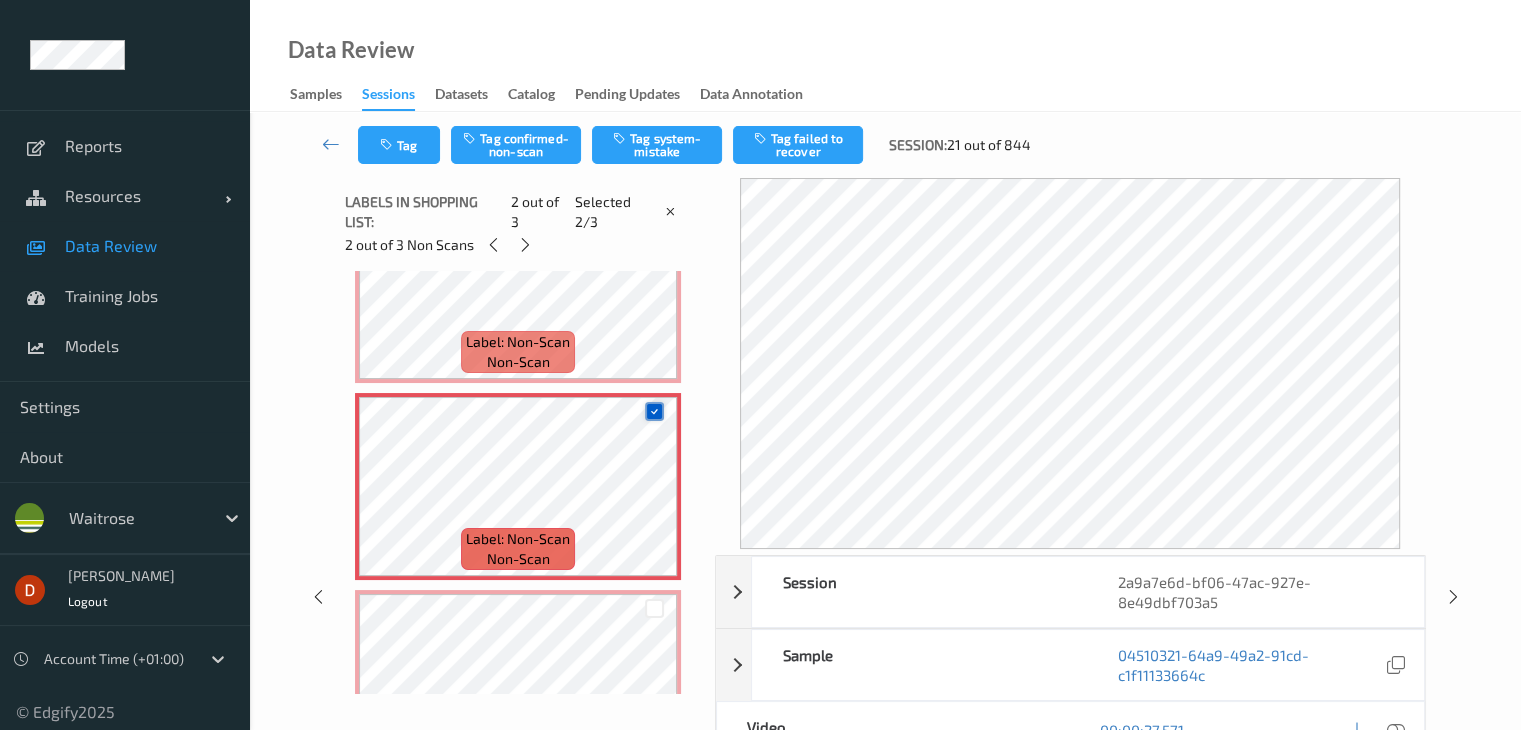 scroll, scrollTop: 178, scrollLeft: 0, axis: vertical 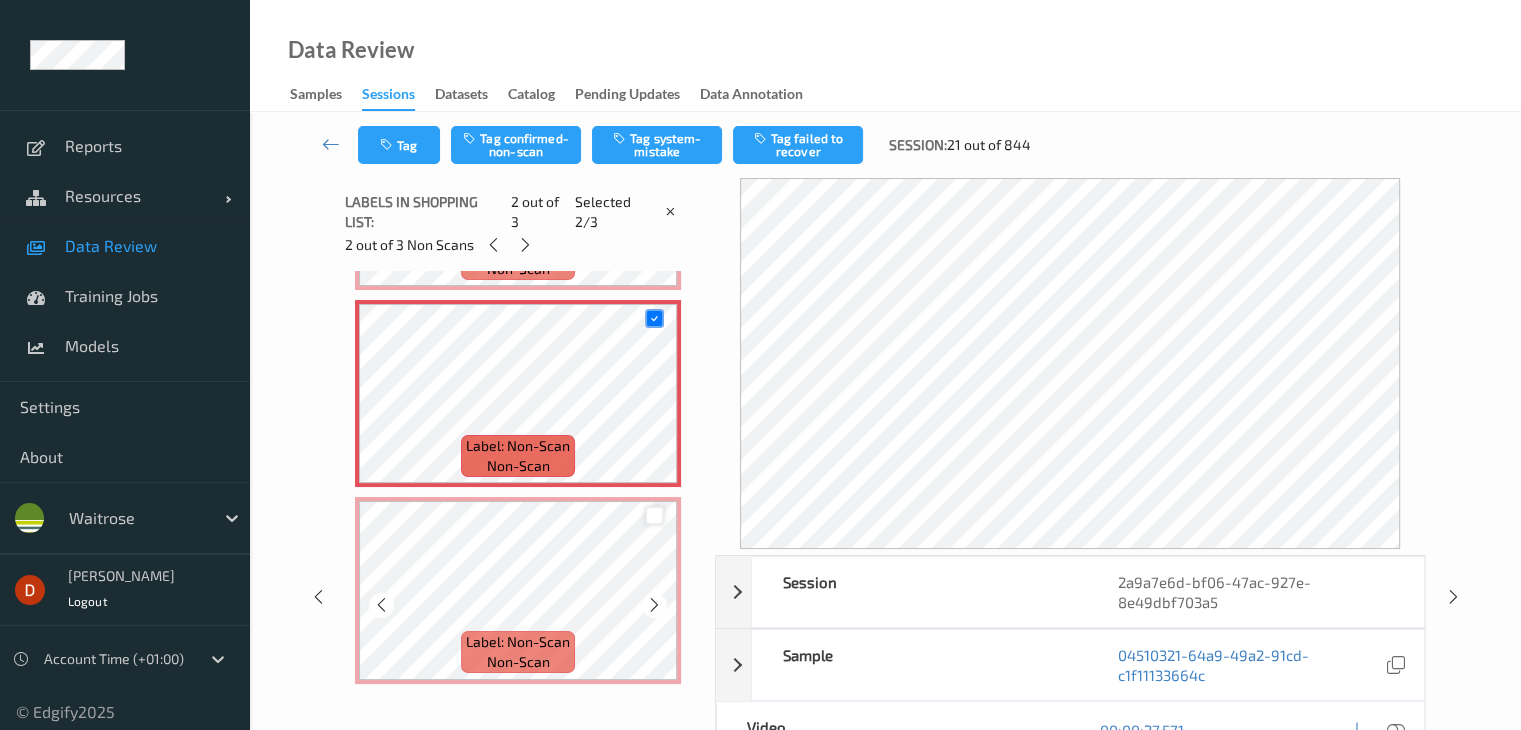 click at bounding box center [654, 515] 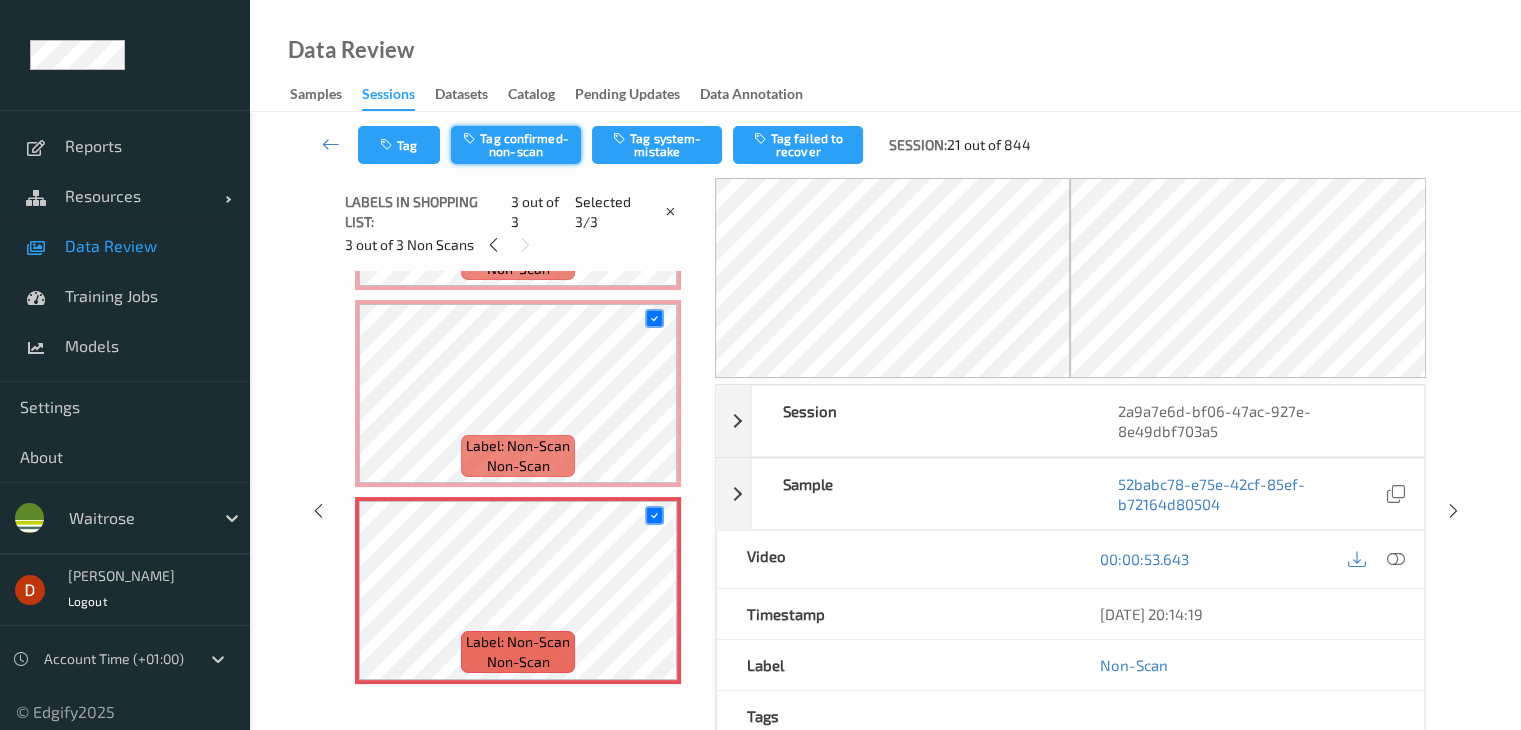 click on "Tag   confirmed-non-scan" at bounding box center (516, 145) 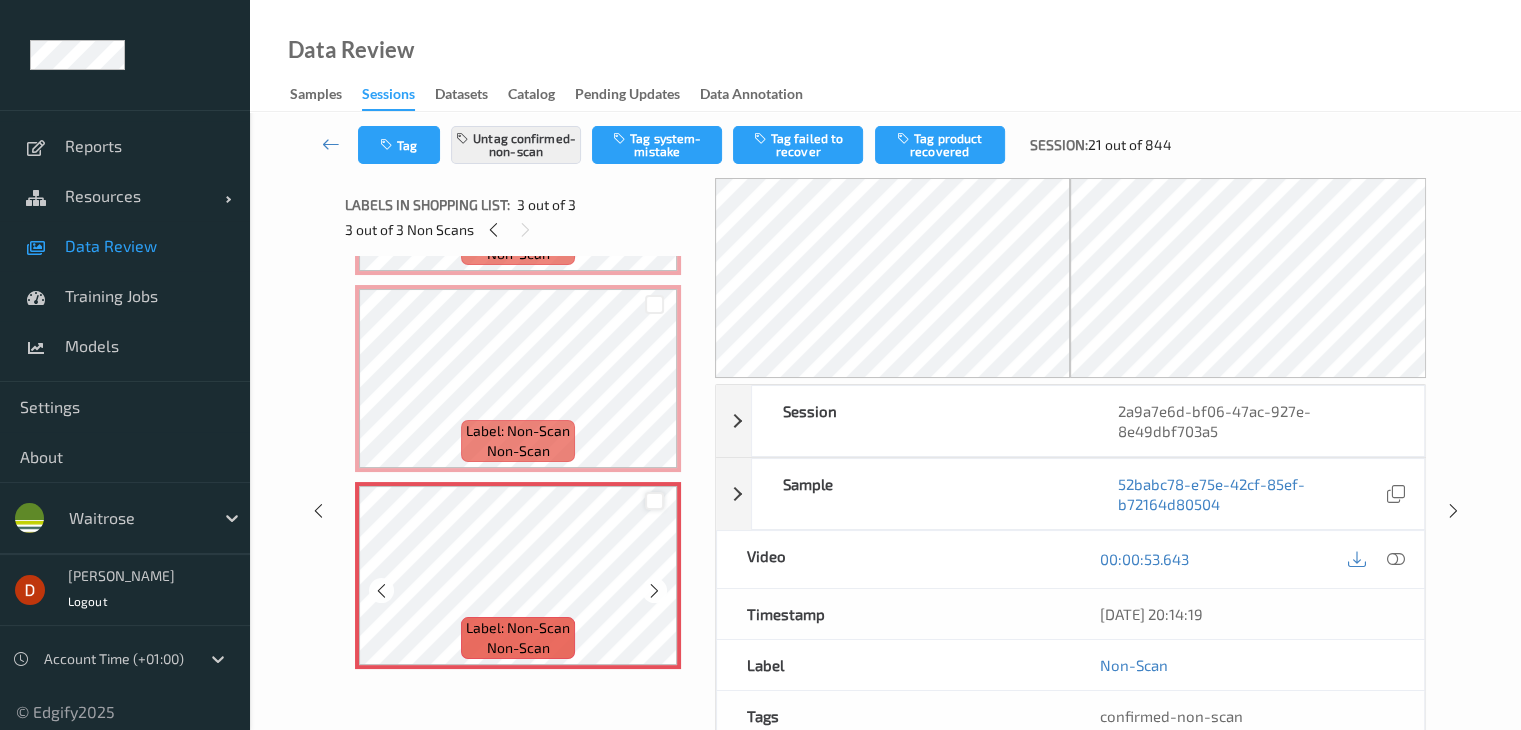 click at bounding box center [654, 501] 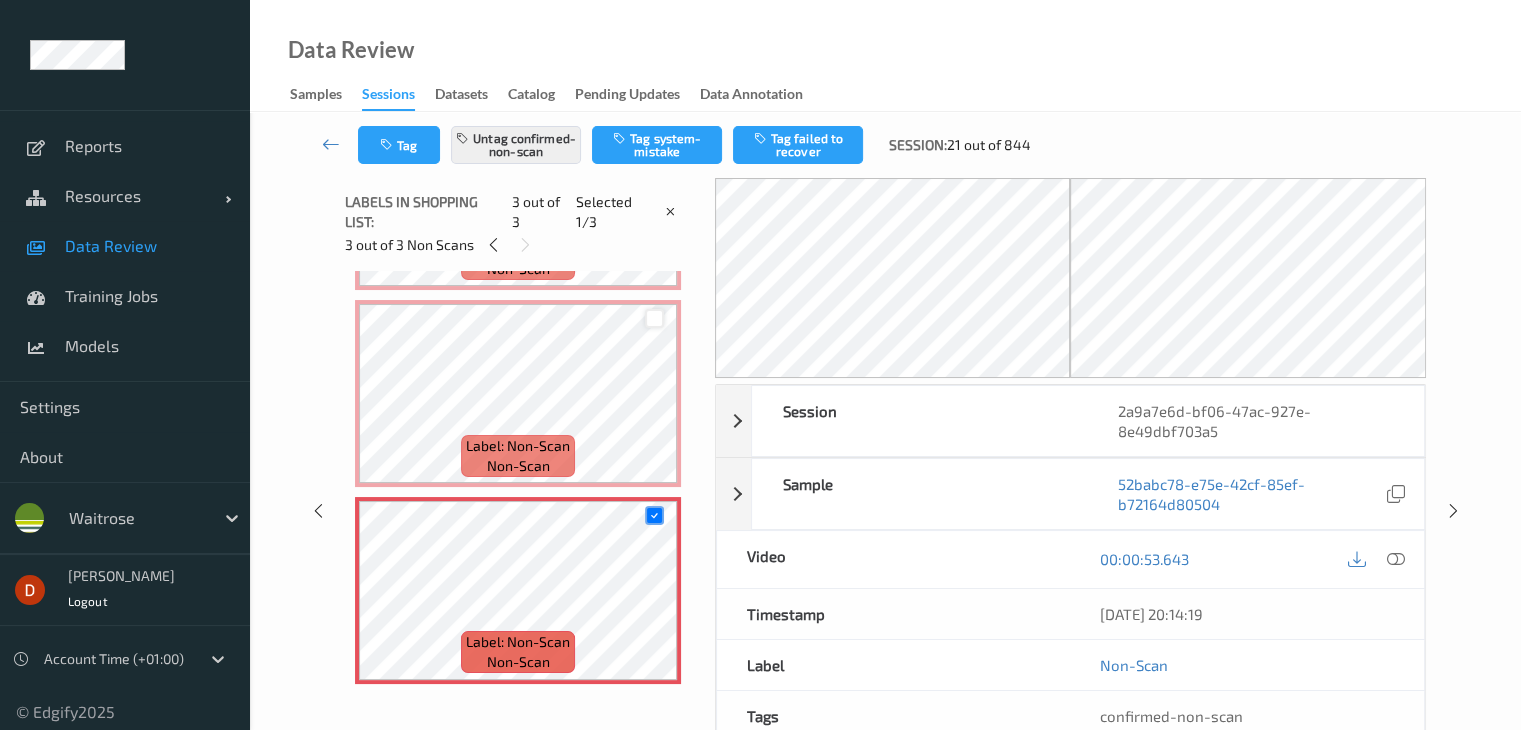 click at bounding box center (654, 318) 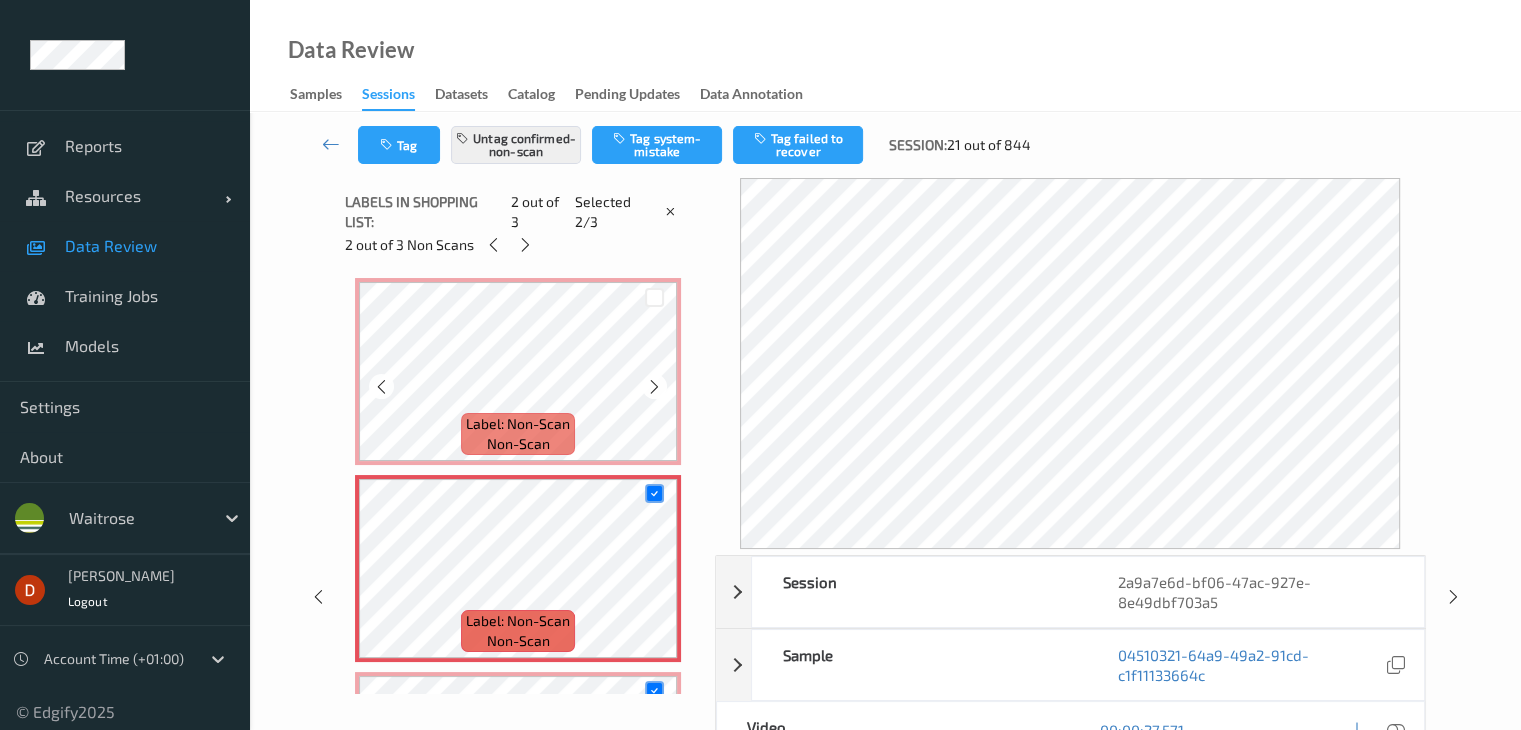 scroll, scrollTop: 0, scrollLeft: 0, axis: both 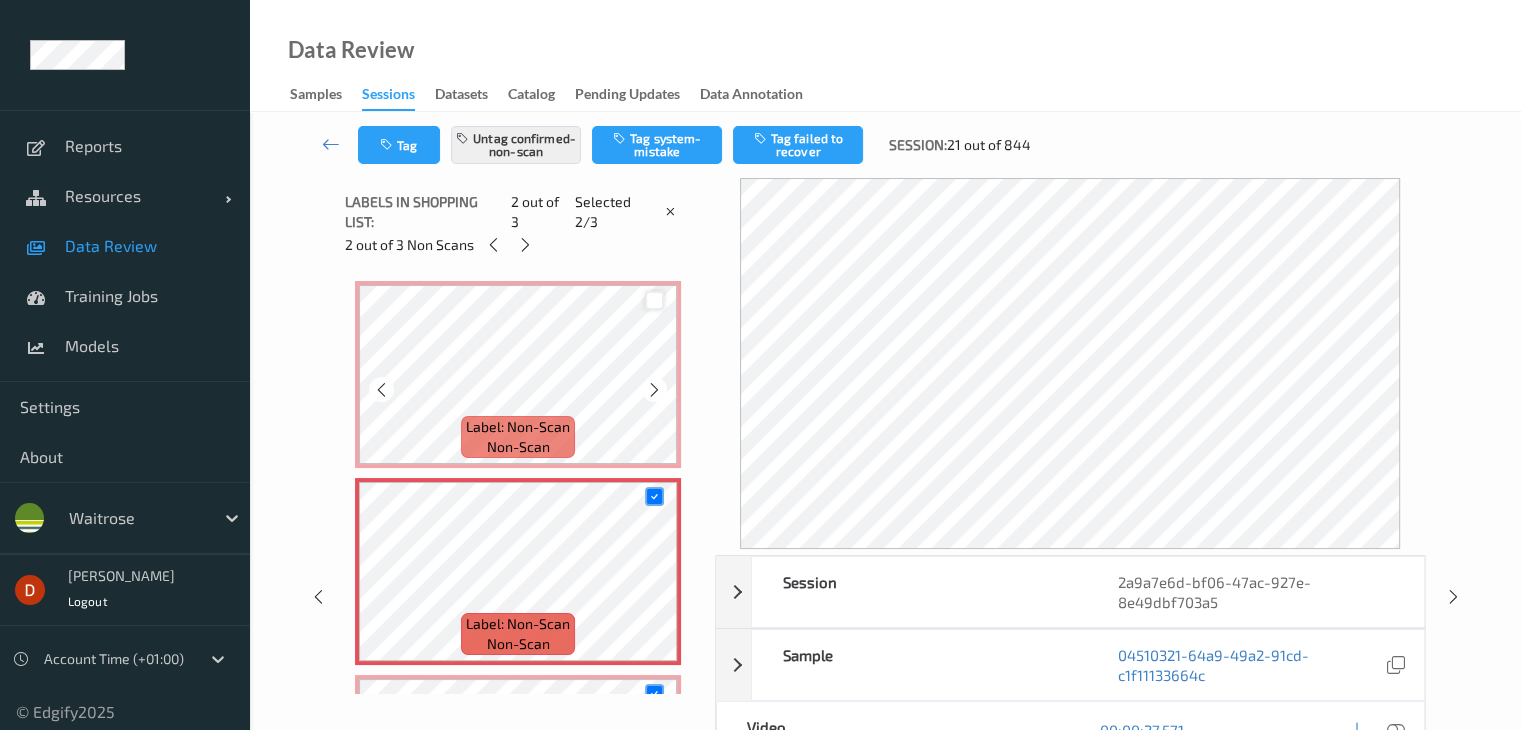 click at bounding box center [654, 300] 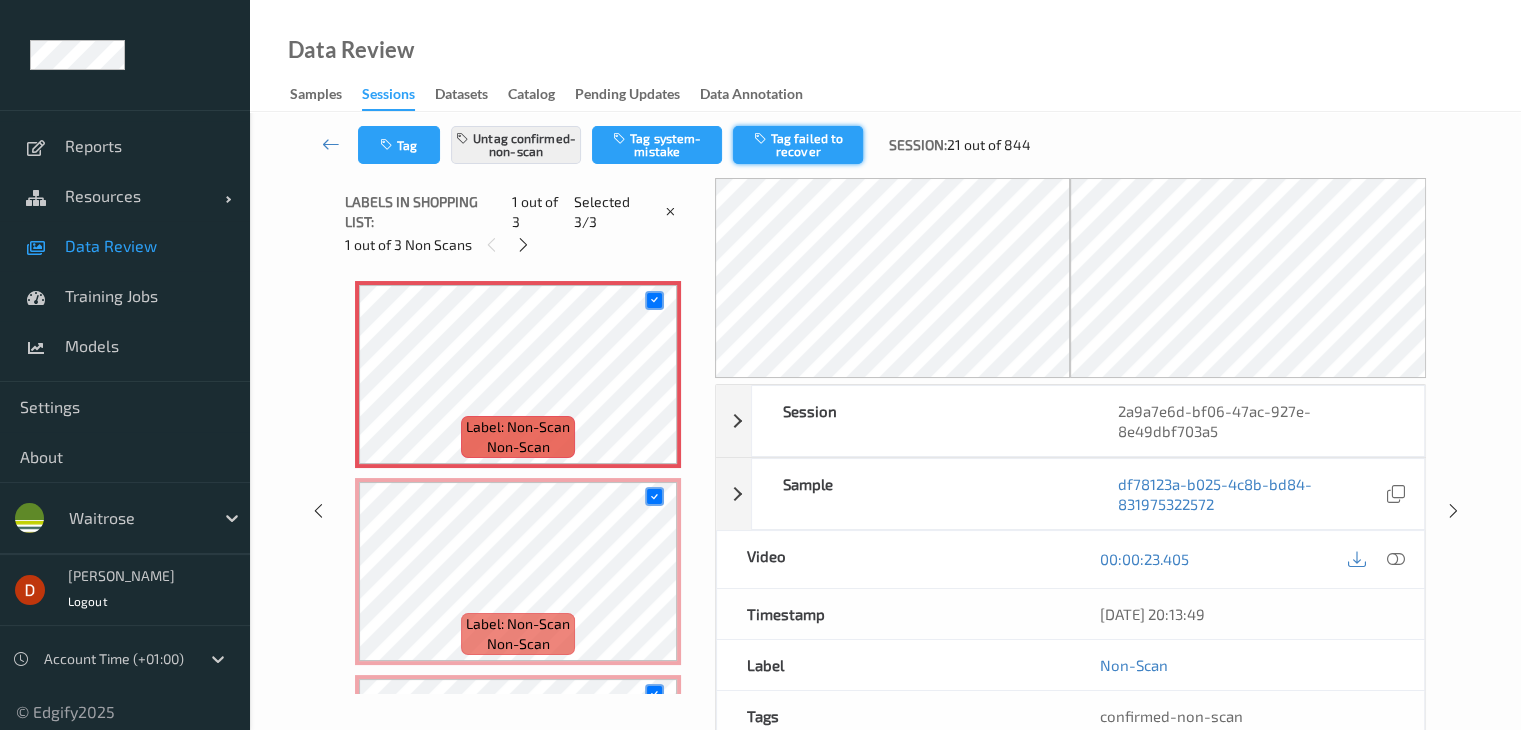 click on "Tag   failed to recover" at bounding box center [798, 145] 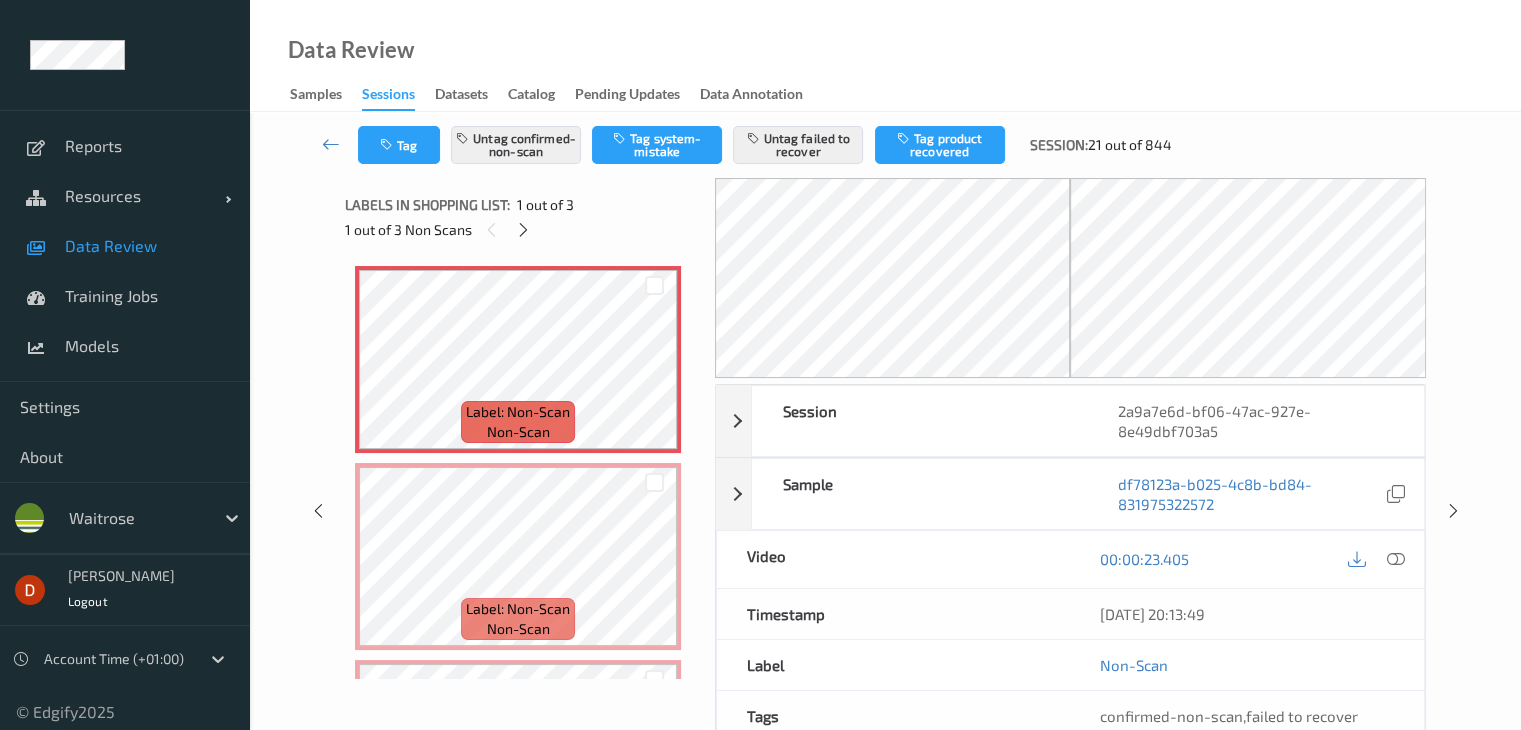 click at bounding box center (331, 145) 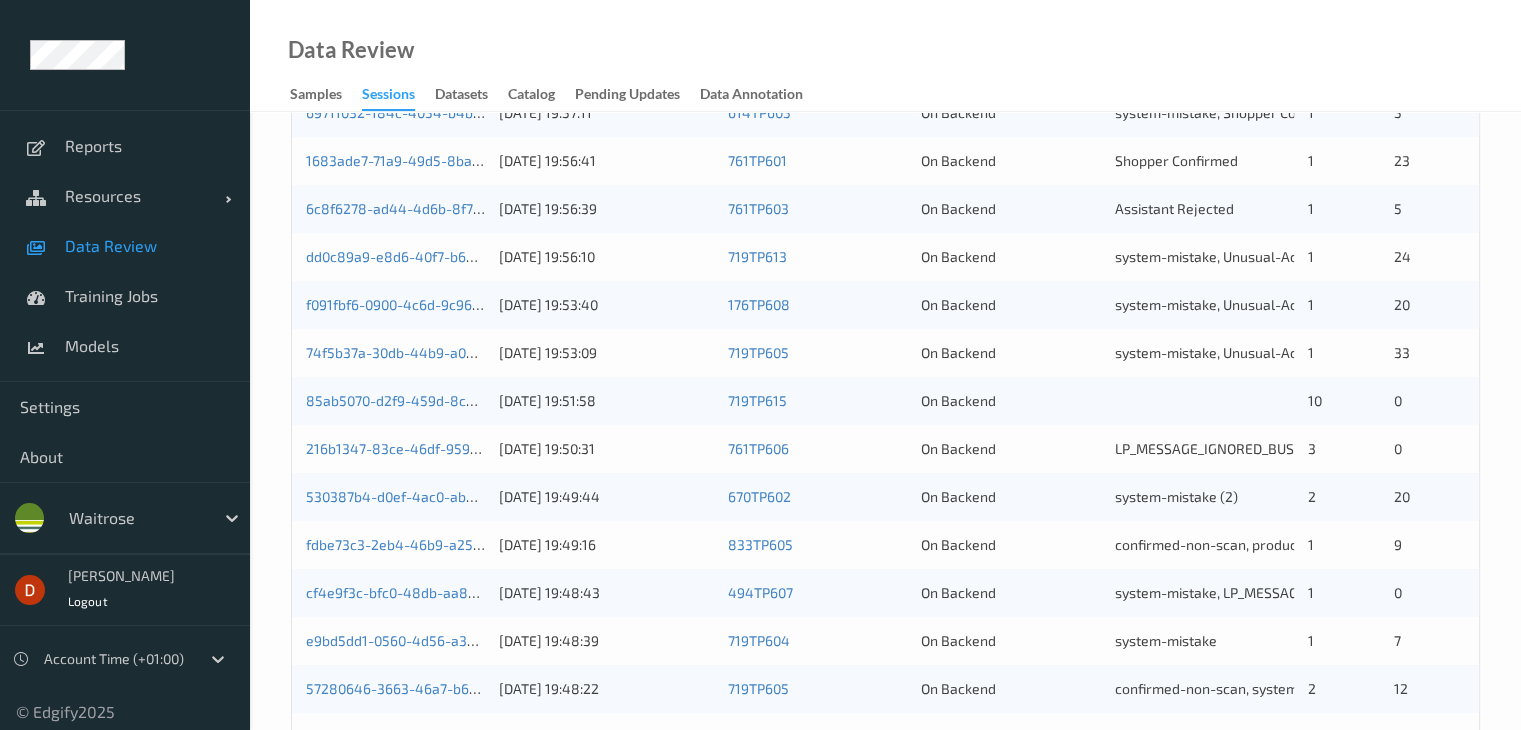 scroll, scrollTop: 932, scrollLeft: 0, axis: vertical 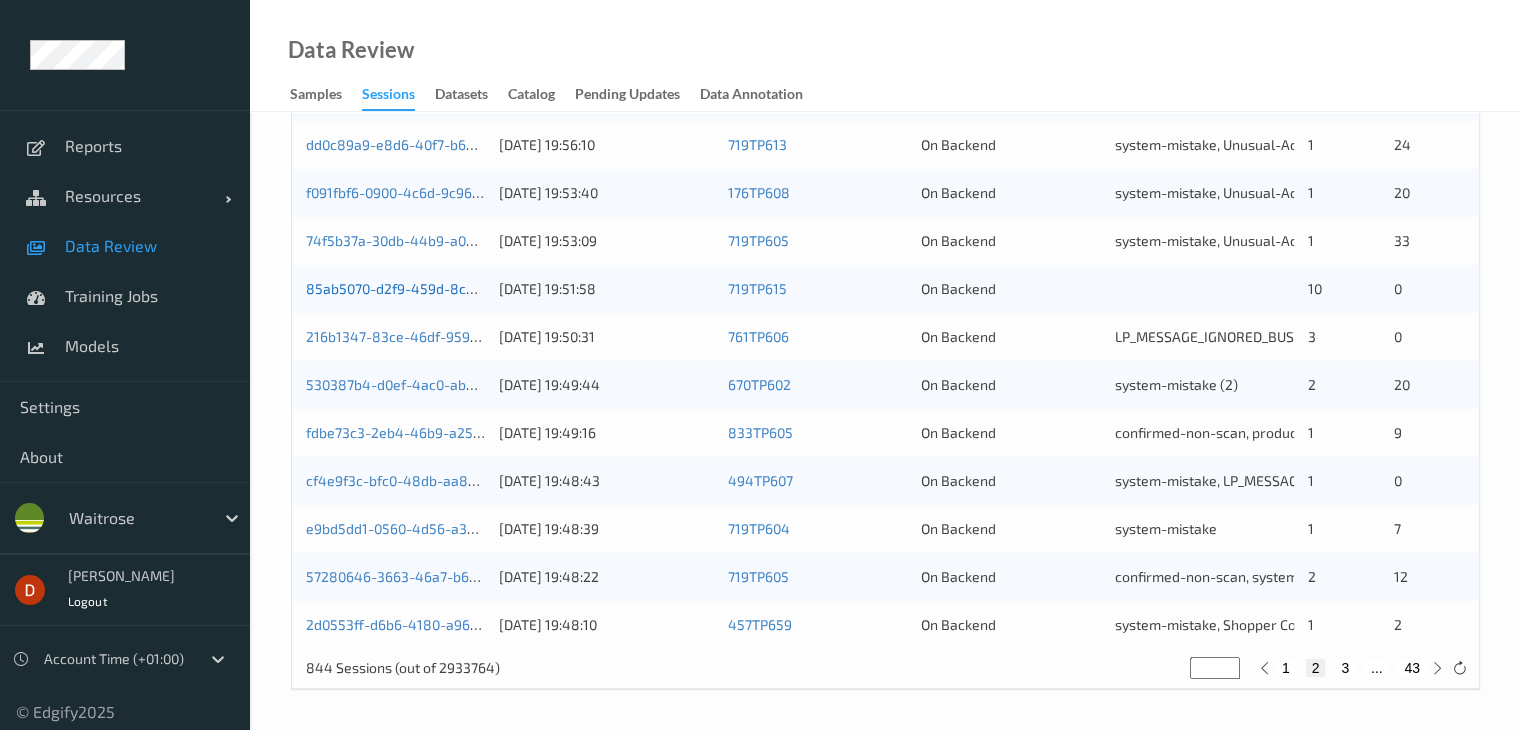 click on "85ab5070-d2f9-459d-8c34-f18a4a858b41" at bounding box center (444, 288) 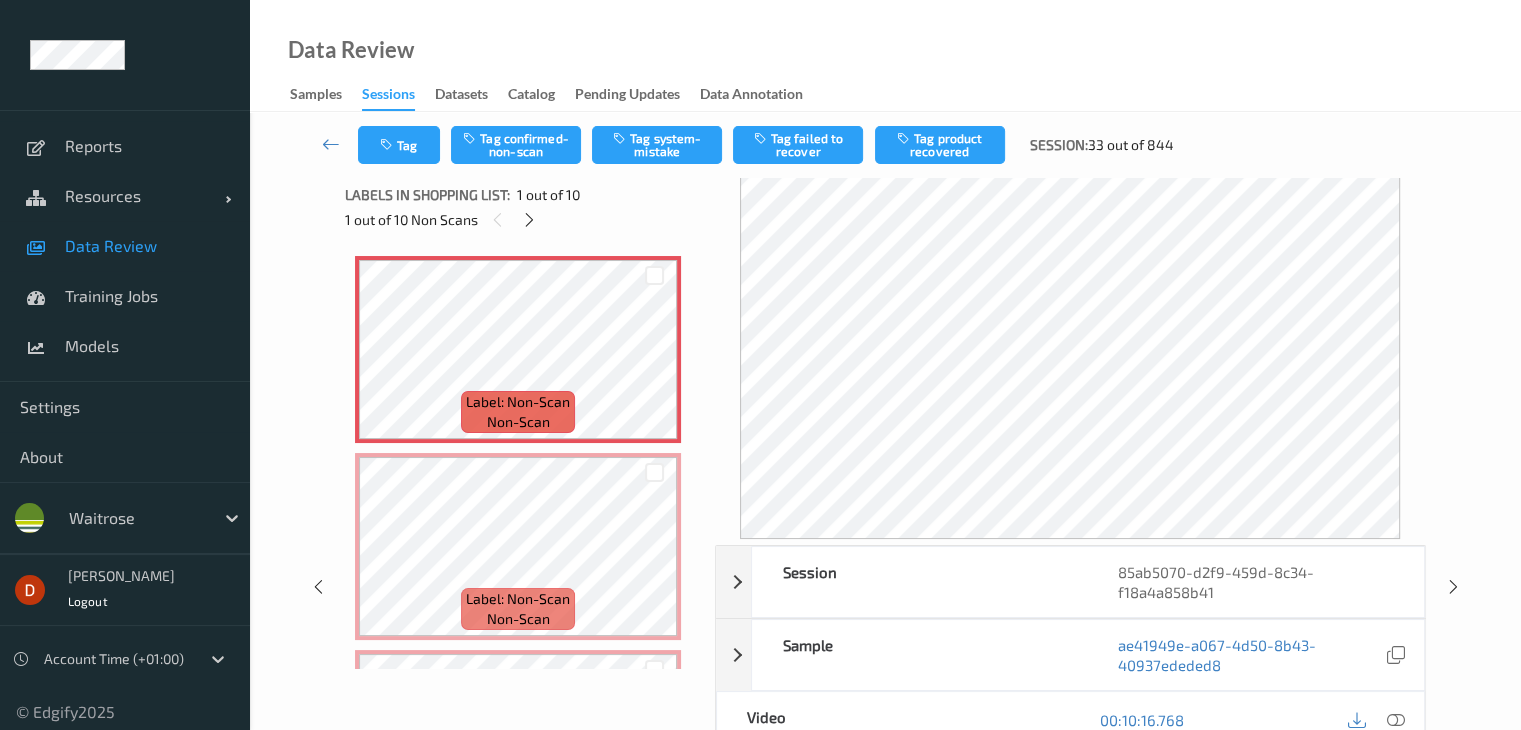 scroll, scrollTop: 0, scrollLeft: 0, axis: both 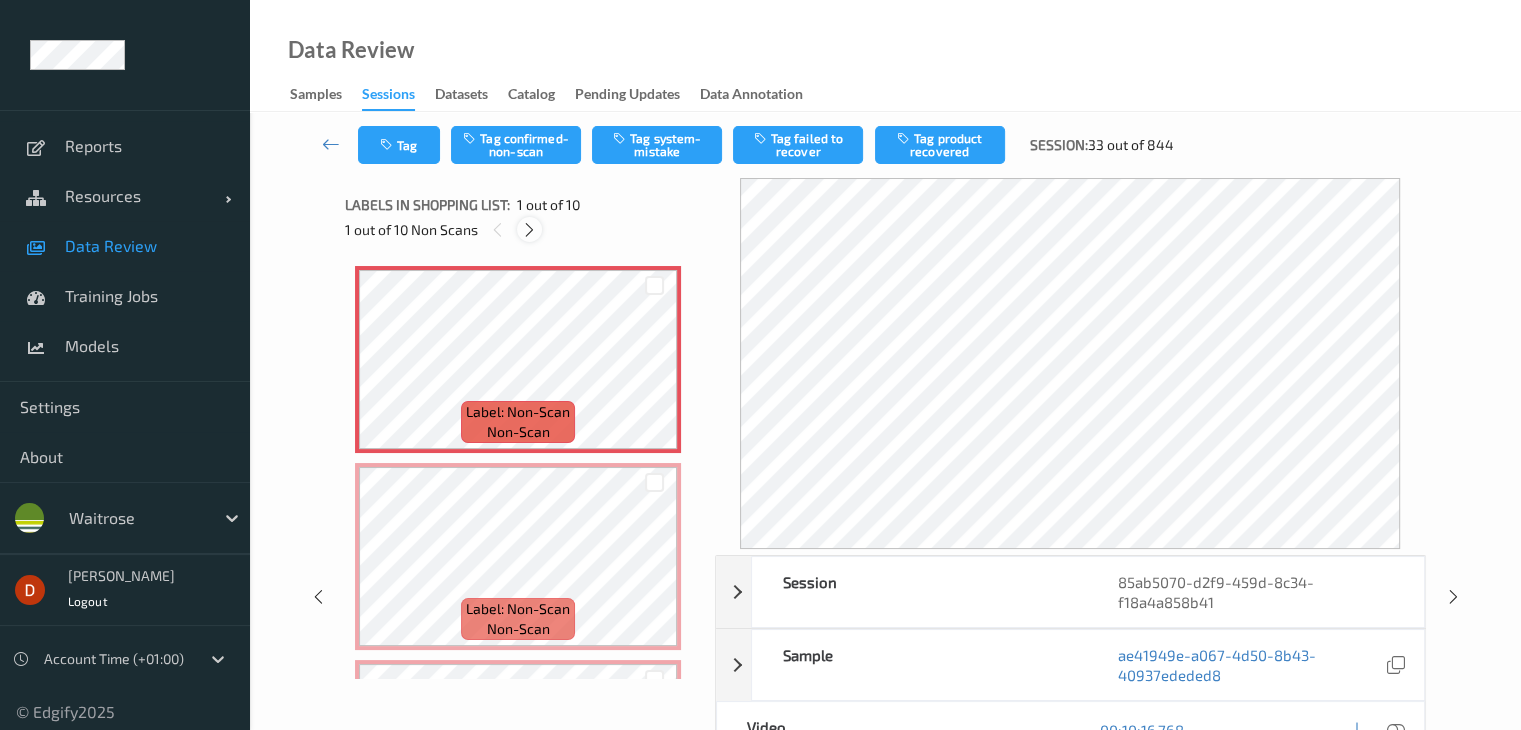 click at bounding box center [529, 230] 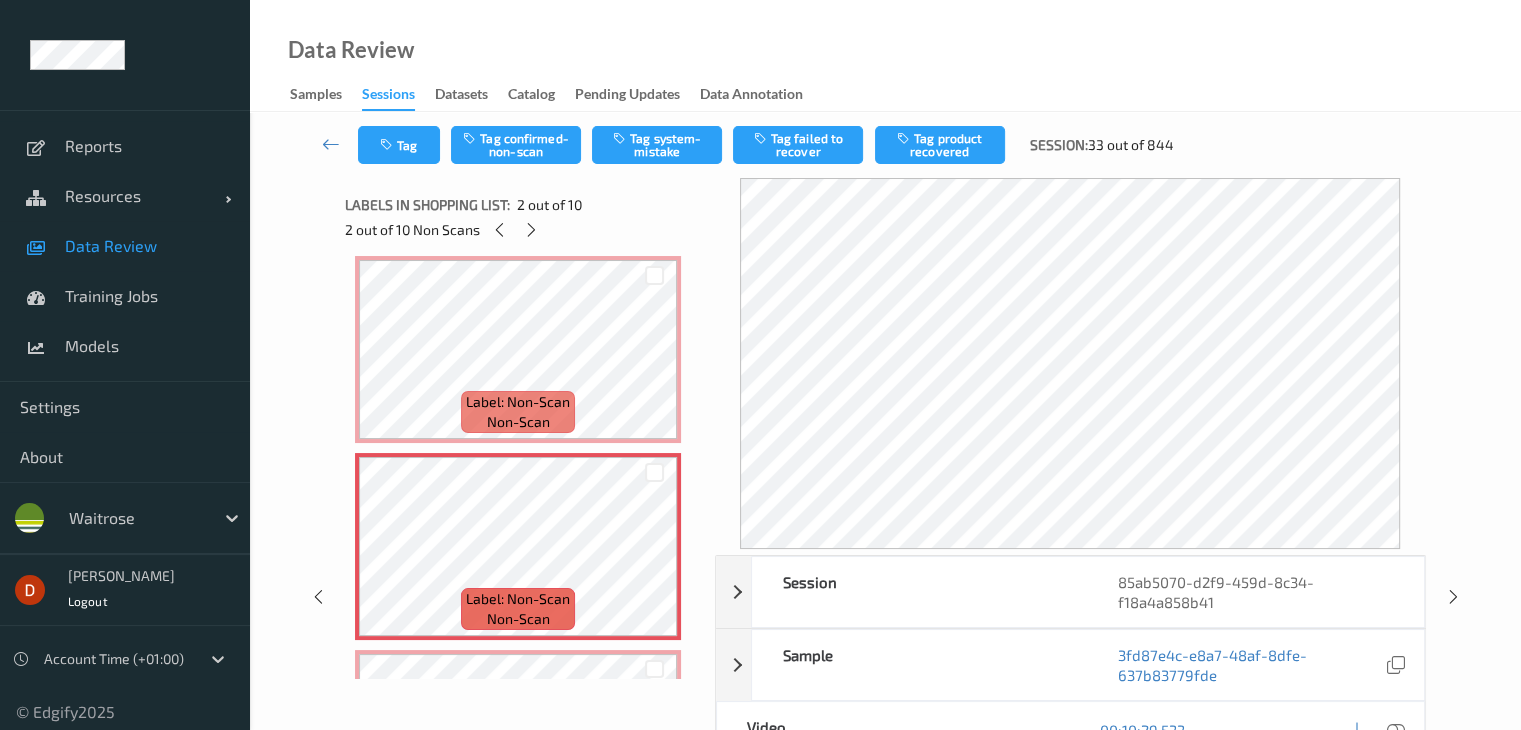 click at bounding box center [654, 275] 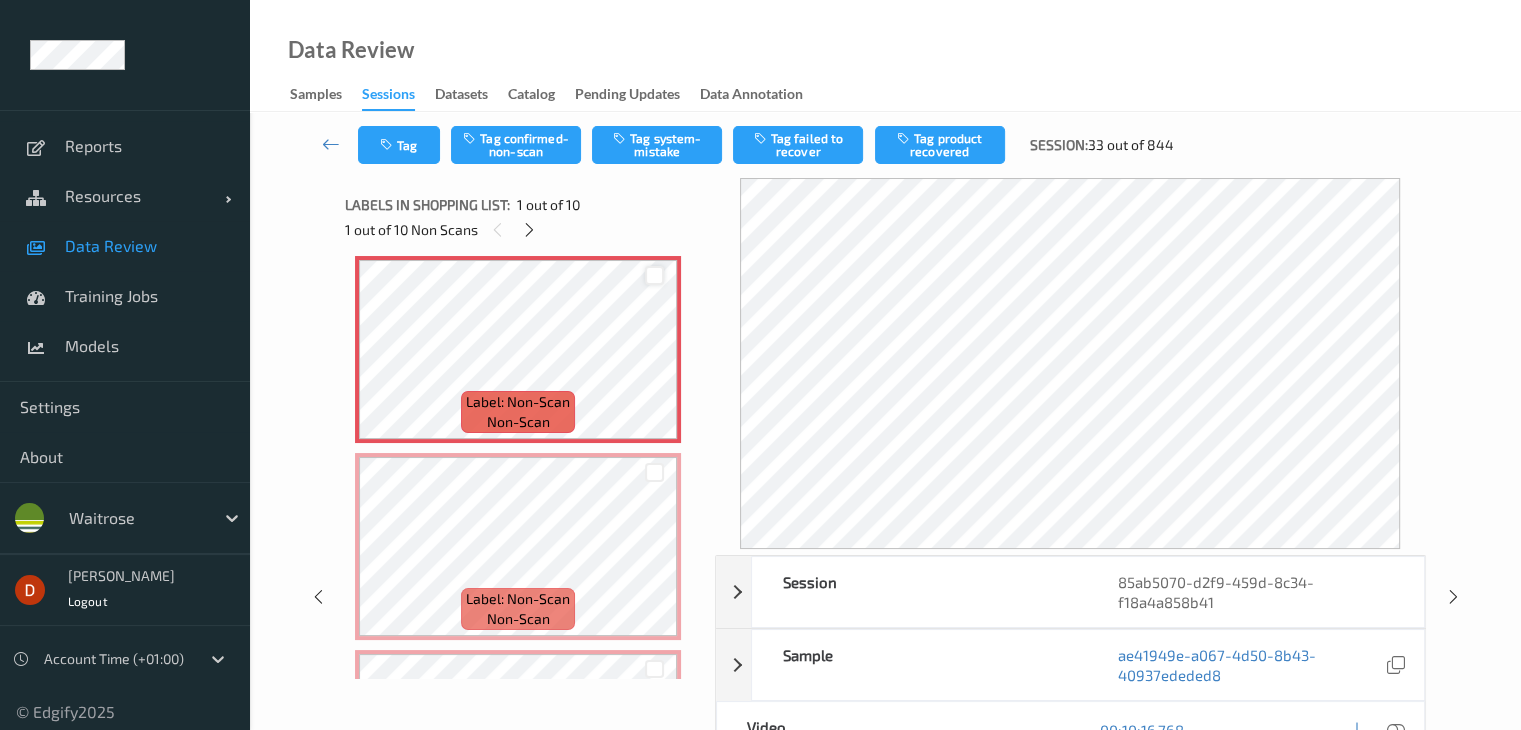 click at bounding box center (654, 275) 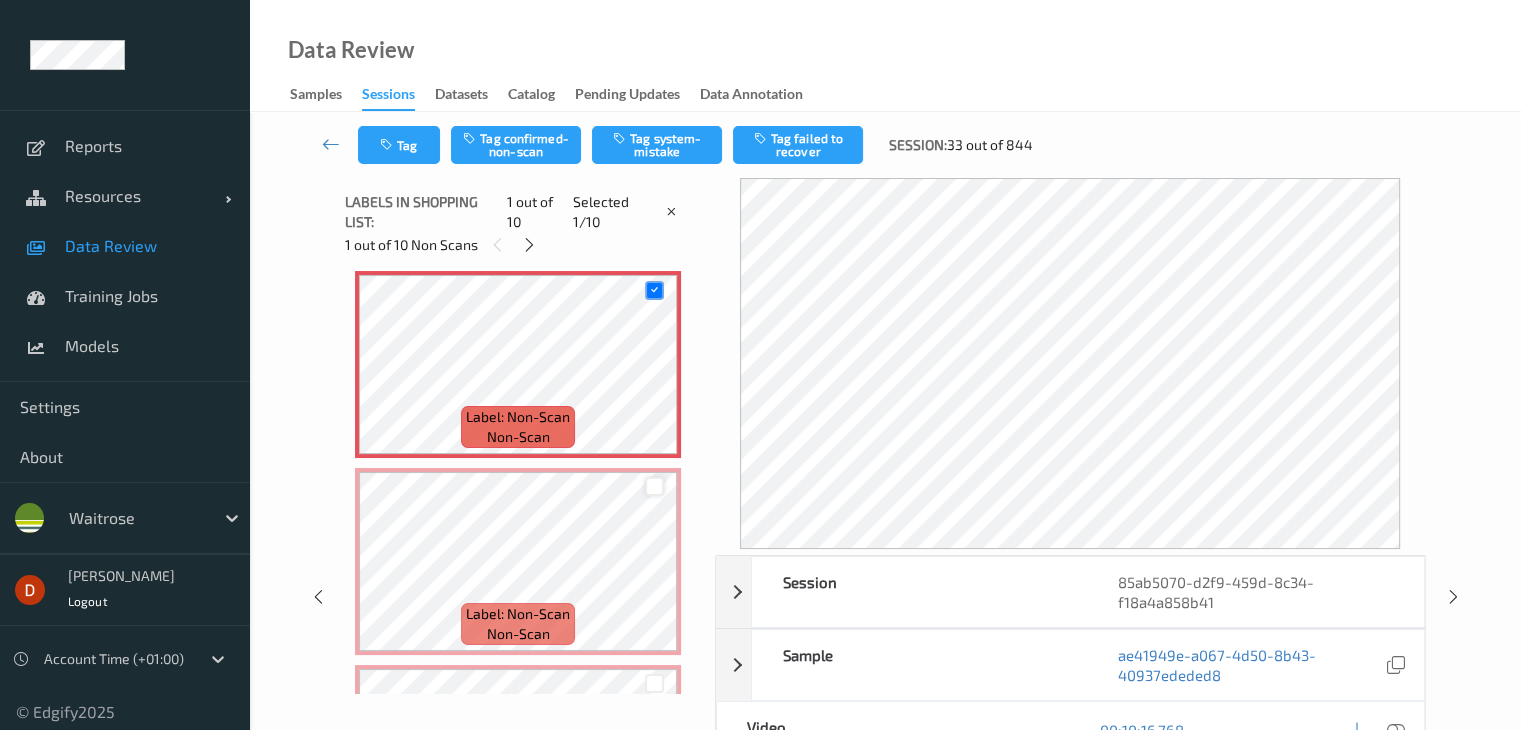 click at bounding box center [654, 486] 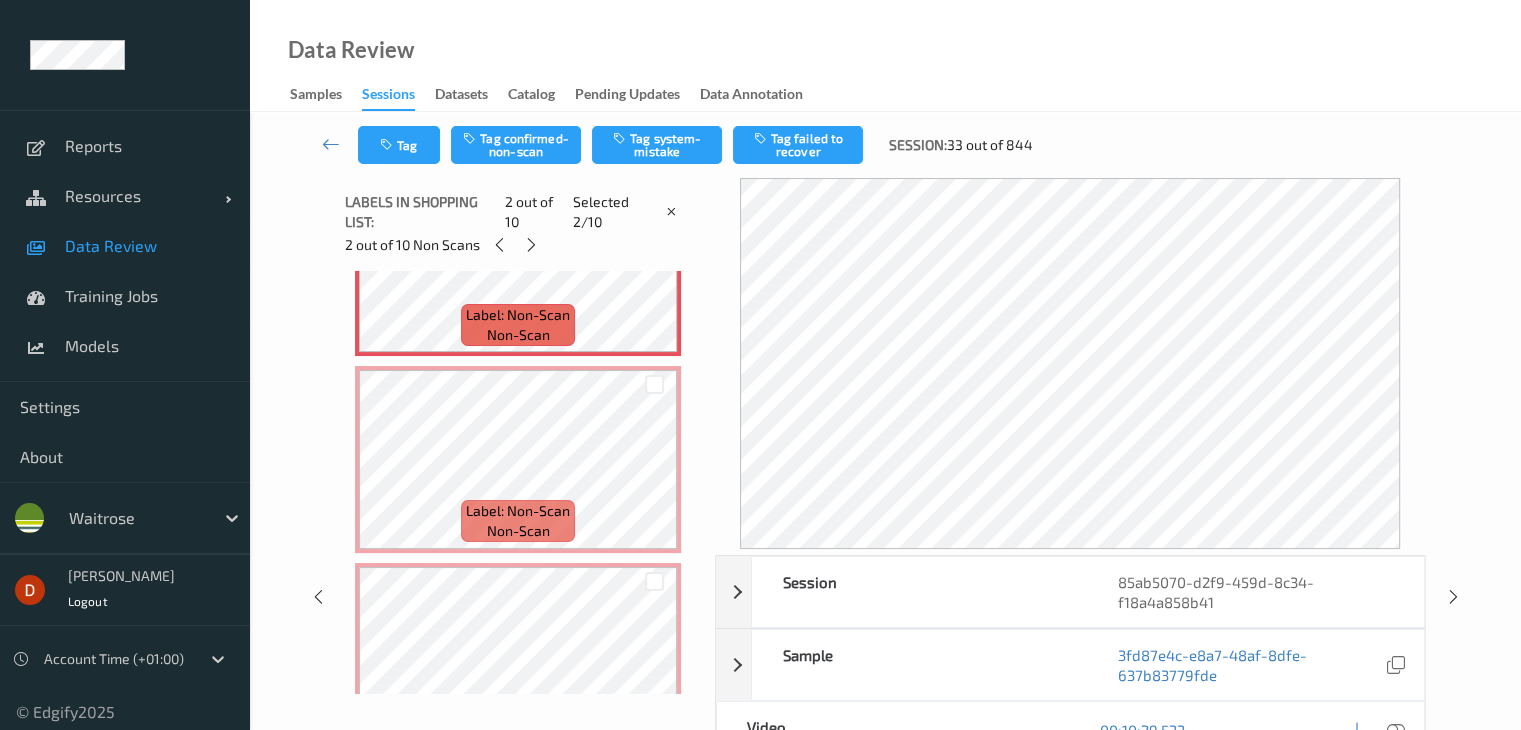 scroll, scrollTop: 310, scrollLeft: 0, axis: vertical 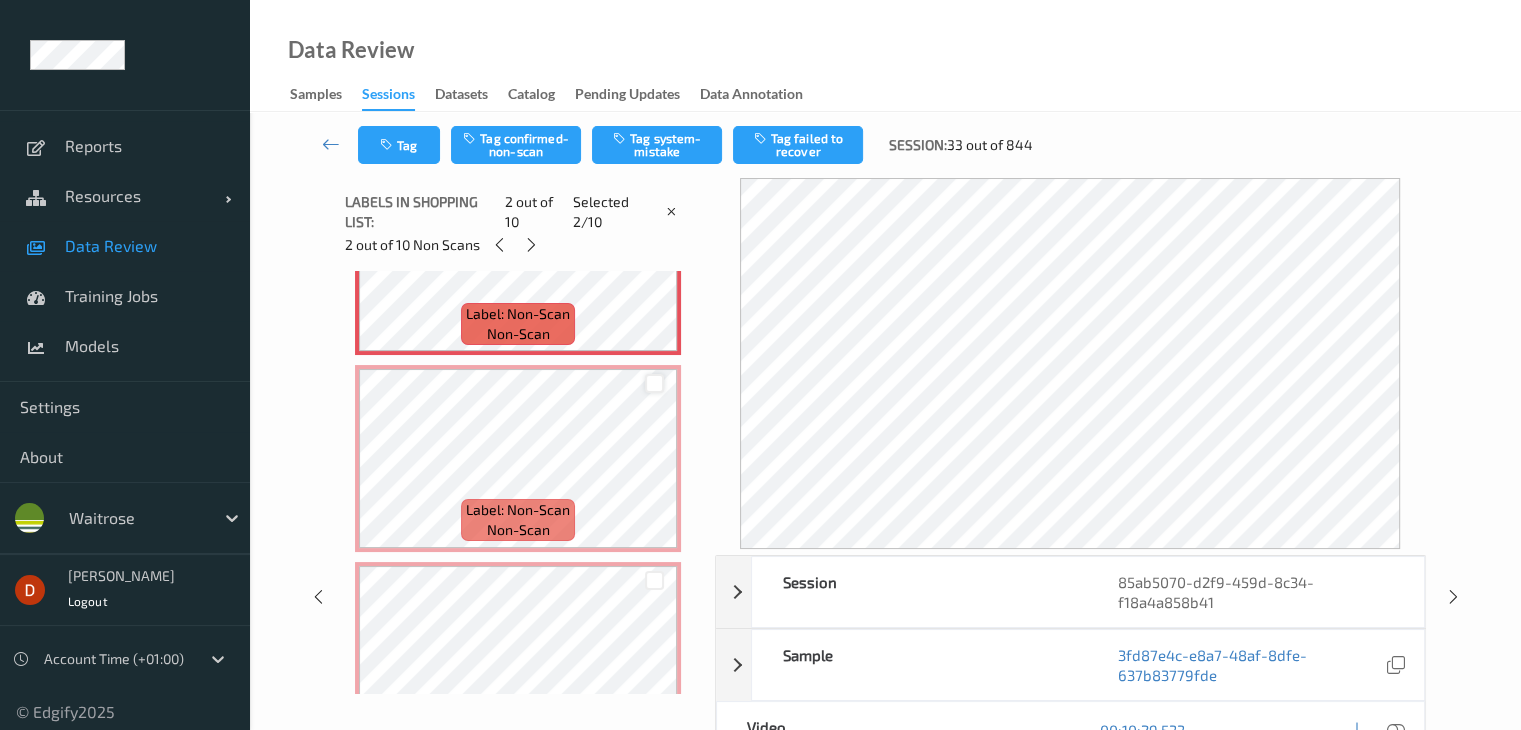 click at bounding box center [654, 383] 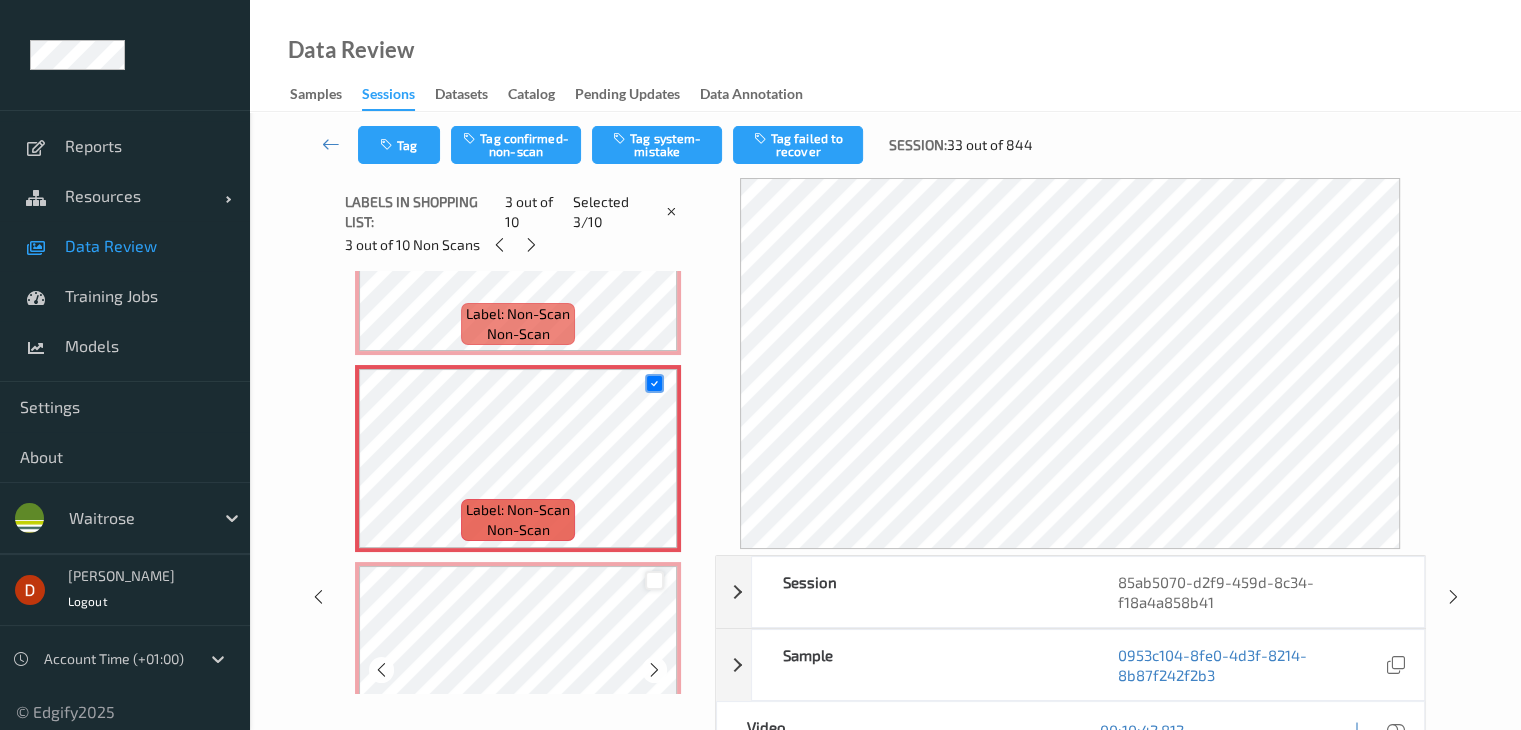 click at bounding box center (654, 580) 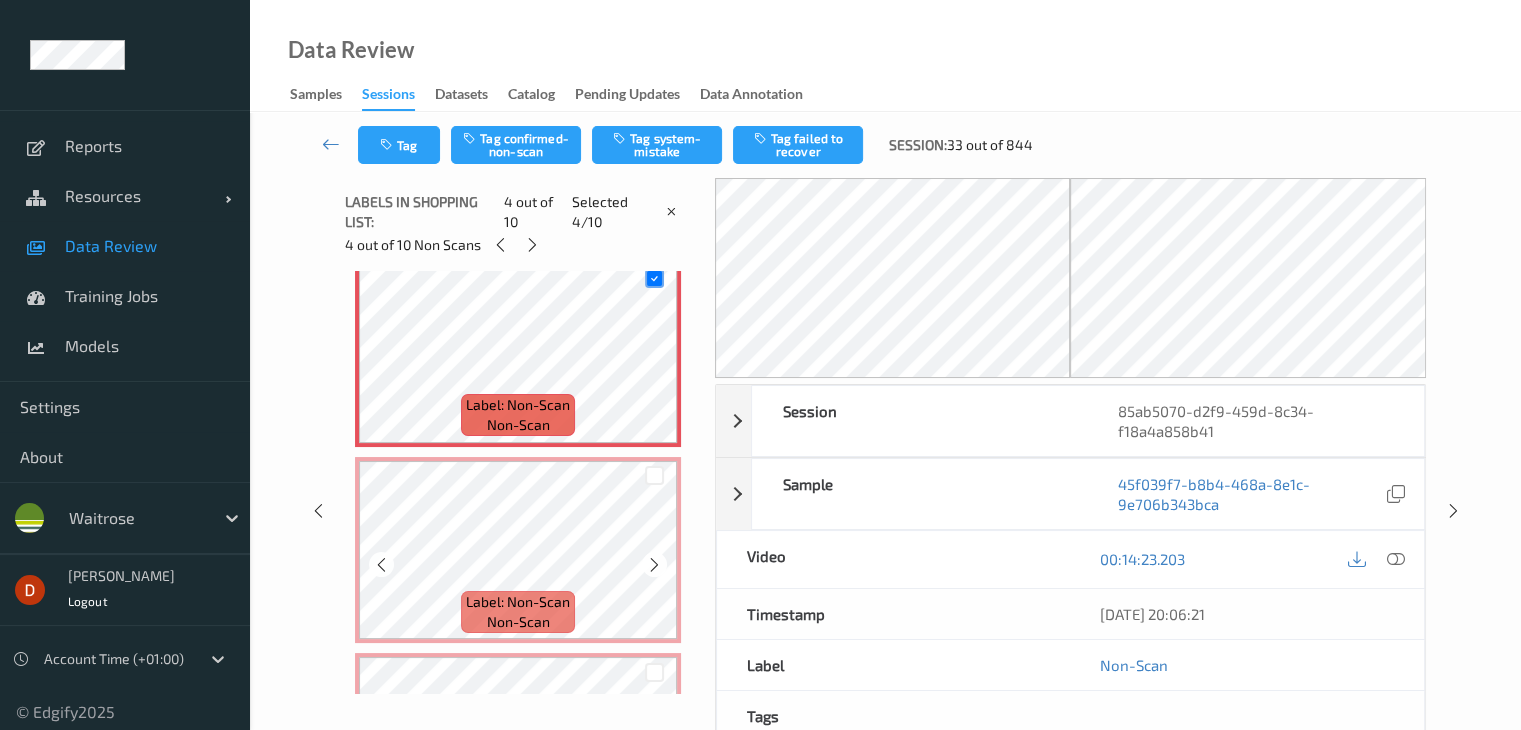 scroll, scrollTop: 710, scrollLeft: 0, axis: vertical 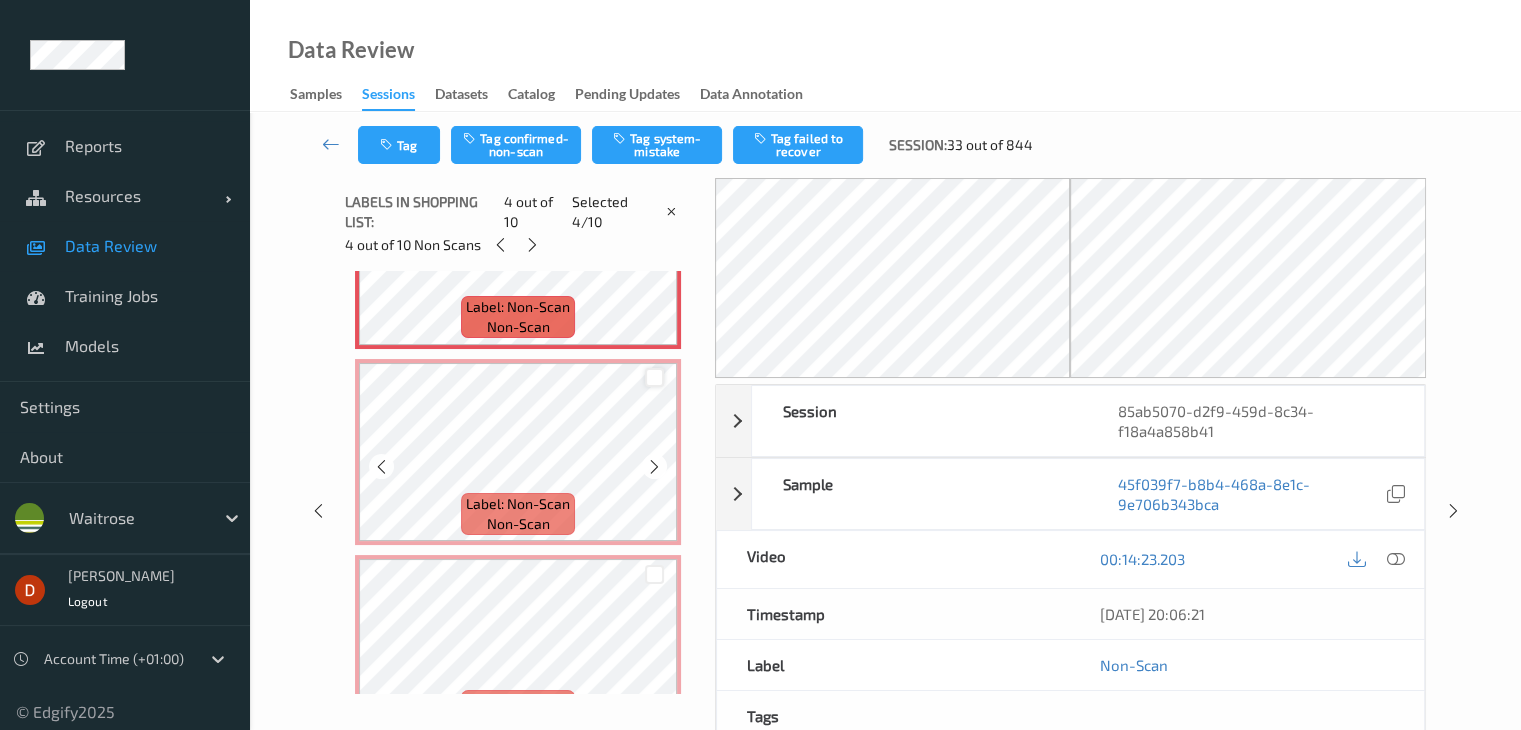 click at bounding box center (654, 377) 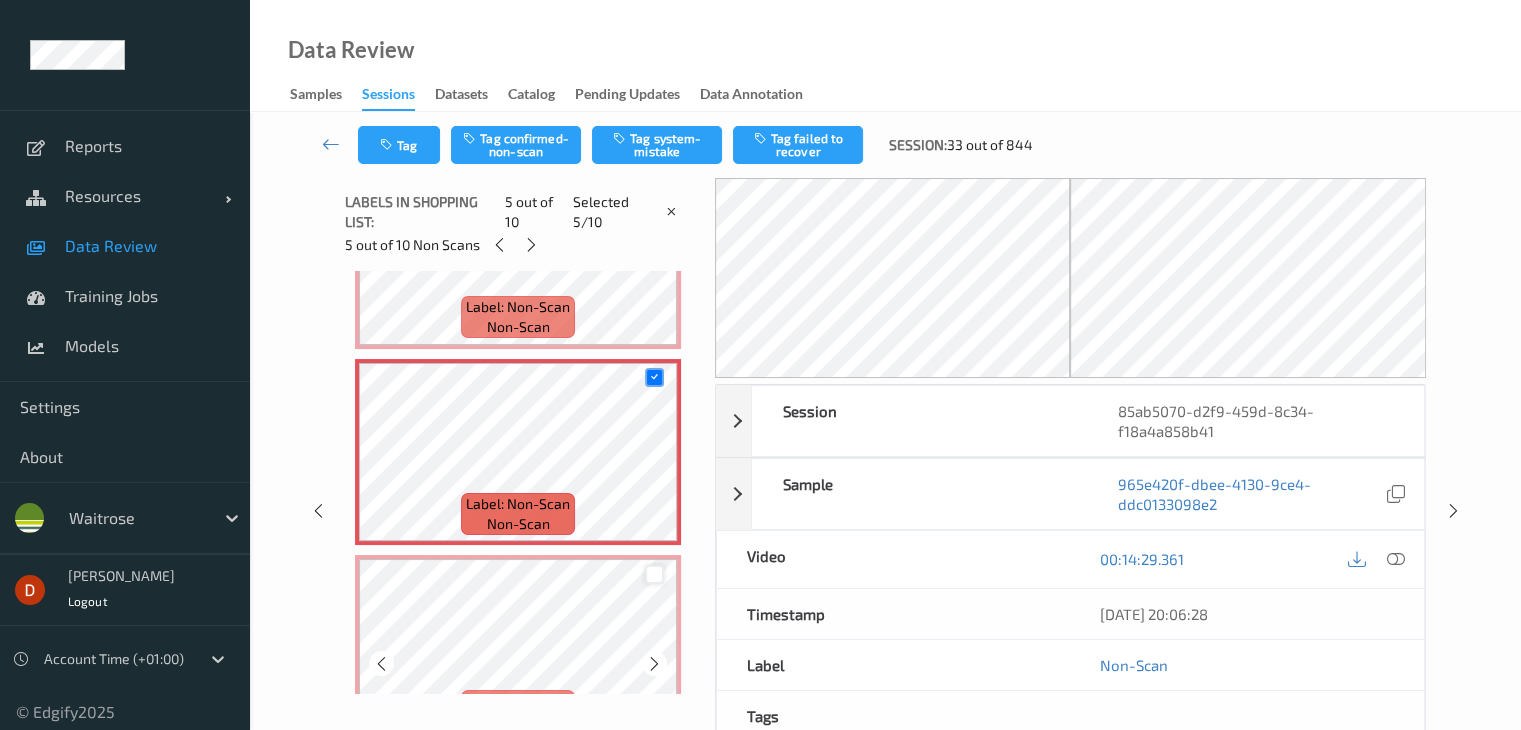 click at bounding box center (654, 574) 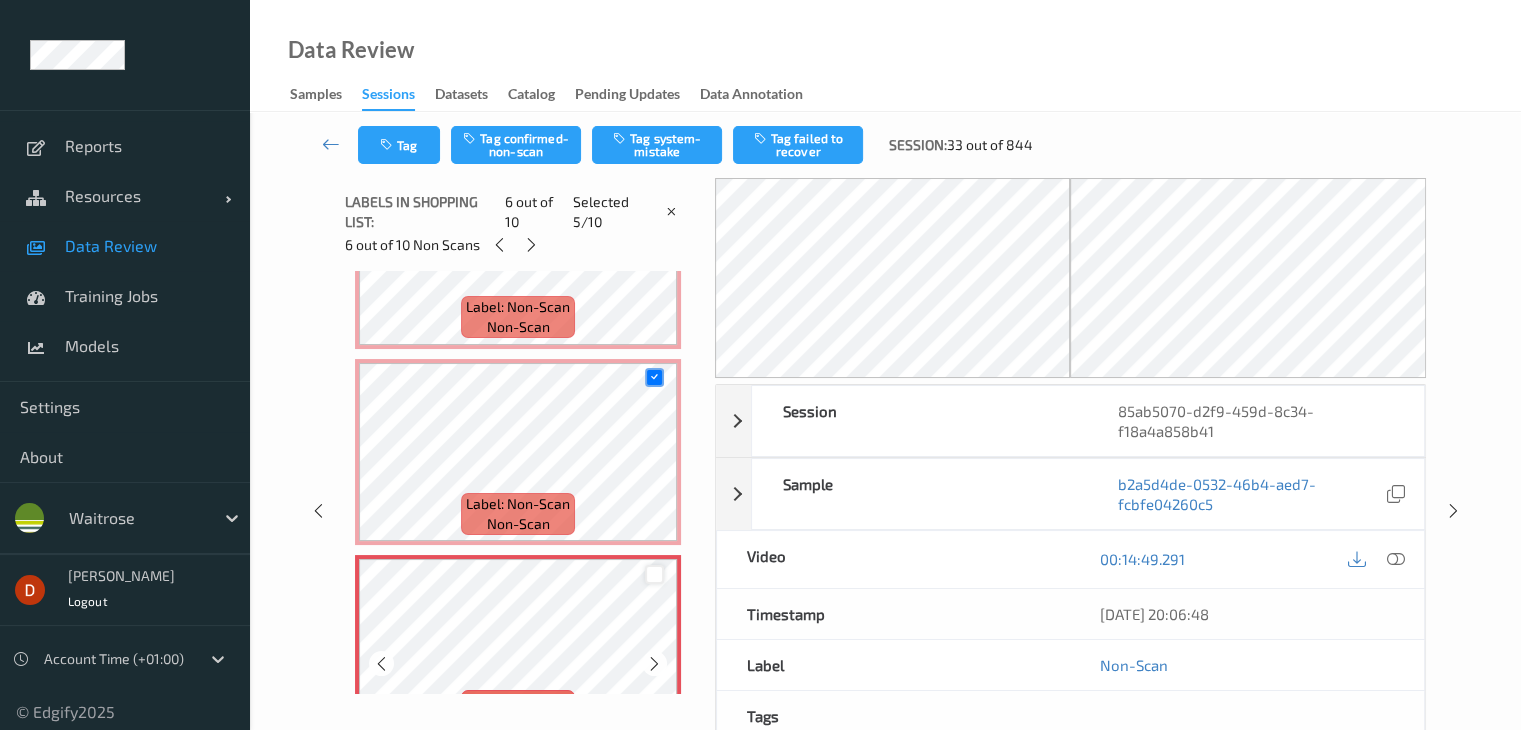 click at bounding box center [654, 574] 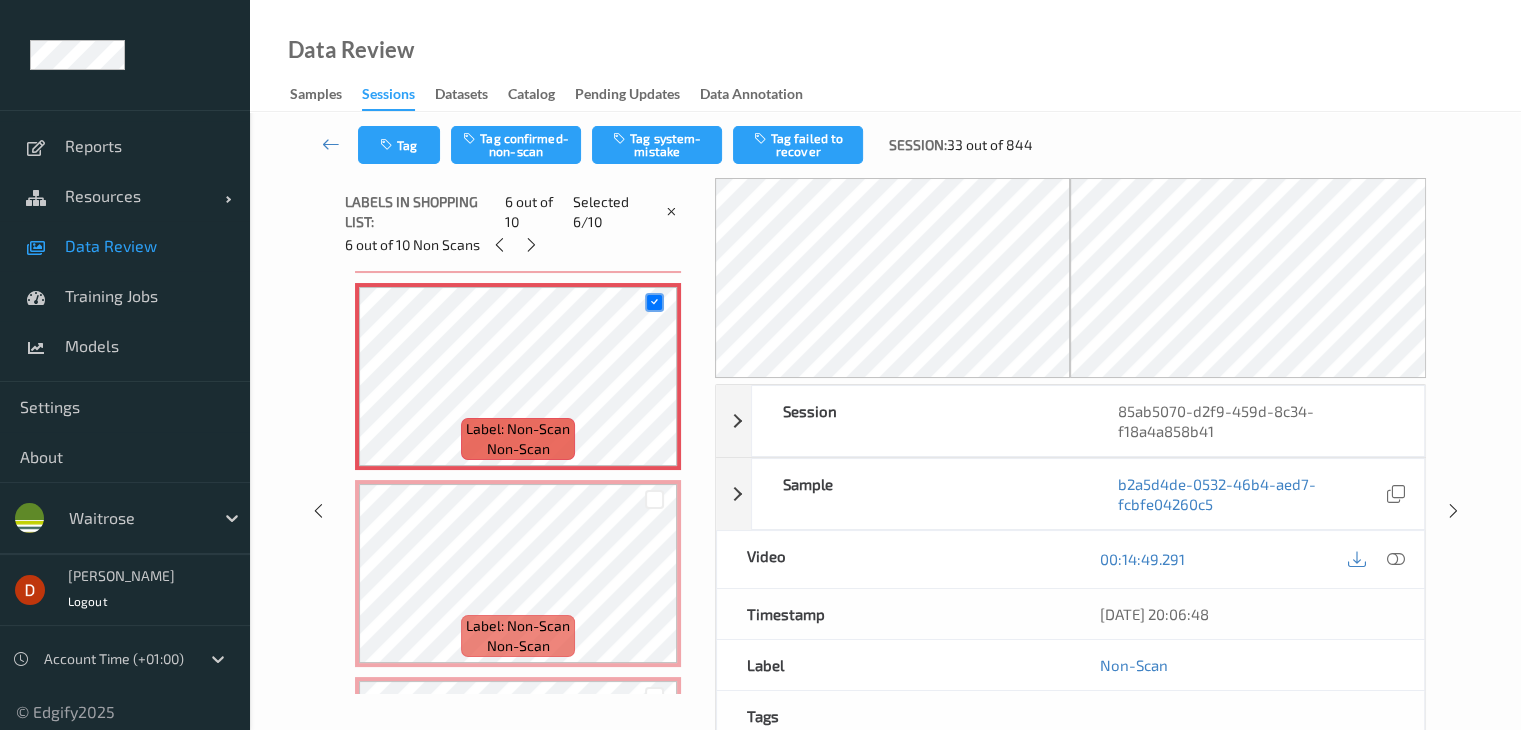 scroll, scrollTop: 1110, scrollLeft: 0, axis: vertical 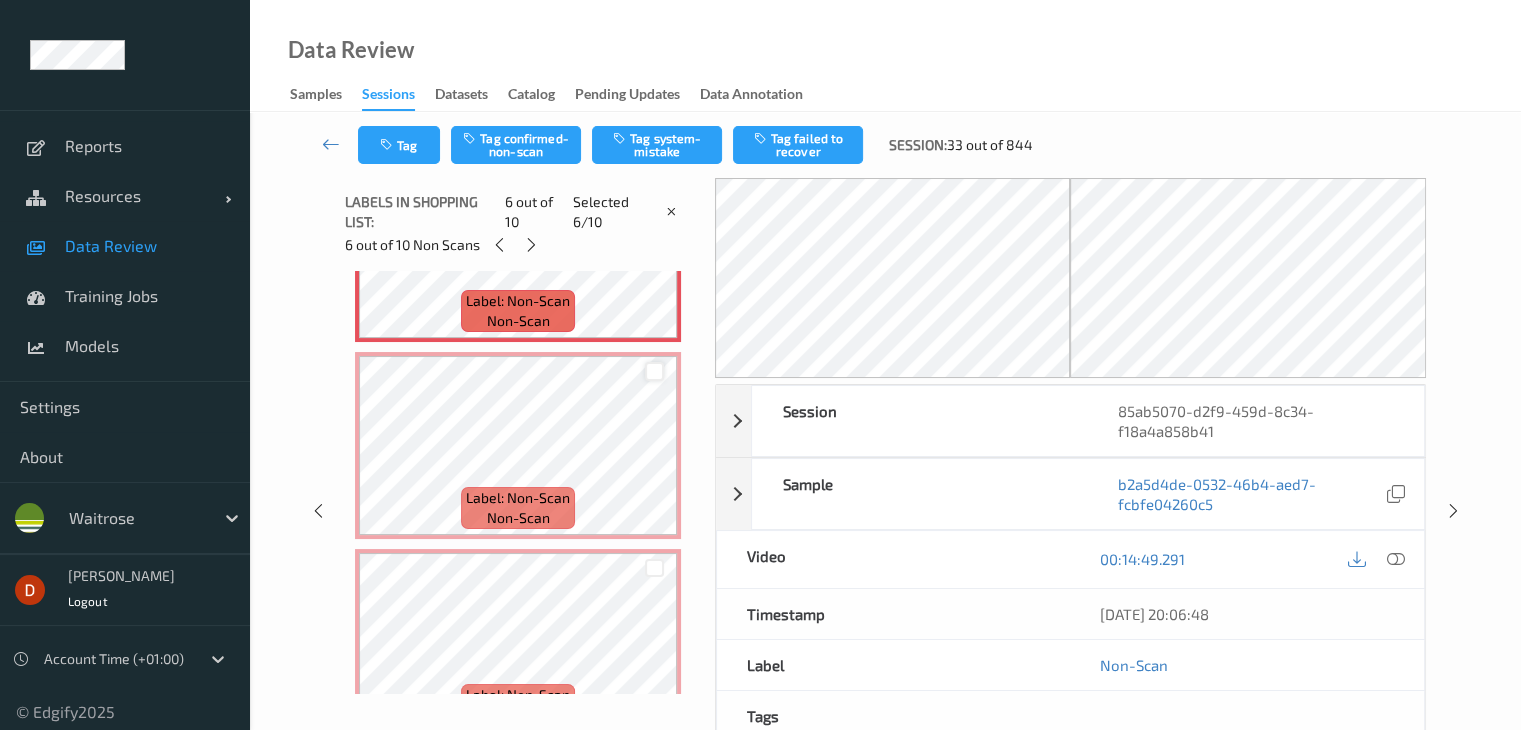 click at bounding box center (654, 371) 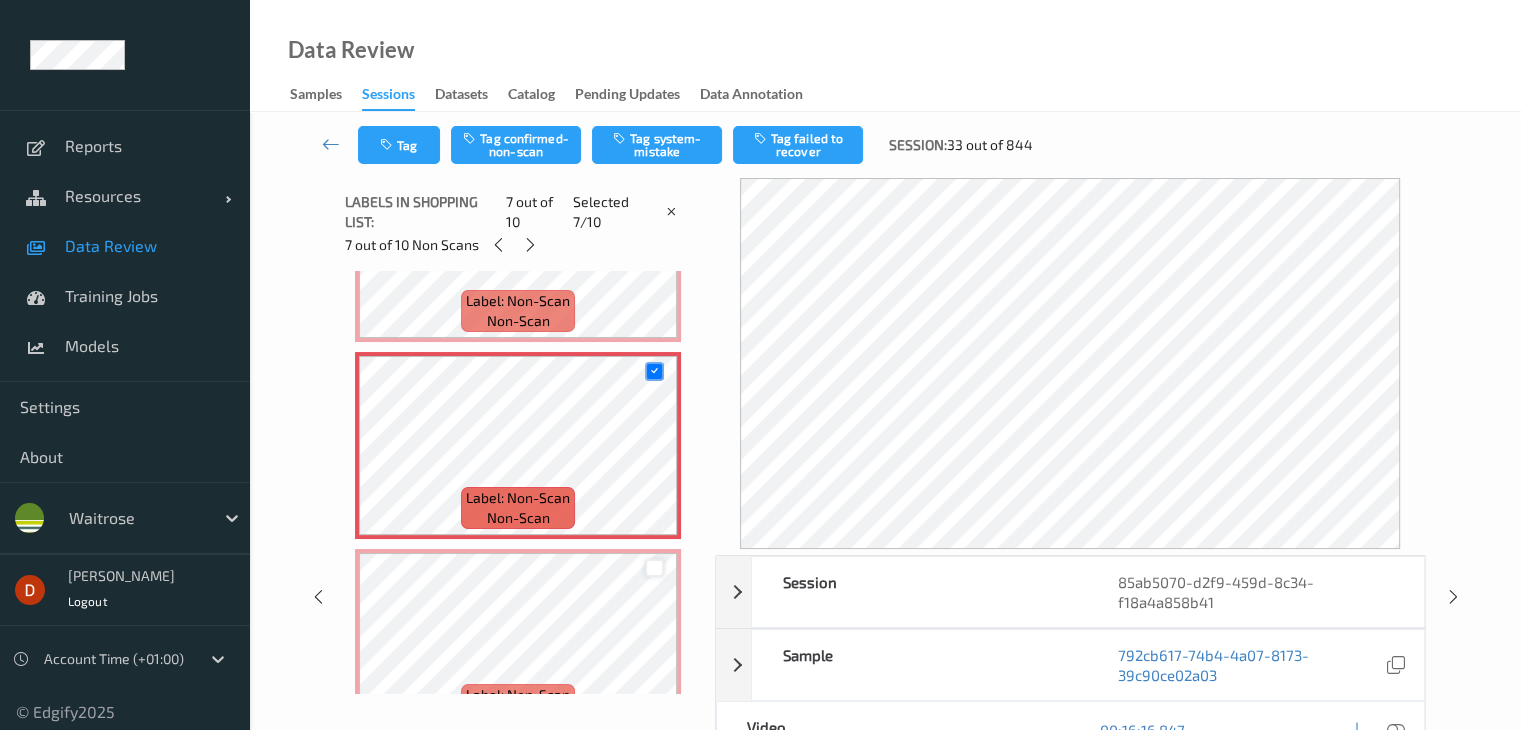 click at bounding box center (654, 568) 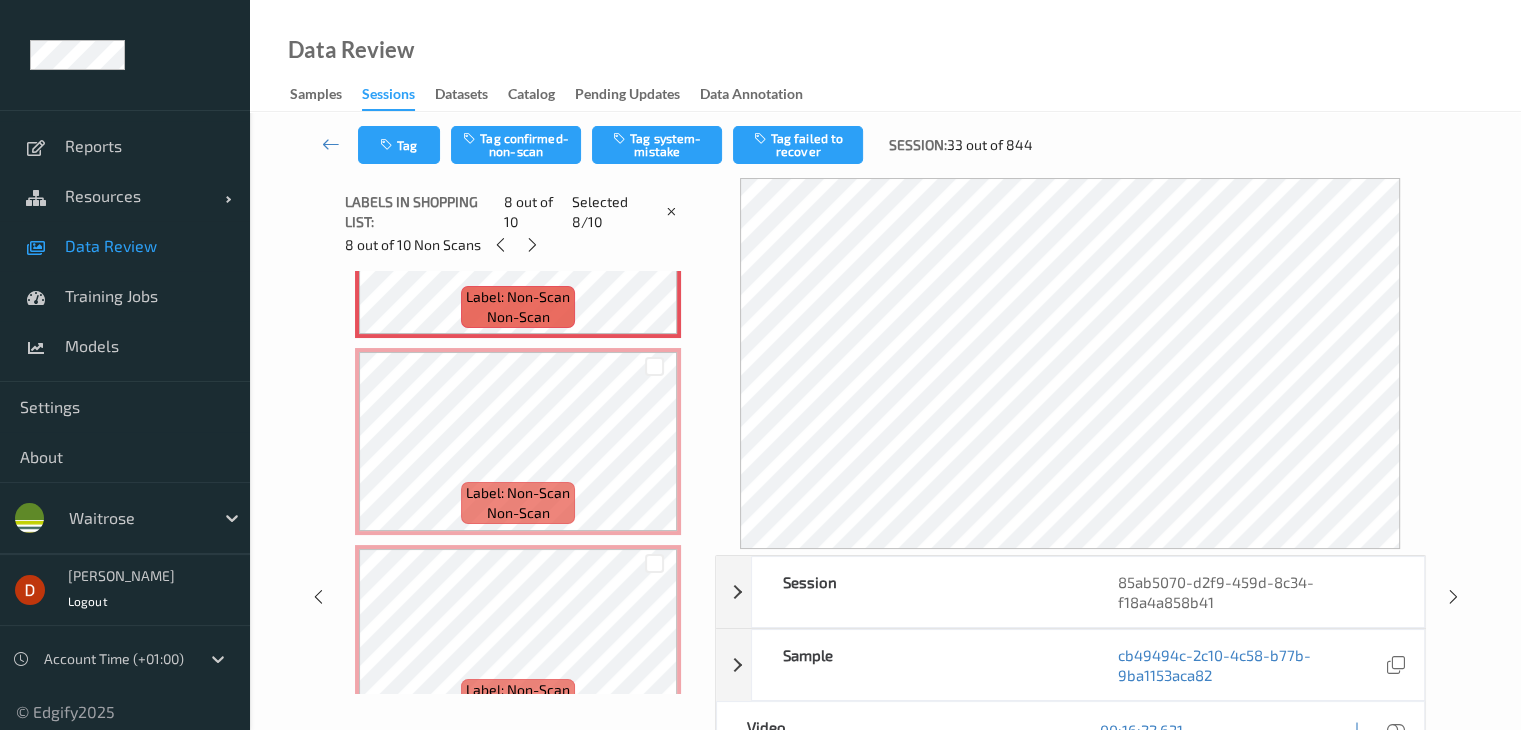 scroll, scrollTop: 1556, scrollLeft: 0, axis: vertical 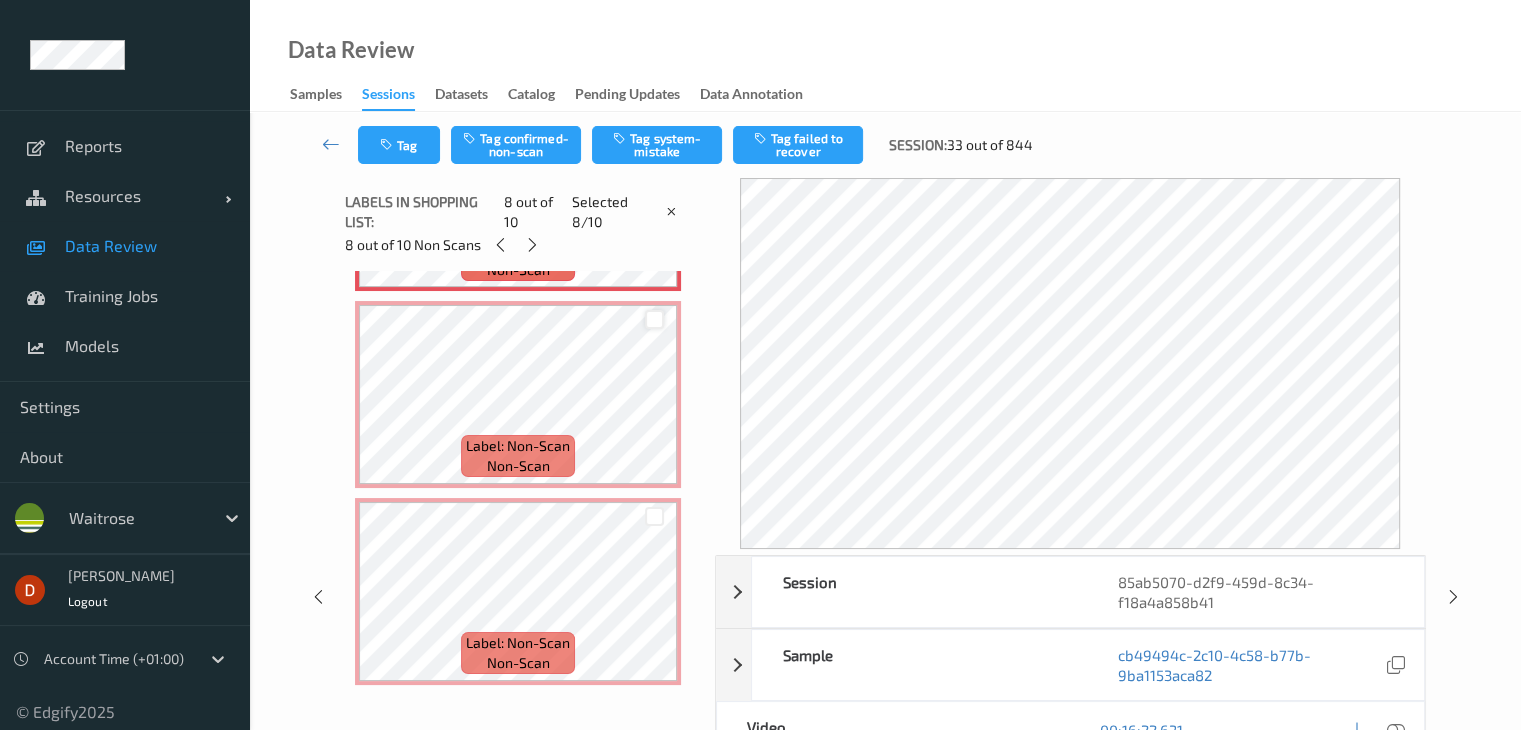click at bounding box center (654, 319) 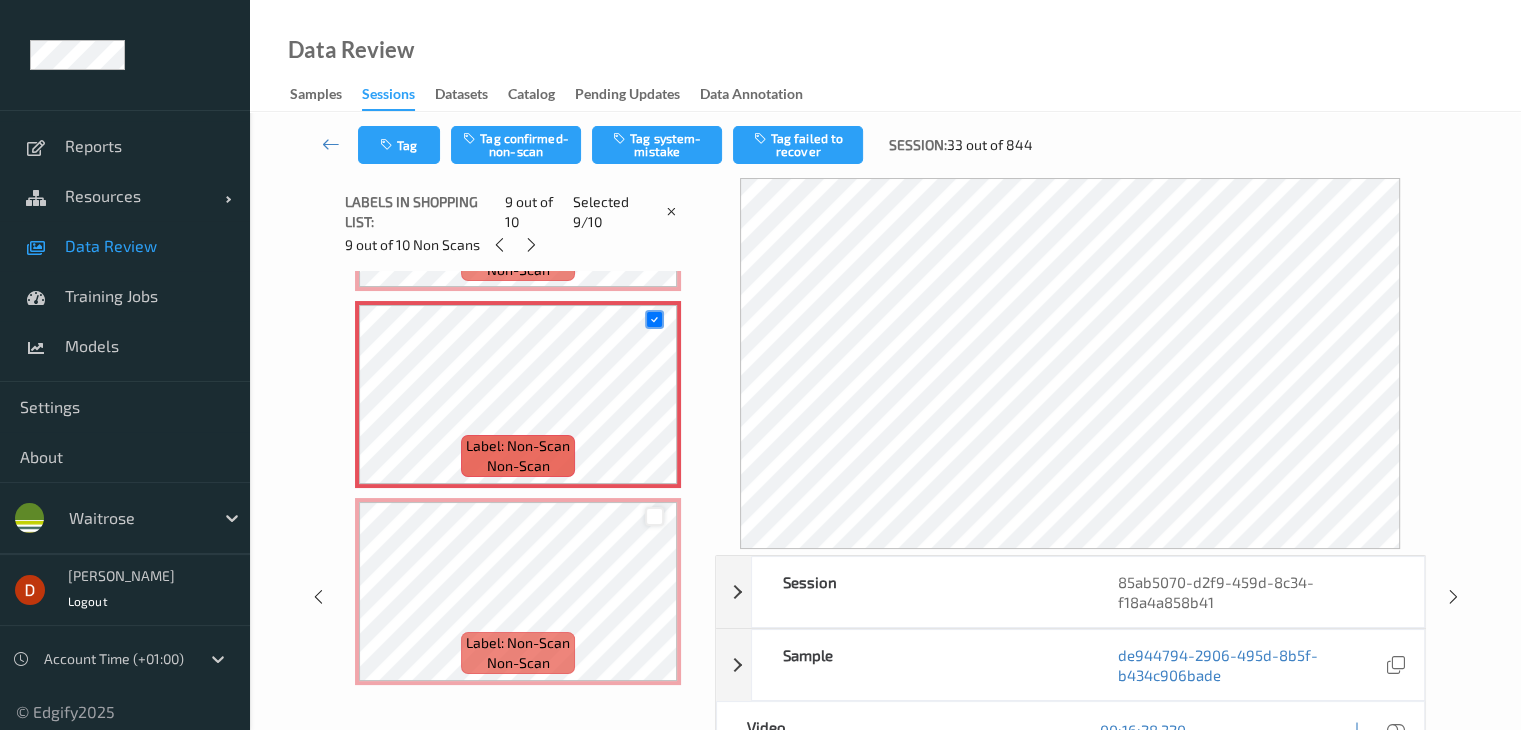 click at bounding box center [654, 516] 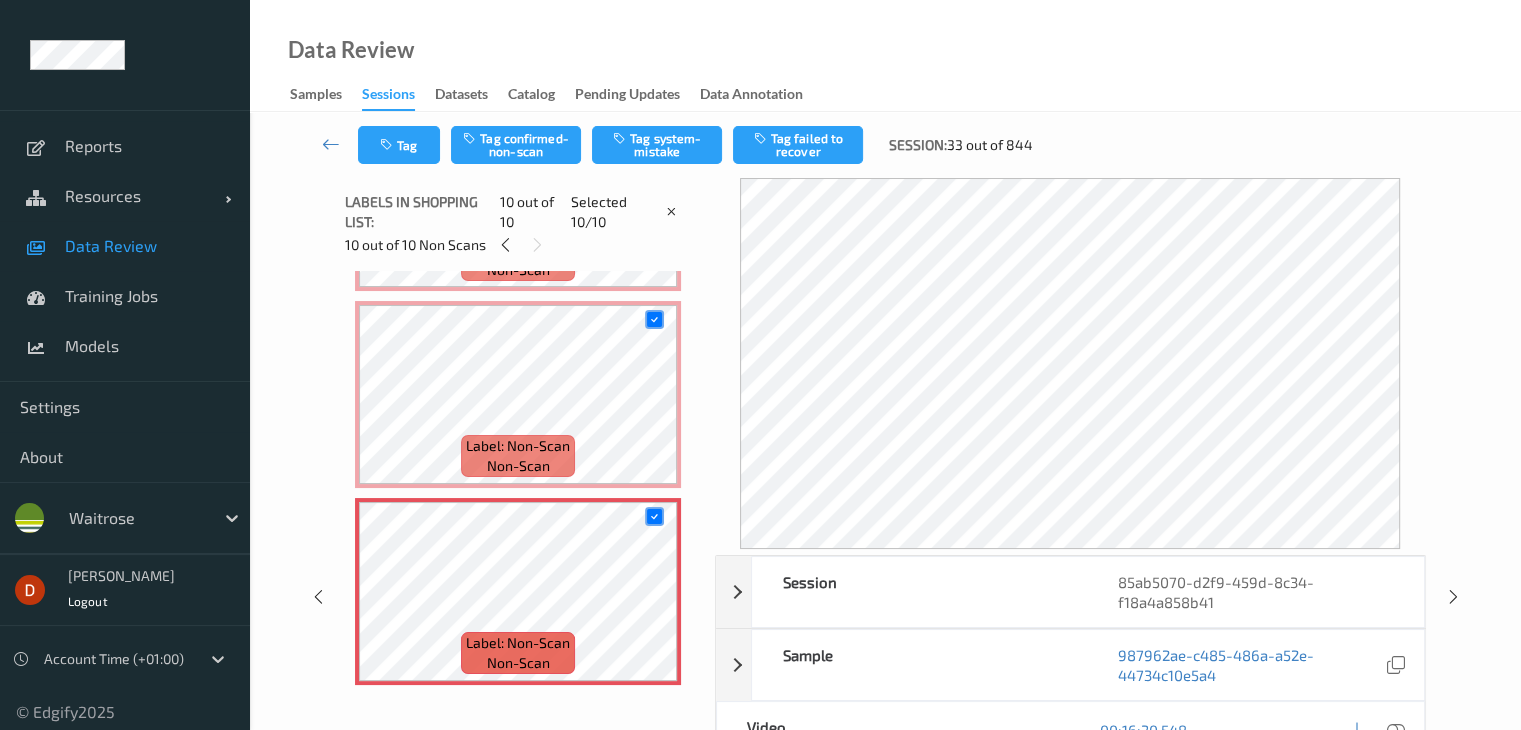 scroll, scrollTop: 324, scrollLeft: 0, axis: vertical 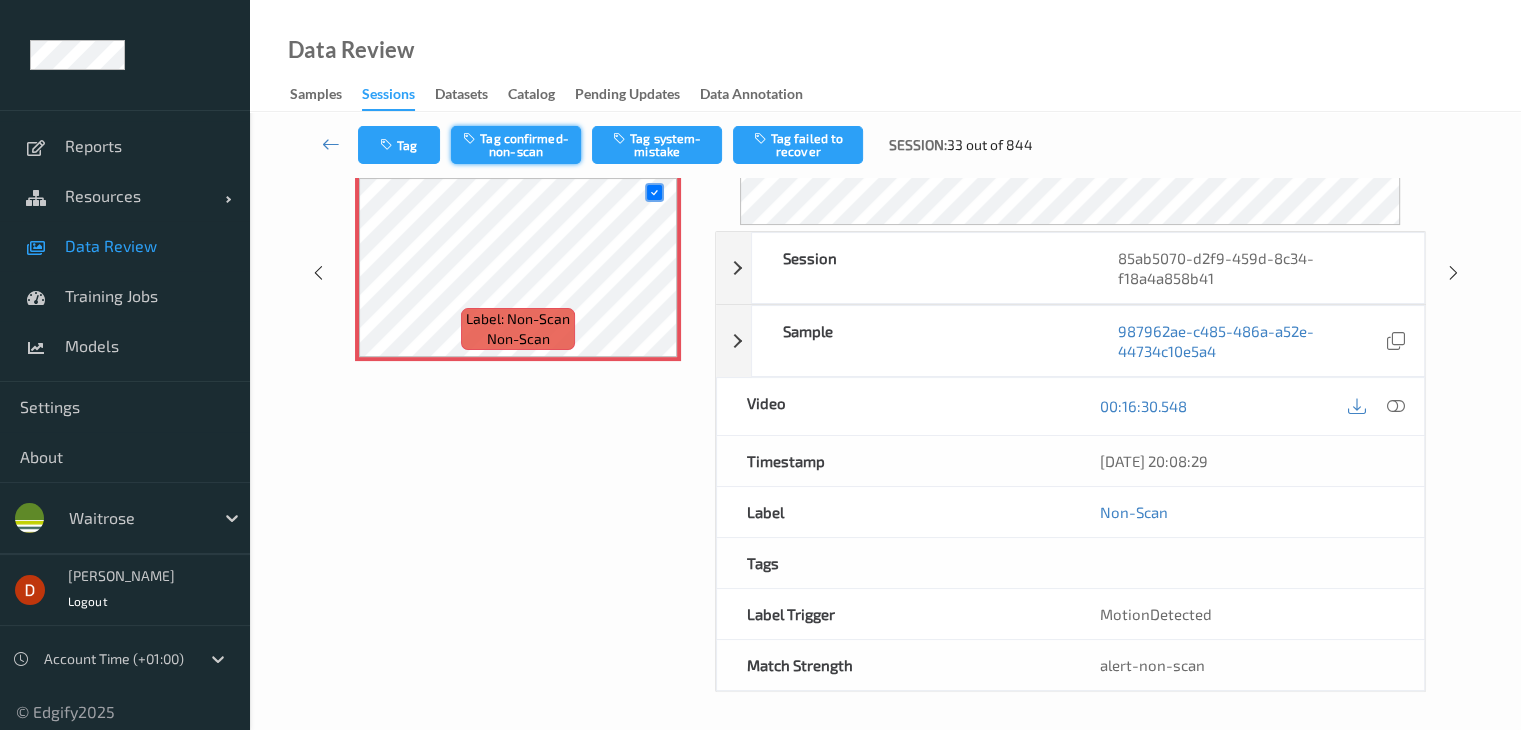 click on "Tag   confirmed-non-scan" at bounding box center [516, 145] 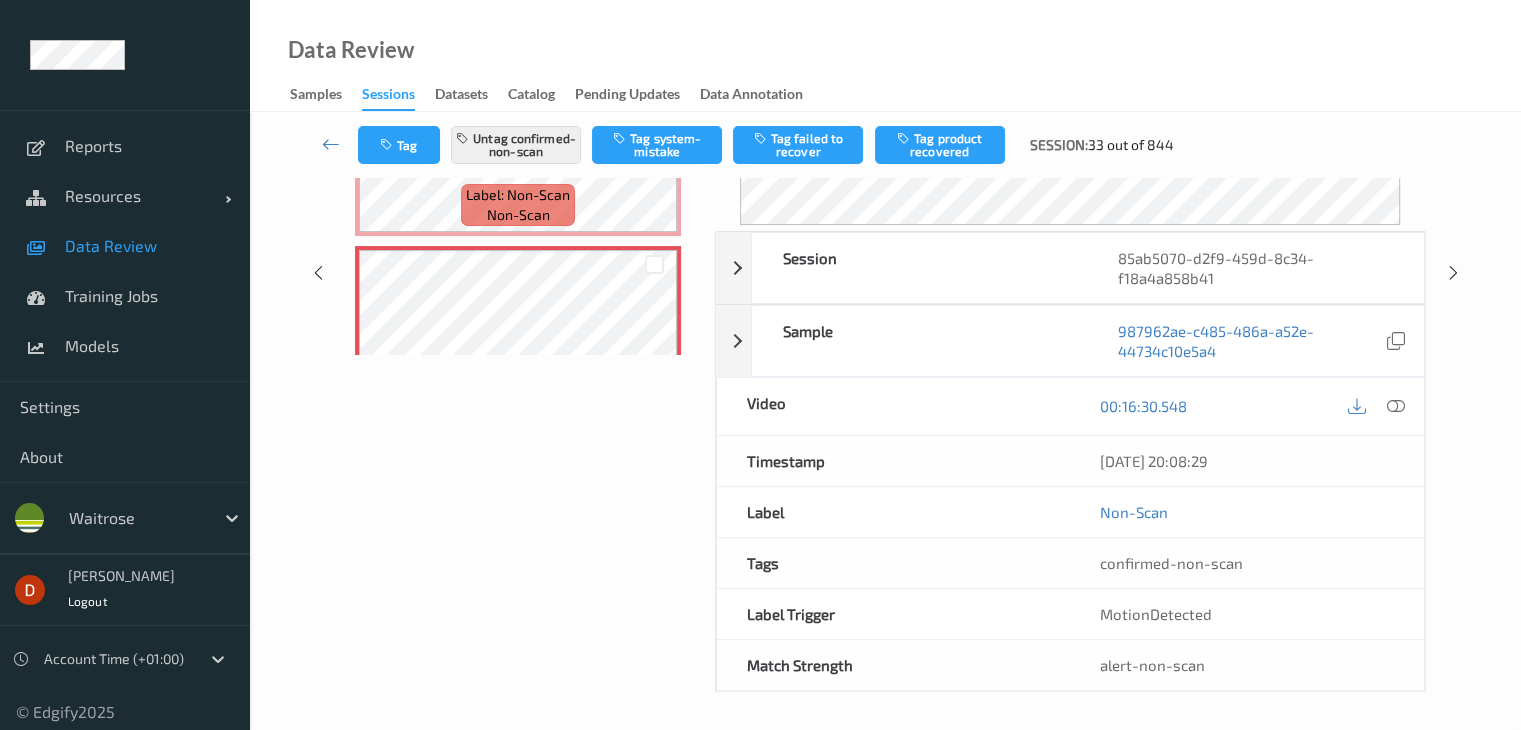scroll, scrollTop: 1556, scrollLeft: 0, axis: vertical 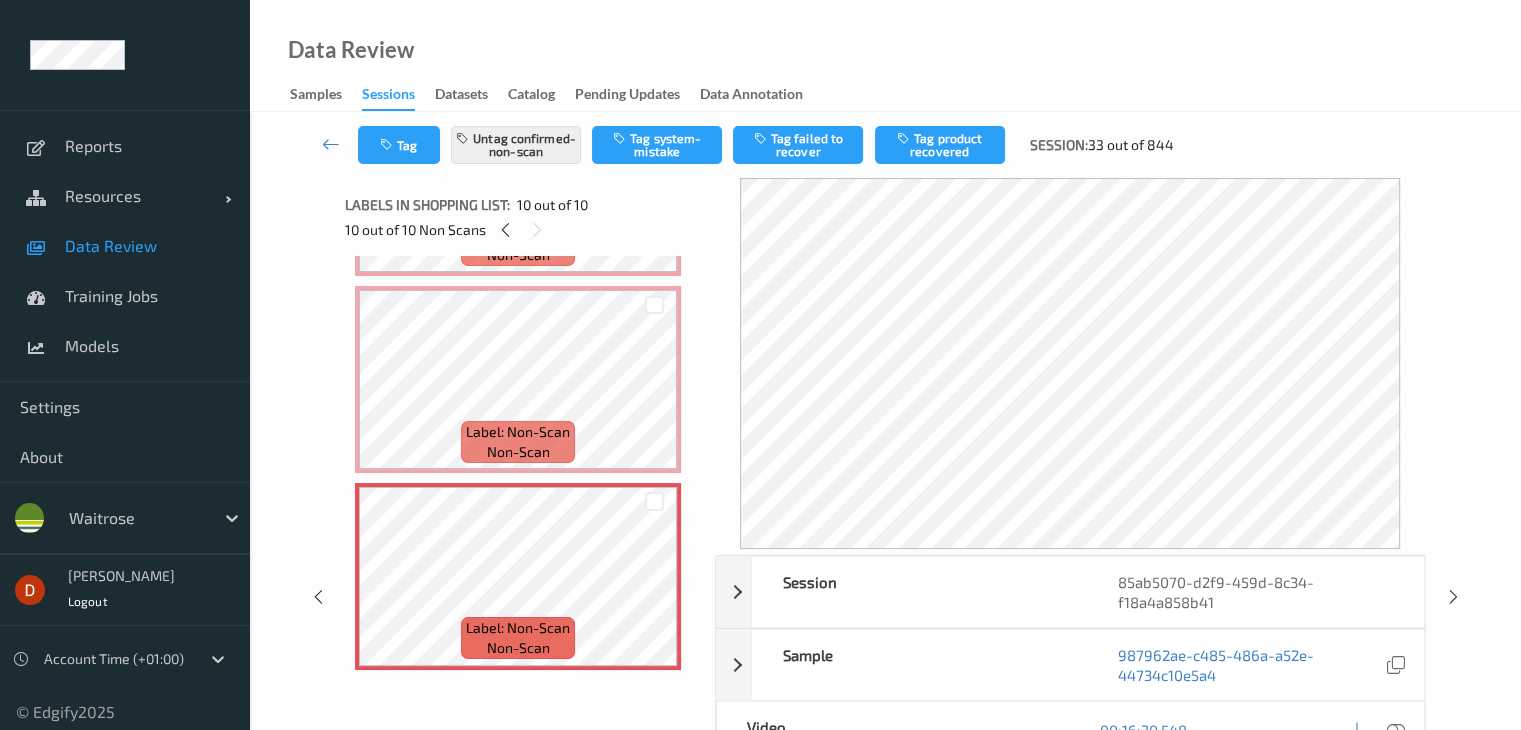 click at bounding box center [654, 501] 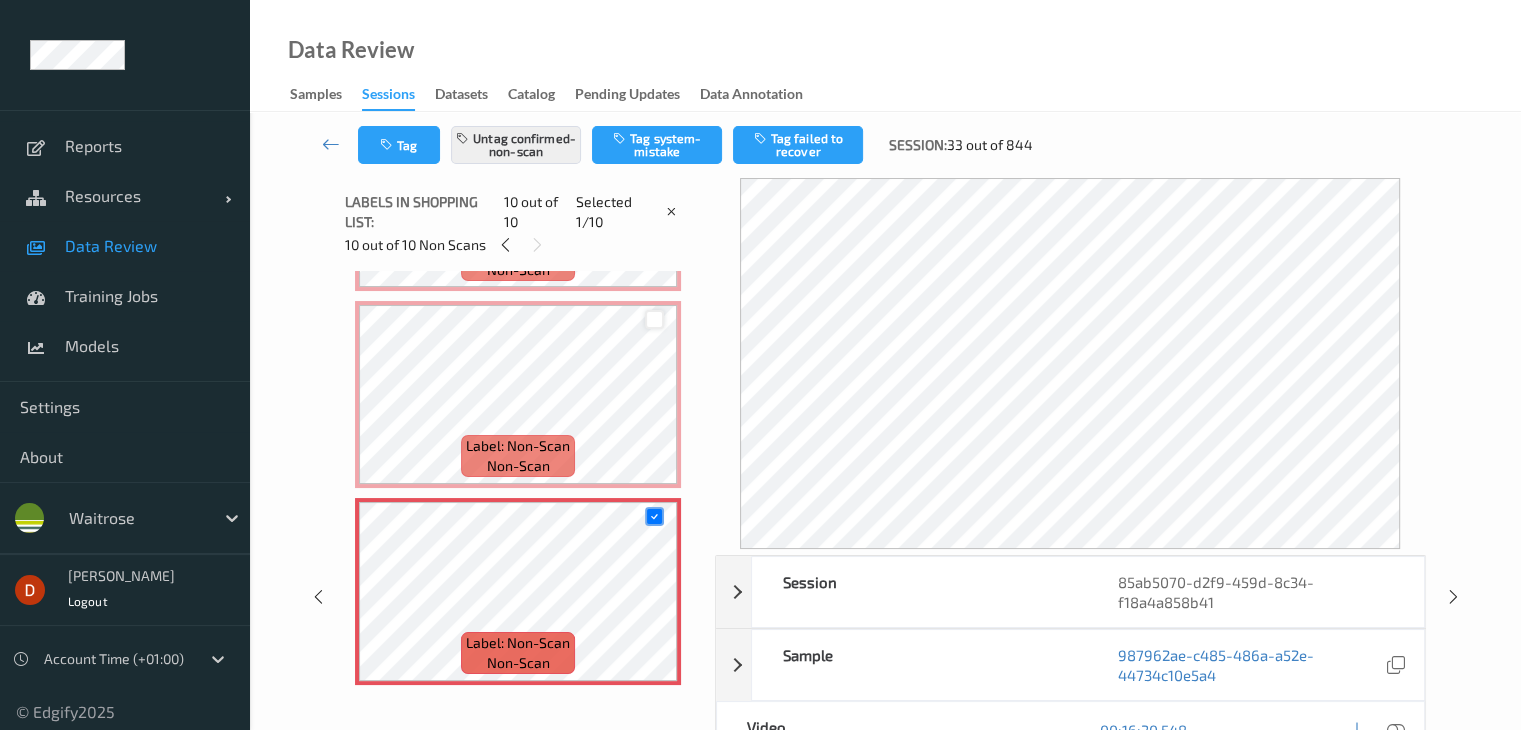 click at bounding box center (654, 319) 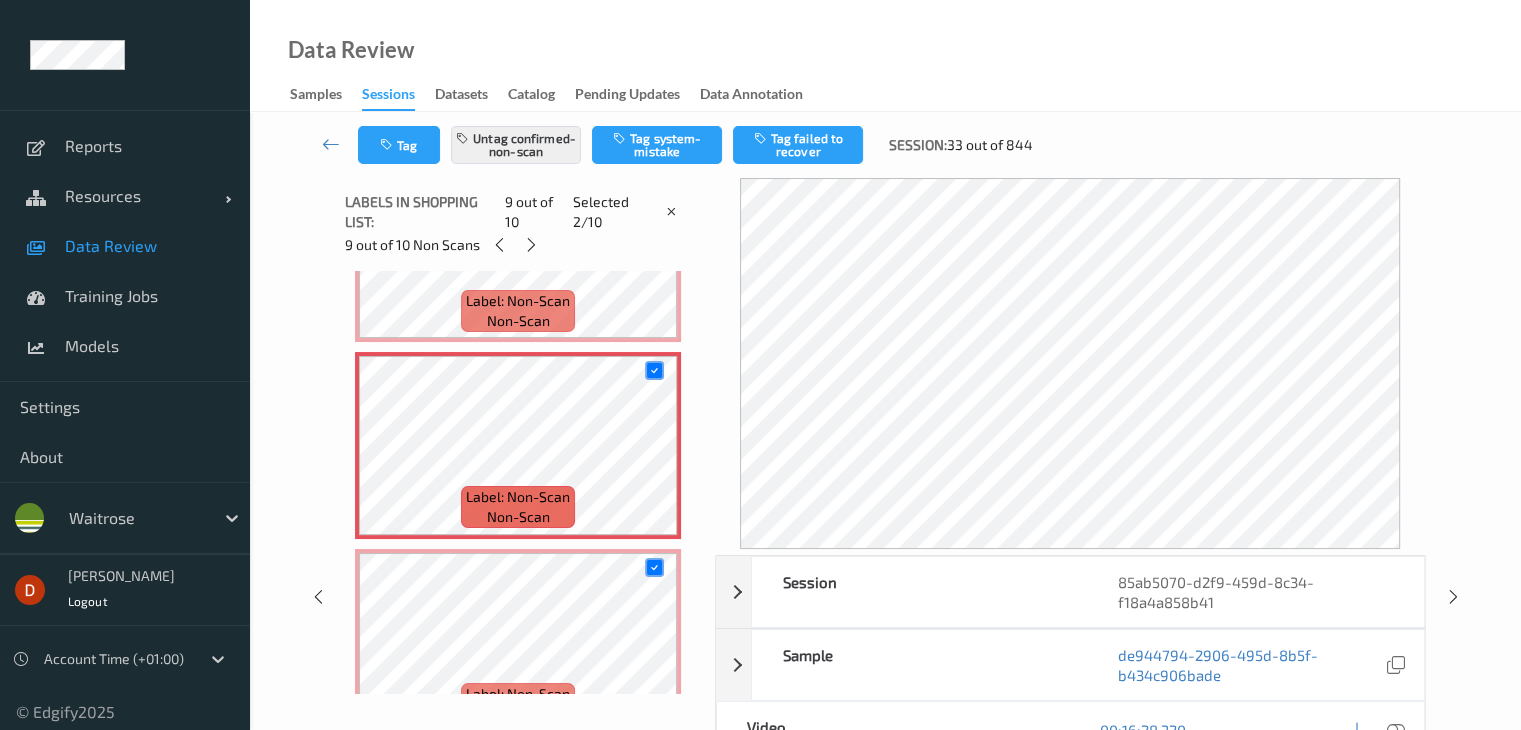 scroll, scrollTop: 1356, scrollLeft: 0, axis: vertical 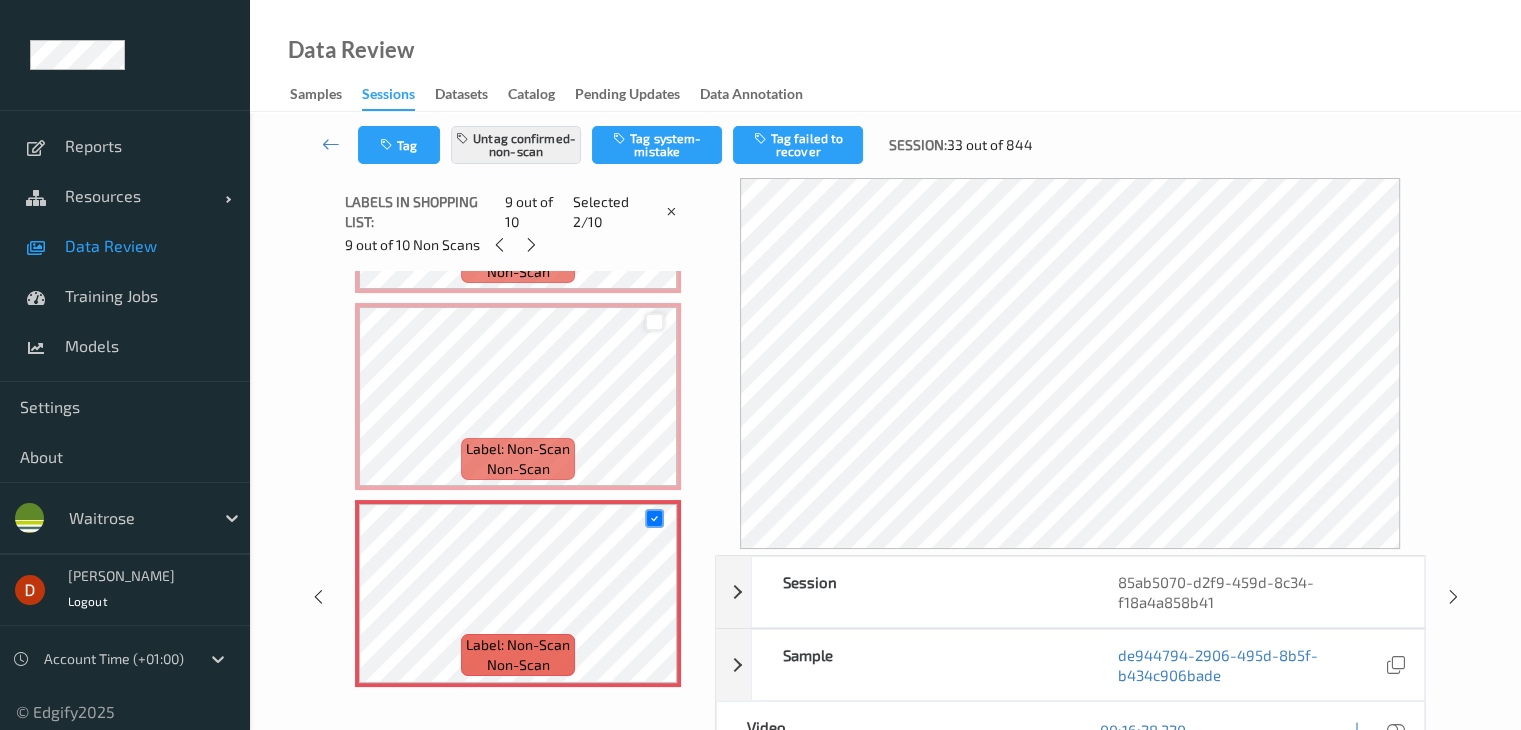click at bounding box center [654, 322] 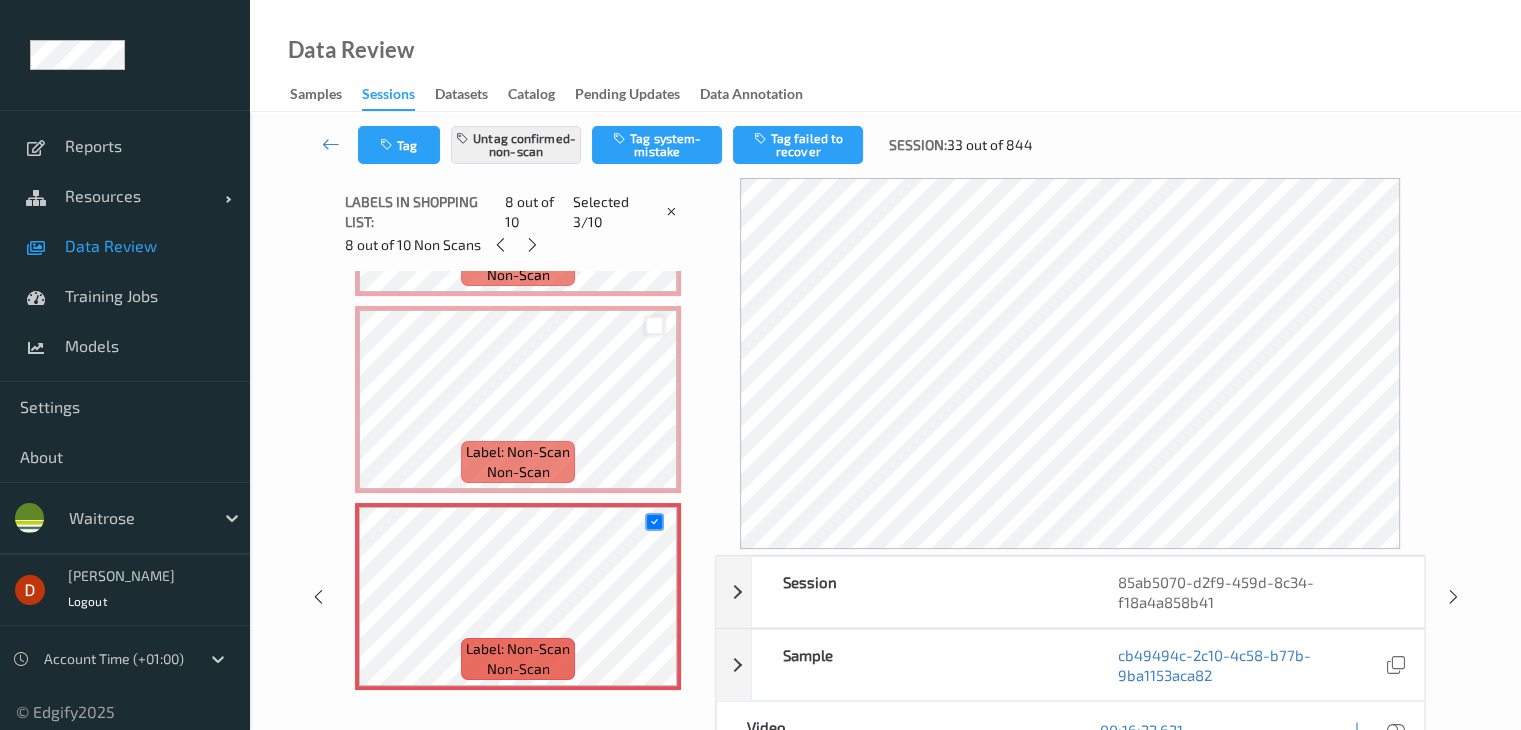 click at bounding box center (654, 325) 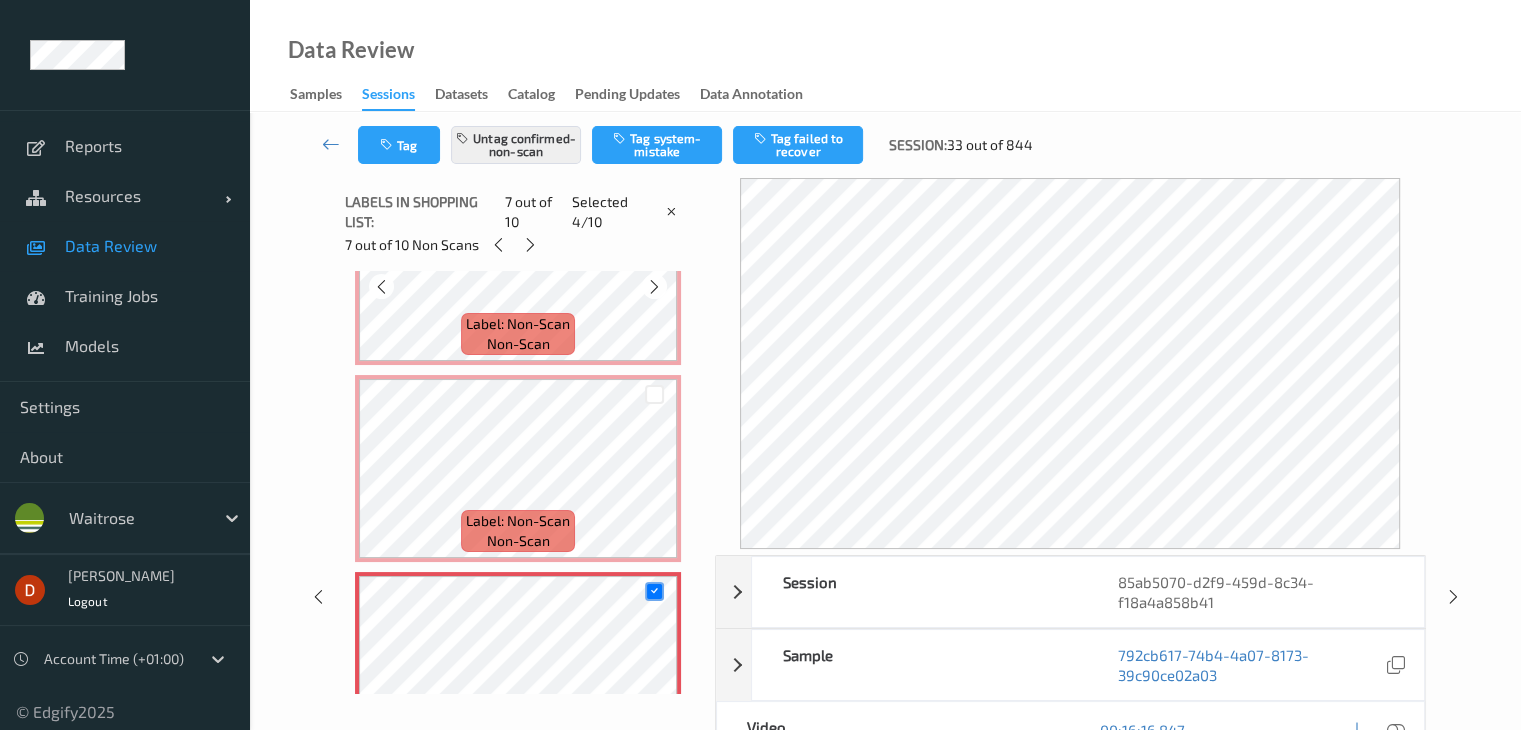 scroll, scrollTop: 856, scrollLeft: 0, axis: vertical 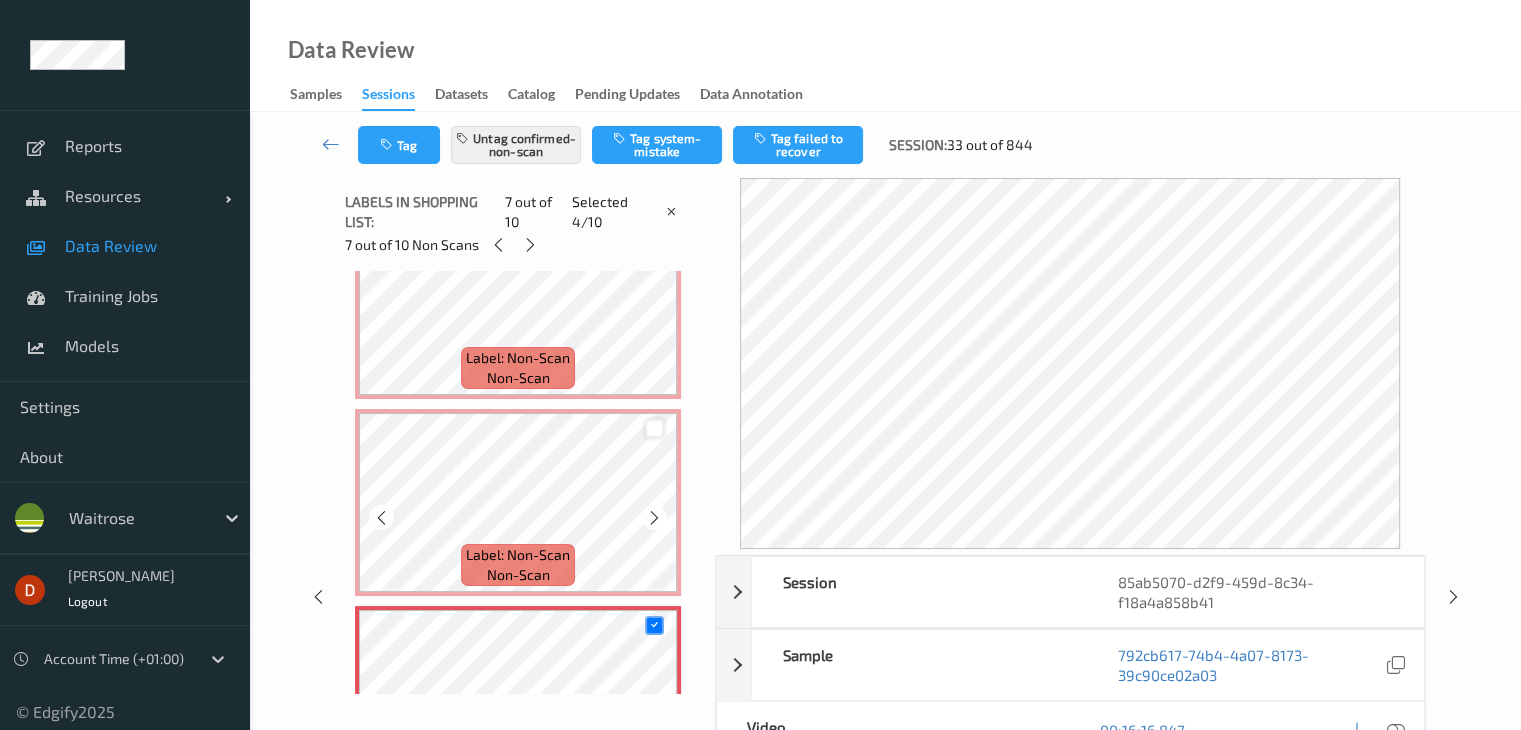 click at bounding box center (654, 428) 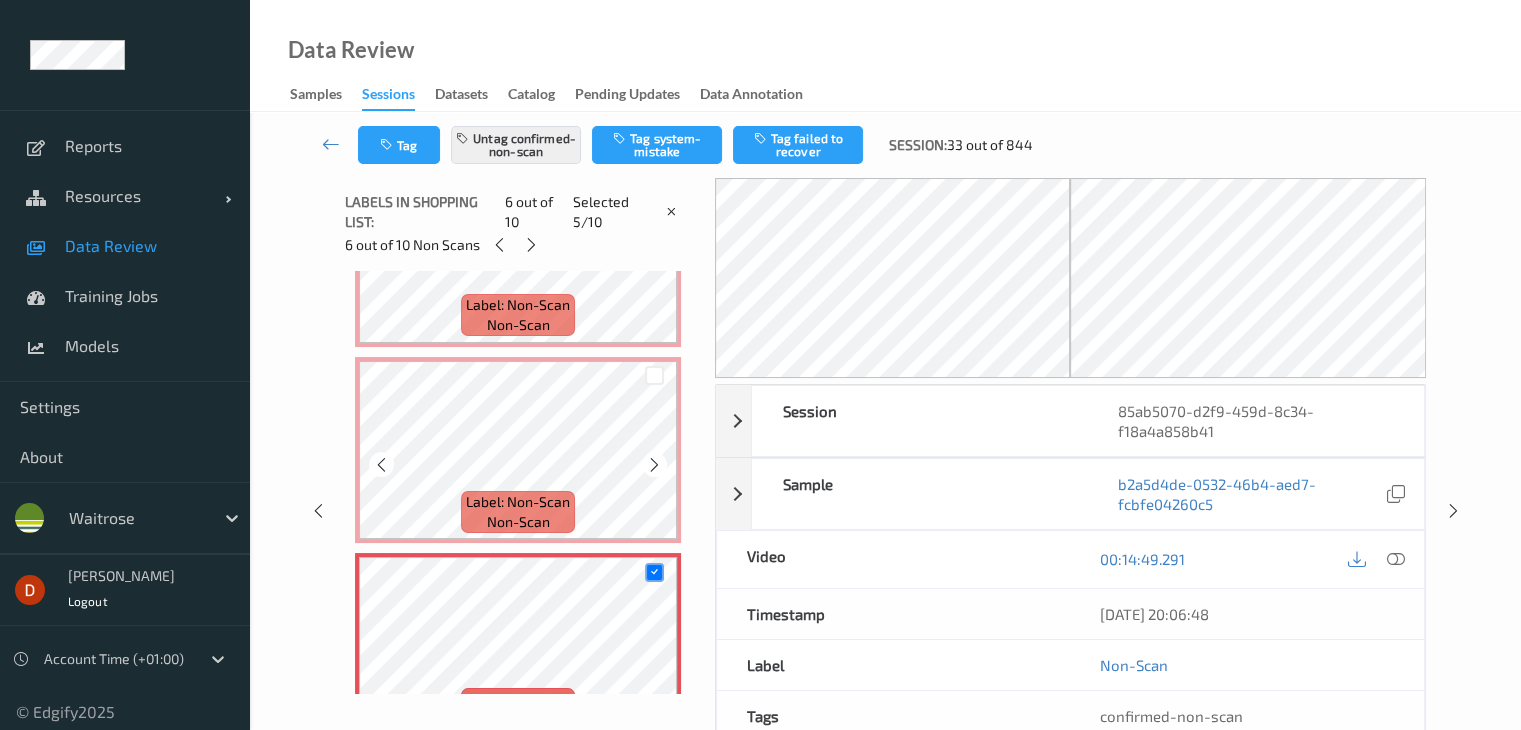 scroll, scrollTop: 656, scrollLeft: 0, axis: vertical 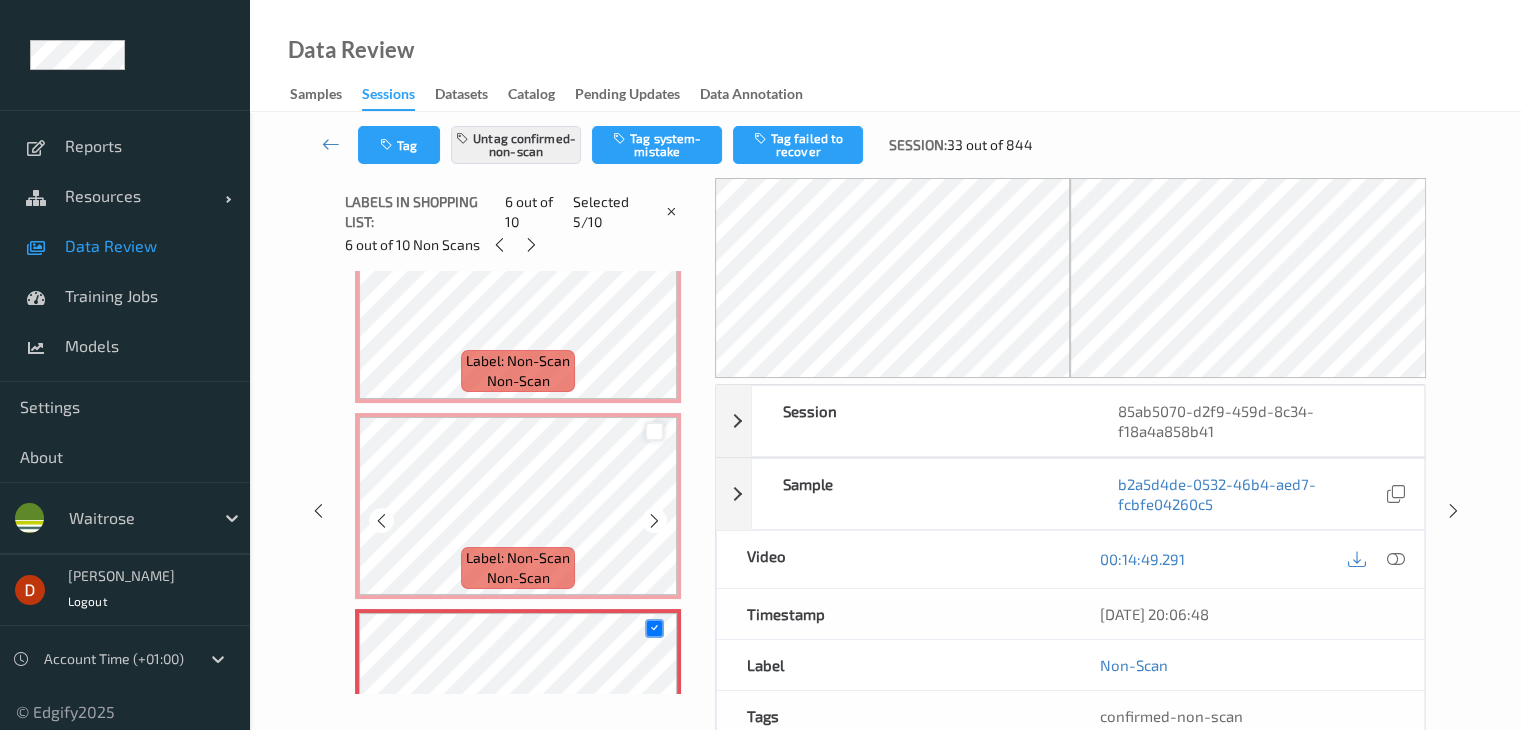 click at bounding box center [654, 431] 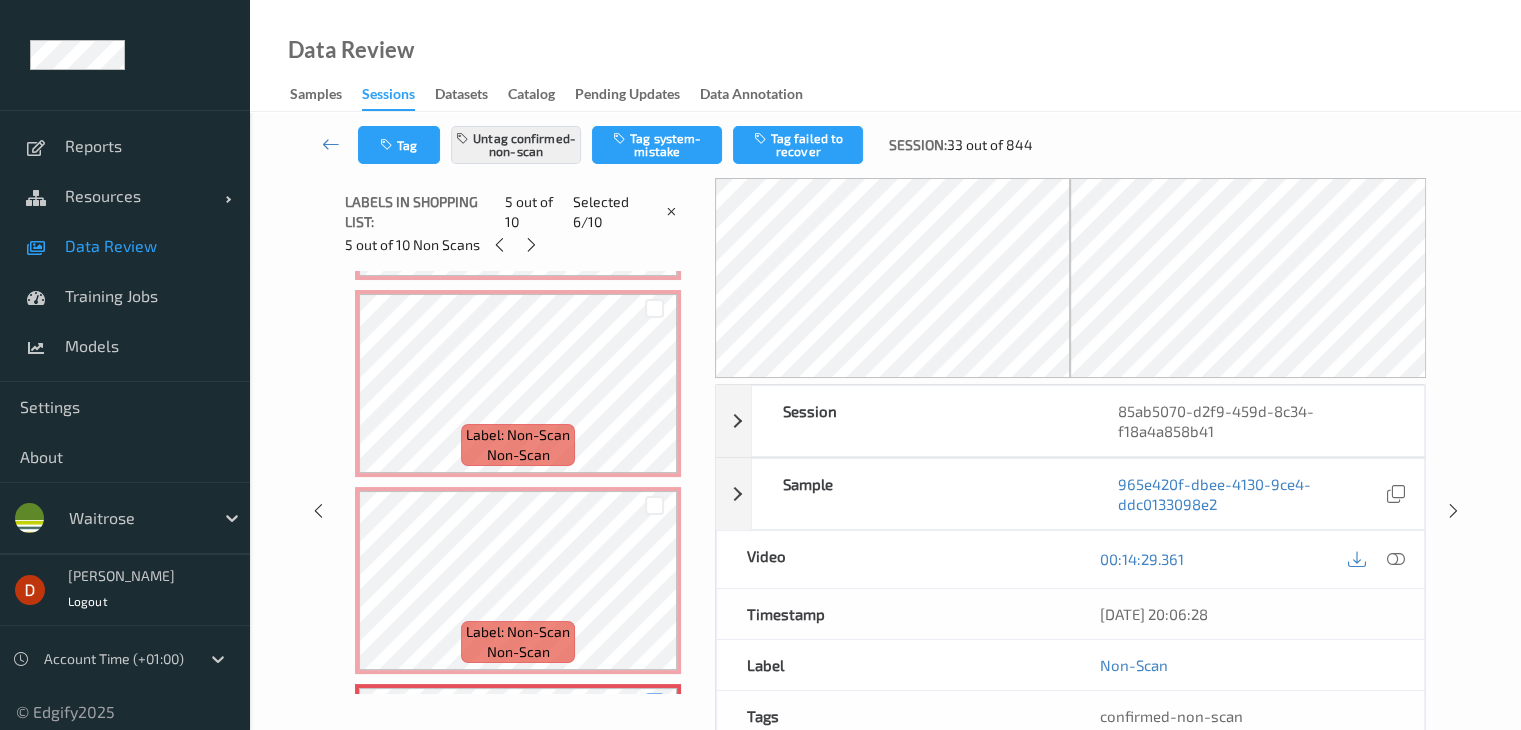 scroll, scrollTop: 256, scrollLeft: 0, axis: vertical 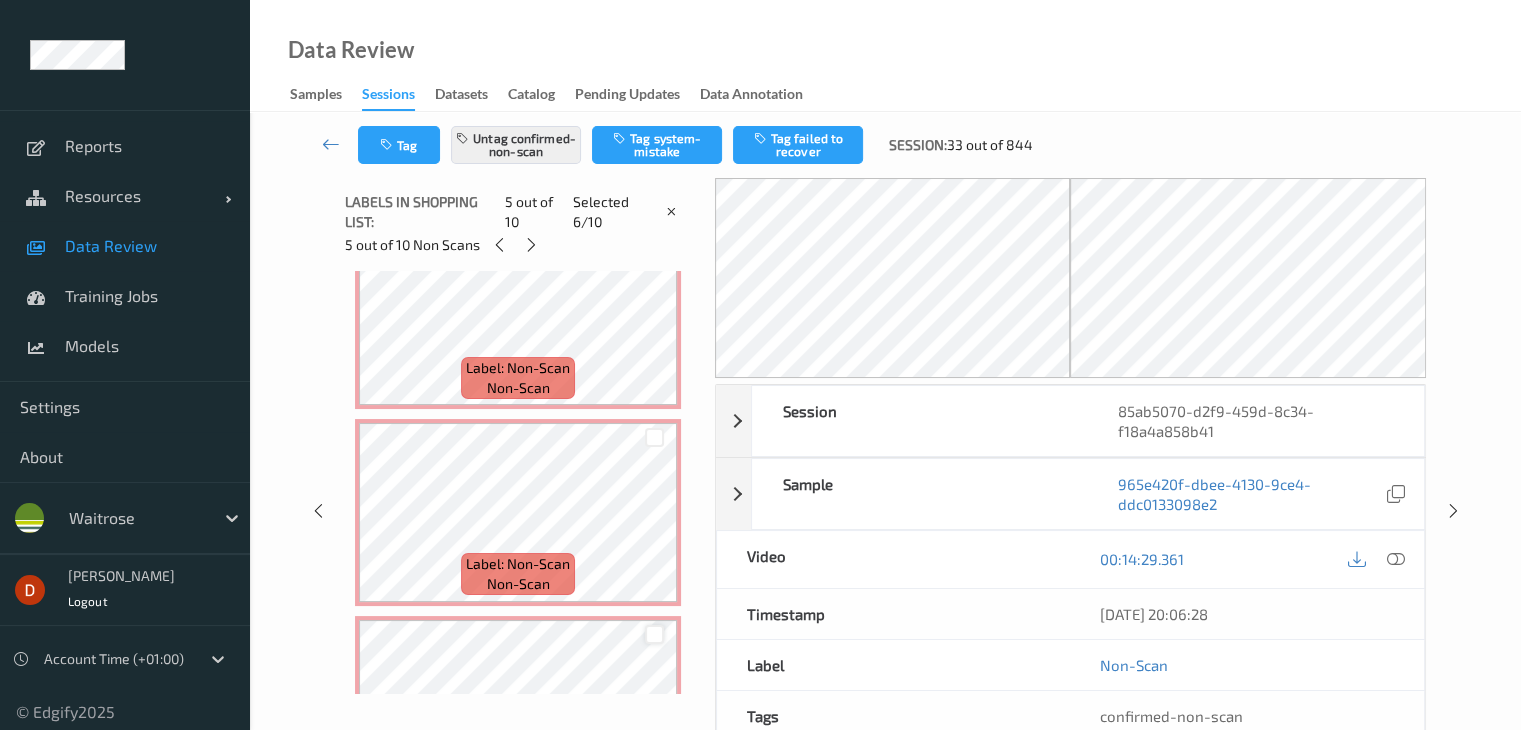 click at bounding box center (654, 634) 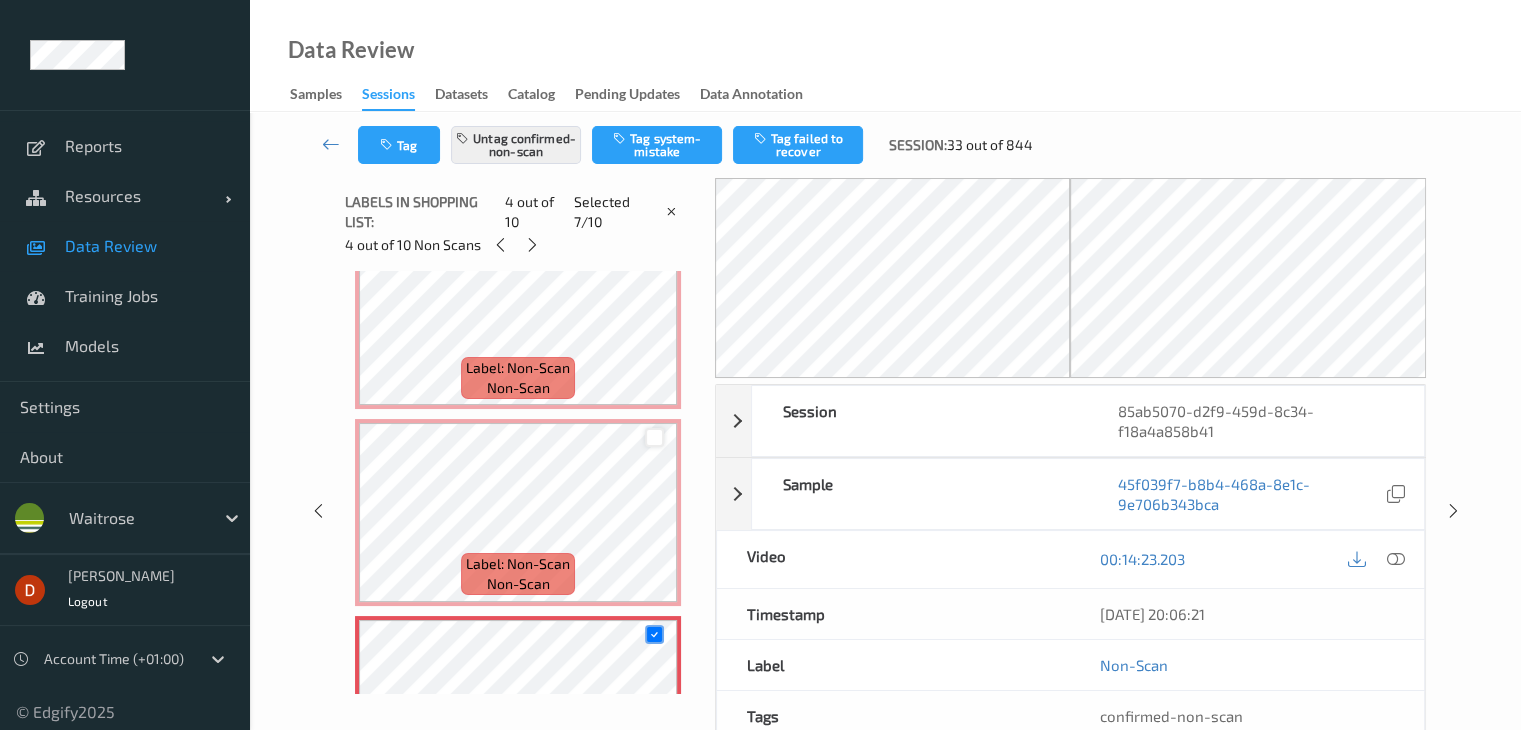 click at bounding box center (654, 437) 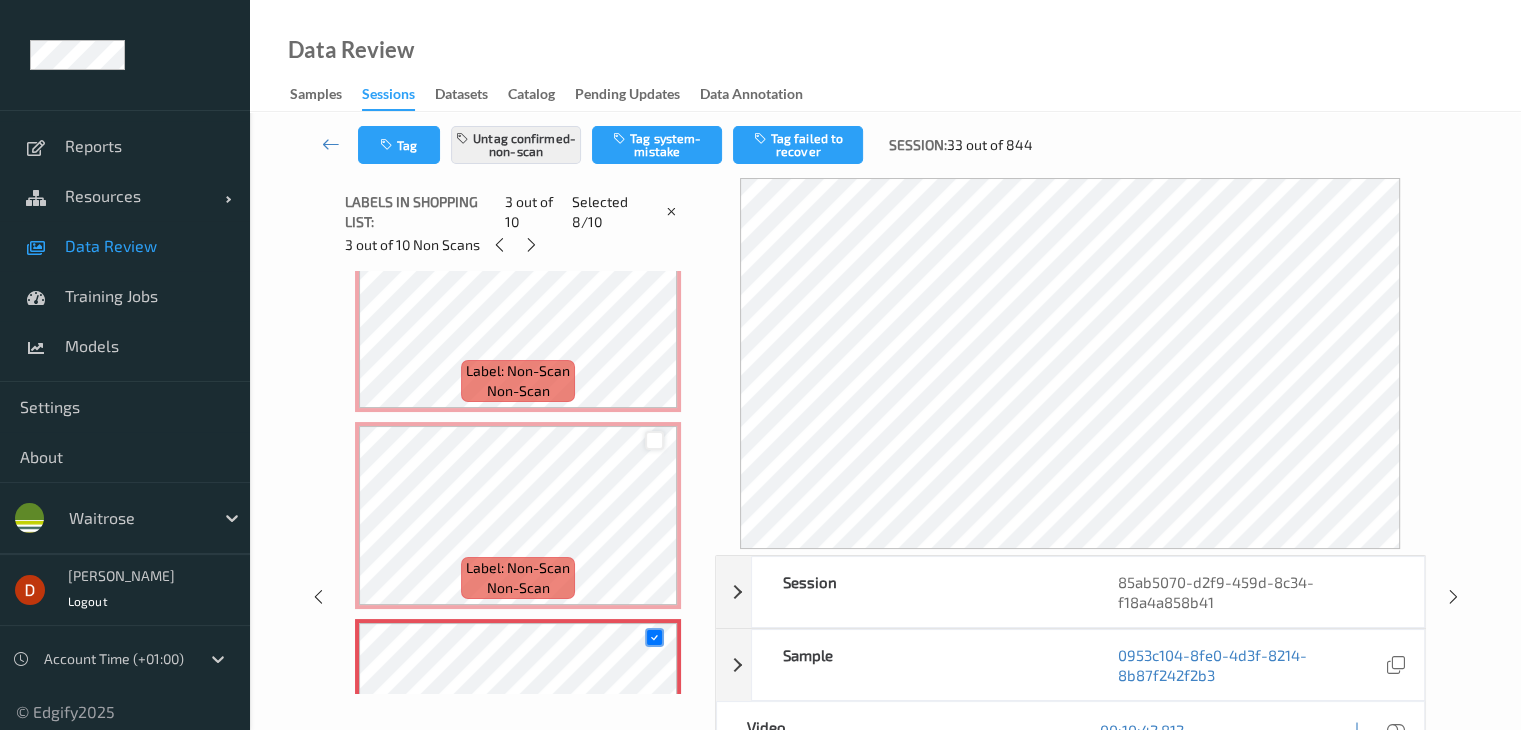 click at bounding box center [654, 440] 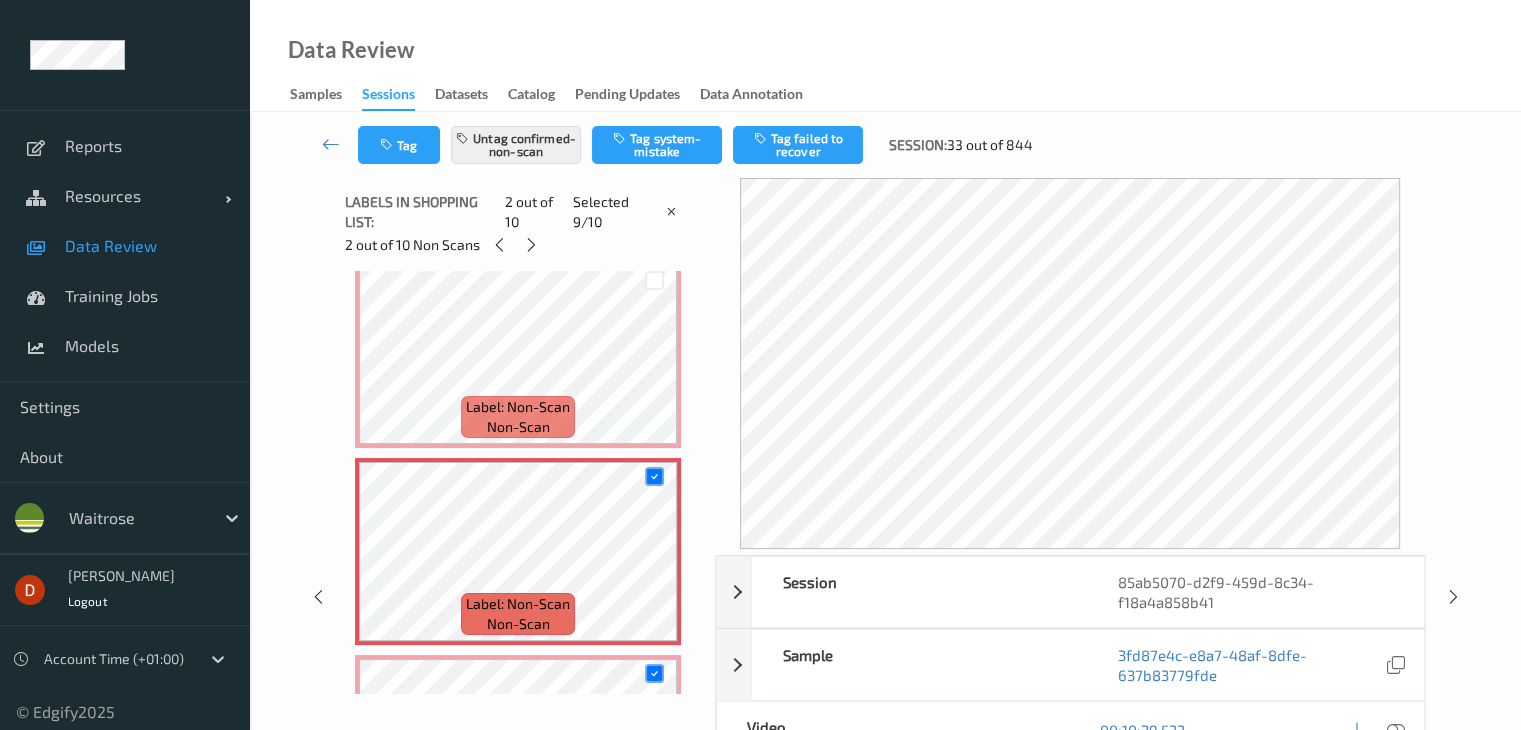 scroll, scrollTop: 0, scrollLeft: 0, axis: both 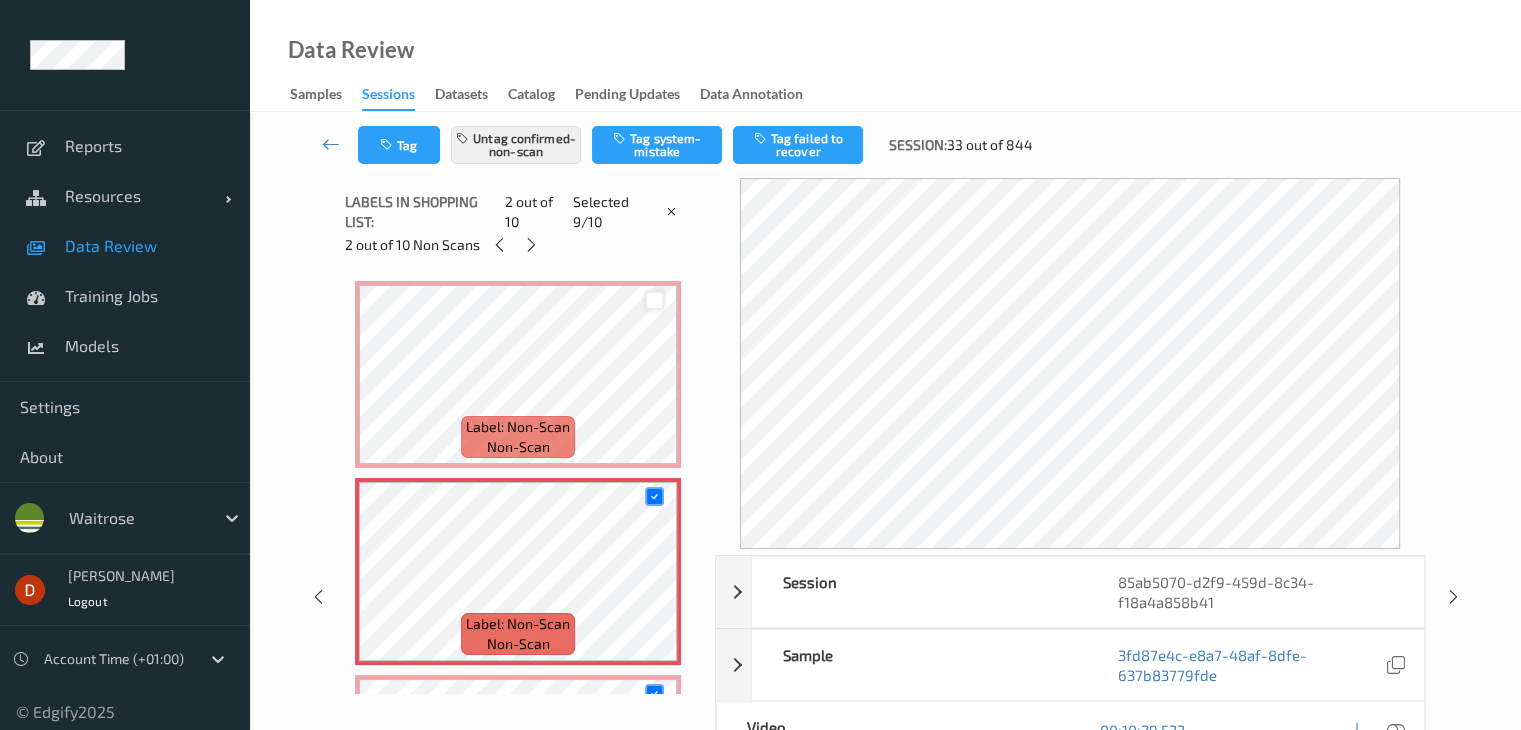 click at bounding box center (654, 300) 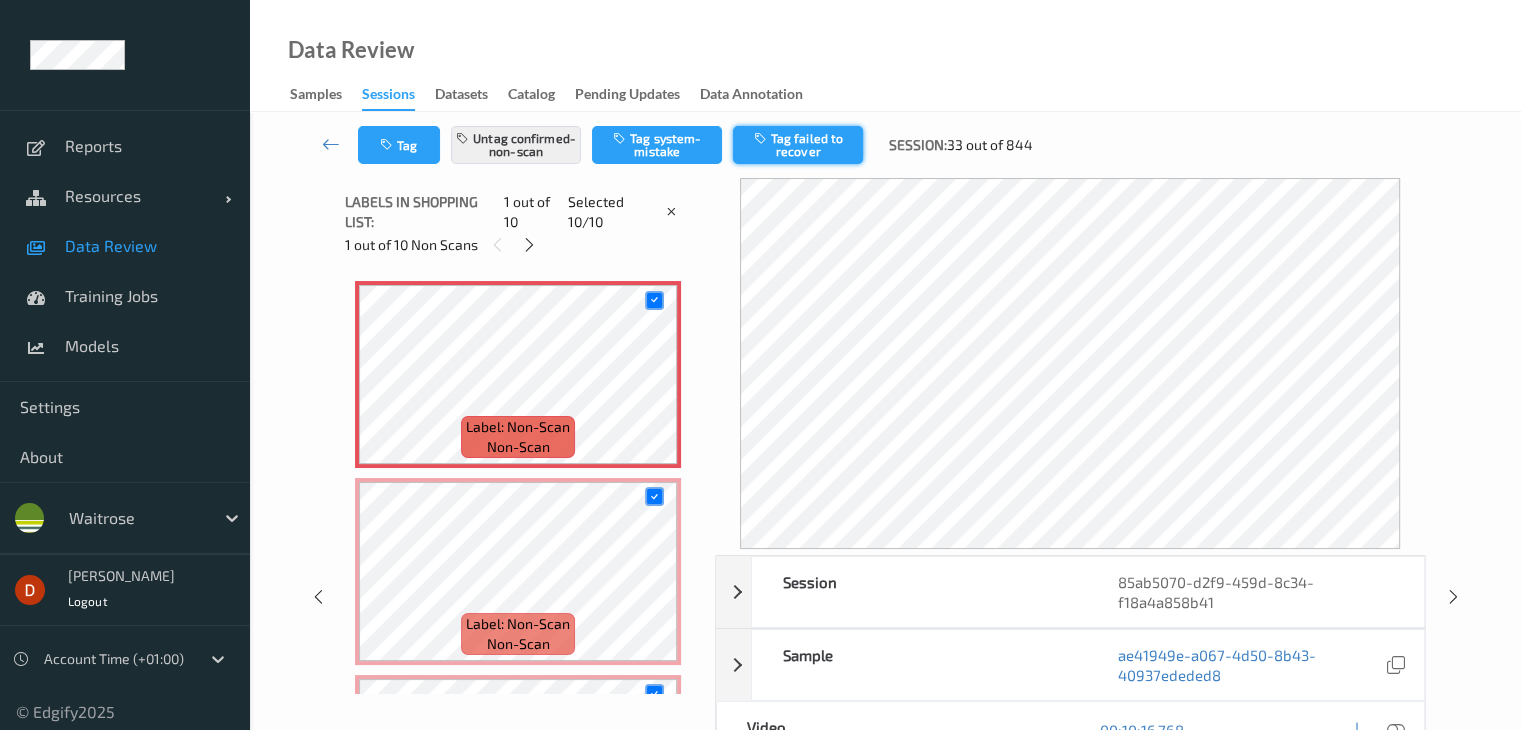 click on "Tag   failed to recover" at bounding box center [798, 145] 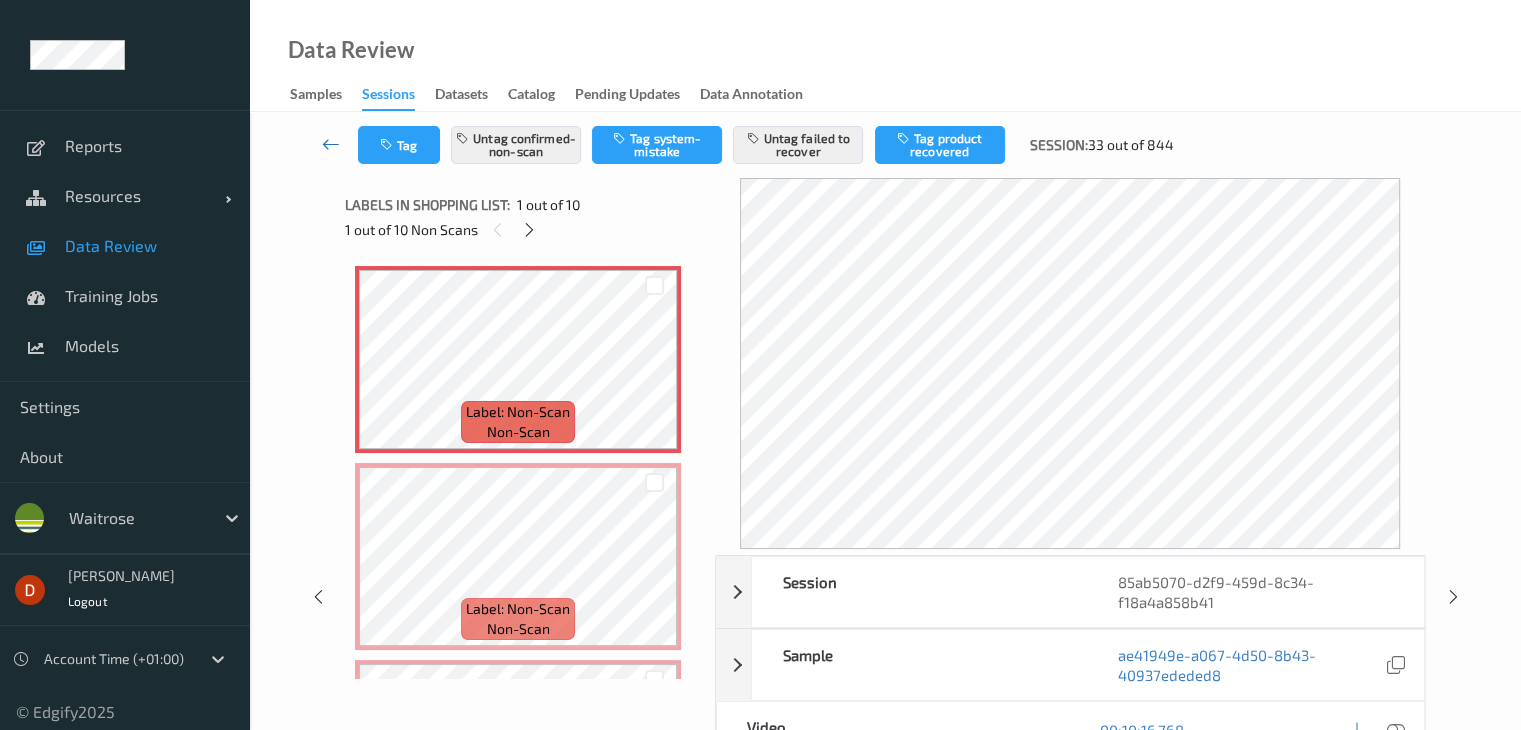 click at bounding box center (331, 145) 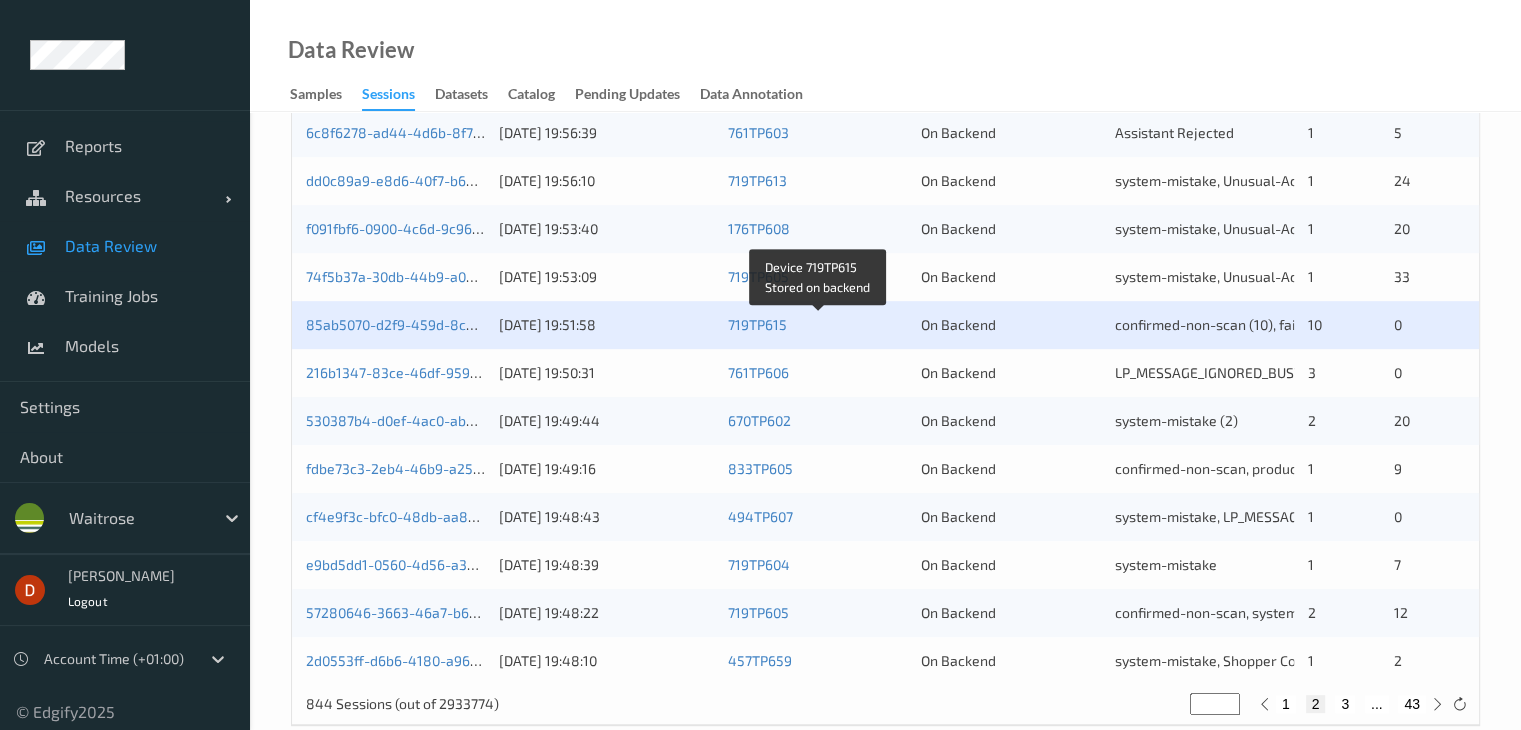scroll, scrollTop: 900, scrollLeft: 0, axis: vertical 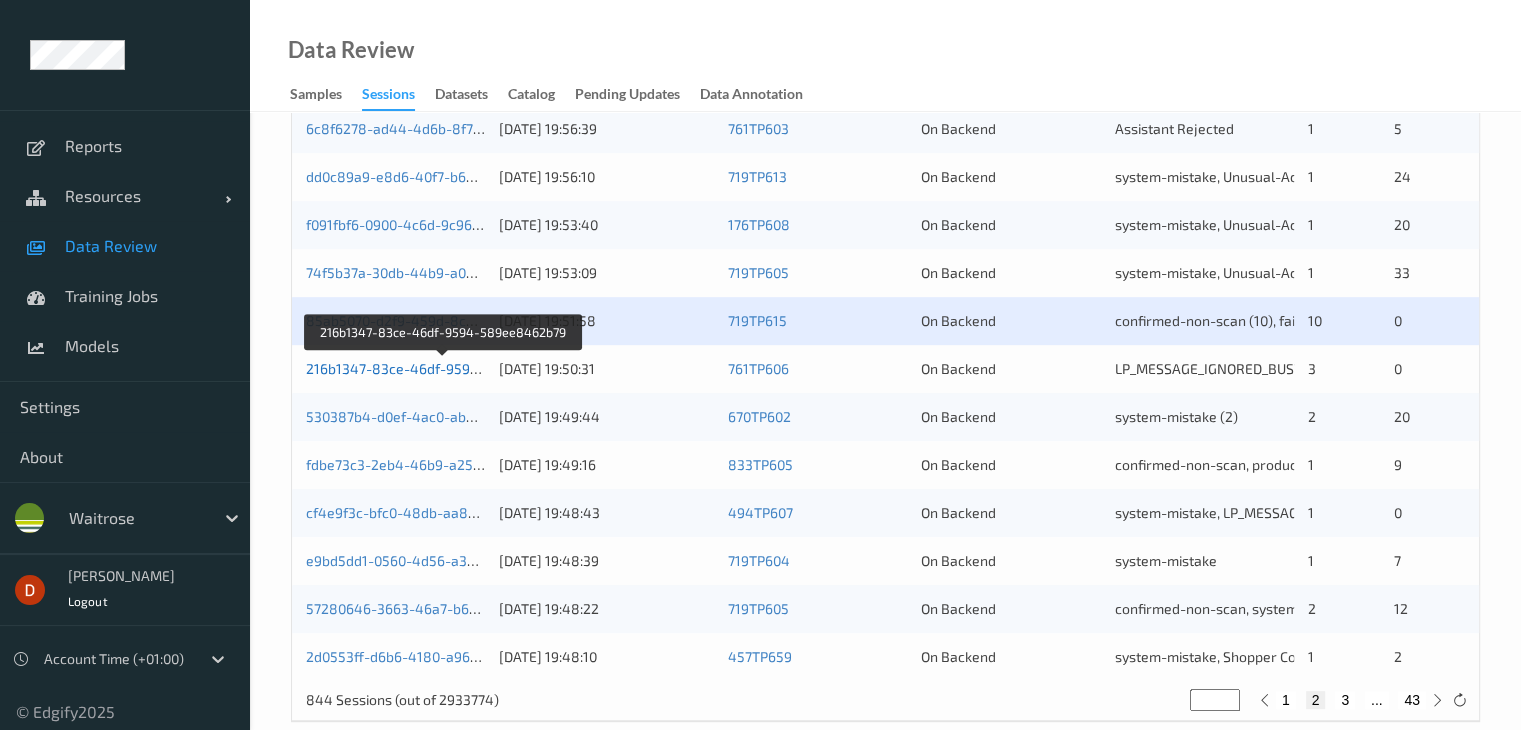 click on "216b1347-83ce-46df-9594-589ee8462b79" at bounding box center (444, 368) 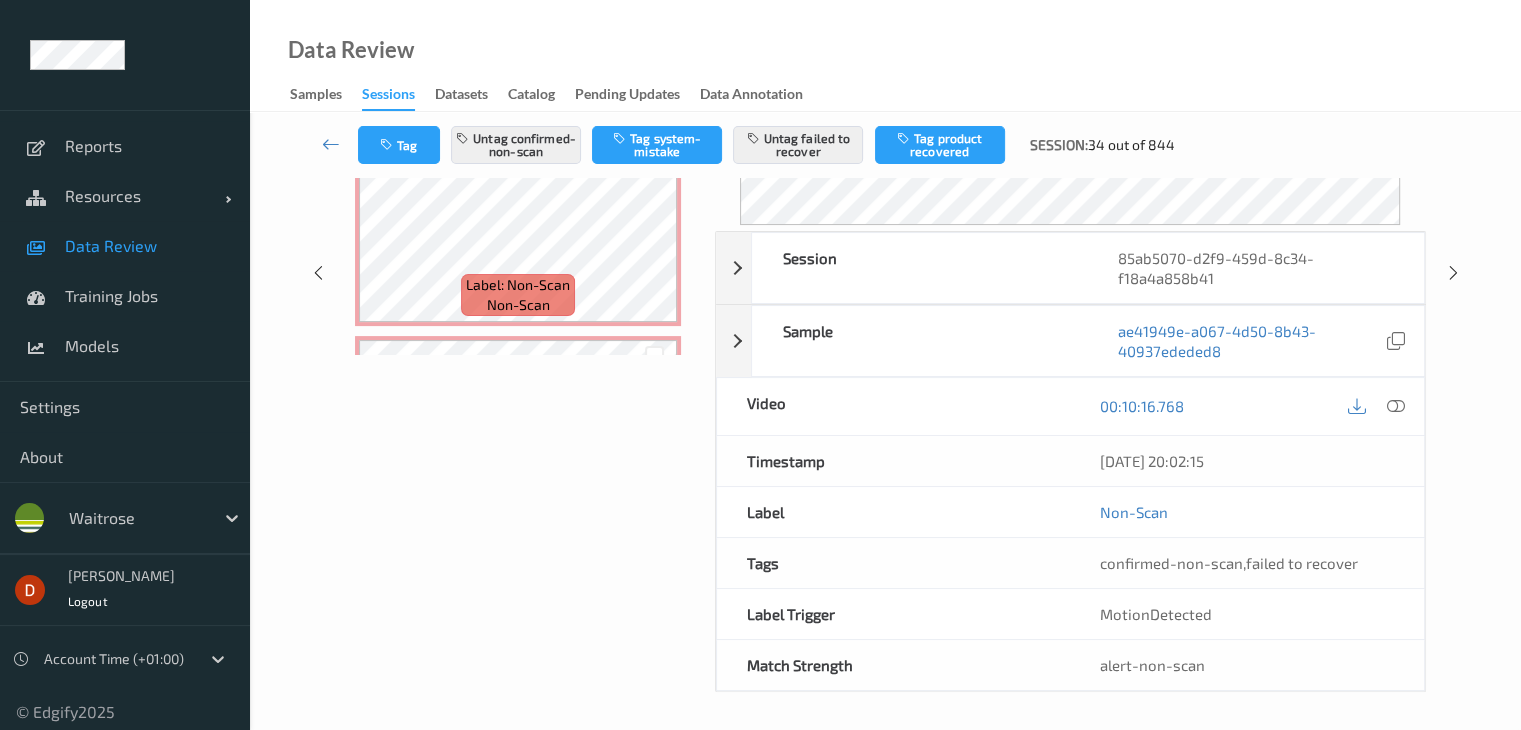 scroll 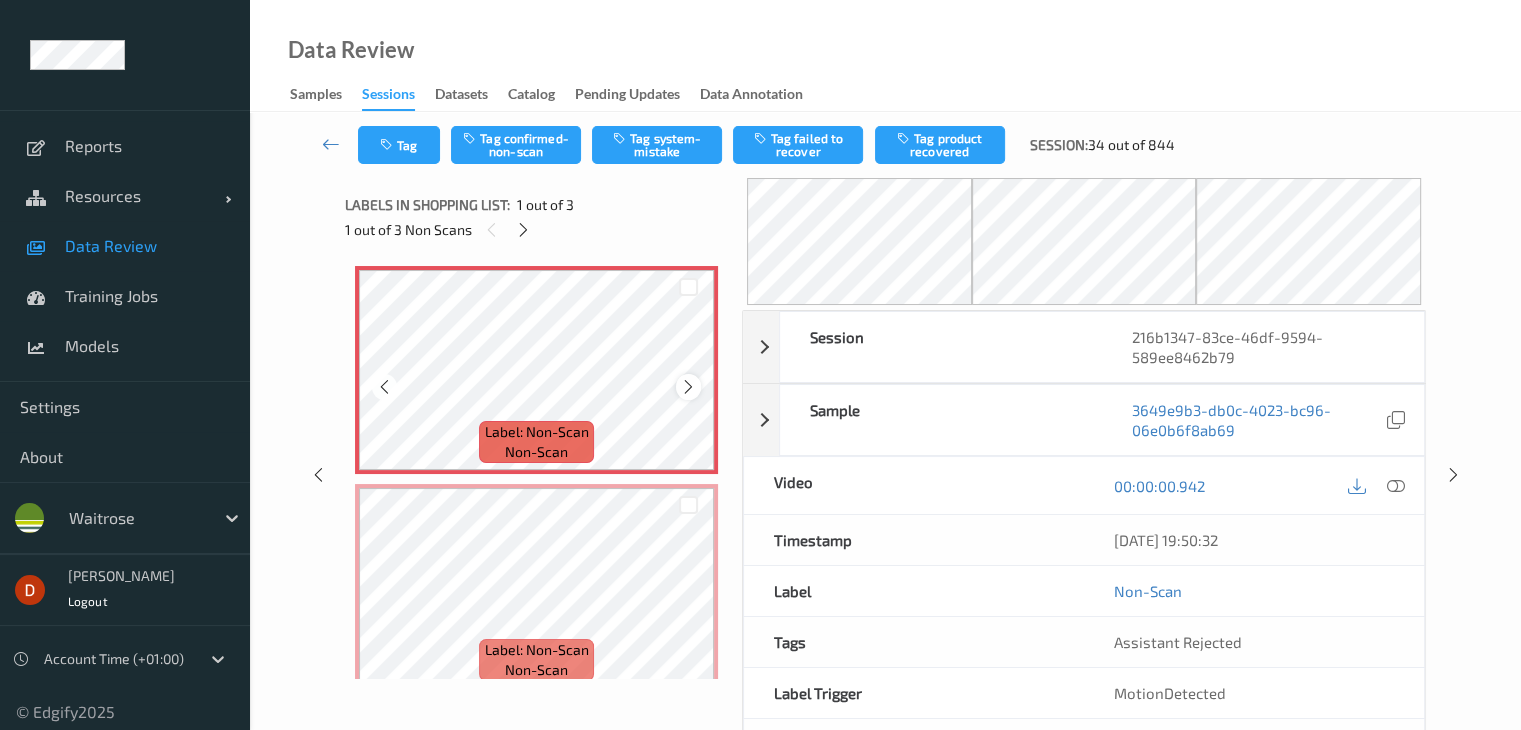 click at bounding box center [688, 387] 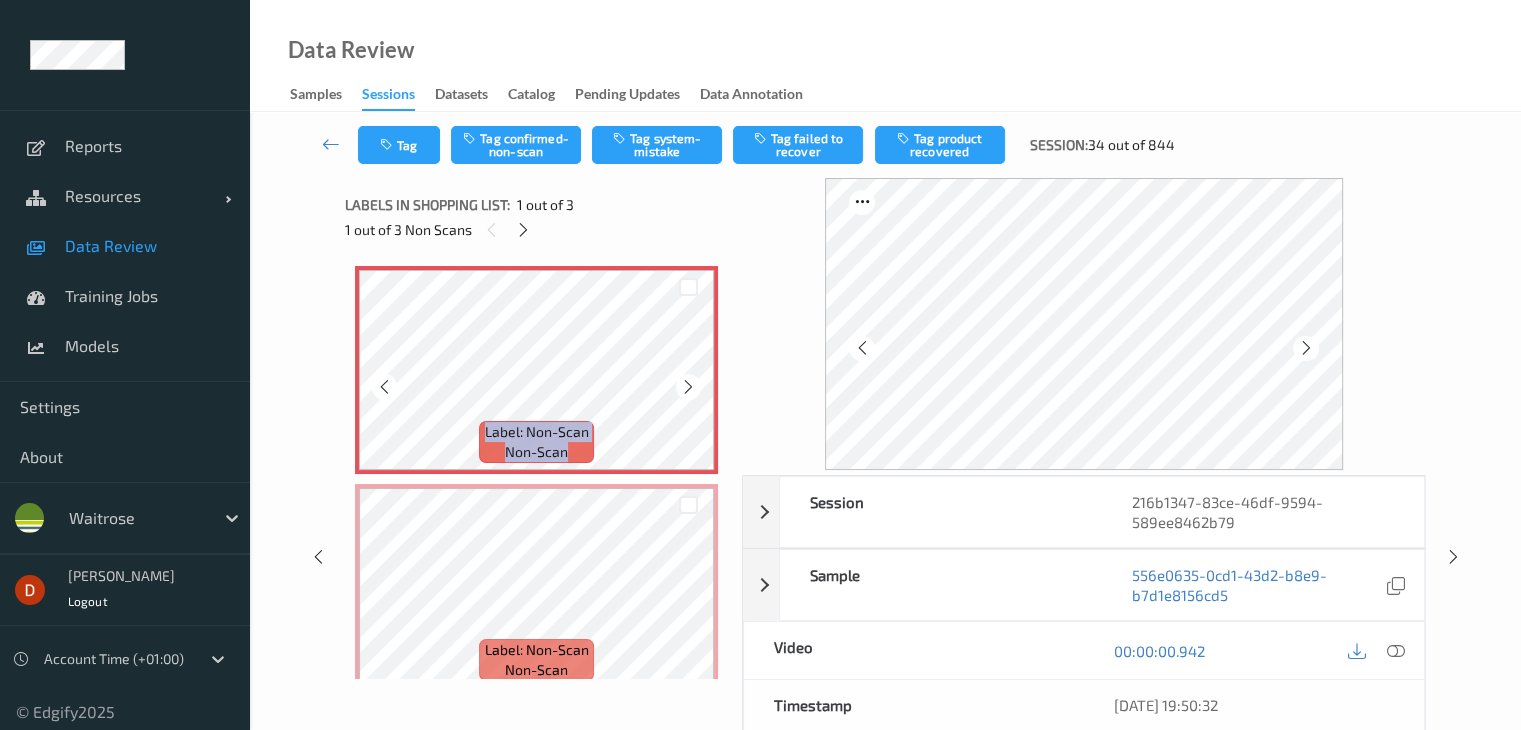 click at bounding box center (688, 387) 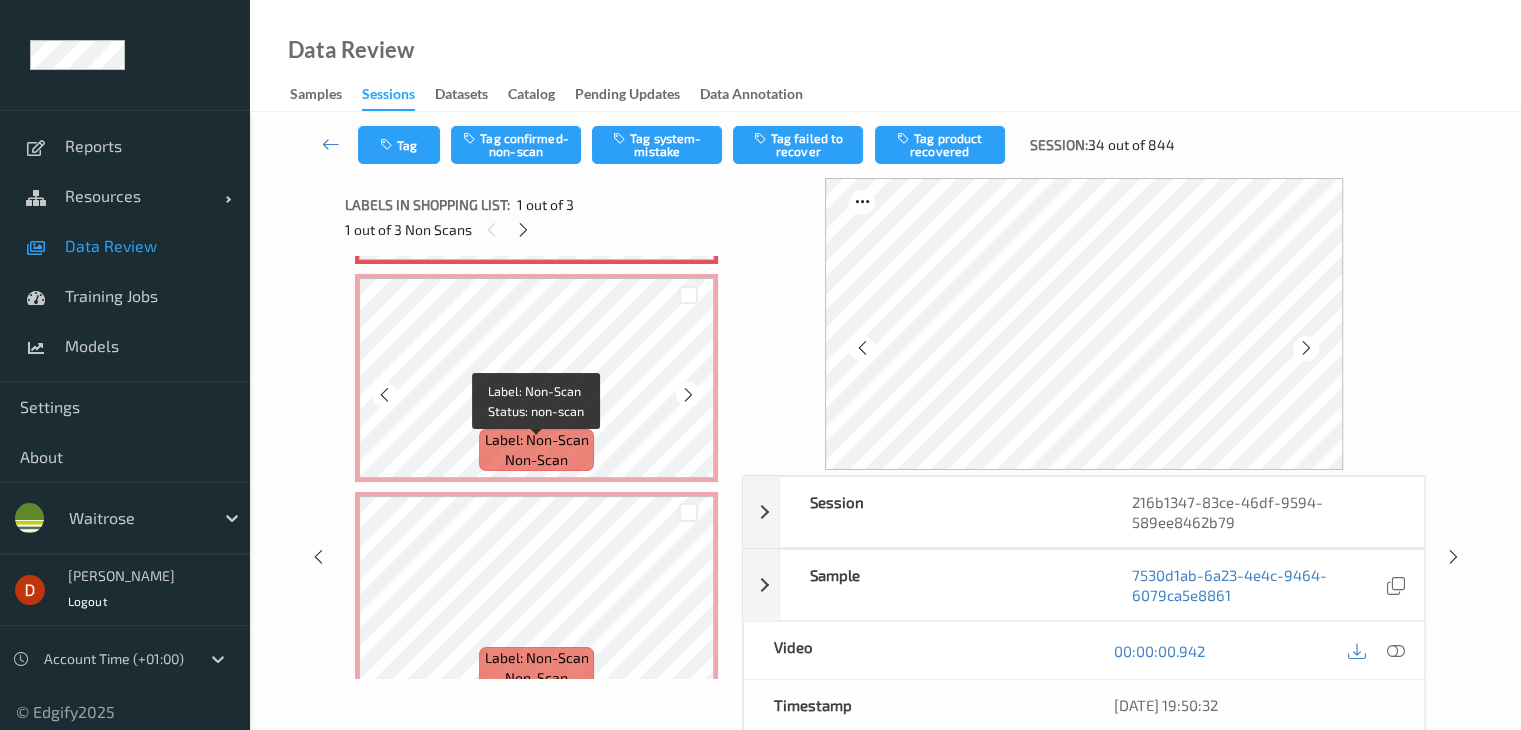 scroll, scrollTop: 240, scrollLeft: 0, axis: vertical 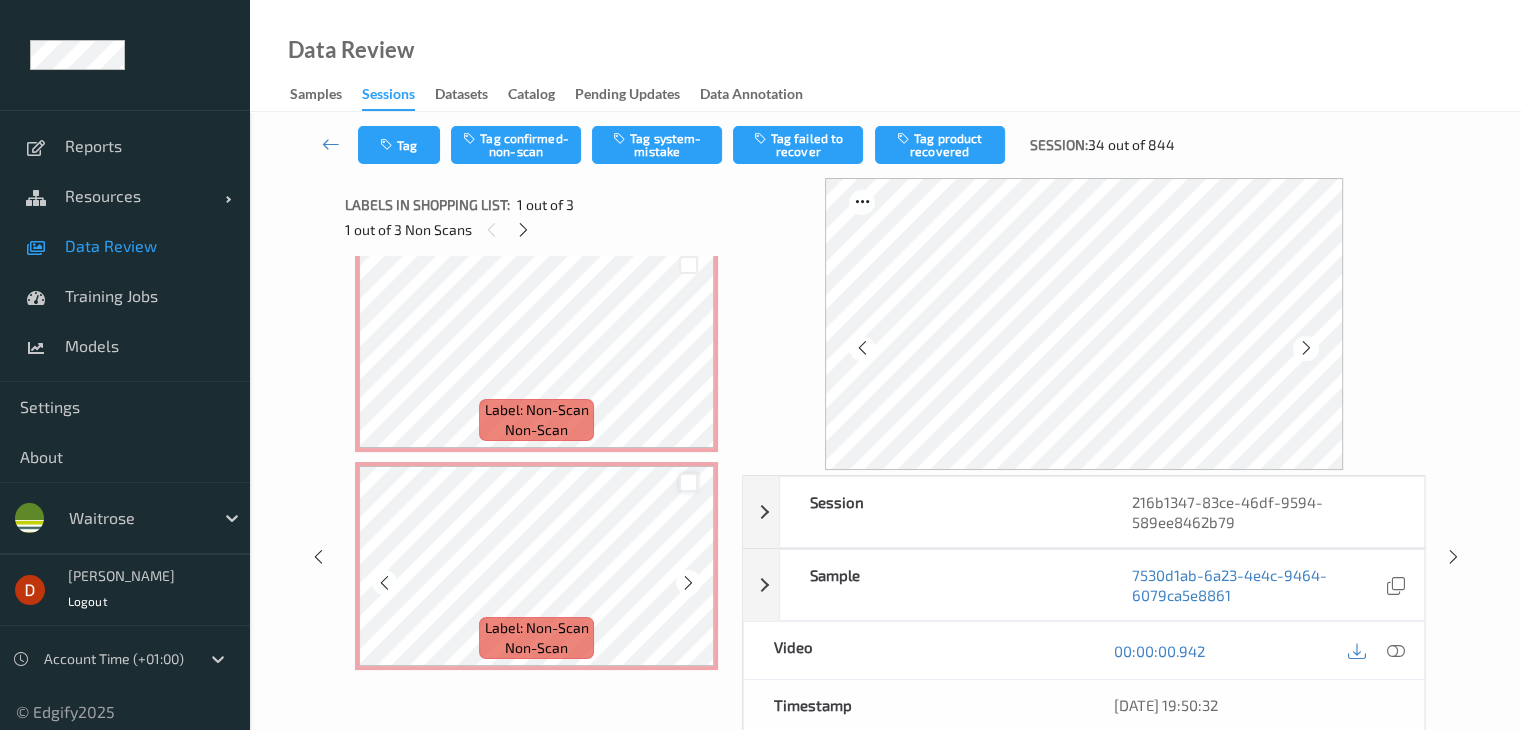click at bounding box center (688, 482) 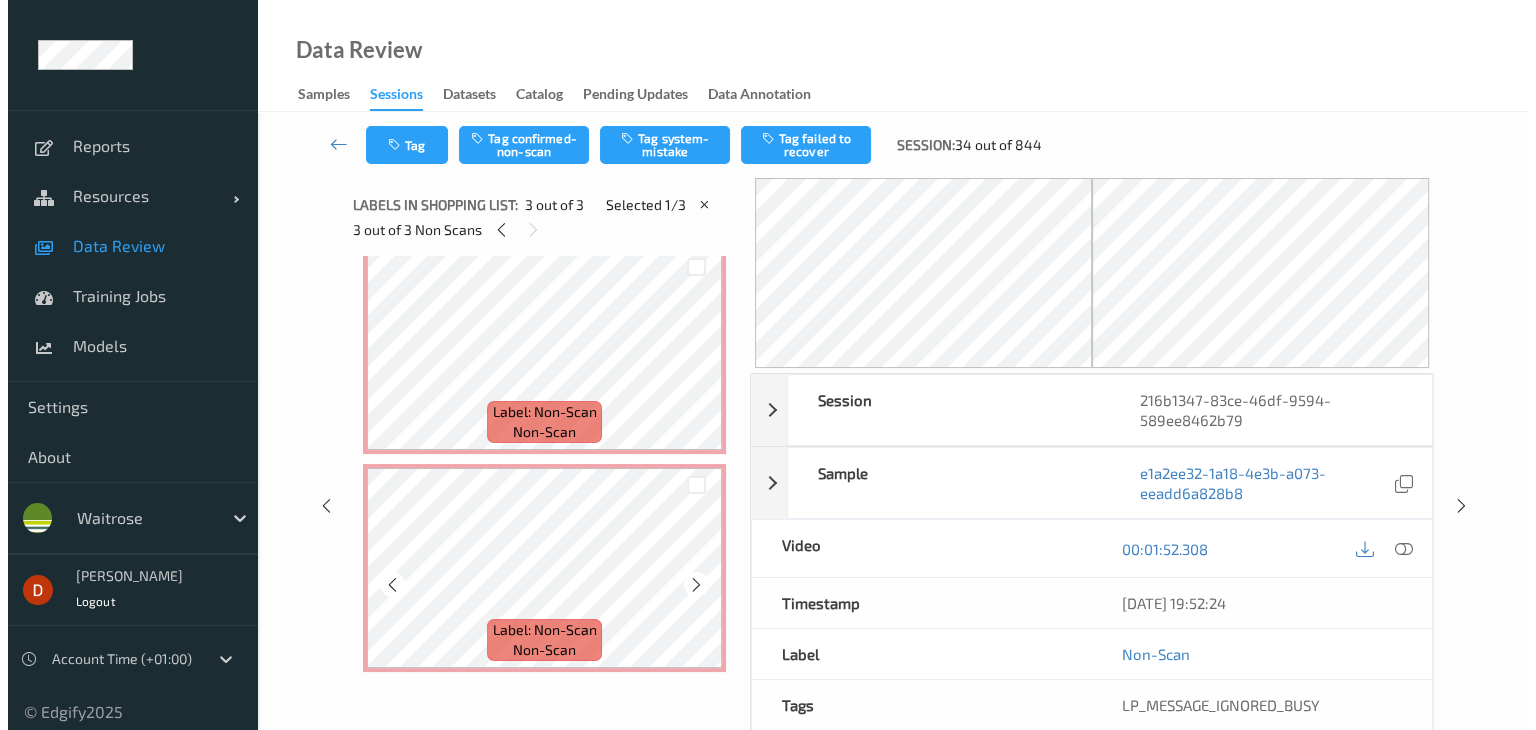 scroll, scrollTop: 0, scrollLeft: 0, axis: both 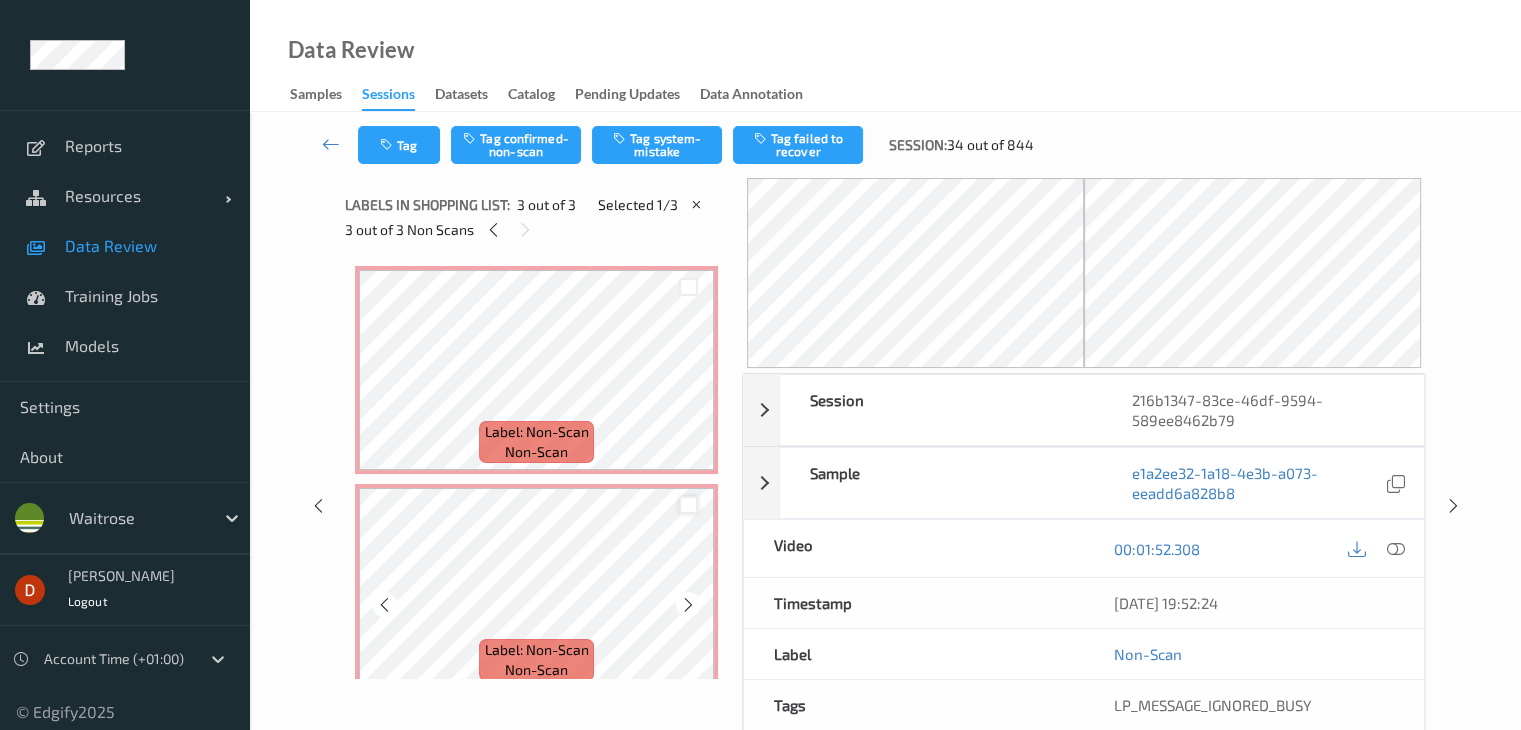 click at bounding box center (688, 505) 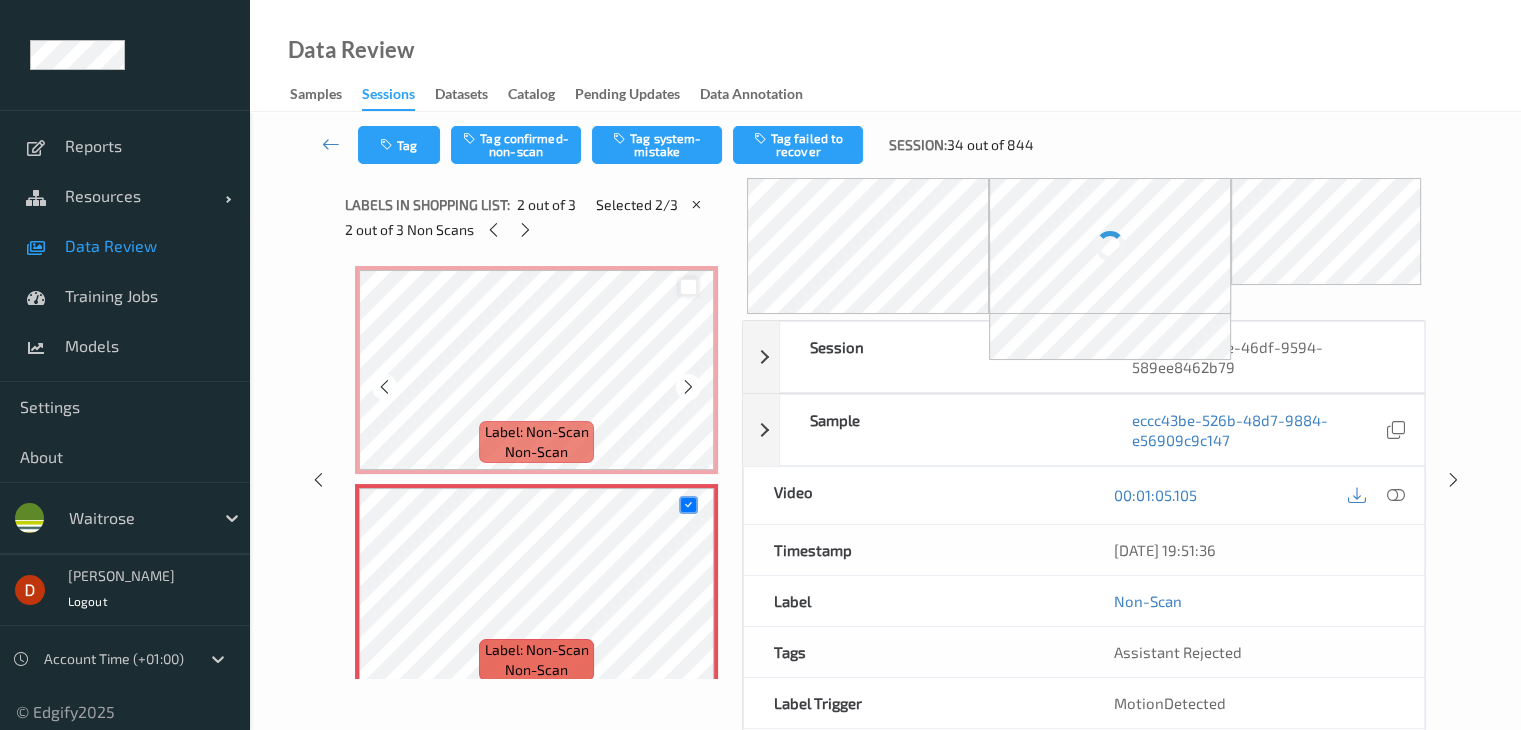 click at bounding box center [688, 287] 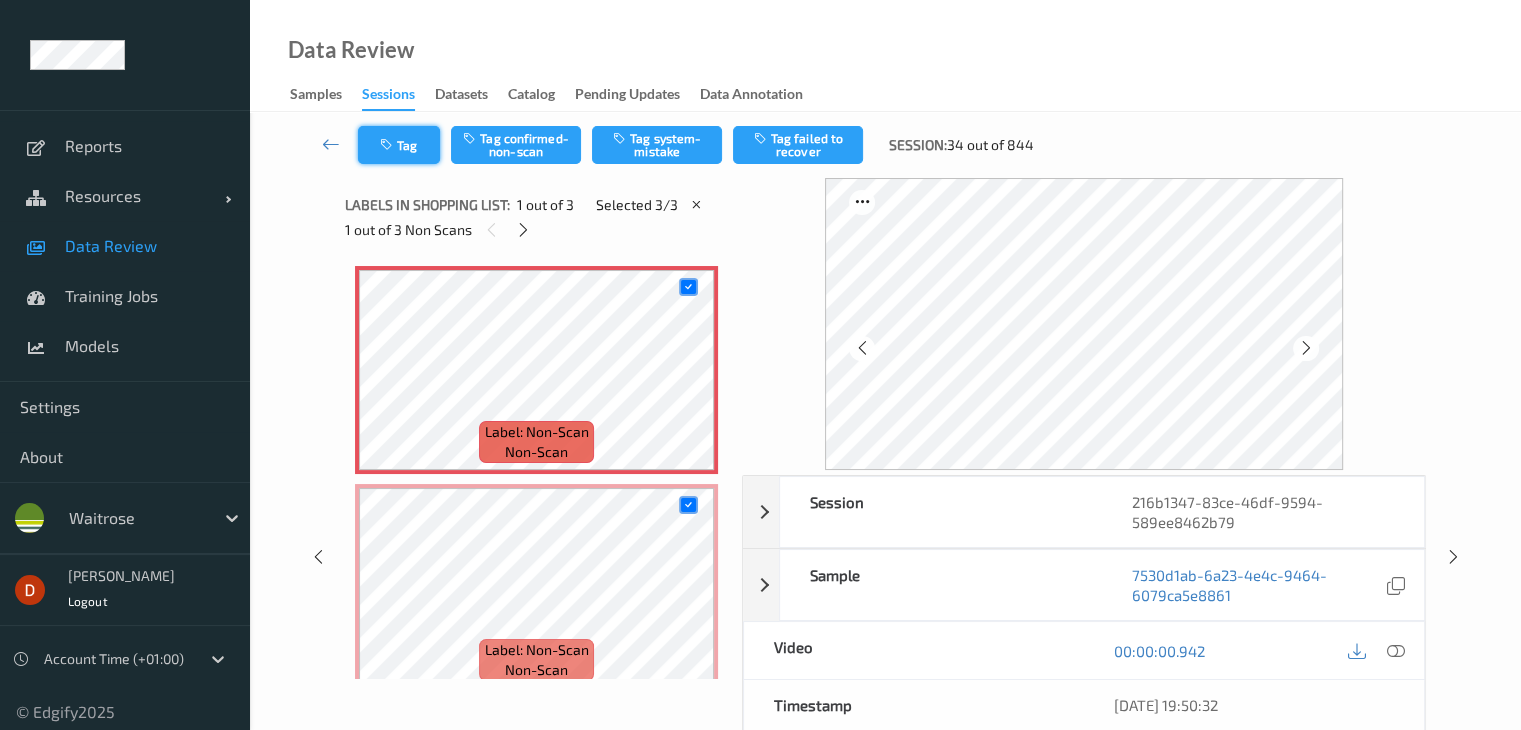 click on "Tag" at bounding box center [399, 145] 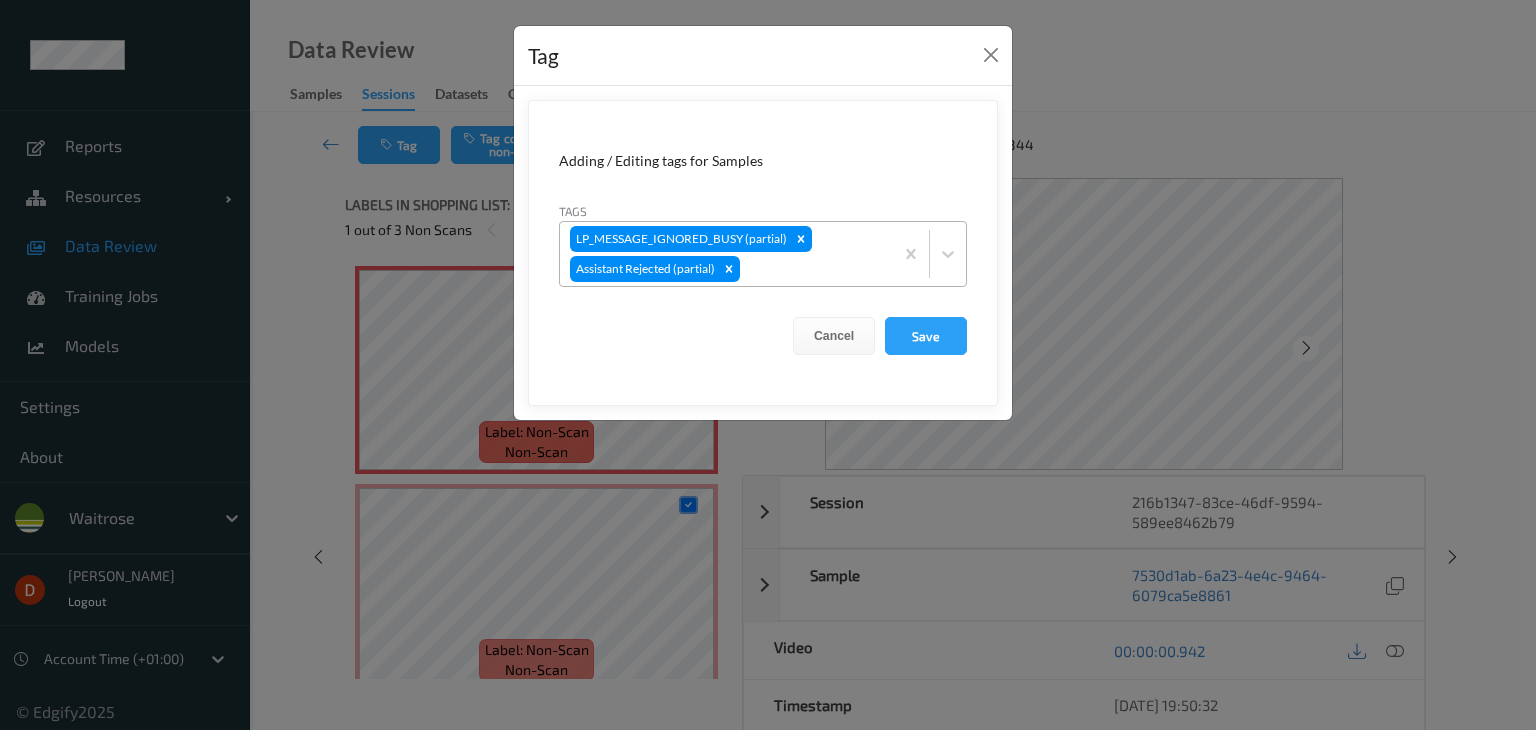 drag, startPoint x: 796, startPoint y: 259, endPoint x: 800, endPoint y: 270, distance: 11.7046995 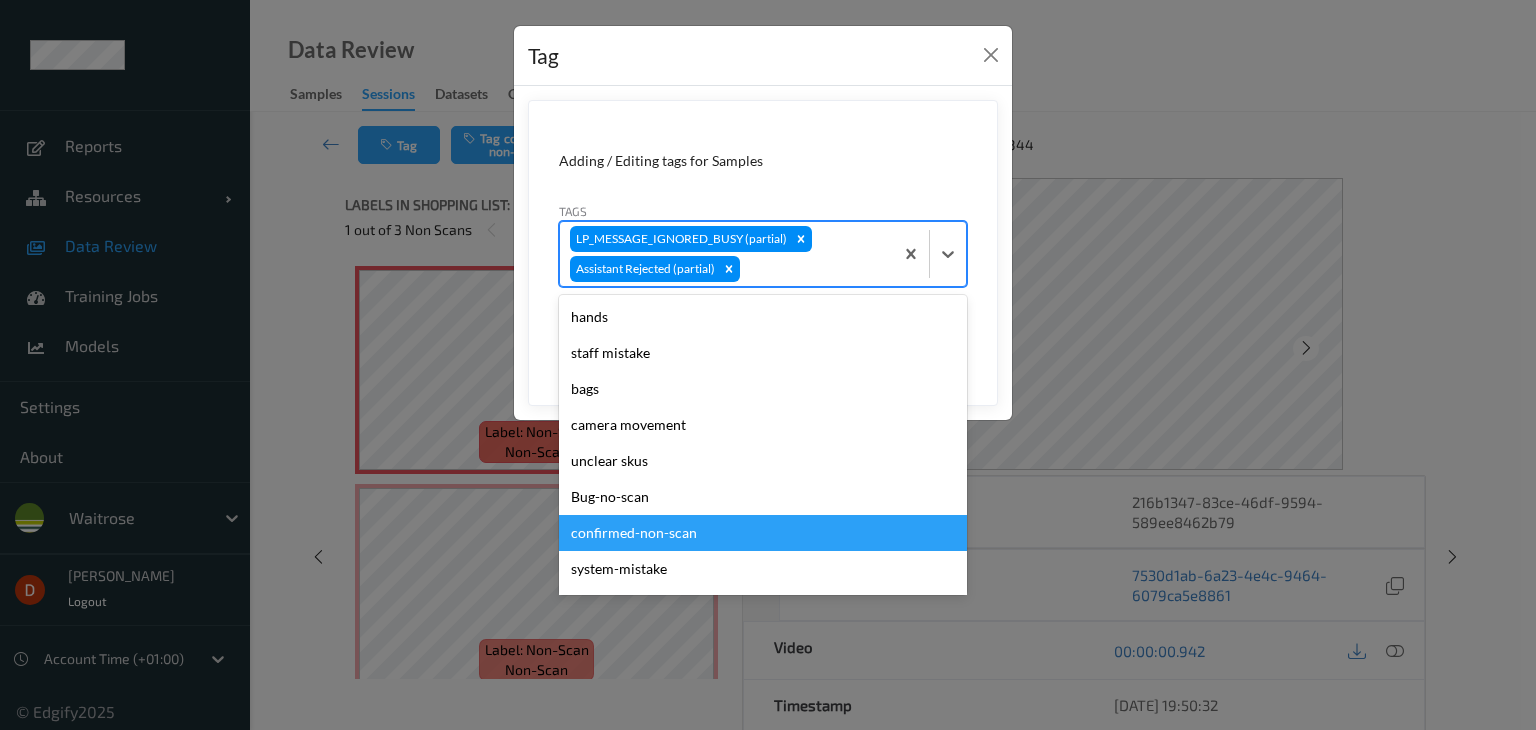 click on "confirmed-non-scan" at bounding box center (763, 533) 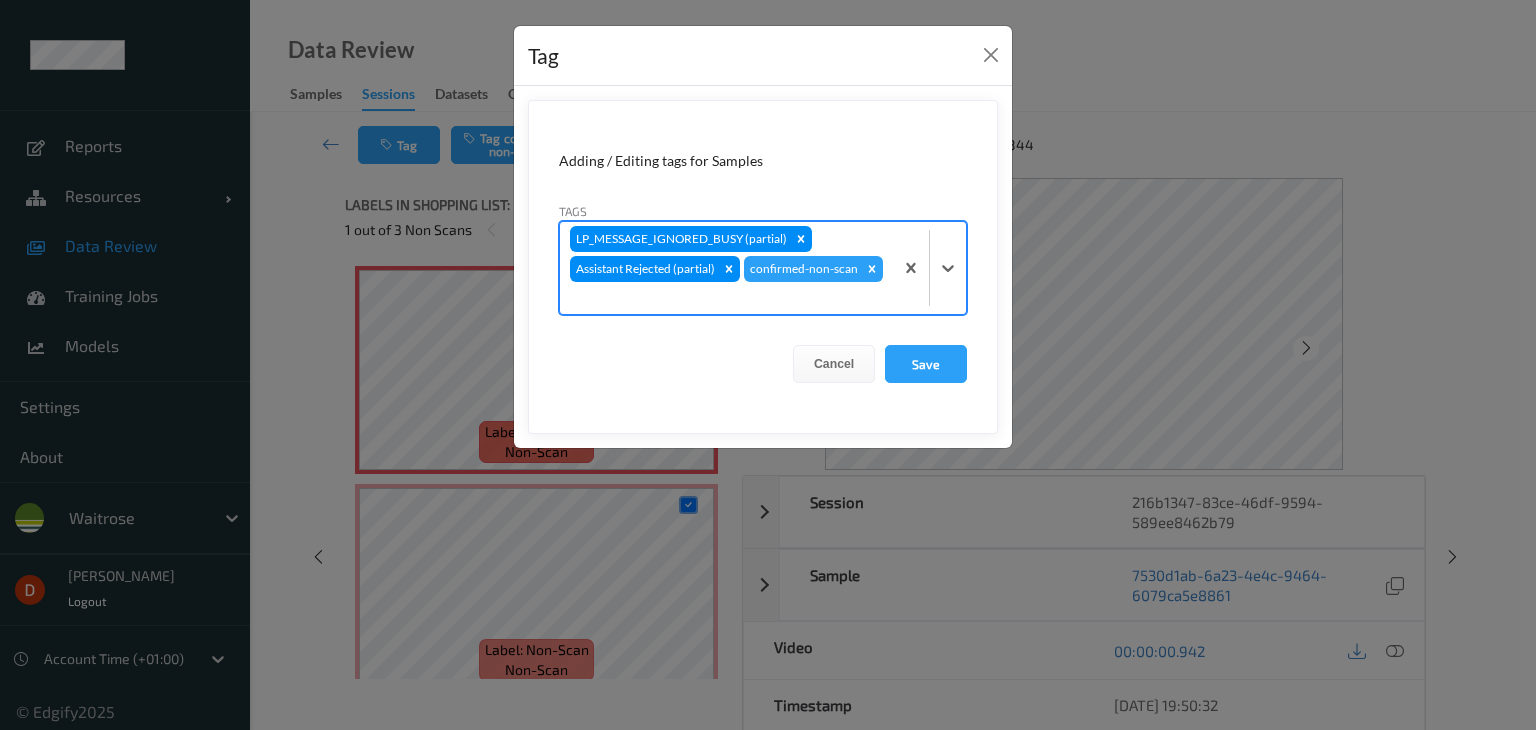click at bounding box center (726, 298) 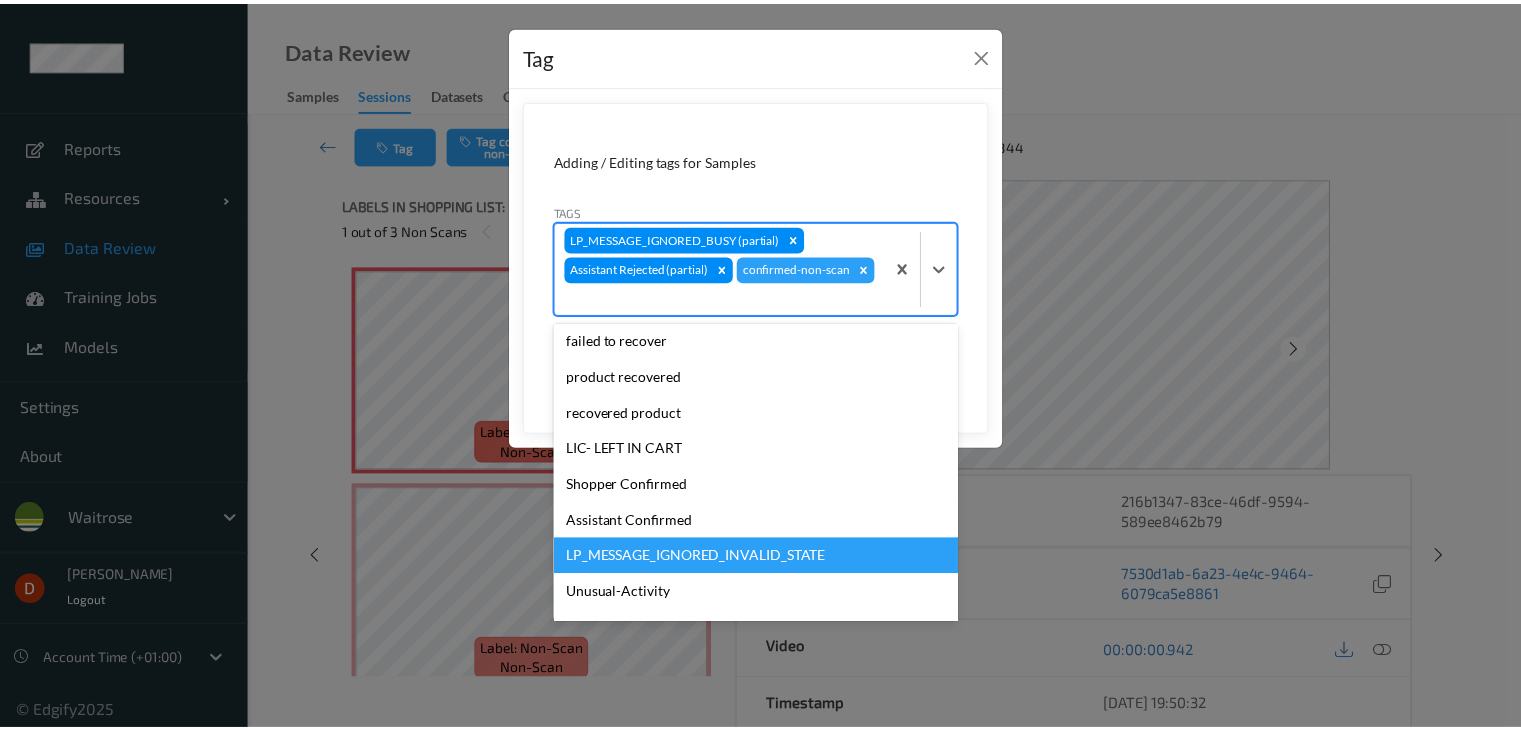 scroll, scrollTop: 156, scrollLeft: 0, axis: vertical 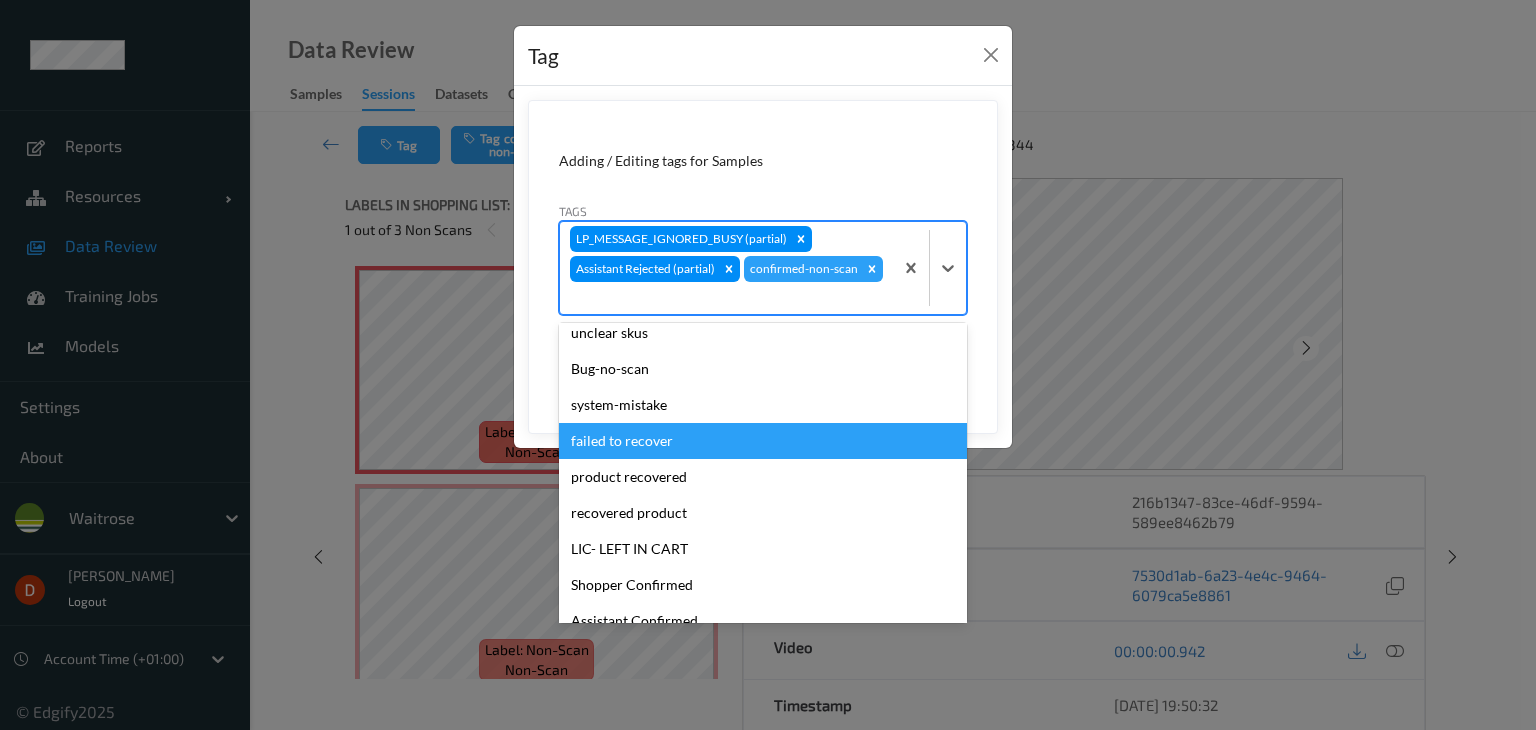 click on "failed to recover" at bounding box center (763, 441) 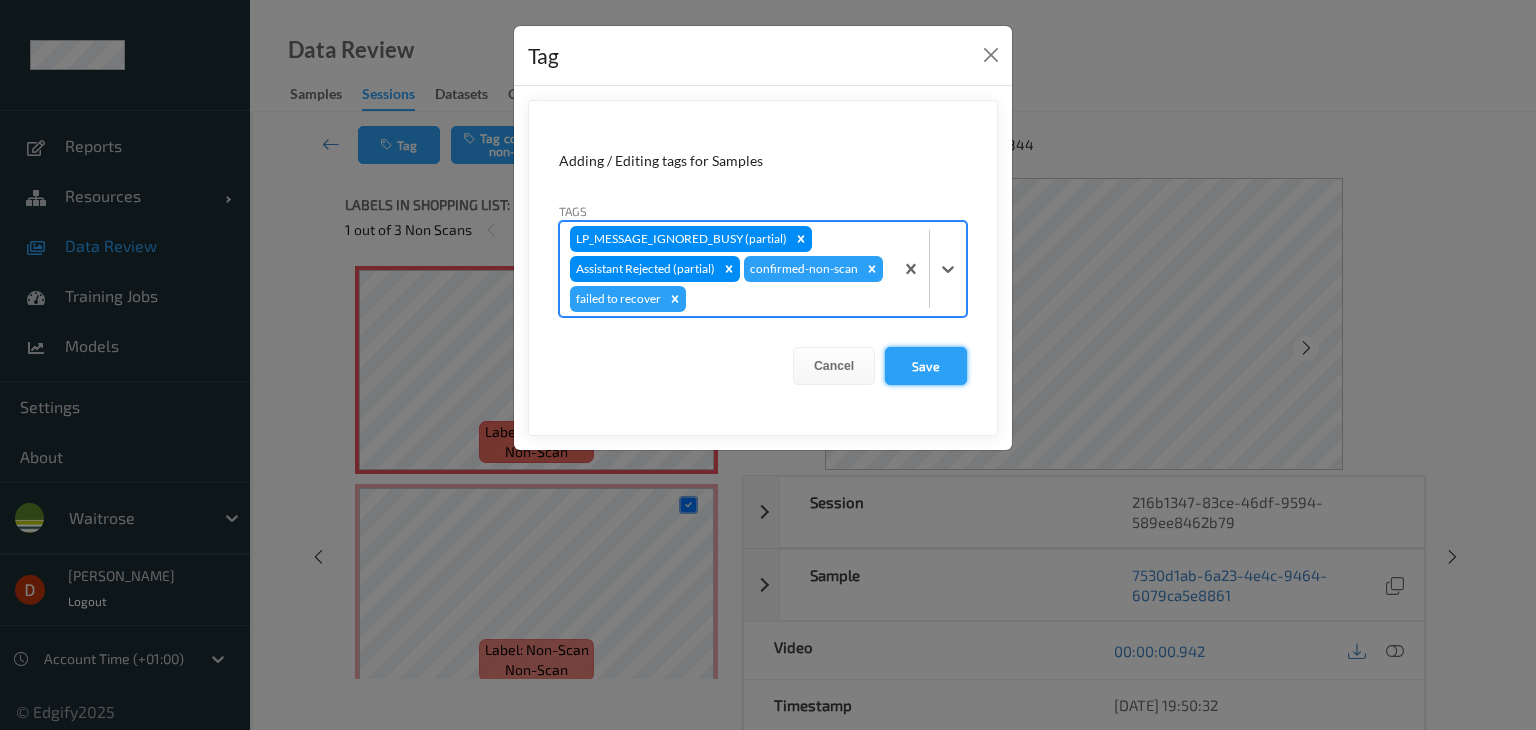 click on "Save" at bounding box center (926, 366) 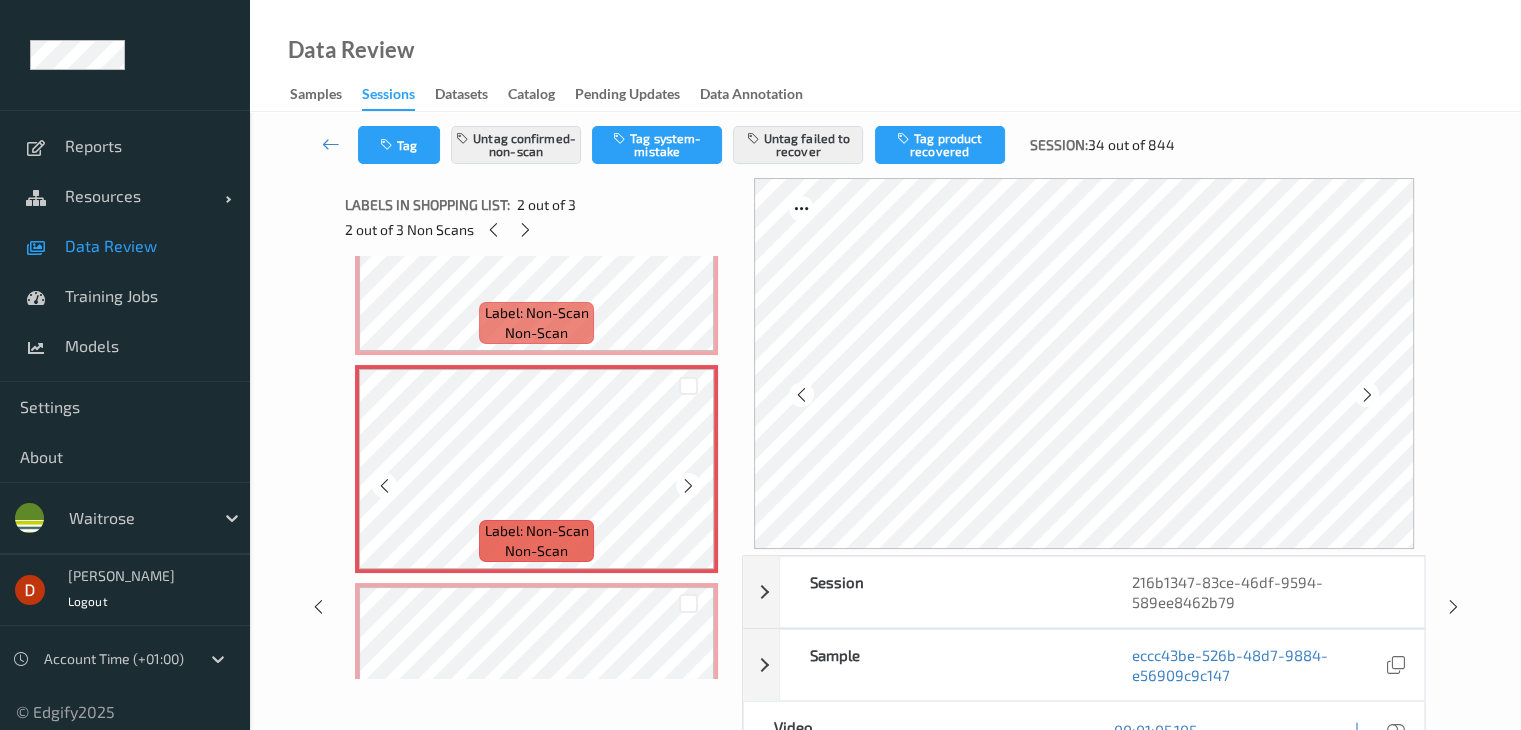 scroll, scrollTop: 240, scrollLeft: 0, axis: vertical 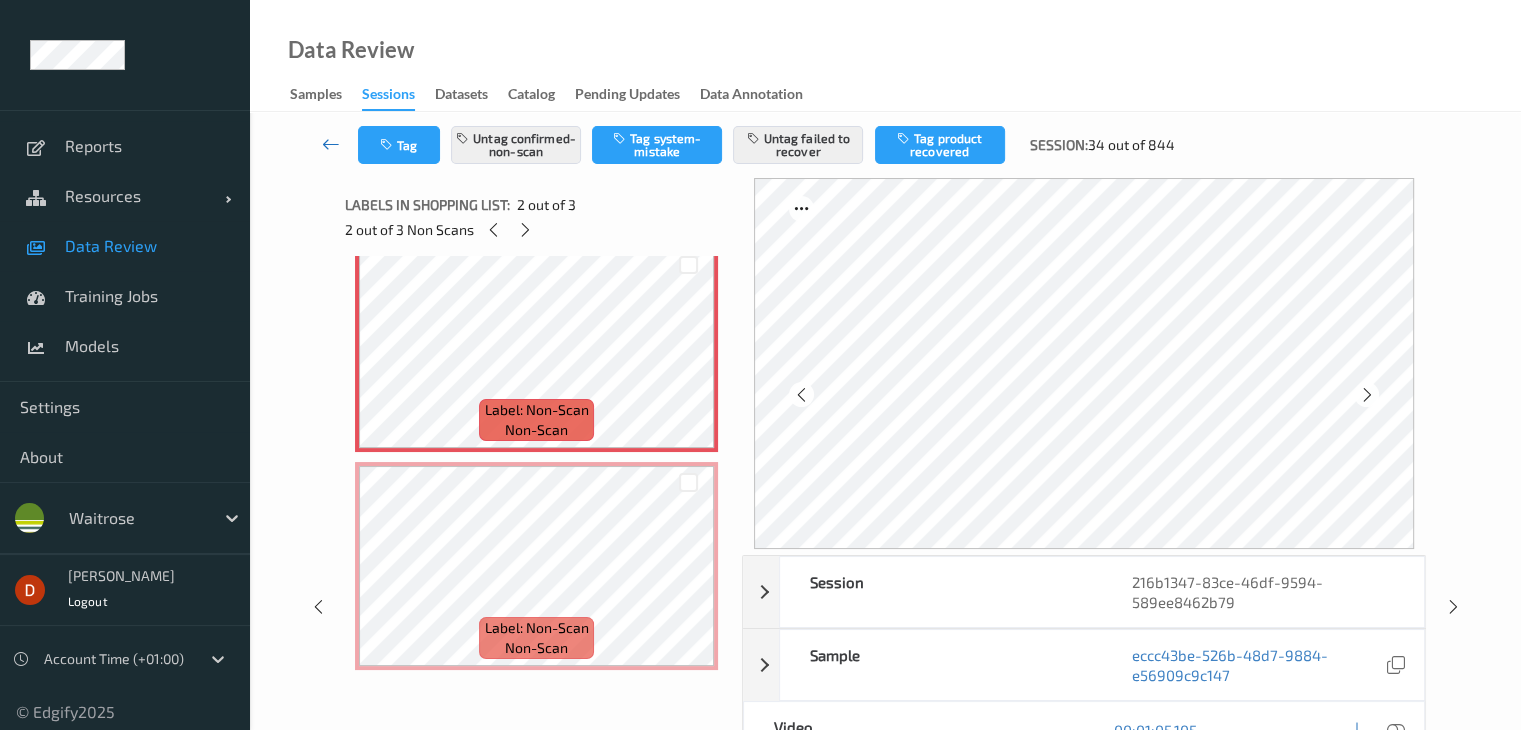 click at bounding box center (331, 144) 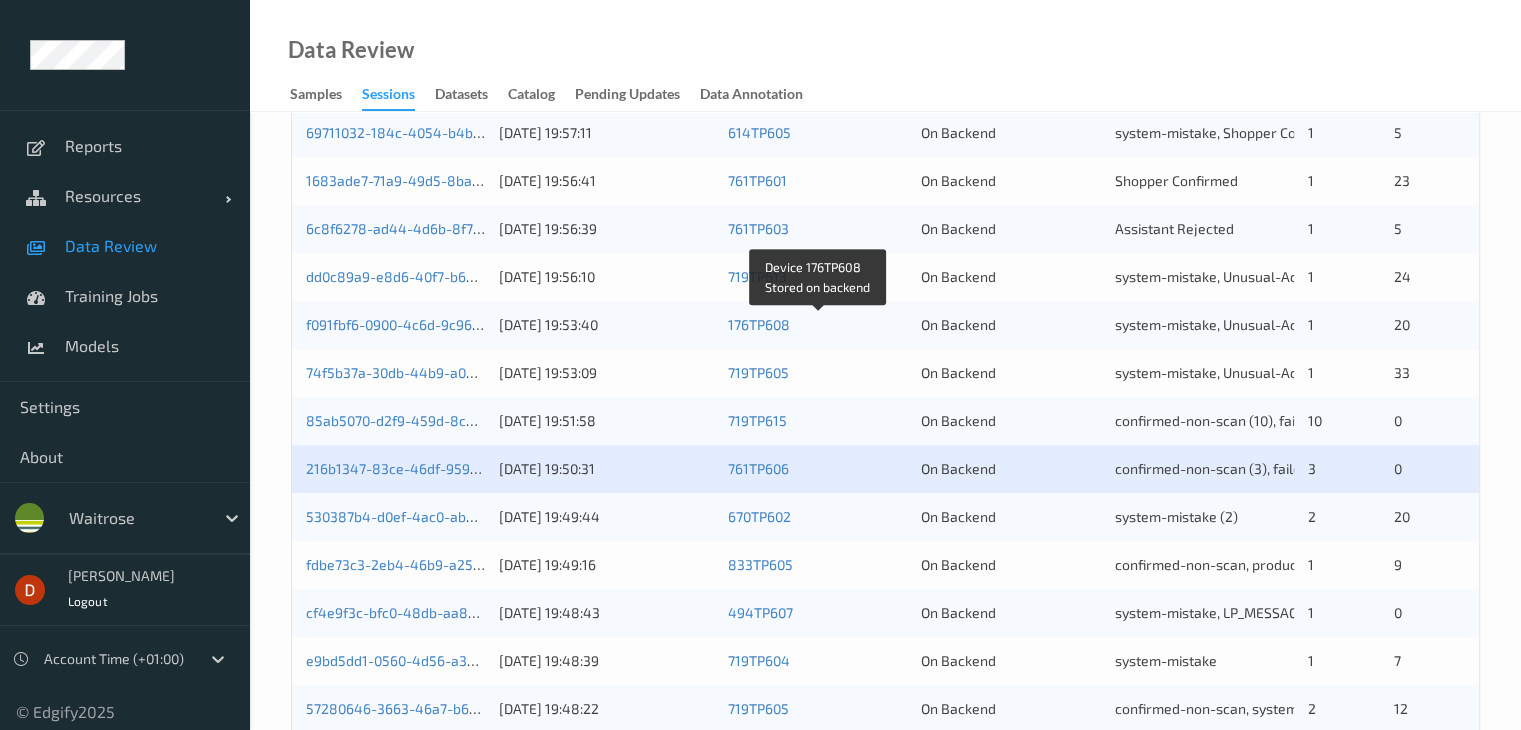 scroll, scrollTop: 932, scrollLeft: 0, axis: vertical 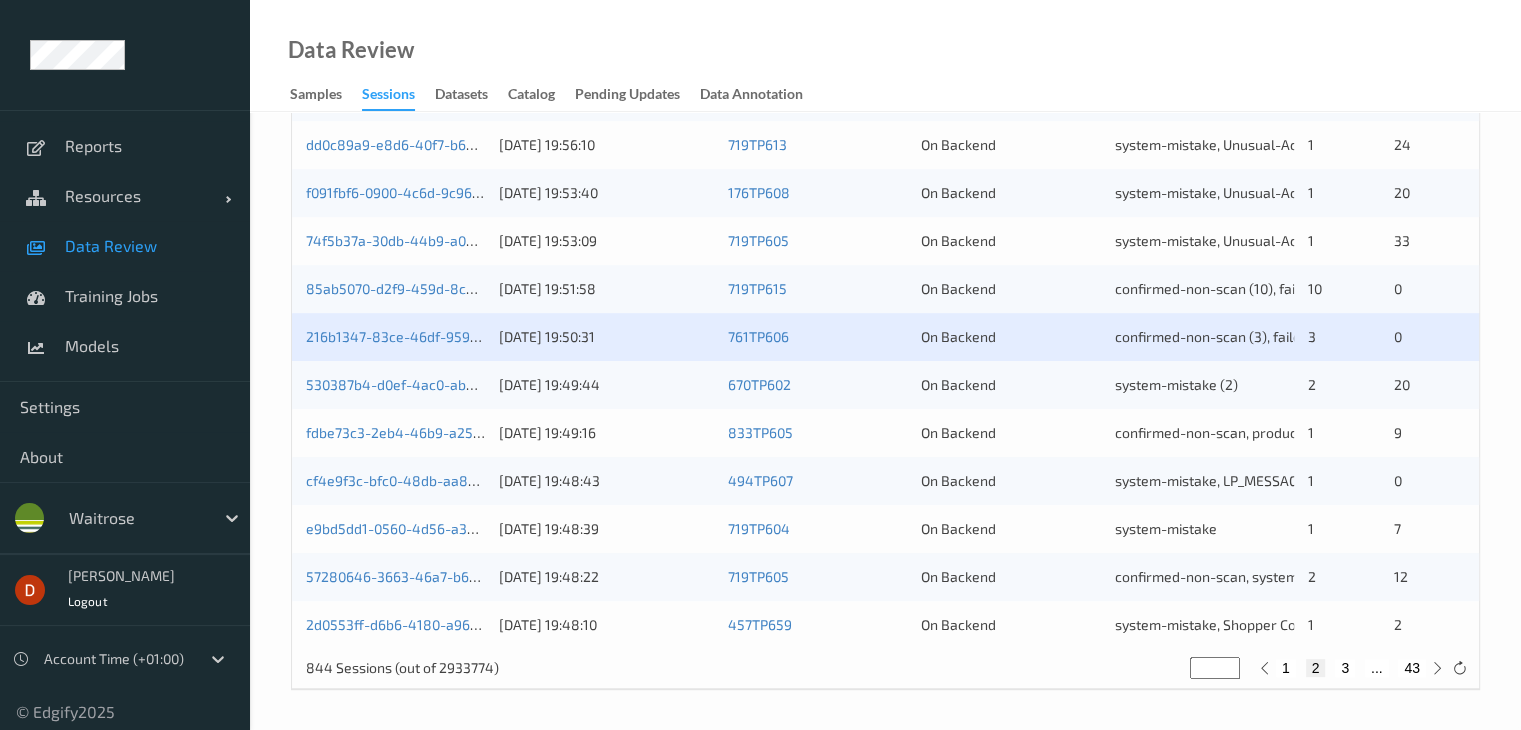 click on "3" at bounding box center (1345, 668) 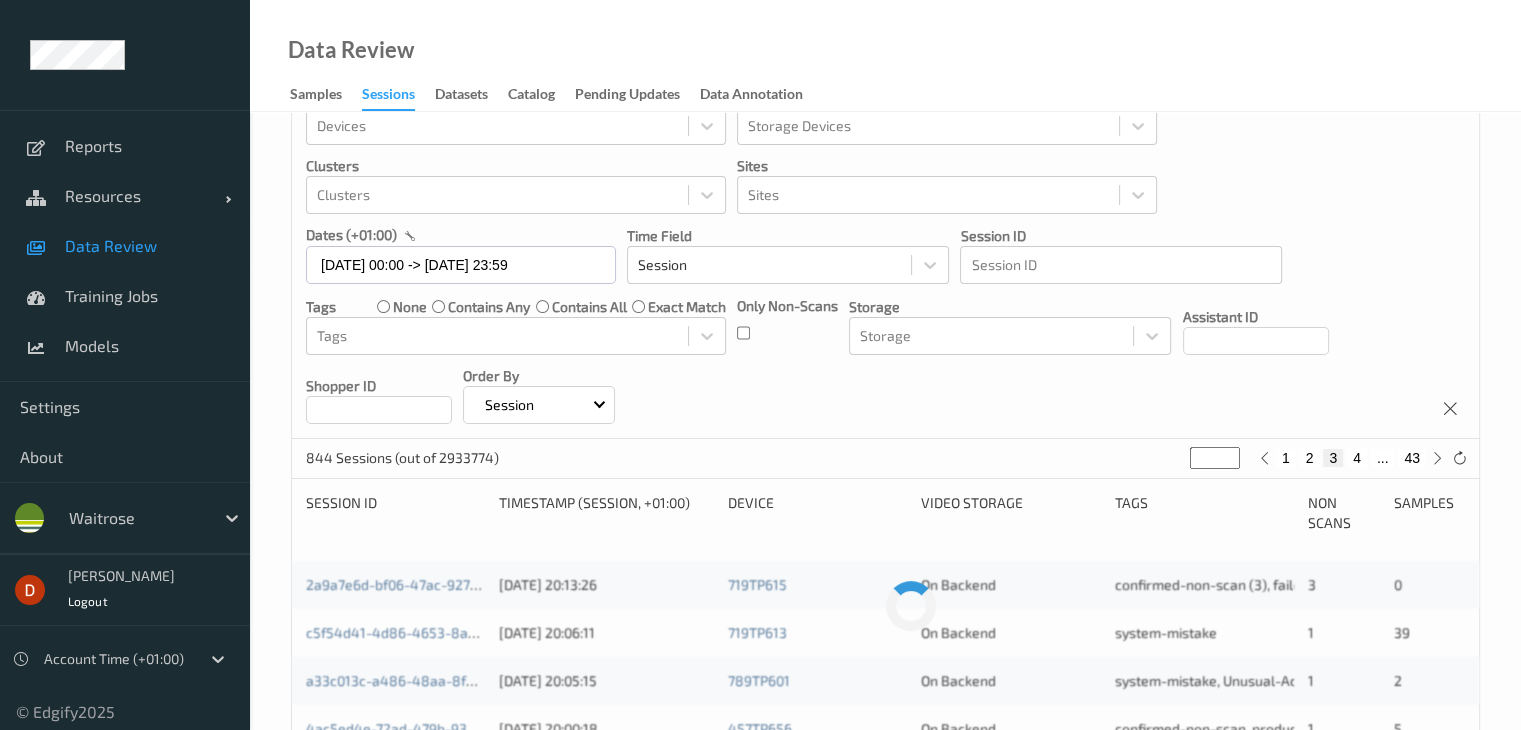 scroll, scrollTop: 0, scrollLeft: 0, axis: both 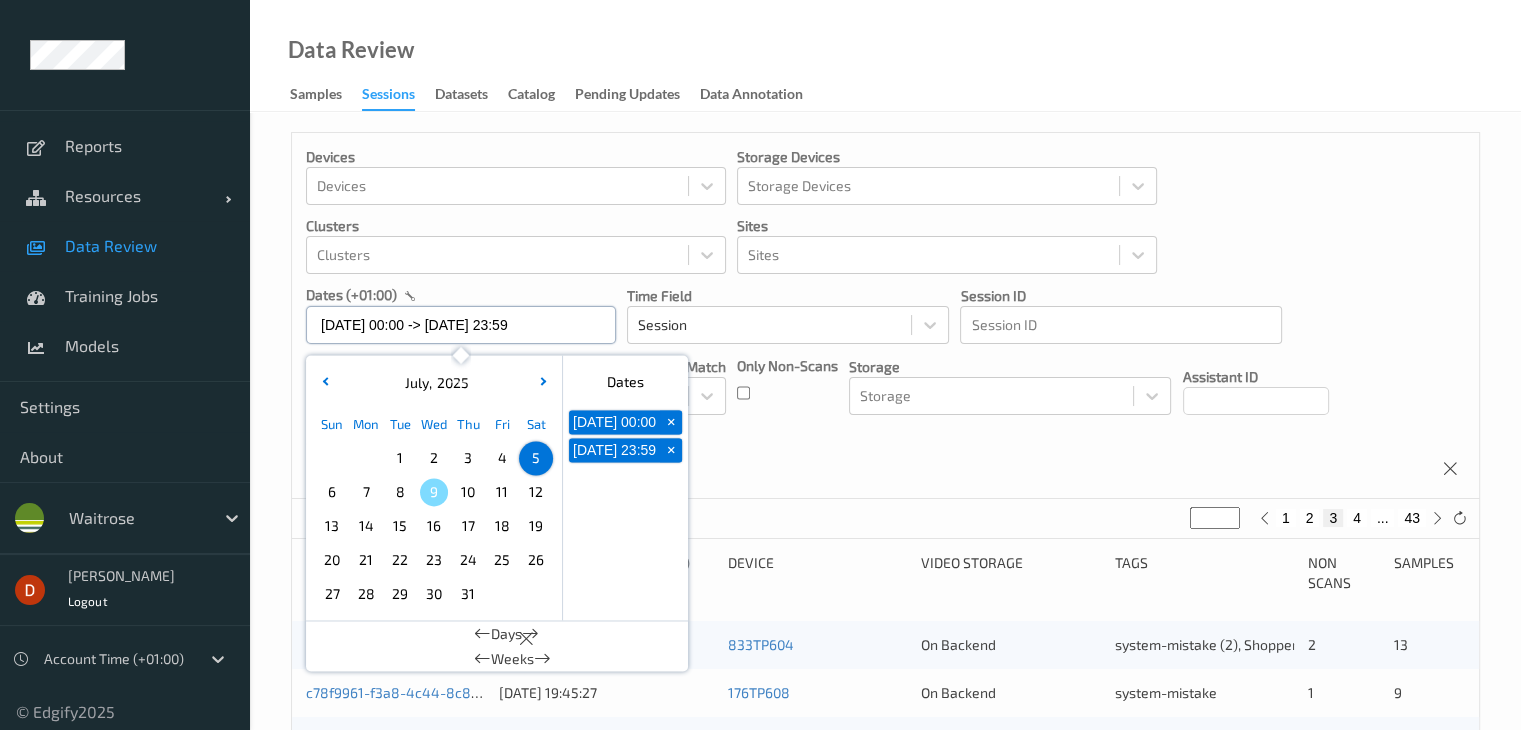 click on "05/07/2025 00:00 -> 05/07/2025 23:59" at bounding box center [461, 325] 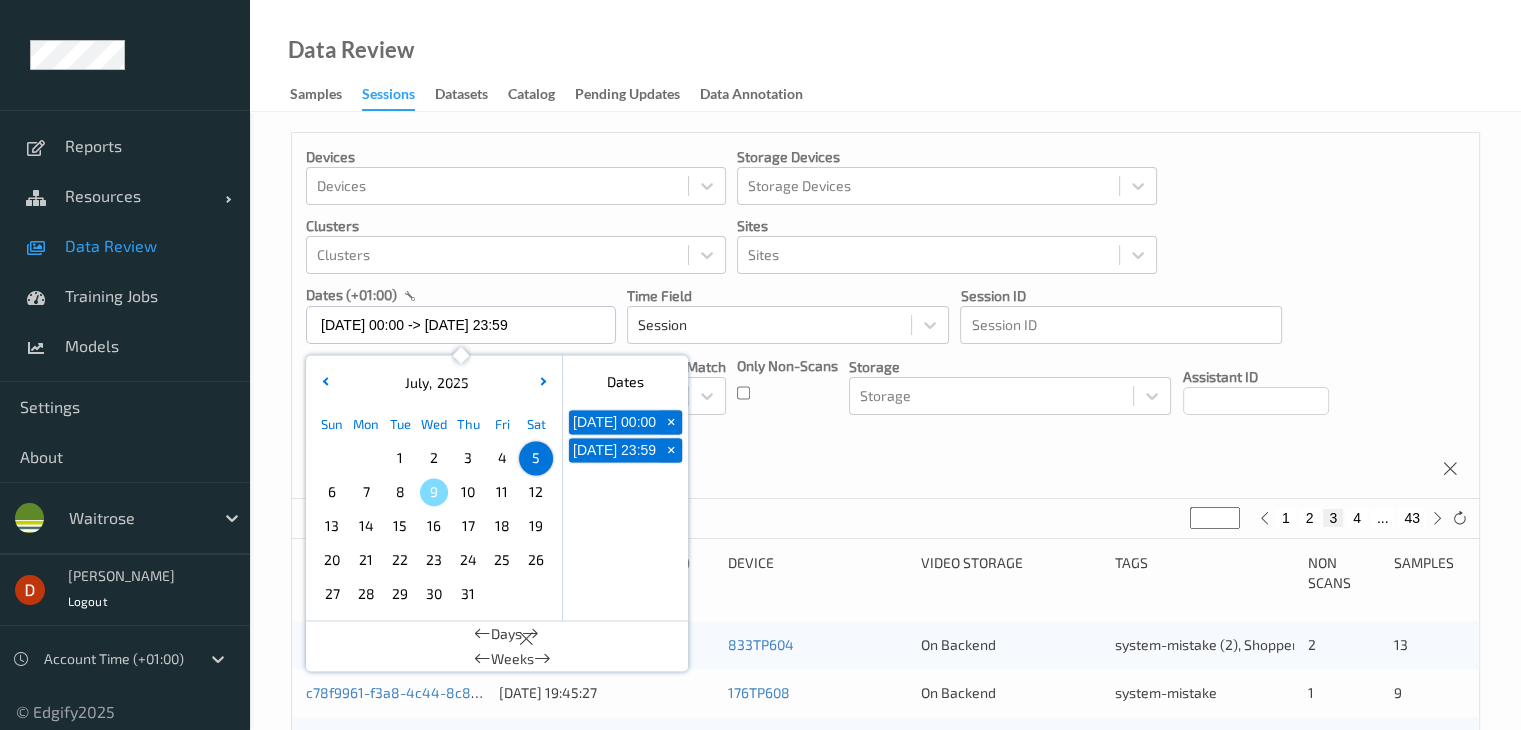 click on "6" at bounding box center [332, 492] 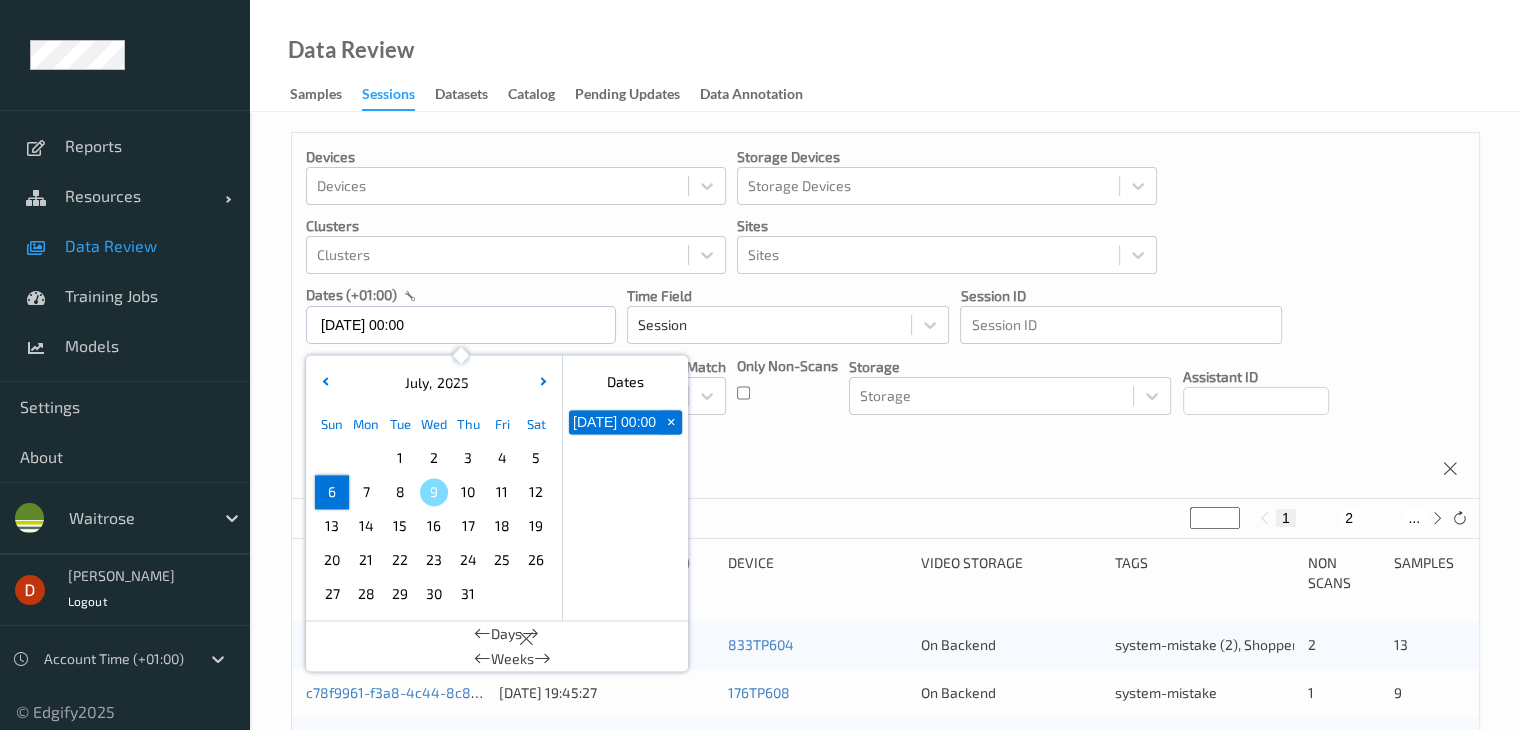 click on "6" at bounding box center (332, 492) 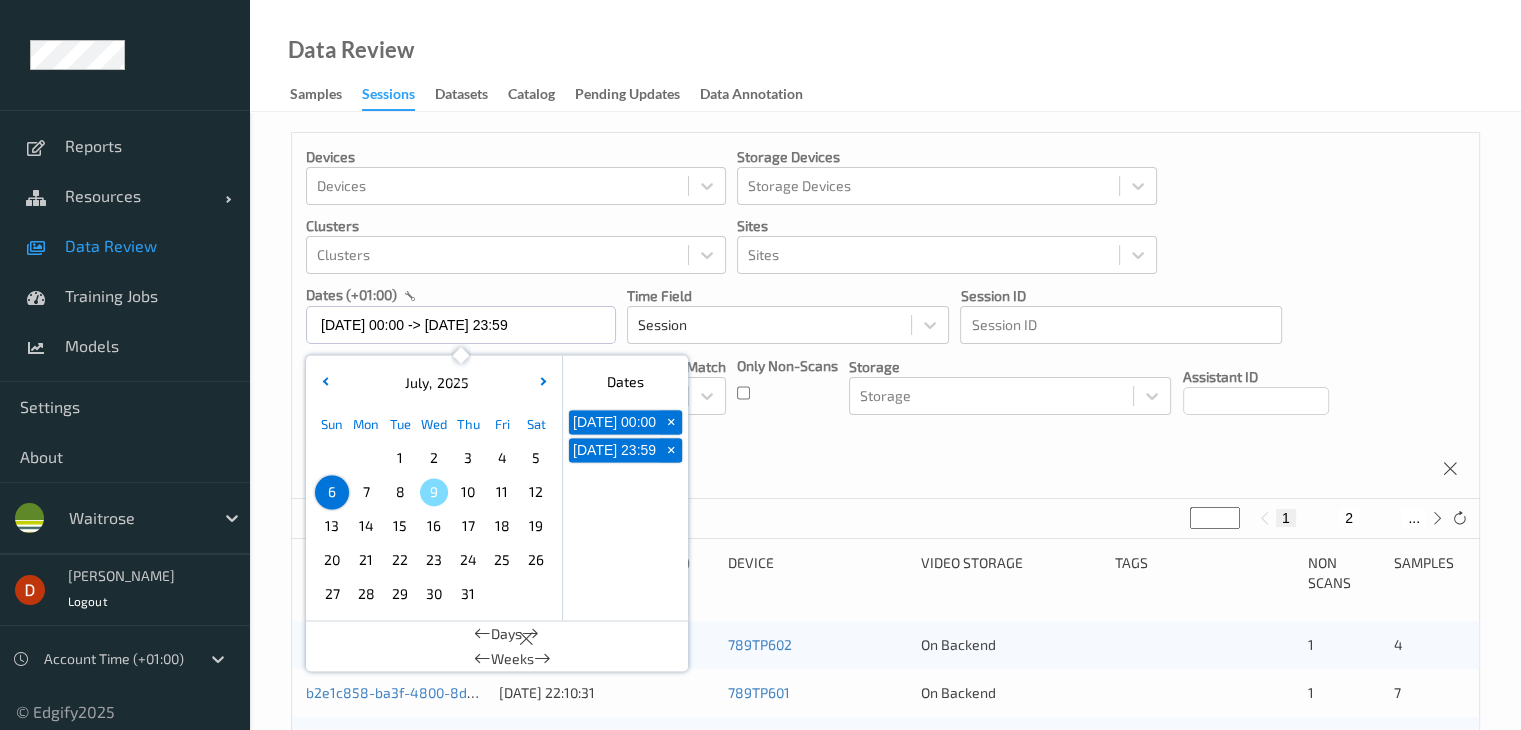 click on "Devices Devices Storage Devices Storage Devices Clusters Clusters Sites Sites dates (+01:00) 06/07/2025 00:00 -> 06/07/2025 23:59 July , 2025 Sun Mon Tue Wed Thu Fri Sat 1 2 3 4 5 6 7 8 9 10 11 12 13 14 15 16 17 18 19 20 21 22 23 24 25 26 27 28 29 30 31 January February March April May June July August September October November December 2021 2022 2023 2024 2025 2026 2027 2028 2029 2030 2031 2032 Dates 06/07/2025 00:00 + 06/07/2025 23:59 + Days Weeks Time Field Session Session ID Session ID Tags none contains any contains all exact match Tags Only Non-Scans Storage Storage Assistant ID Shopper ID Order By Session" at bounding box center [885, 316] 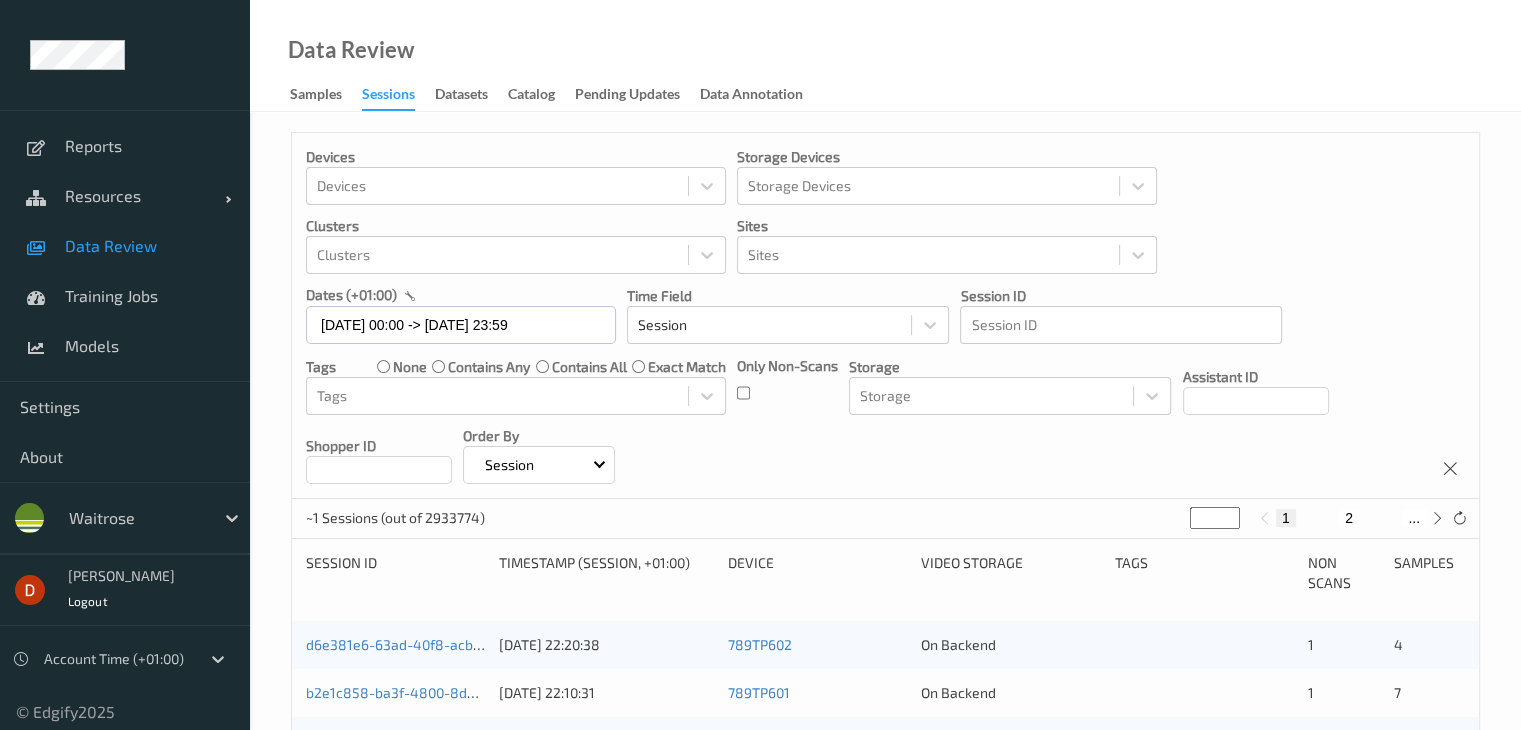scroll, scrollTop: 100, scrollLeft: 0, axis: vertical 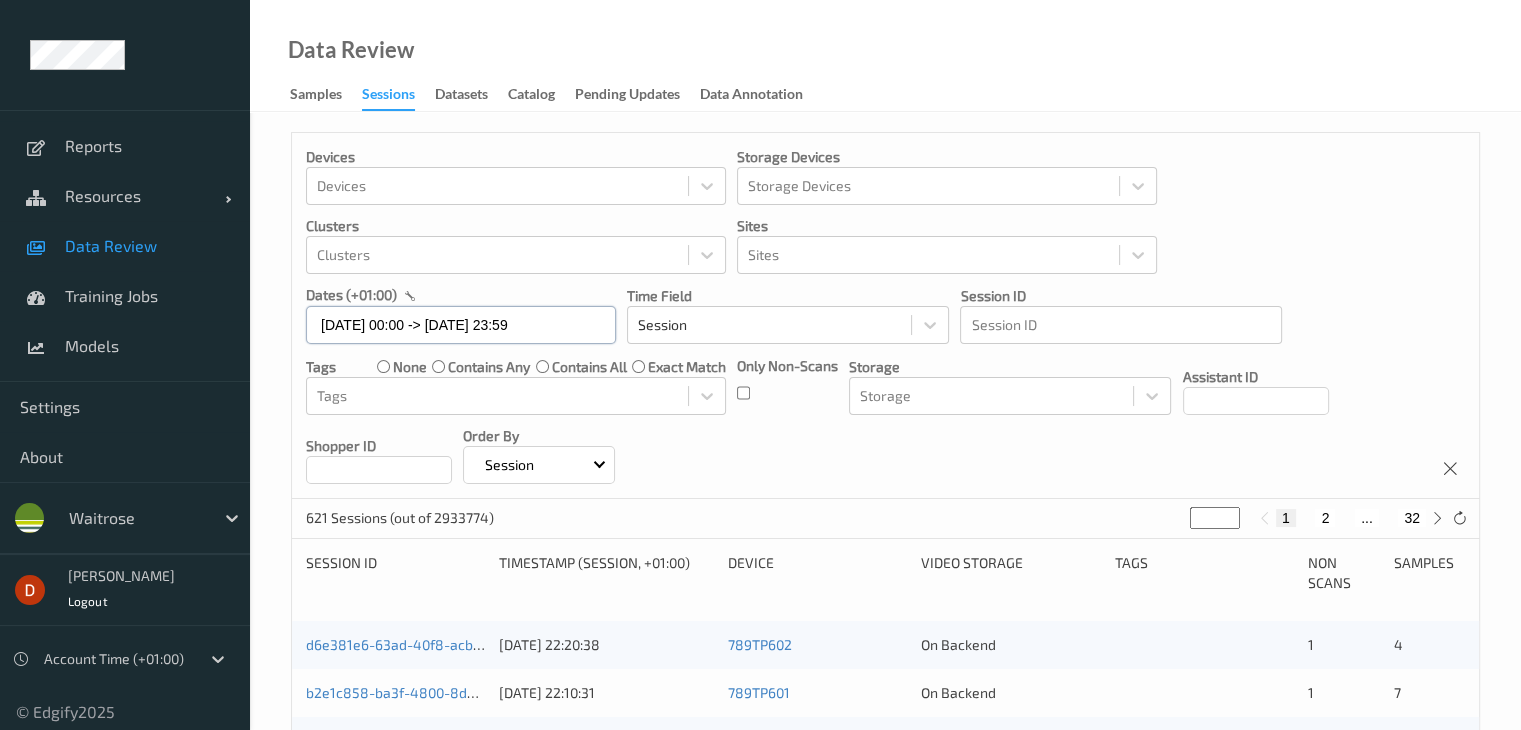 click on "06/07/2025 00:00 -> 06/07/2025 23:59" at bounding box center [461, 325] 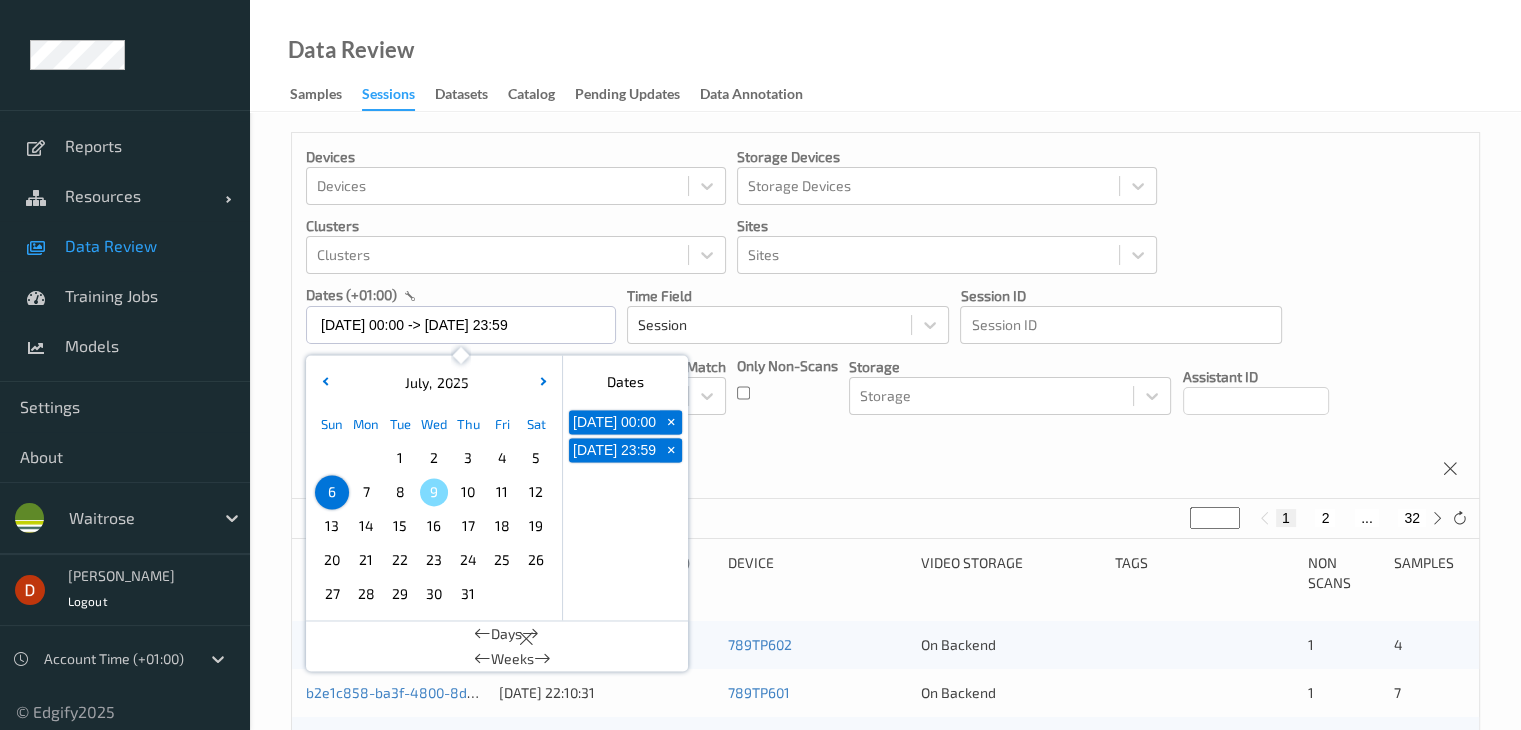 click on "5" at bounding box center (536, 458) 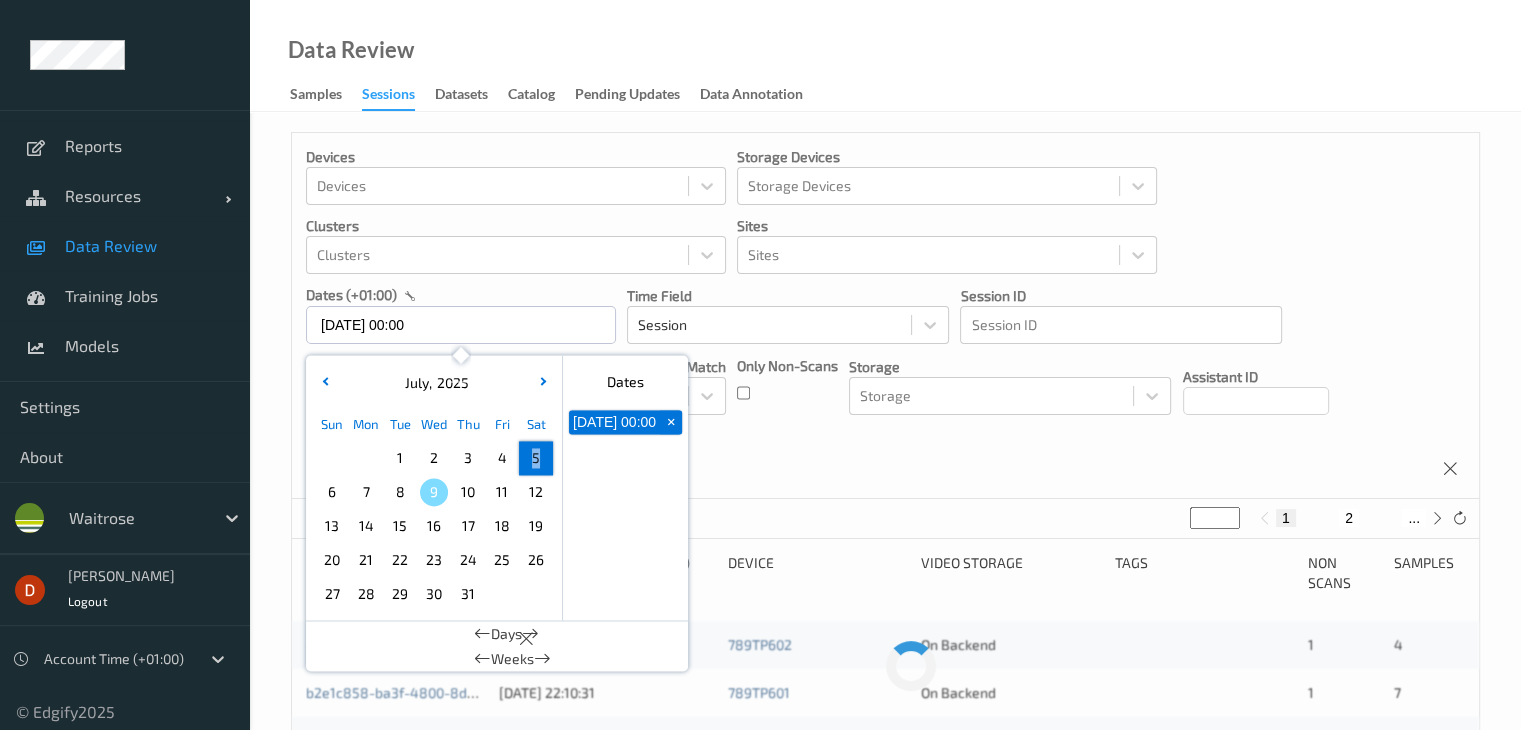 click on "5" at bounding box center (536, 458) 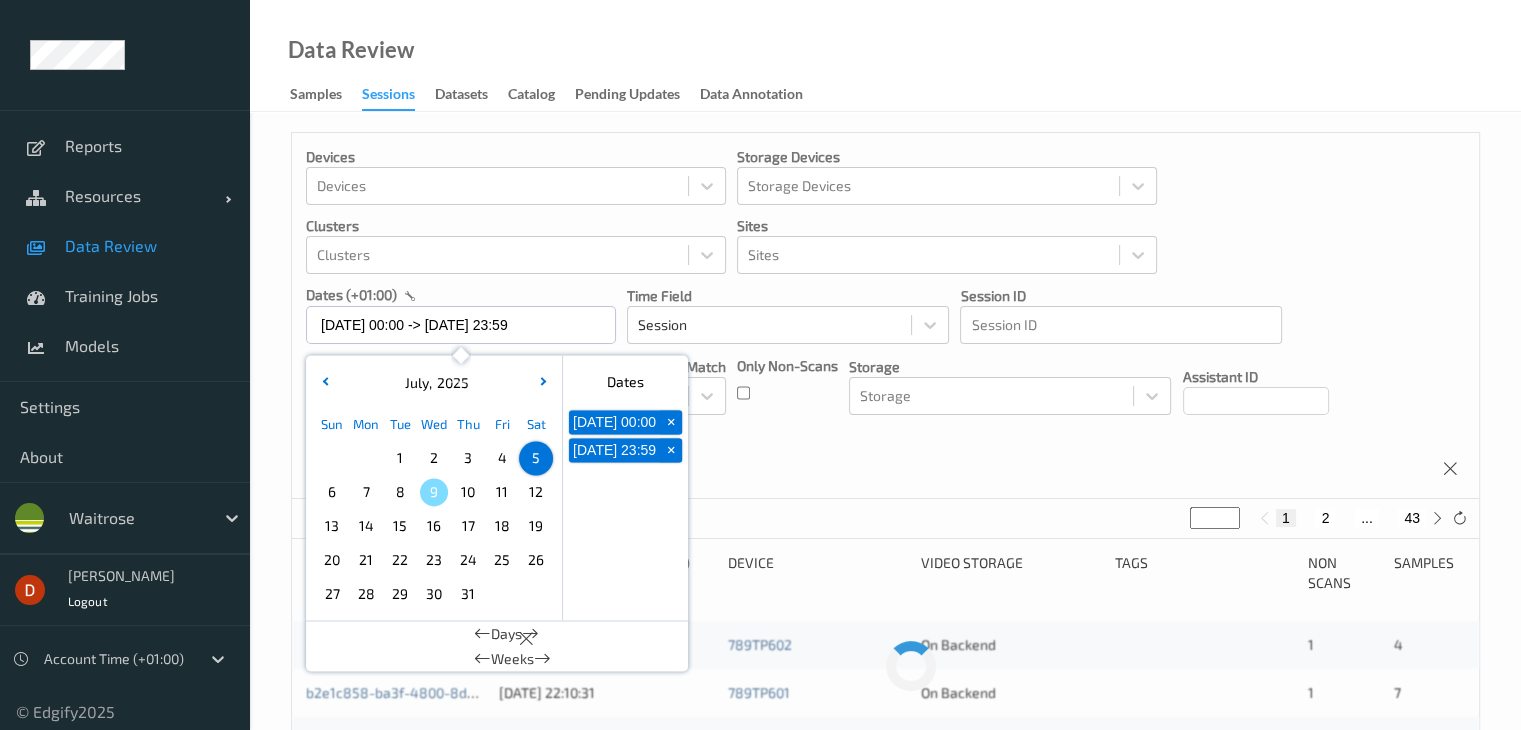 click on "Devices Devices Storage Devices Storage Devices Clusters Clusters Sites Sites dates (+01:00) 05/07/2025 00:00 -> 05/07/2025 23:59 July , 2025 Sun Mon Tue Wed Thu Fri Sat 1 2 3 4 5 6 7 8 9 10 11 12 13 14 15 16 17 18 19 20 21 22 23 24 25 26 27 28 29 30 31 January February March April May June July August September October November December 2021 2022 2023 2024 2025 2026 2027 2028 2029 2030 2031 2032 Dates 05/07/2025 00:00 + 05/07/2025 23:59 + Days Weeks Time Field Session Session ID Session ID Tags none contains any contains all exact match Tags Only Non-Scans Storage Storage Assistant ID Shopper ID Order By Session" at bounding box center (885, 316) 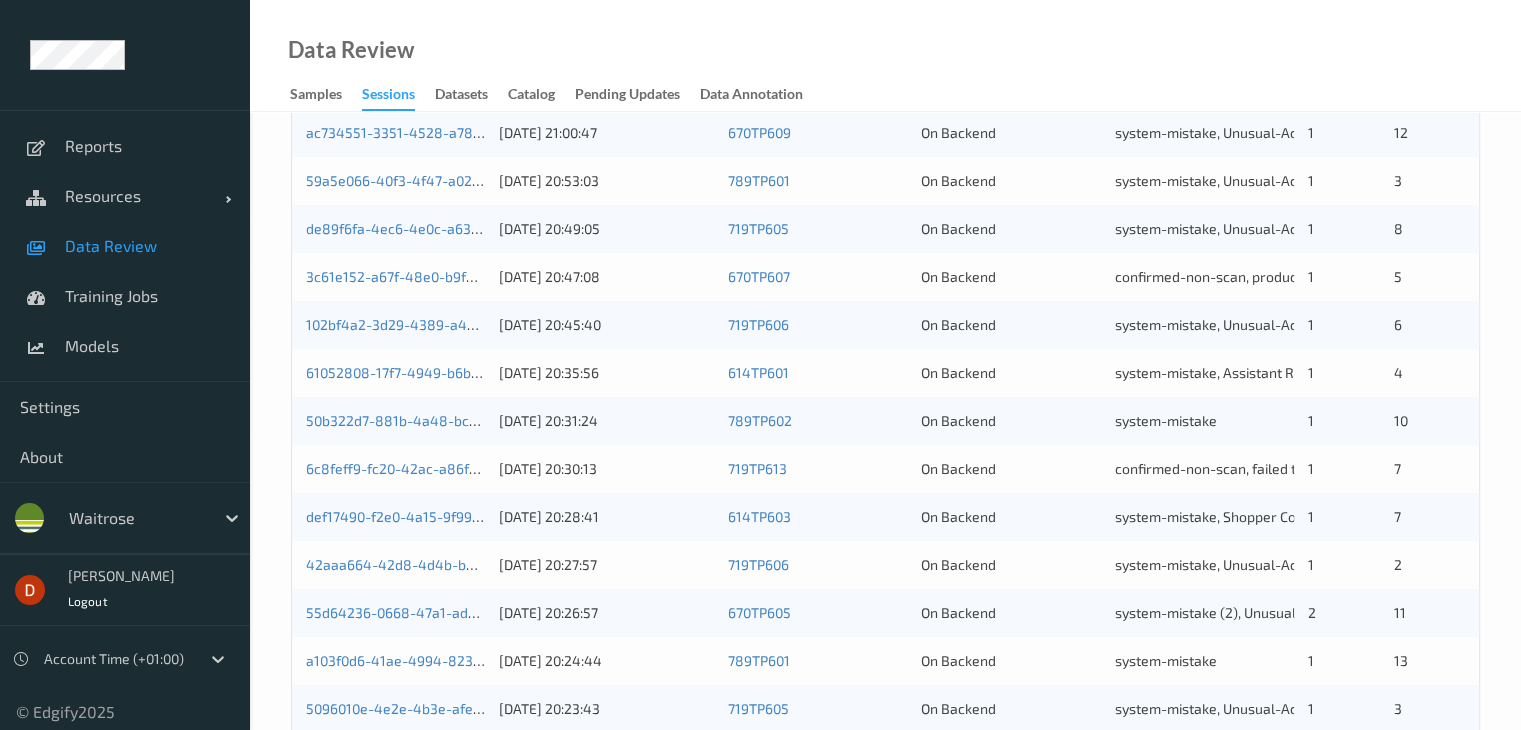 scroll, scrollTop: 932, scrollLeft: 0, axis: vertical 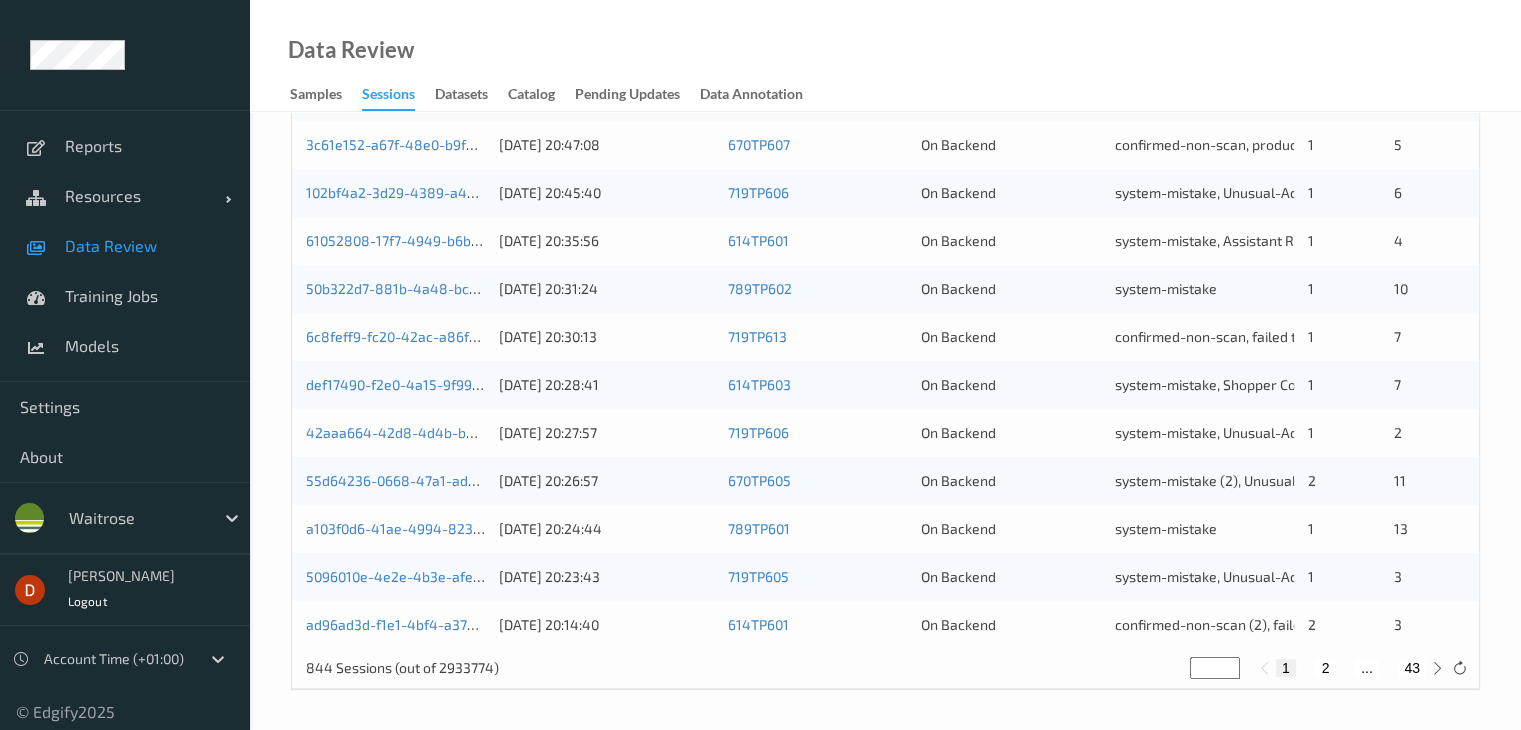 click on "2" at bounding box center (1325, 668) 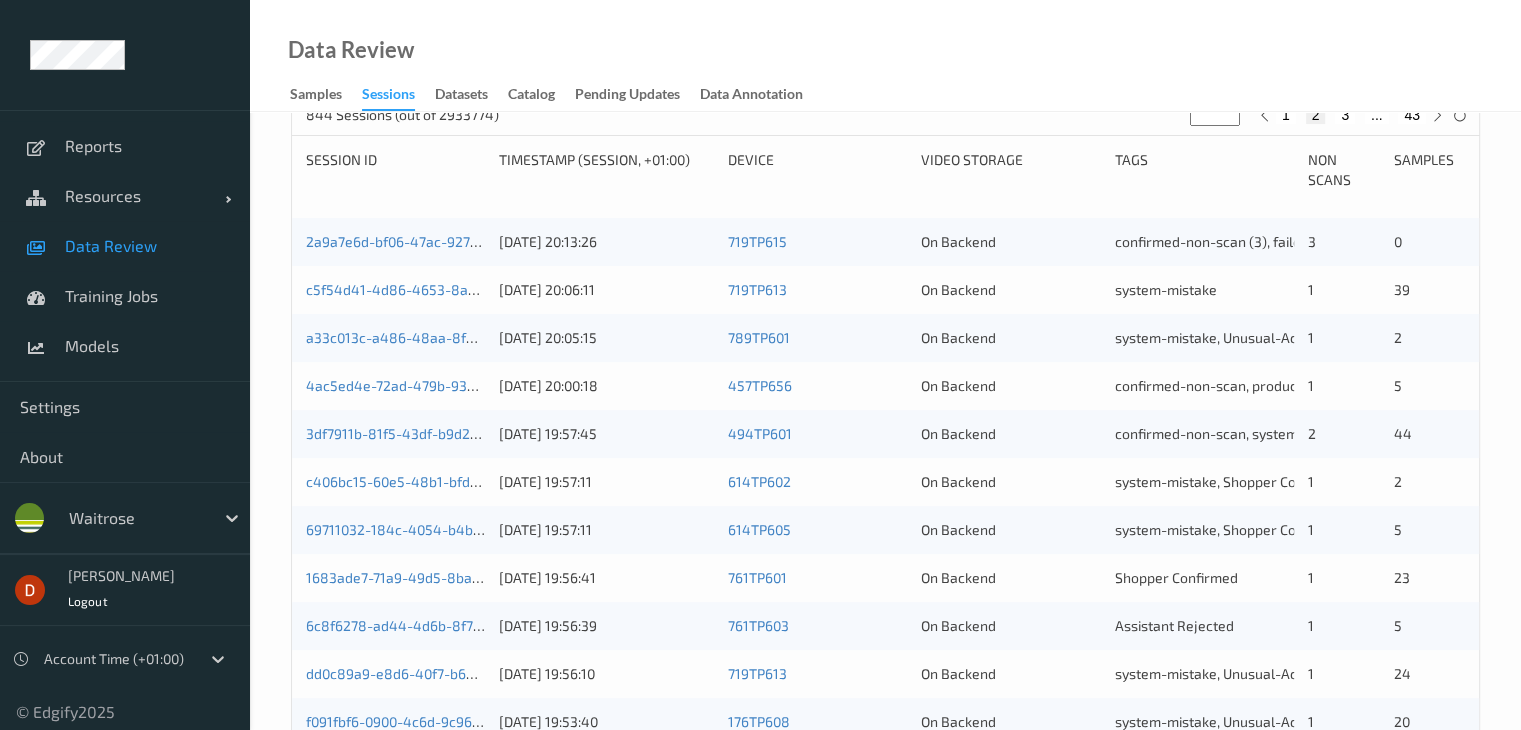 scroll, scrollTop: 400, scrollLeft: 0, axis: vertical 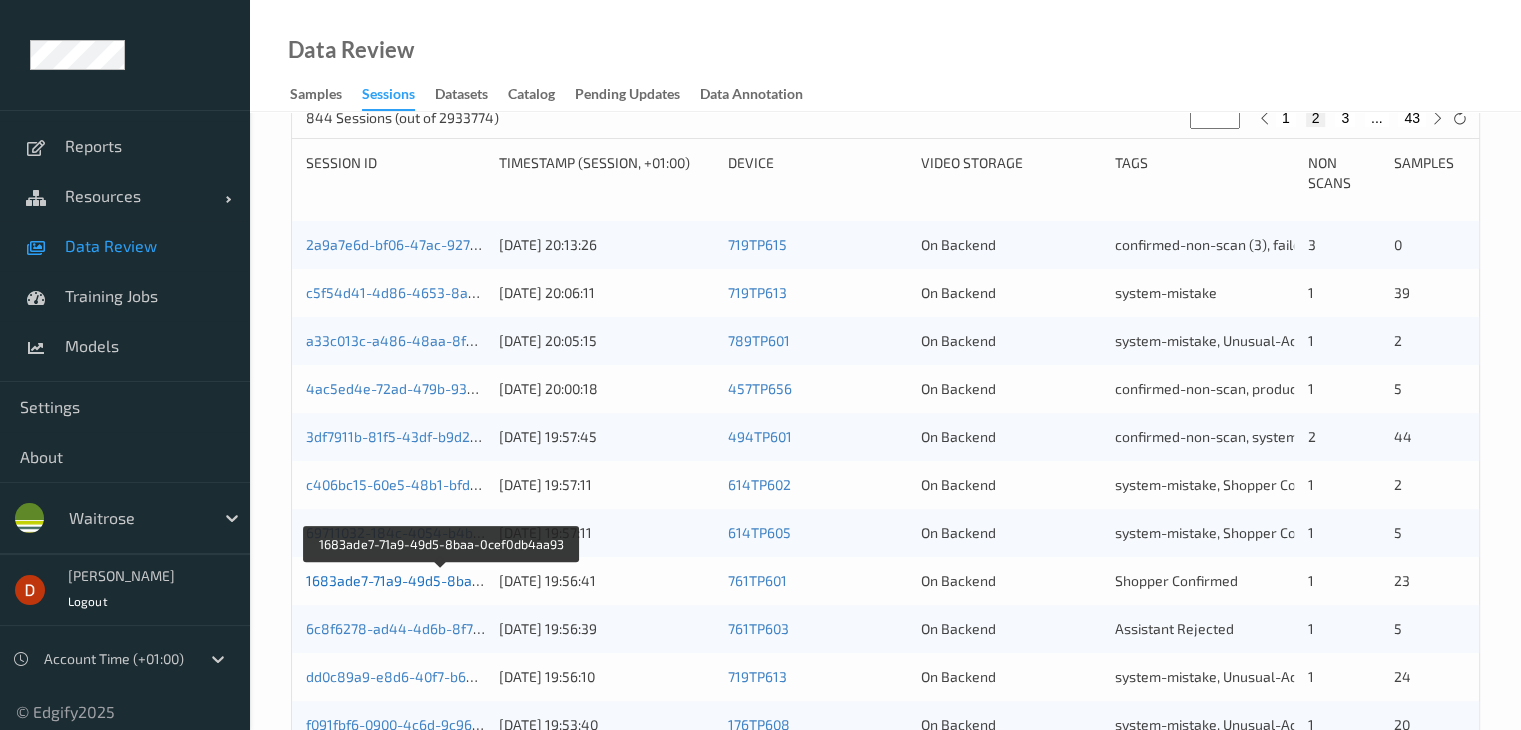 click on "1683ade7-71a9-49d5-8baa-0cef0db4aa93" at bounding box center (442, 580) 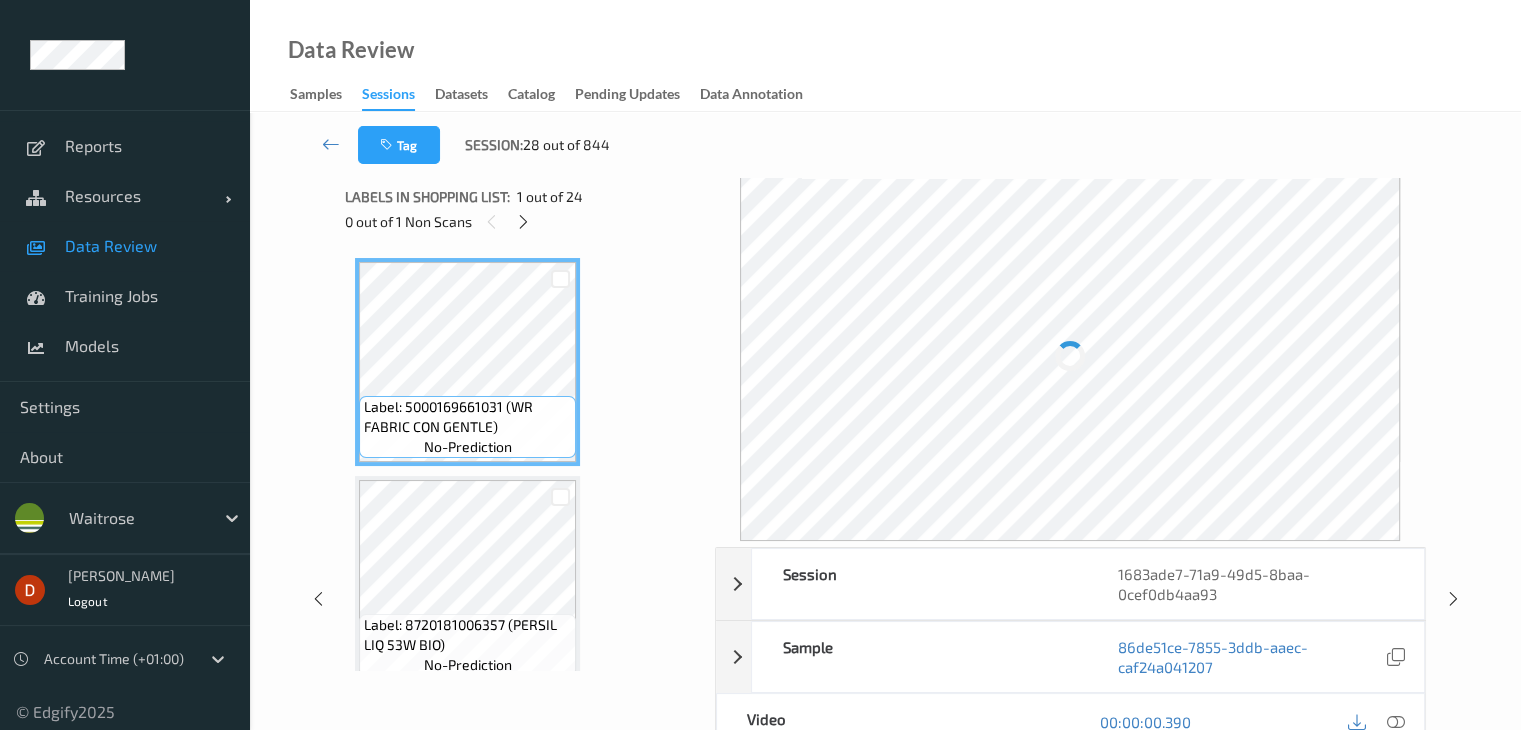scroll, scrollTop: 0, scrollLeft: 0, axis: both 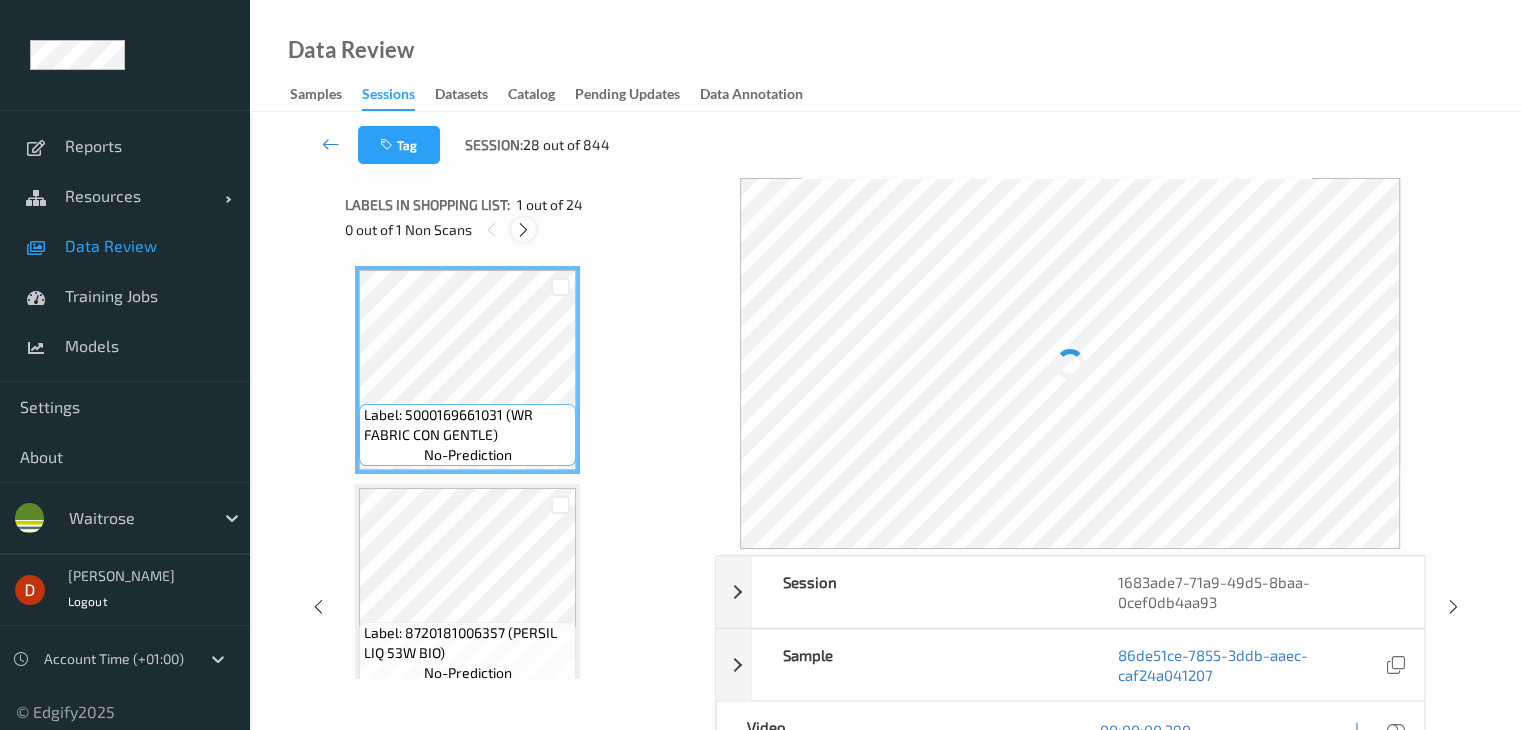 click at bounding box center (523, 230) 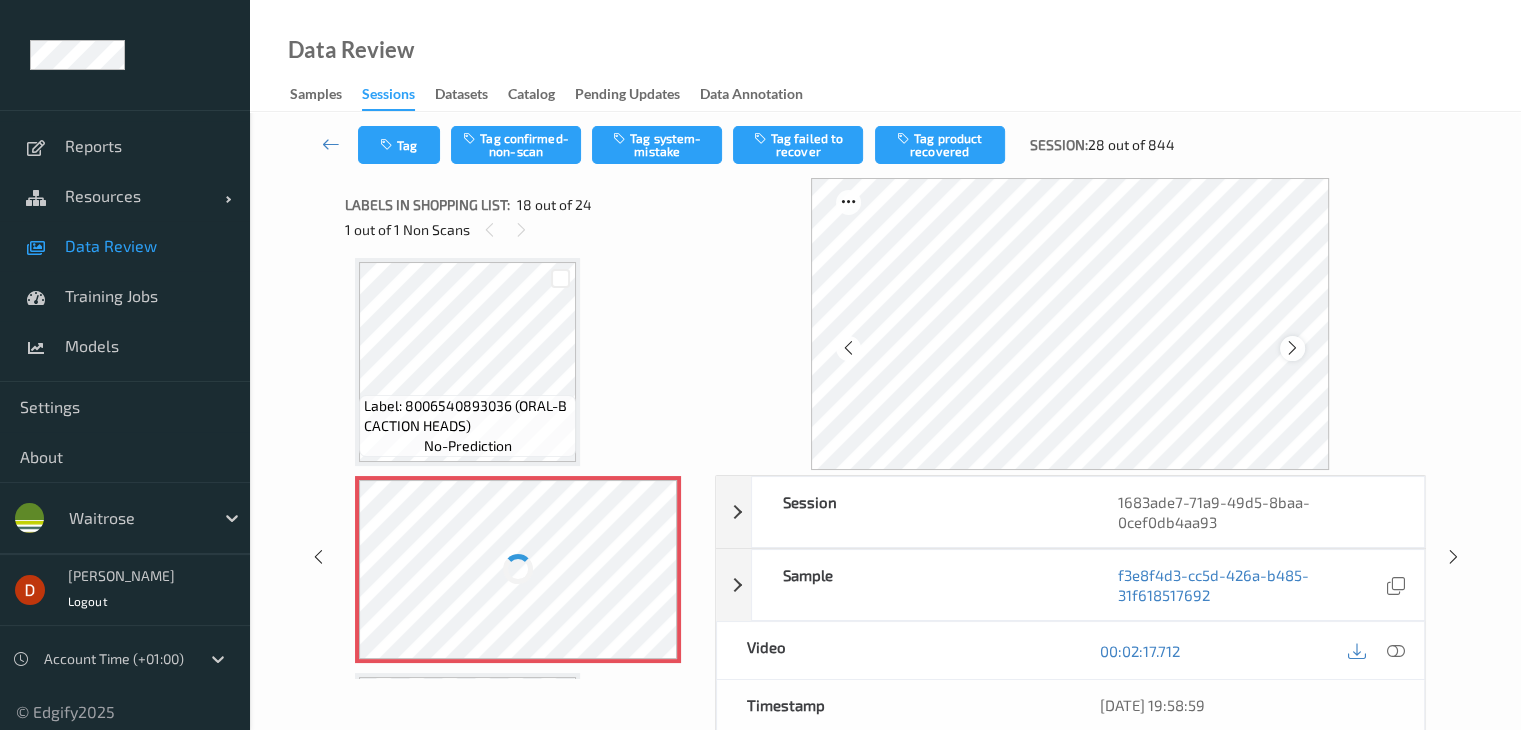 click at bounding box center [1292, 348] 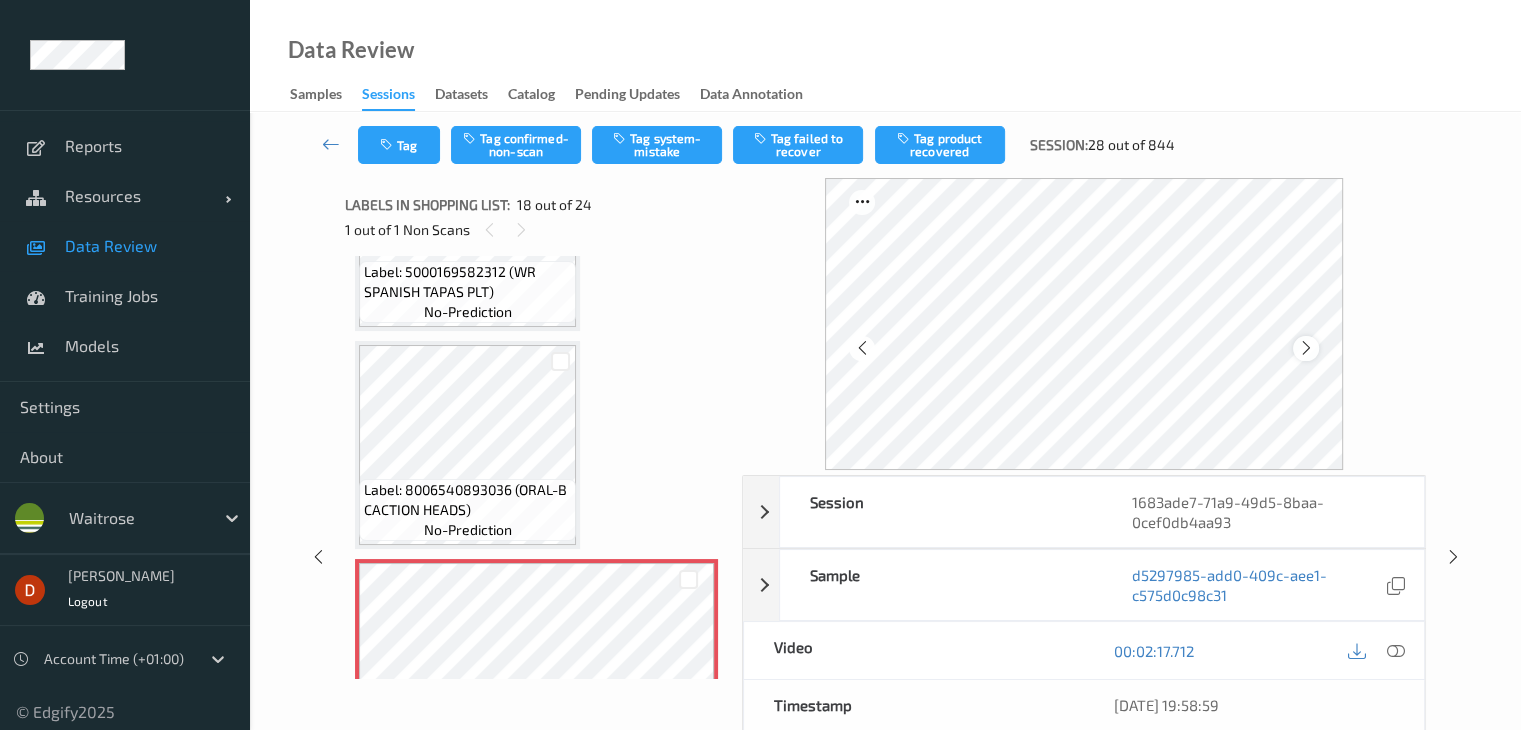 click at bounding box center (1305, 348) 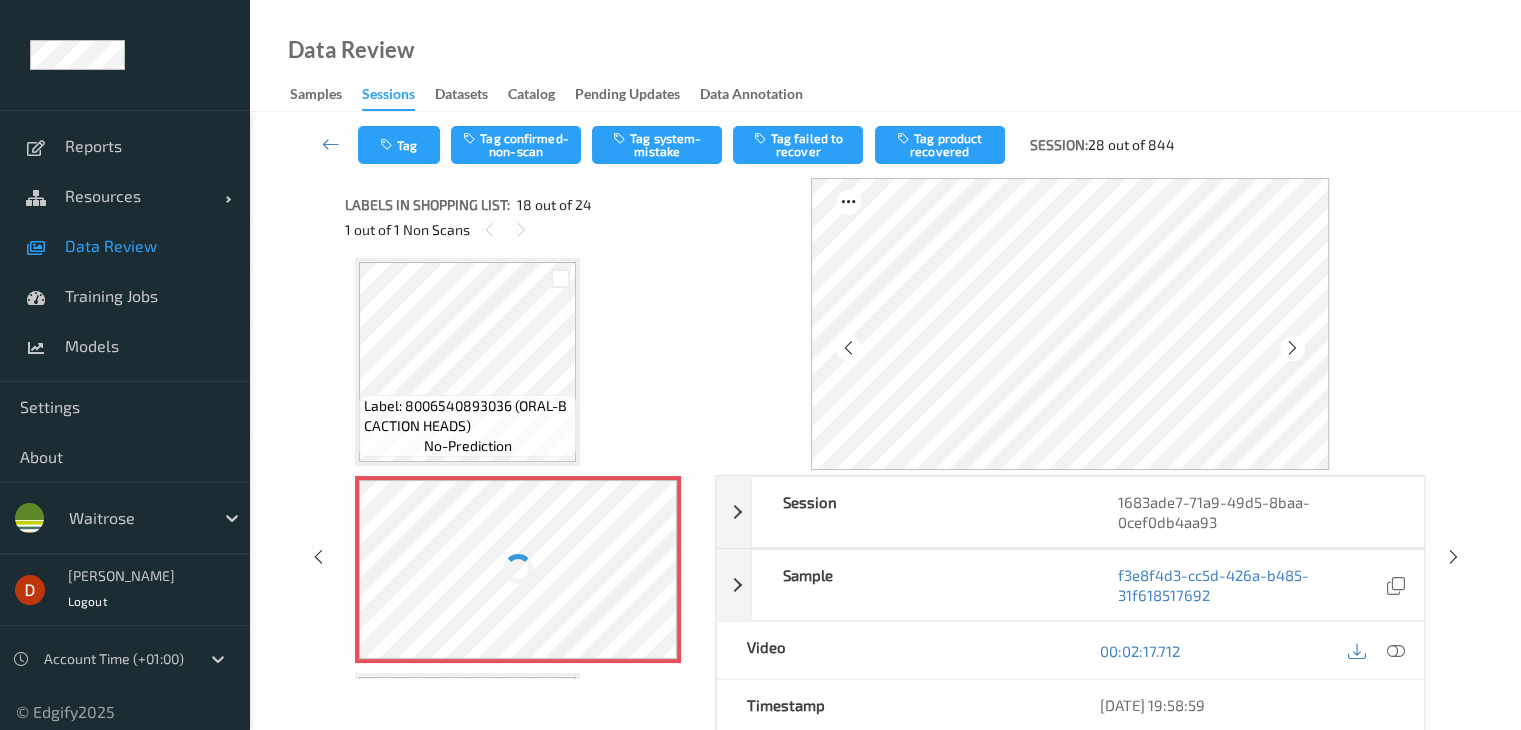 click at bounding box center [1292, 348] 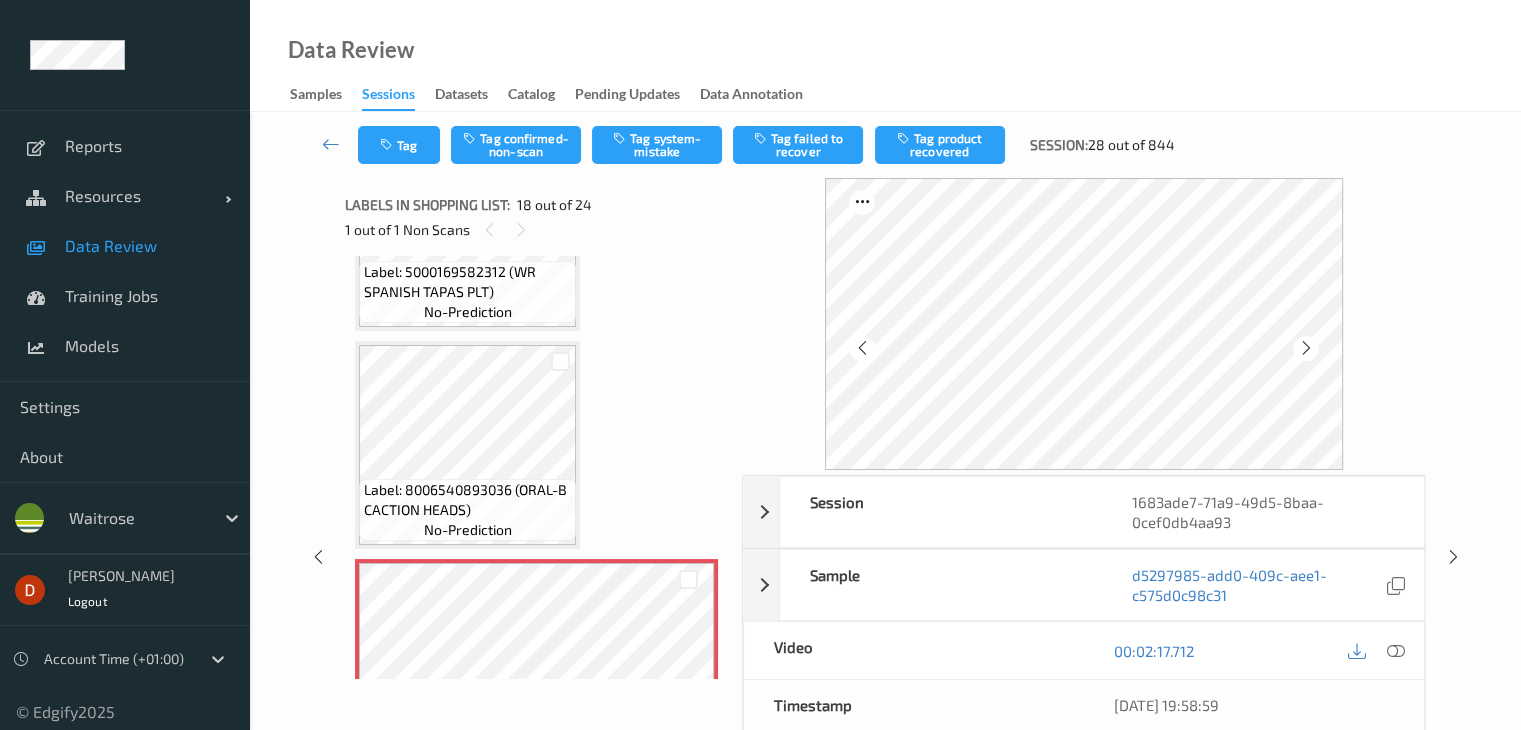 click at bounding box center [1305, 348] 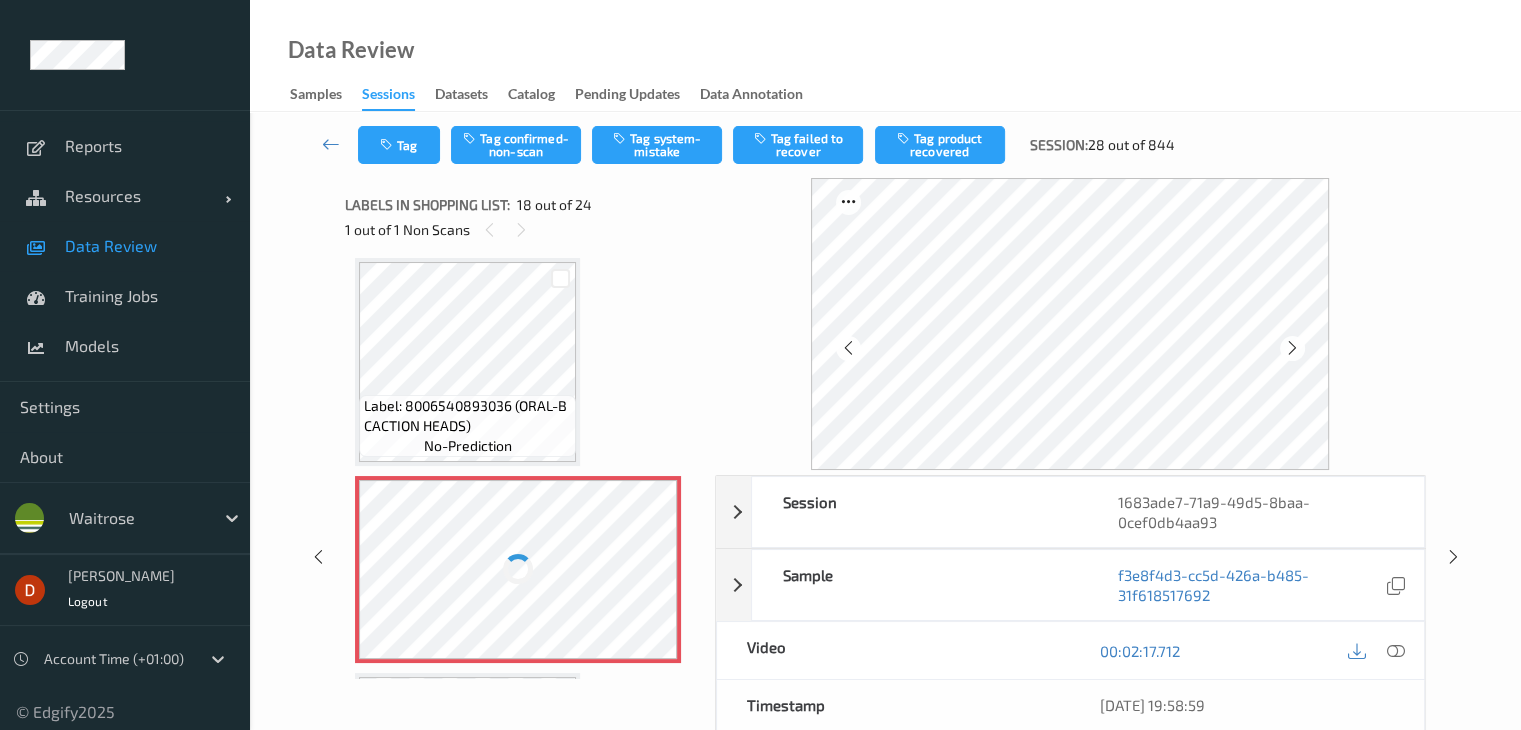 click at bounding box center [1292, 348] 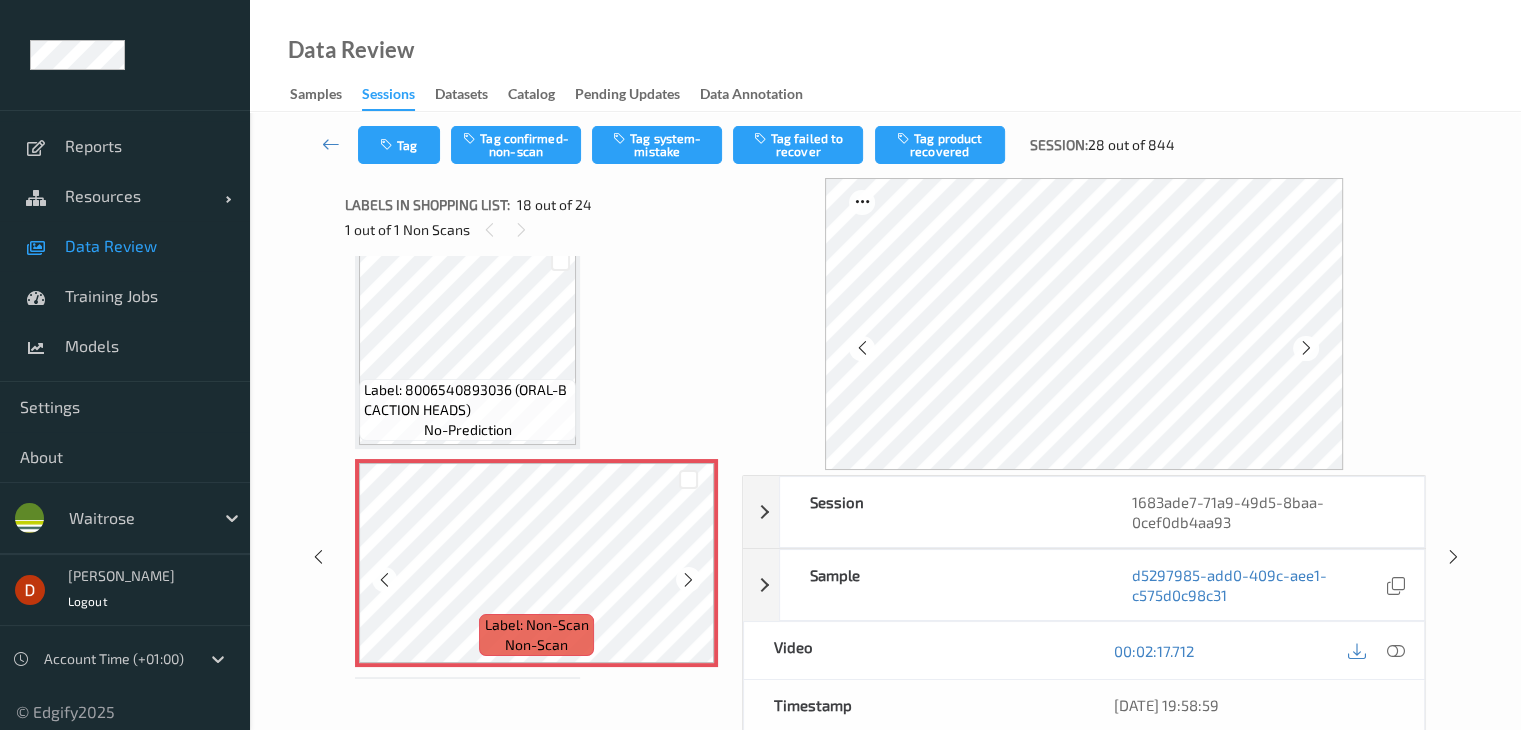 scroll, scrollTop: 3512, scrollLeft: 0, axis: vertical 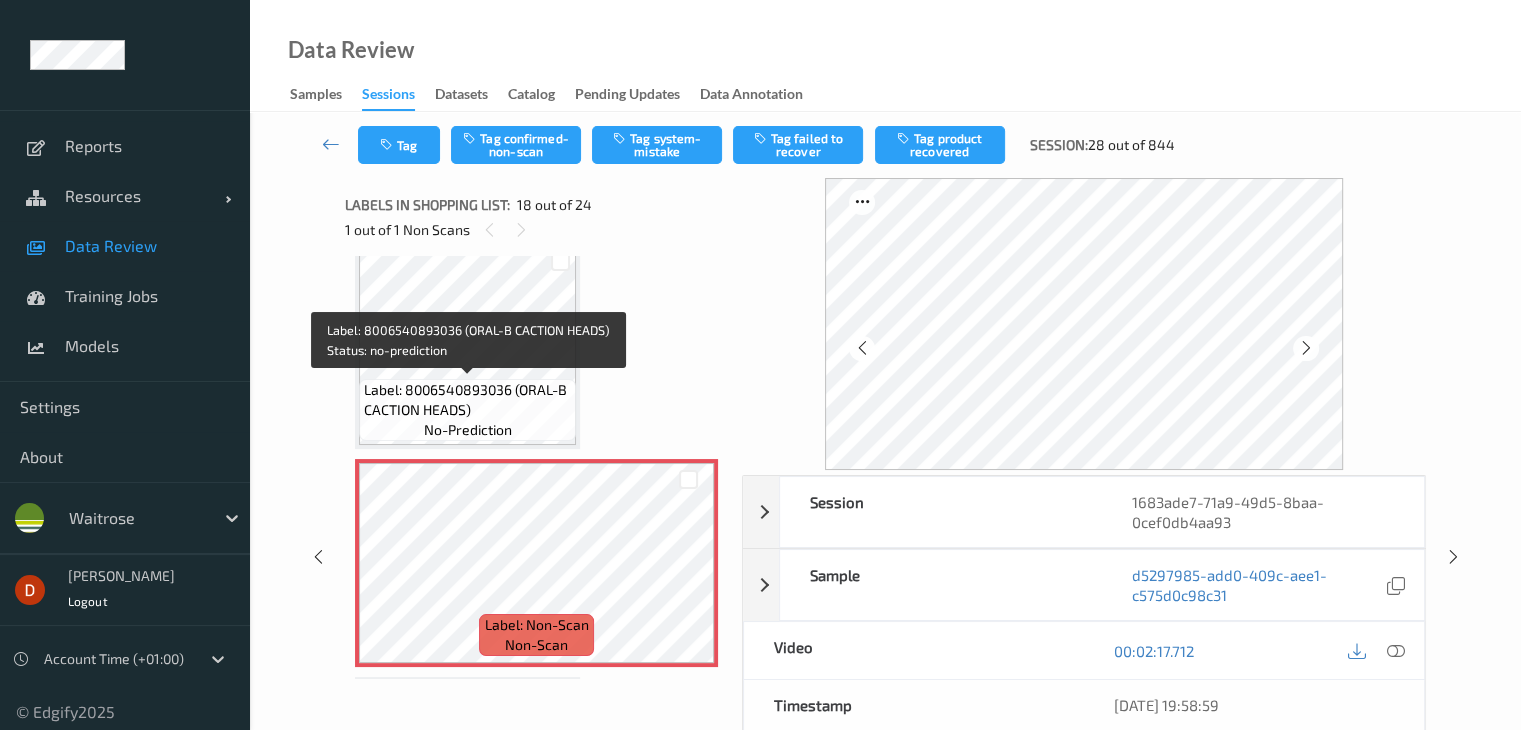 click on "Label: 8006540893036 (ORAL-B CACTION HEADS)" at bounding box center (467, 400) 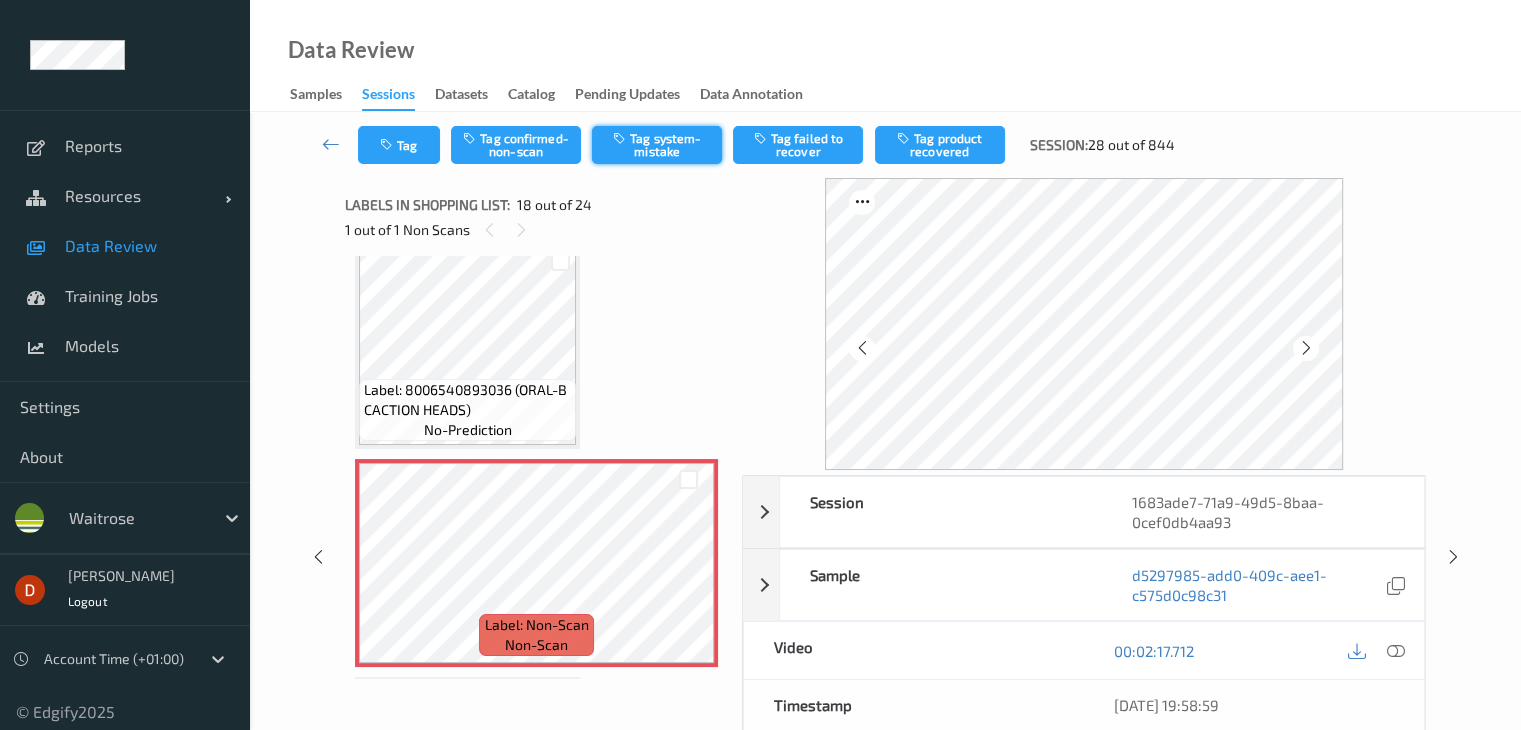 drag, startPoint x: 611, startPoint y: 146, endPoint x: 601, endPoint y: 150, distance: 10.770329 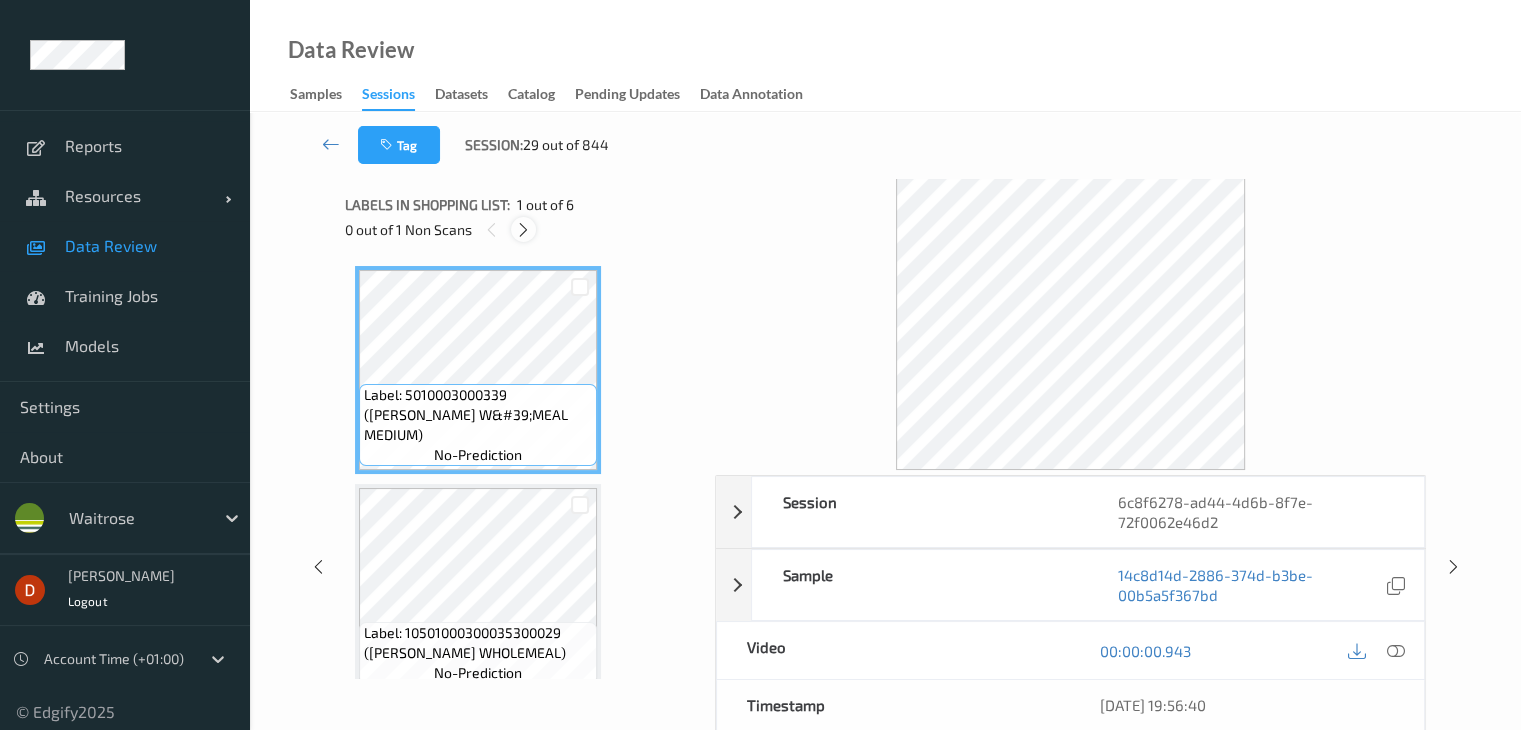 click at bounding box center [523, 230] 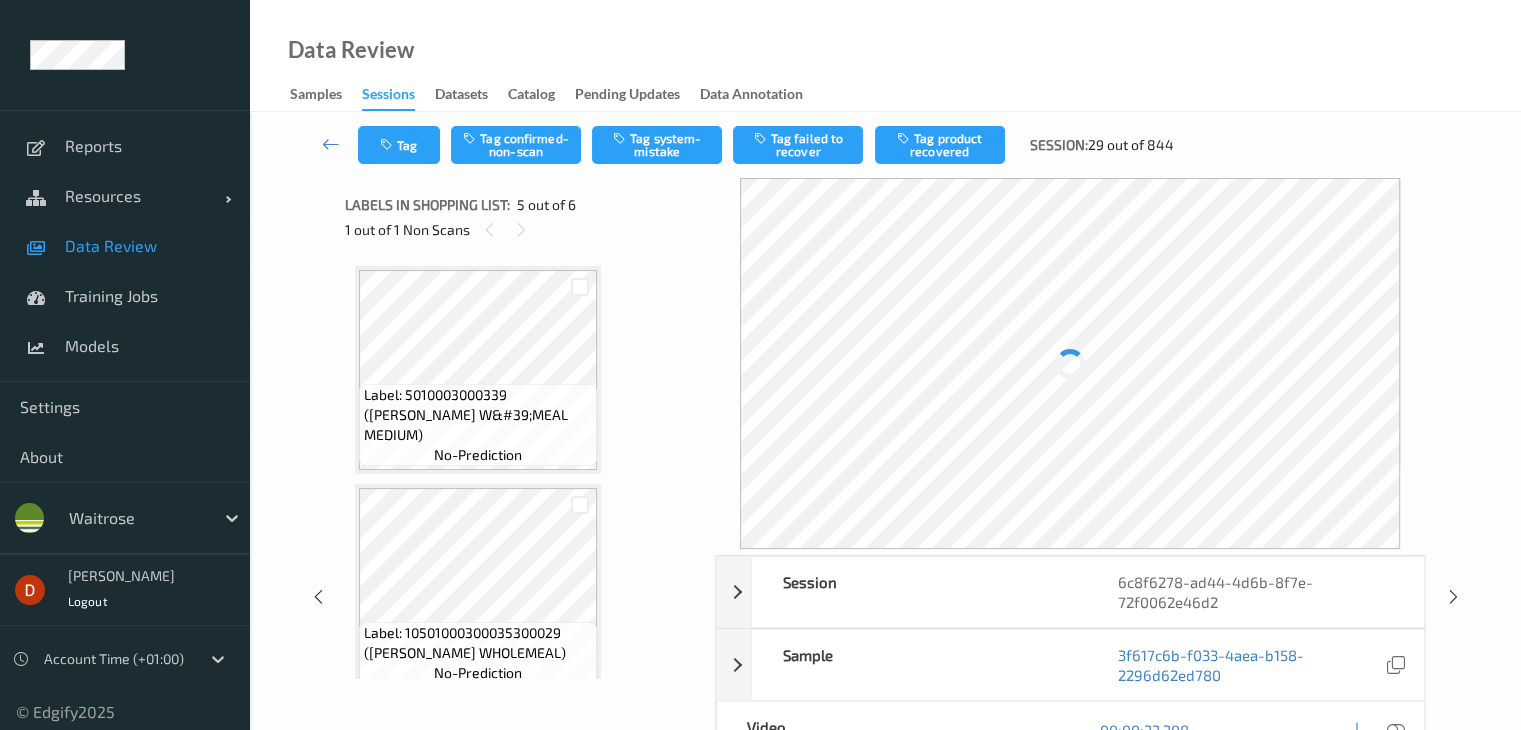 scroll, scrollTop: 664, scrollLeft: 0, axis: vertical 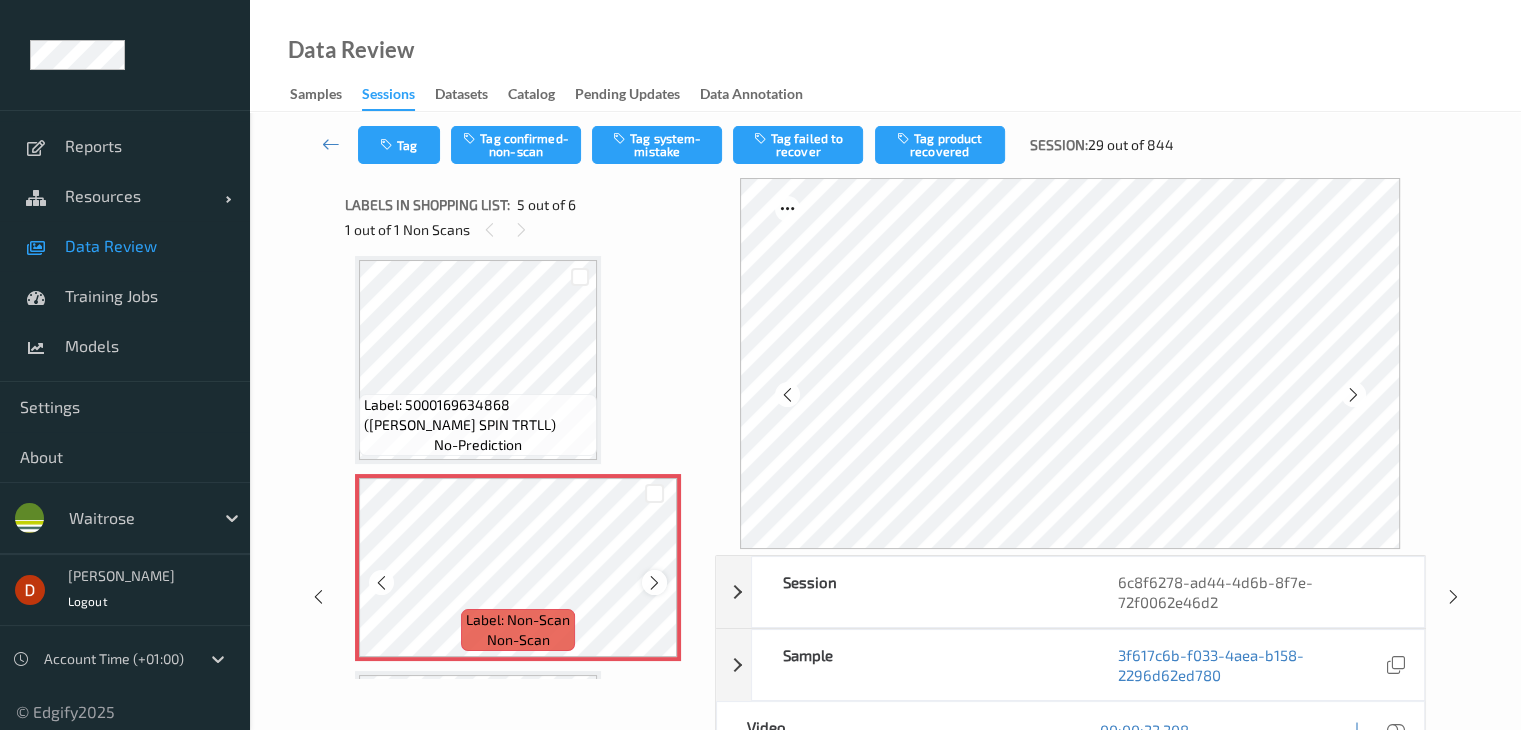 click at bounding box center [654, 583] 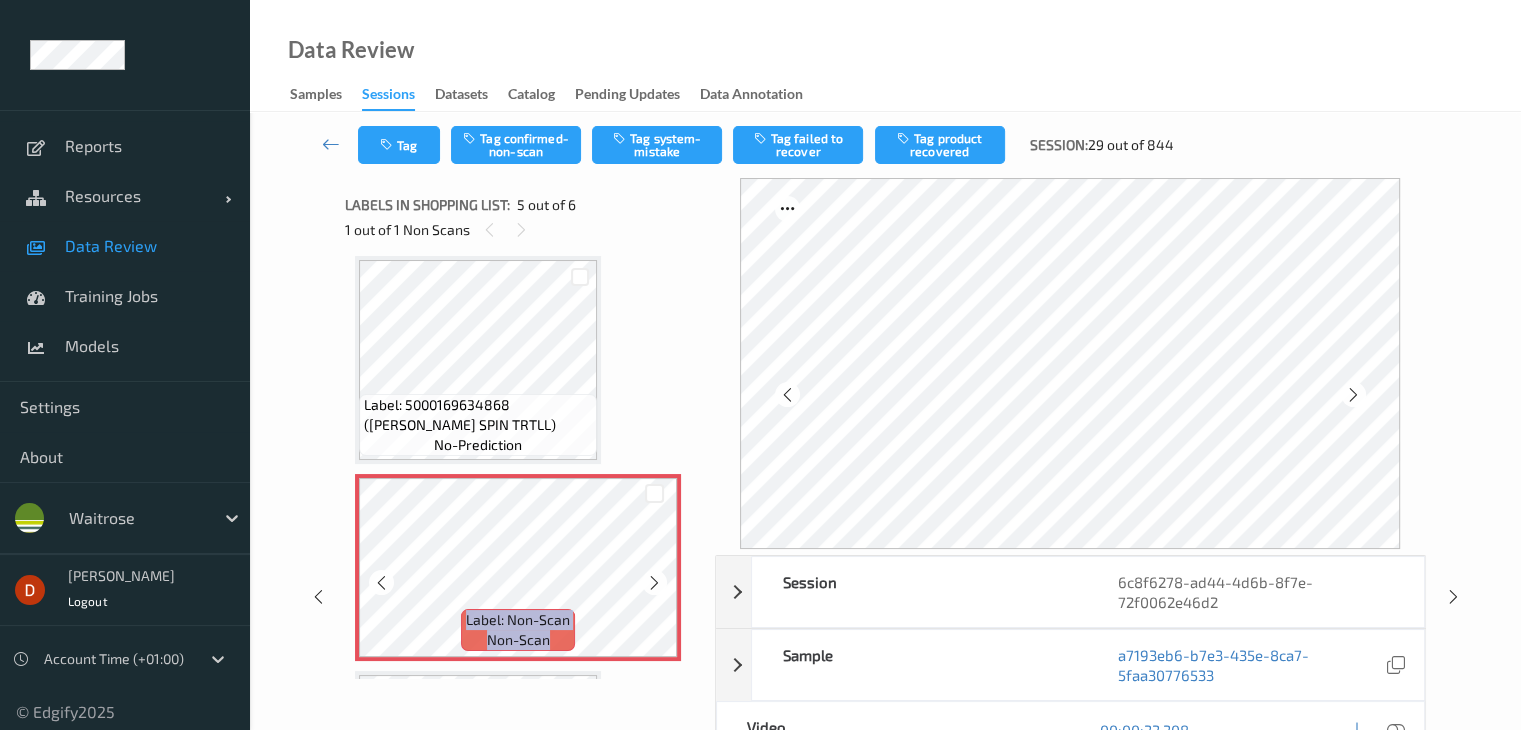 click at bounding box center (654, 583) 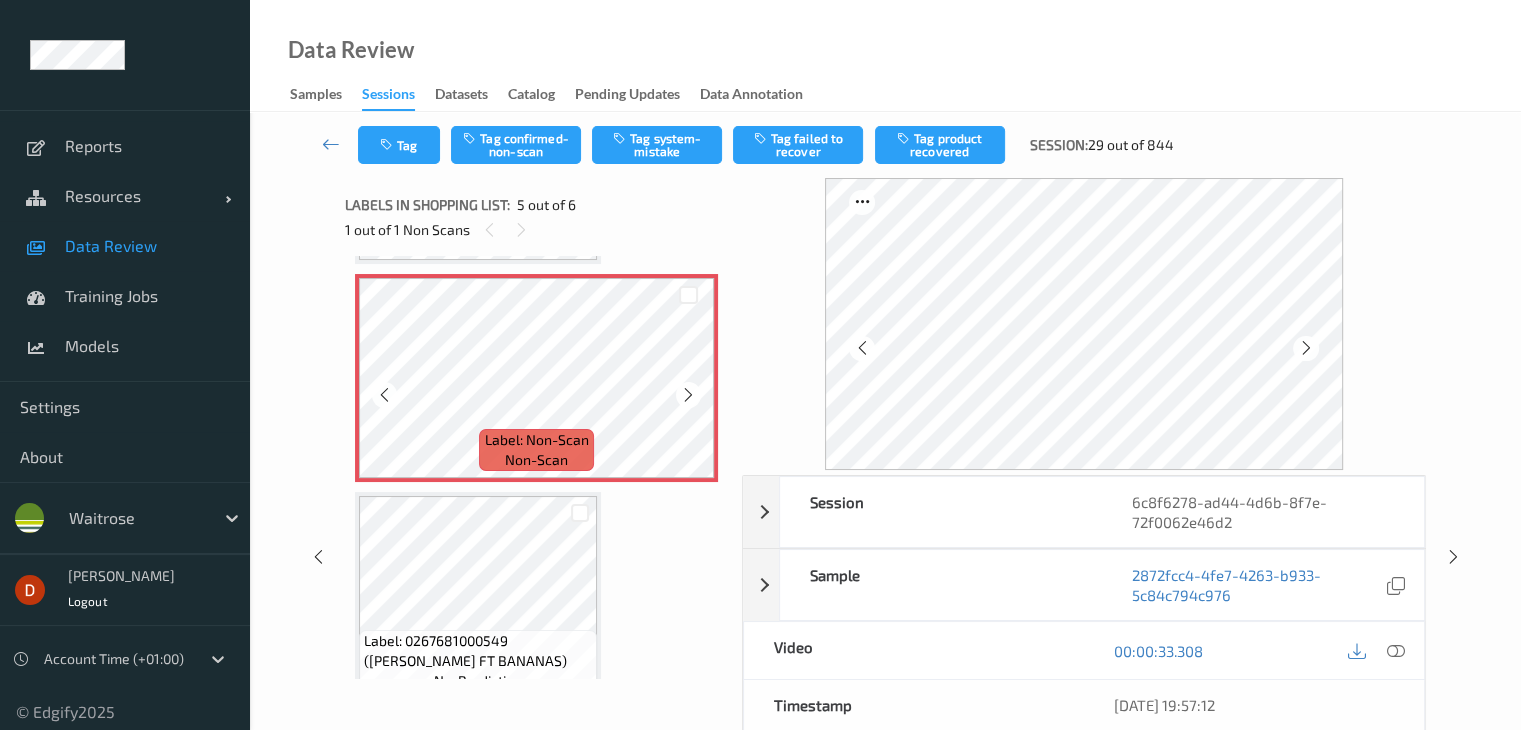 scroll, scrollTop: 764, scrollLeft: 0, axis: vertical 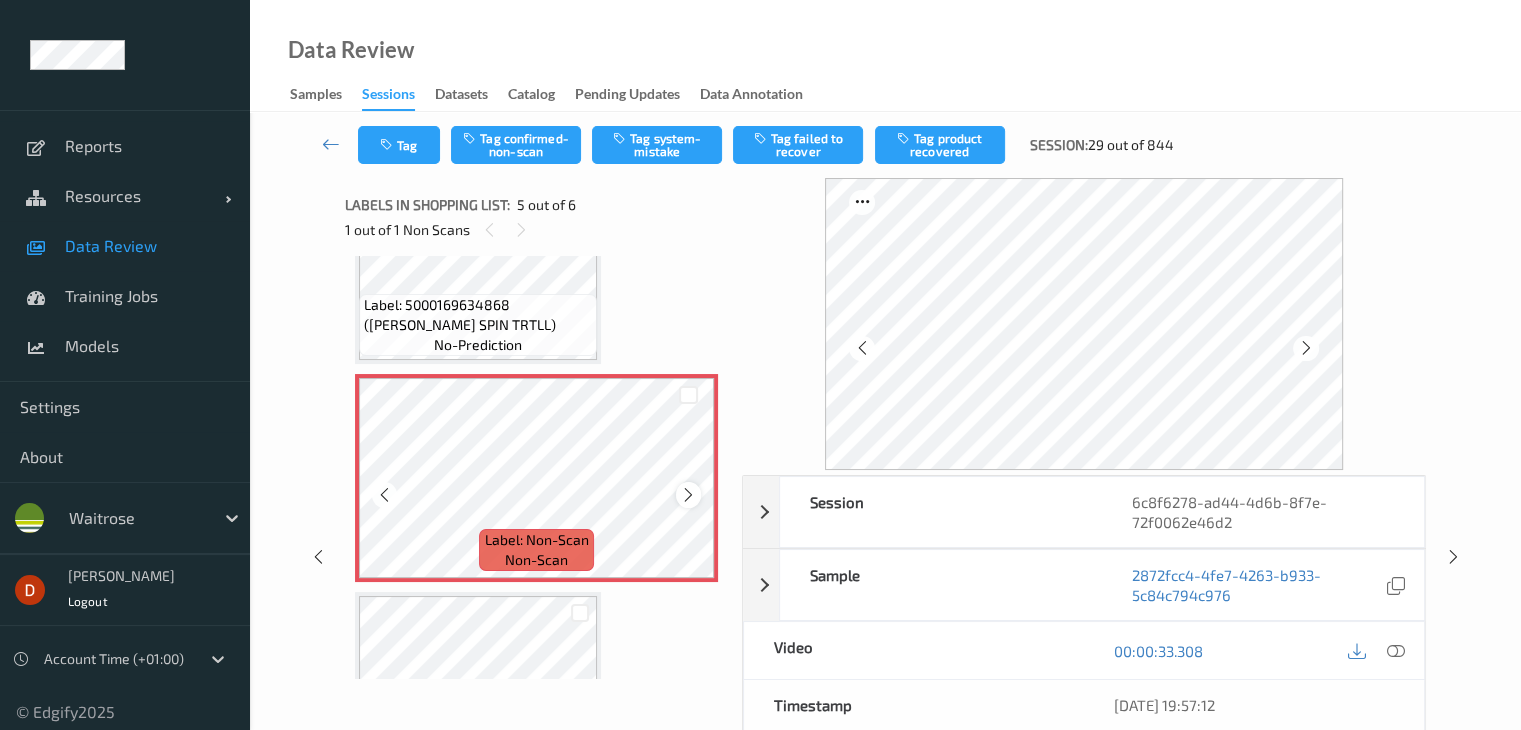click at bounding box center (688, 495) 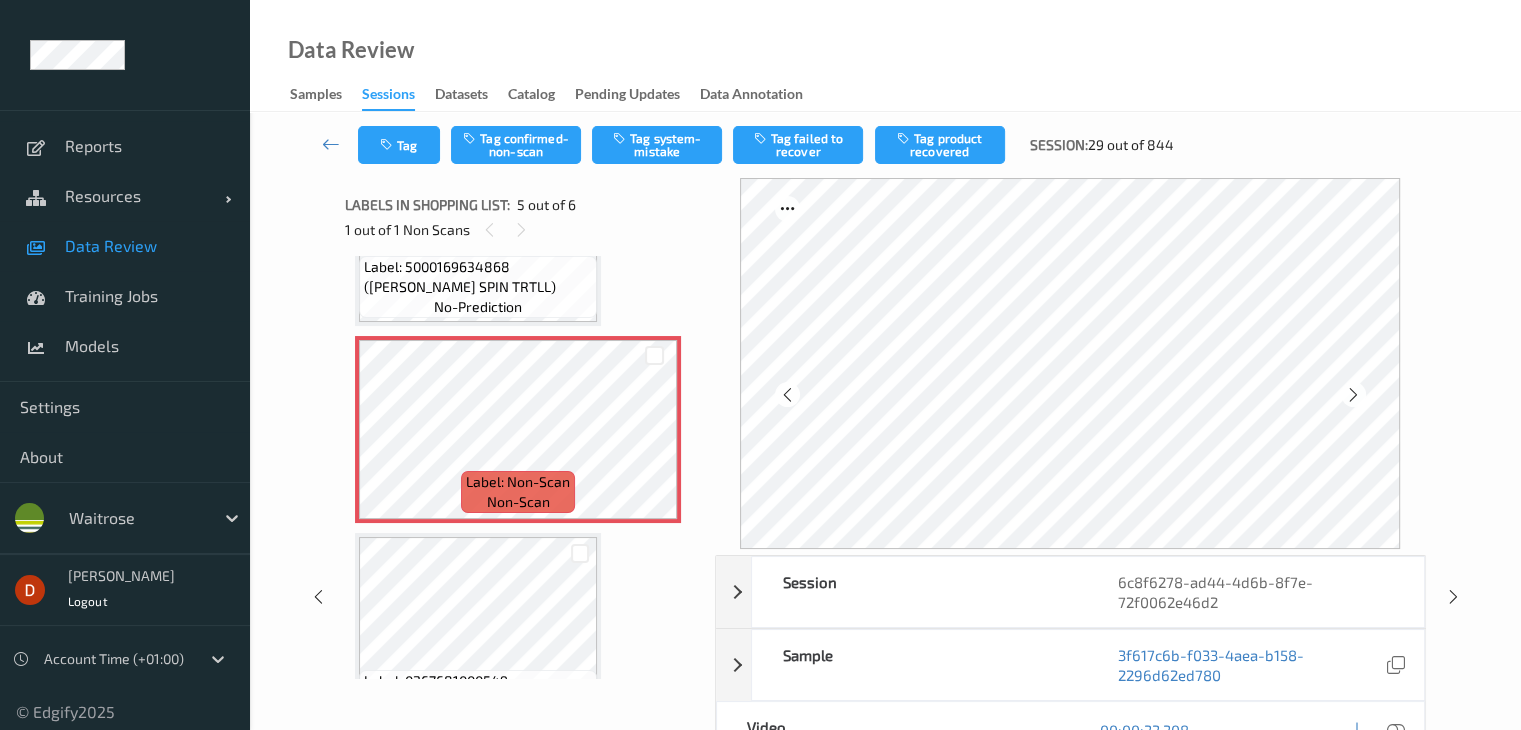 scroll, scrollTop: 803, scrollLeft: 0, axis: vertical 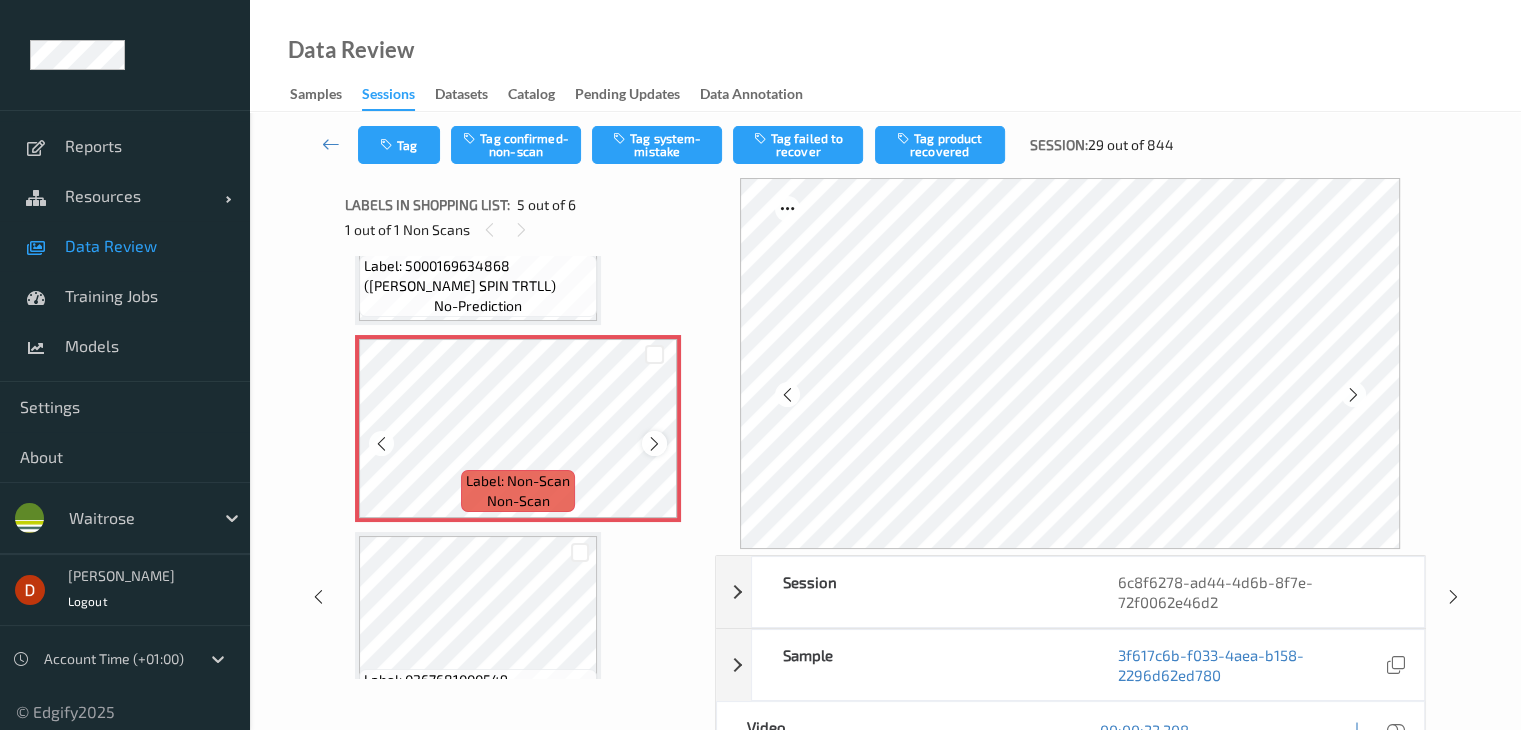 click at bounding box center [654, 444] 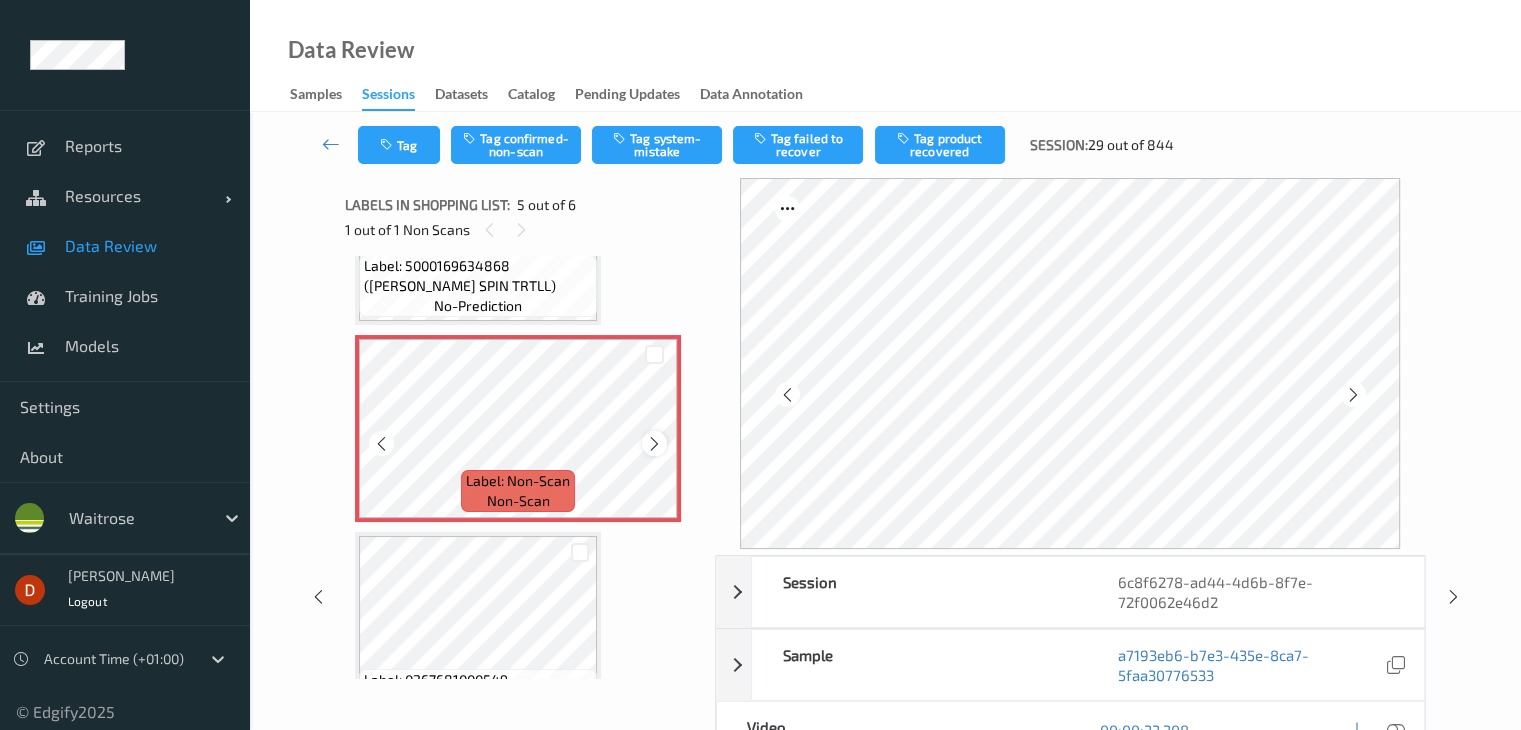 click at bounding box center [654, 444] 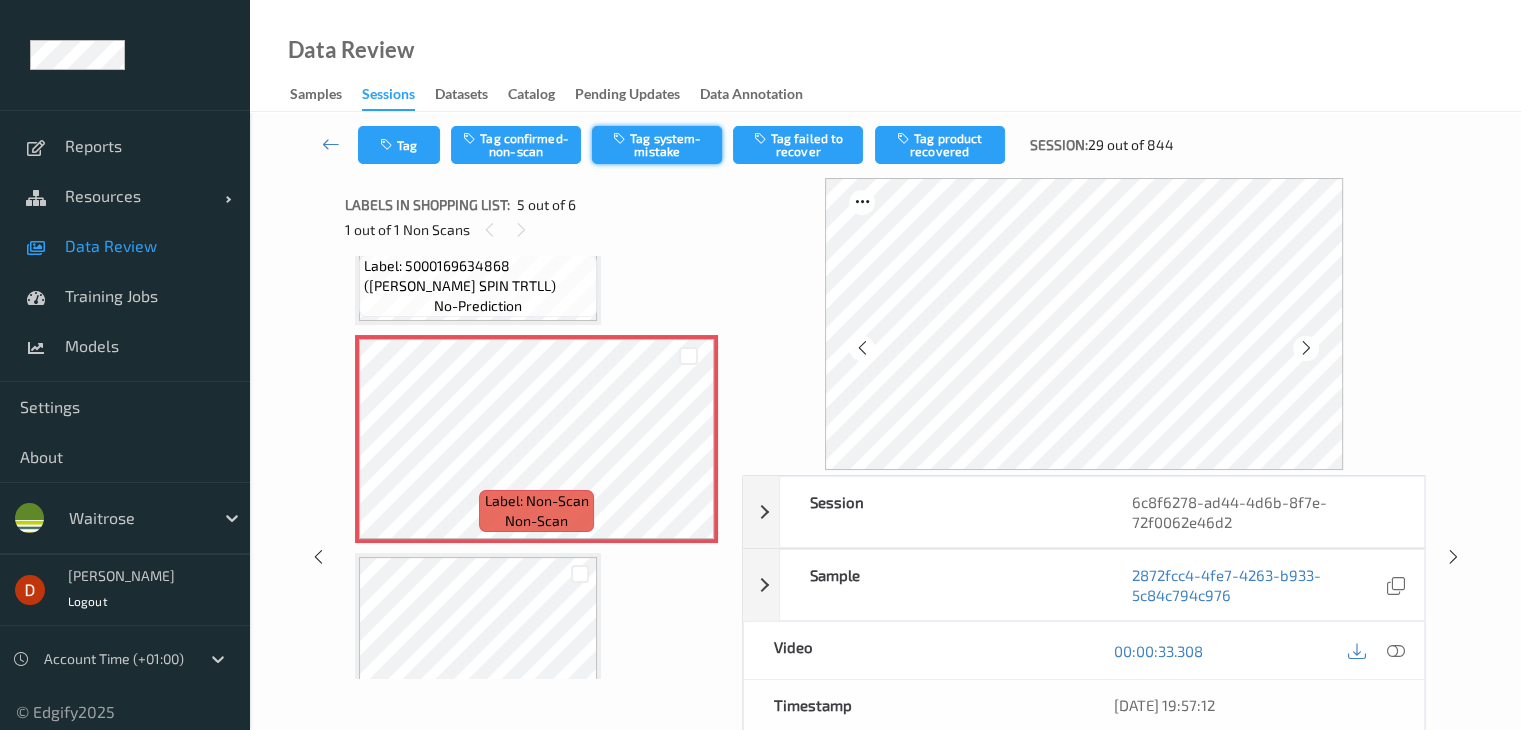 click on "Tag   system-mistake" at bounding box center (657, 145) 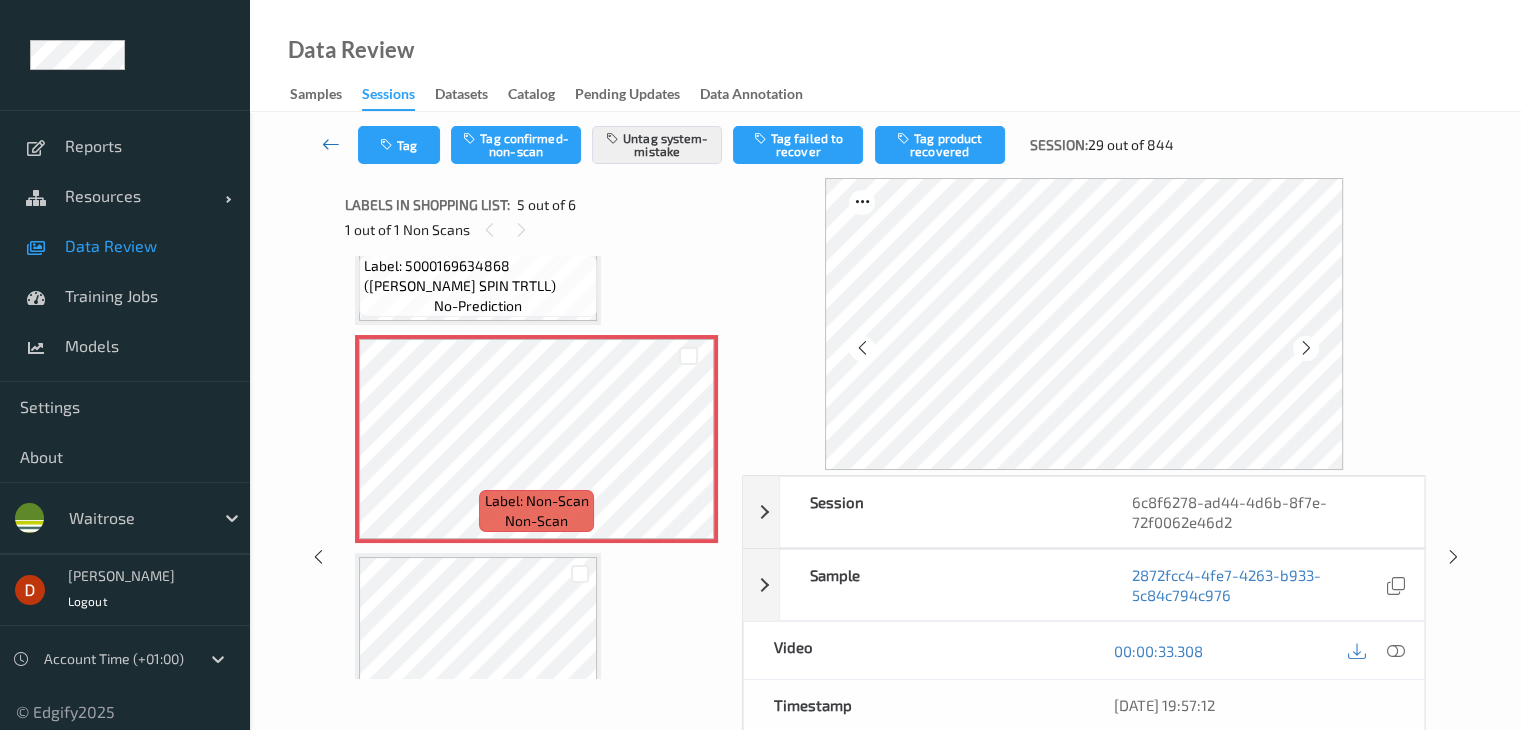 click at bounding box center [331, 145] 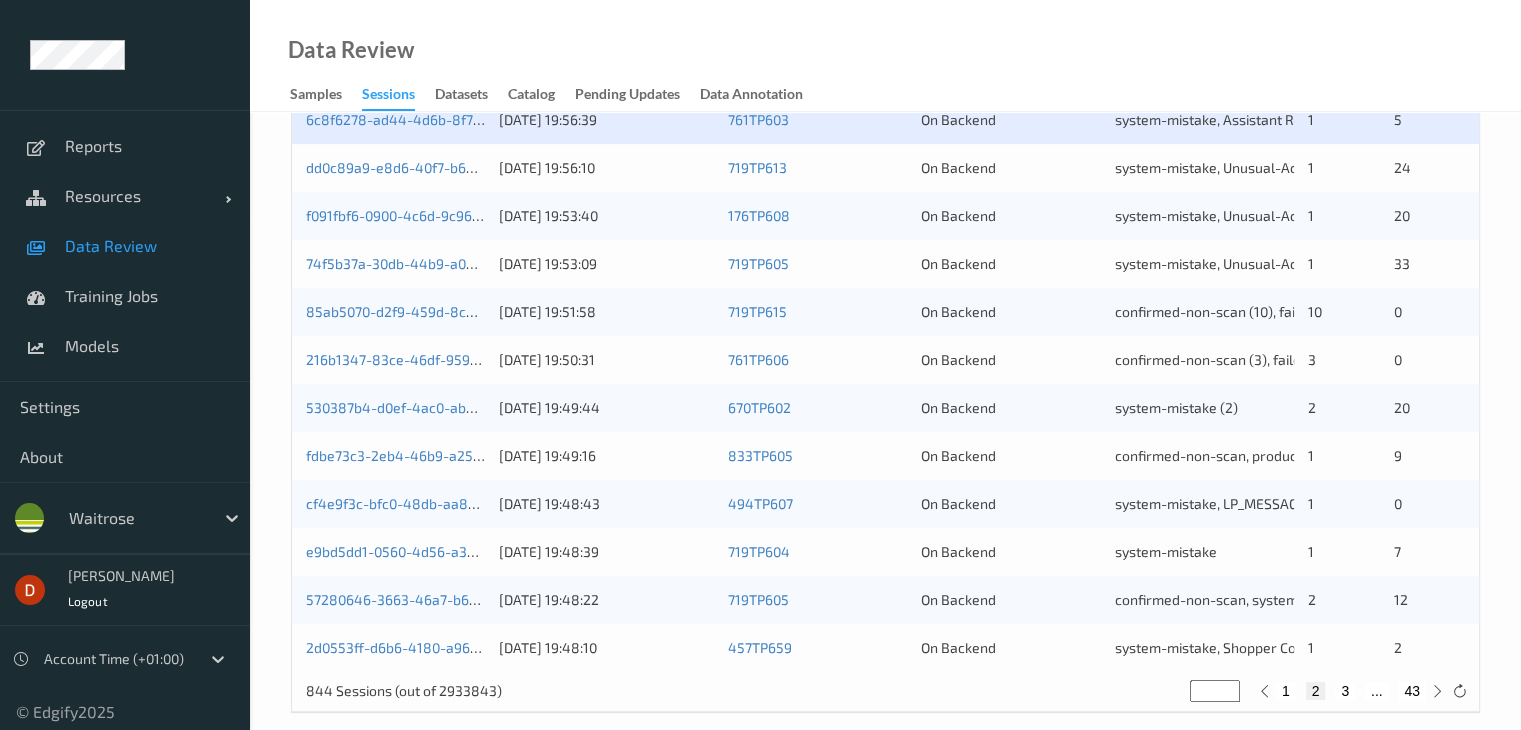 scroll, scrollTop: 932, scrollLeft: 0, axis: vertical 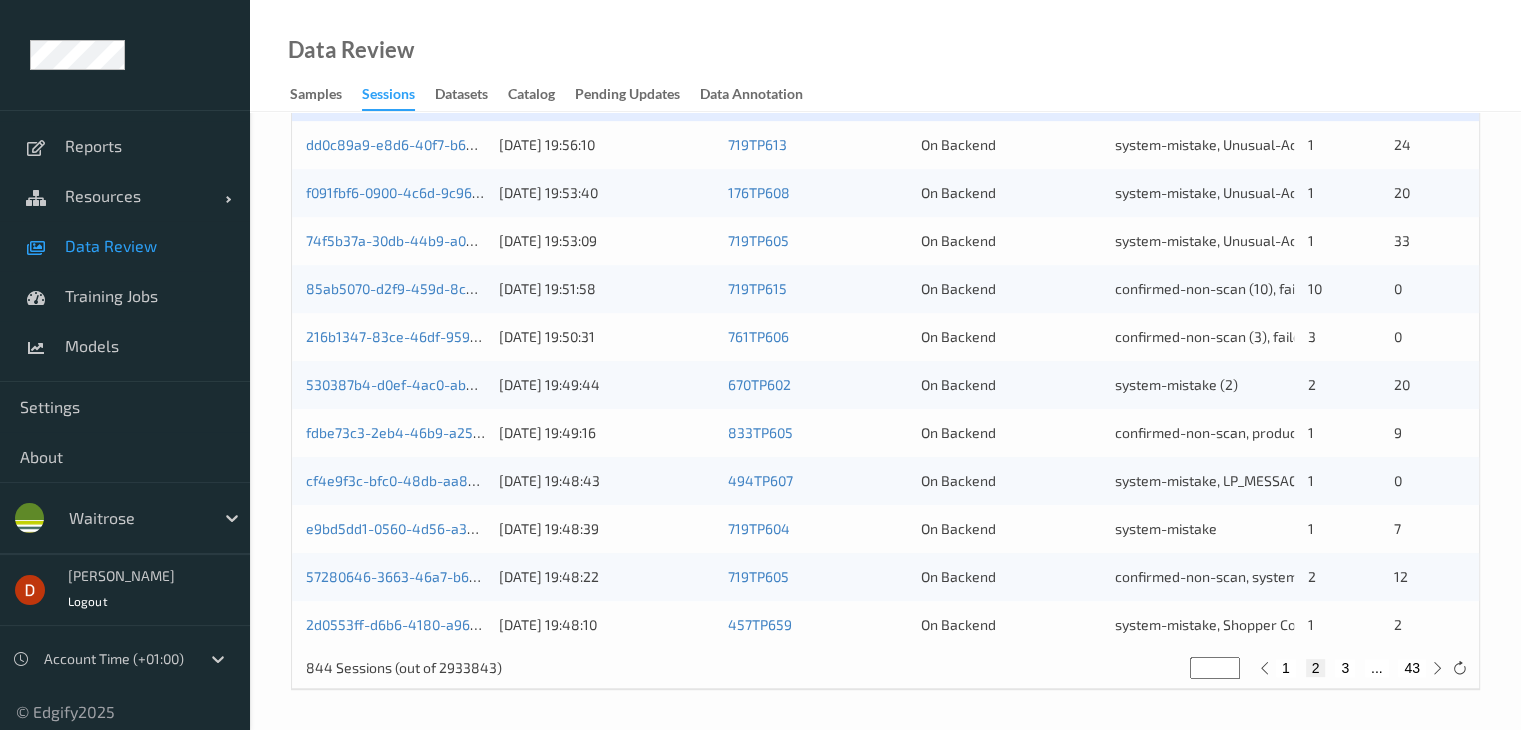 click on "3" at bounding box center [1345, 668] 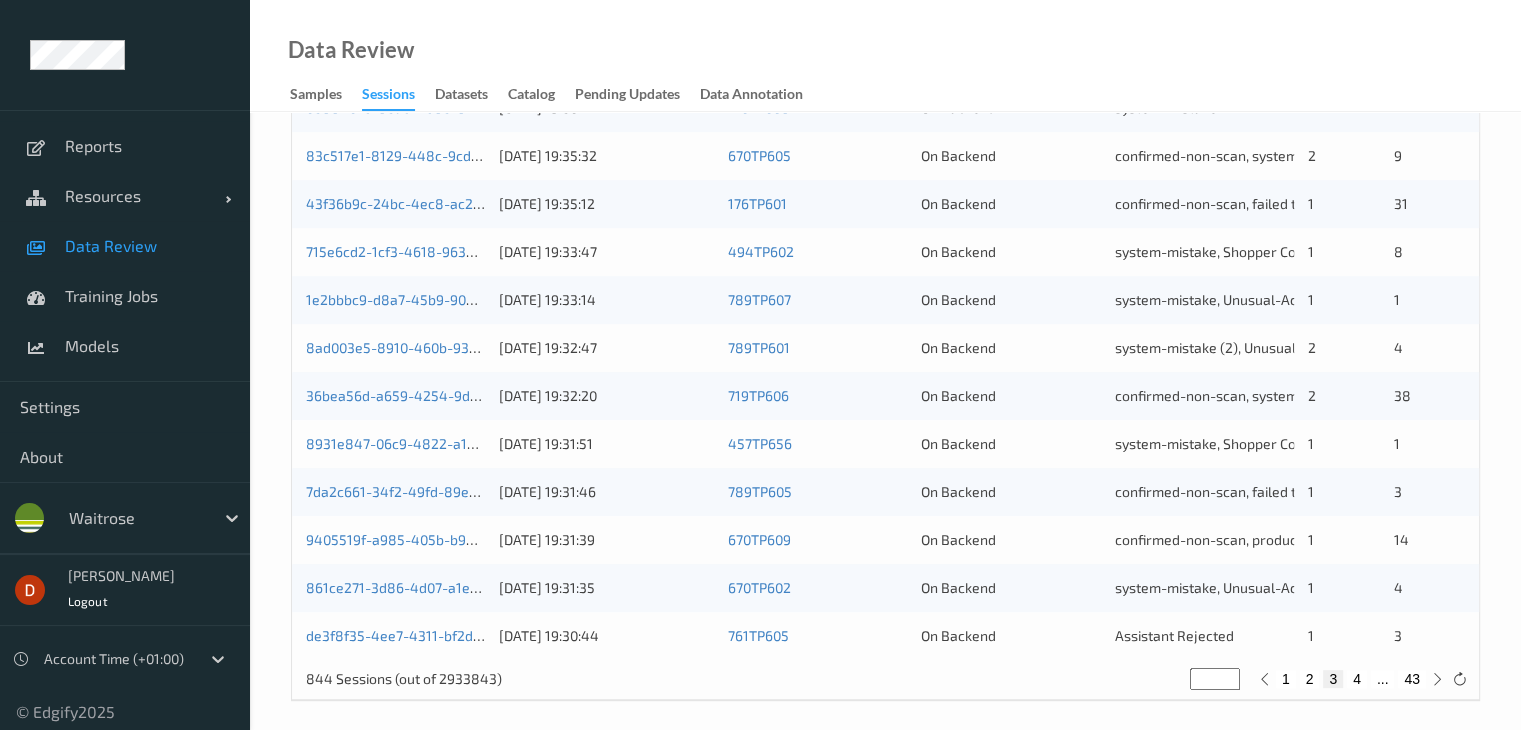 scroll, scrollTop: 932, scrollLeft: 0, axis: vertical 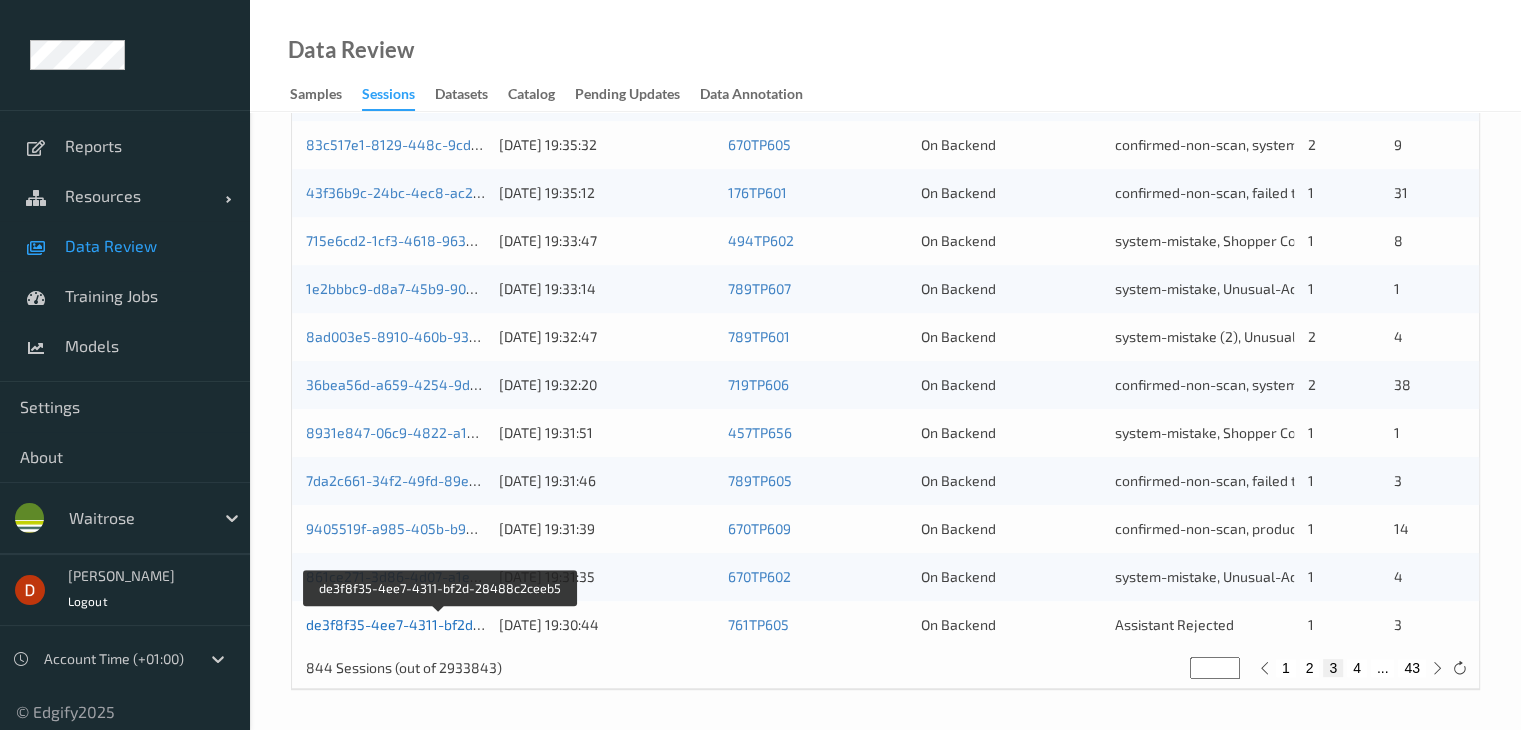 click on "de3f8f35-4ee7-4311-bf2d-28488c2ceeb5" at bounding box center [441, 624] 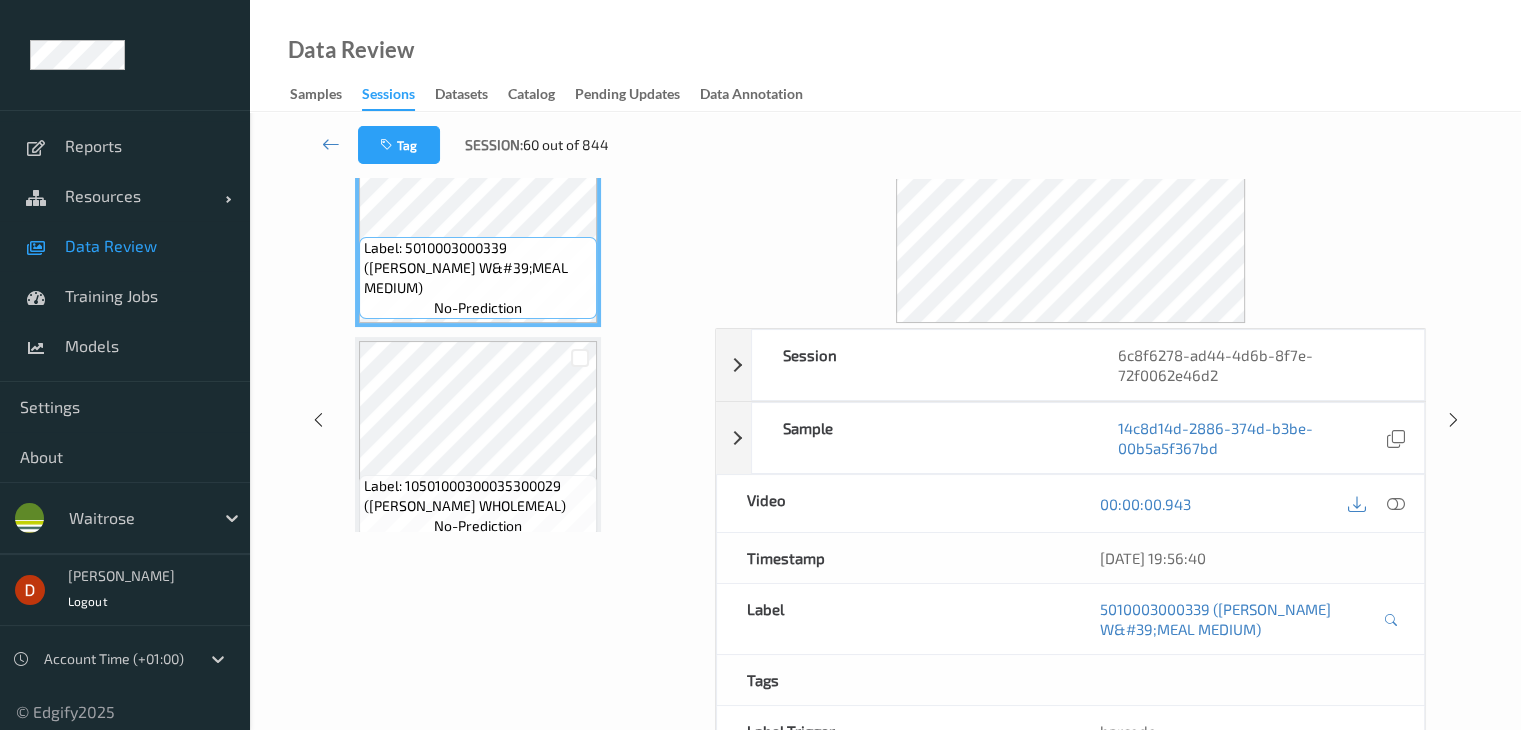 scroll, scrollTop: 0, scrollLeft: 0, axis: both 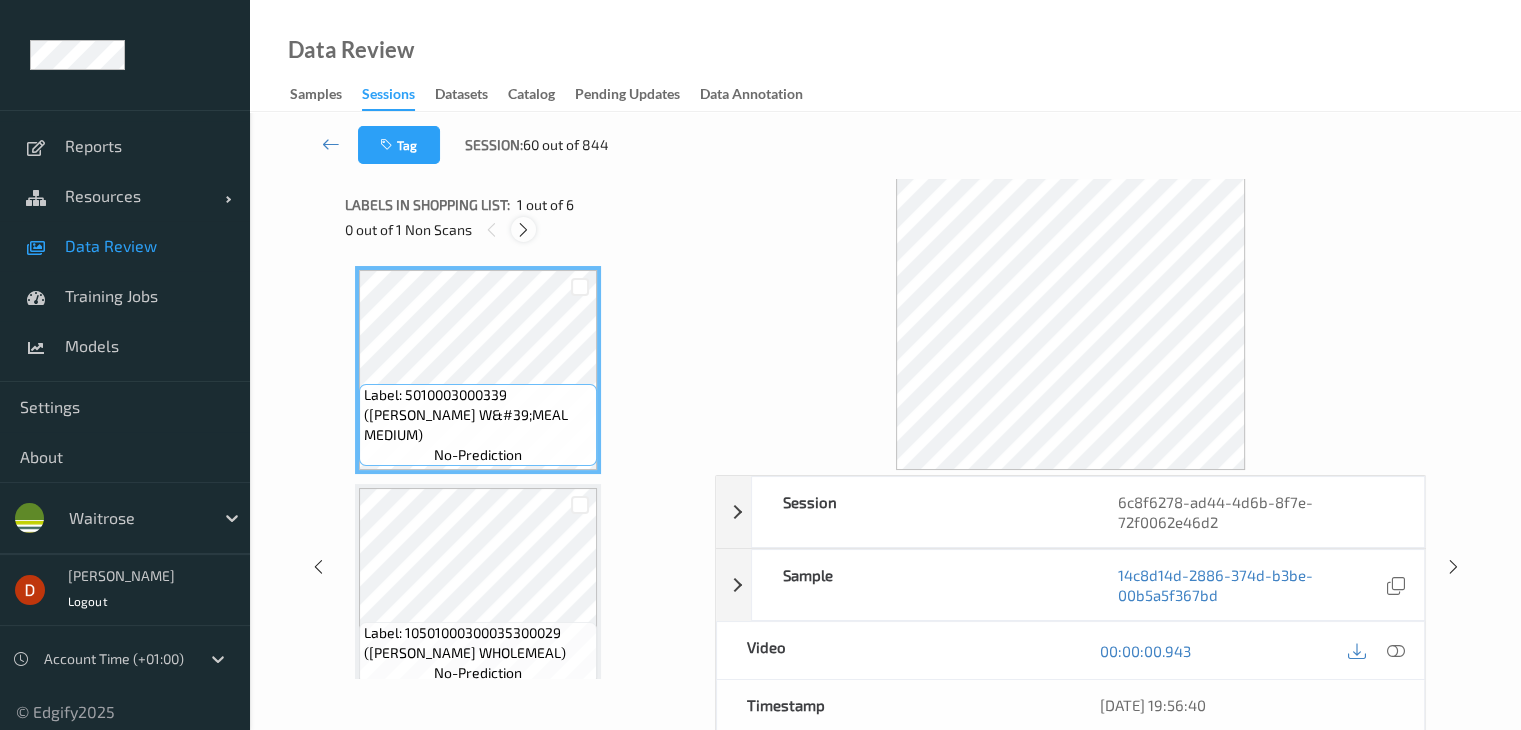 click at bounding box center (523, 230) 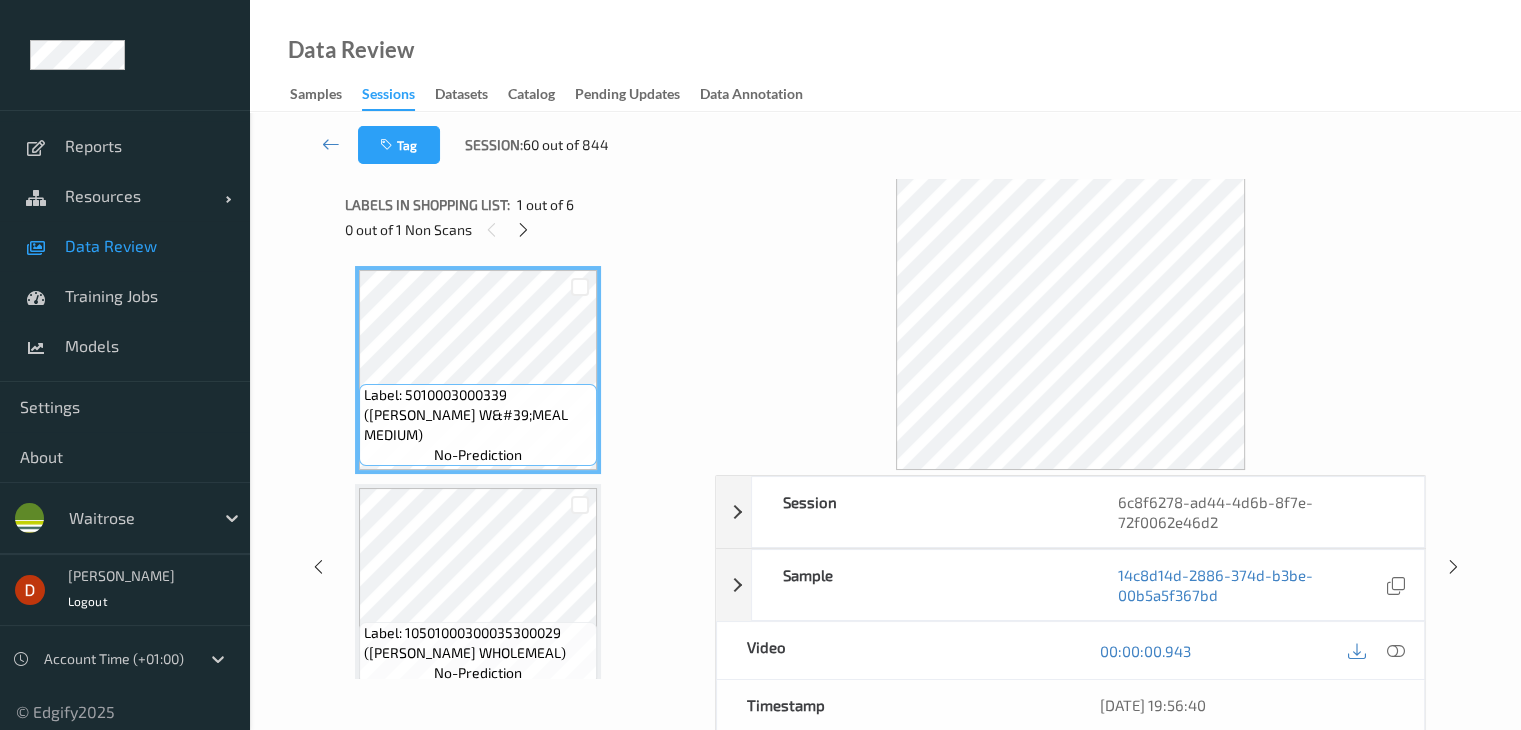 scroll, scrollTop: 664, scrollLeft: 0, axis: vertical 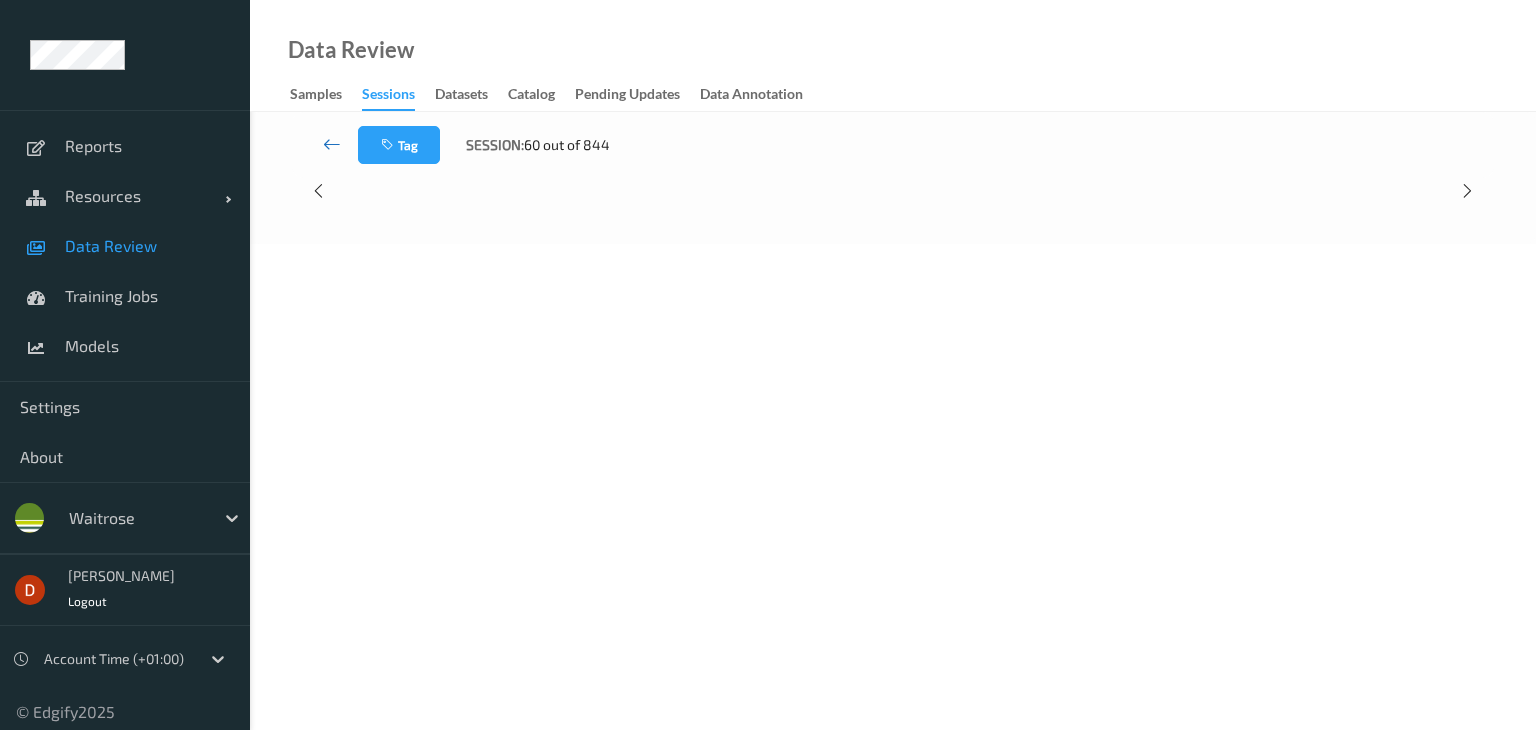 click at bounding box center (331, 145) 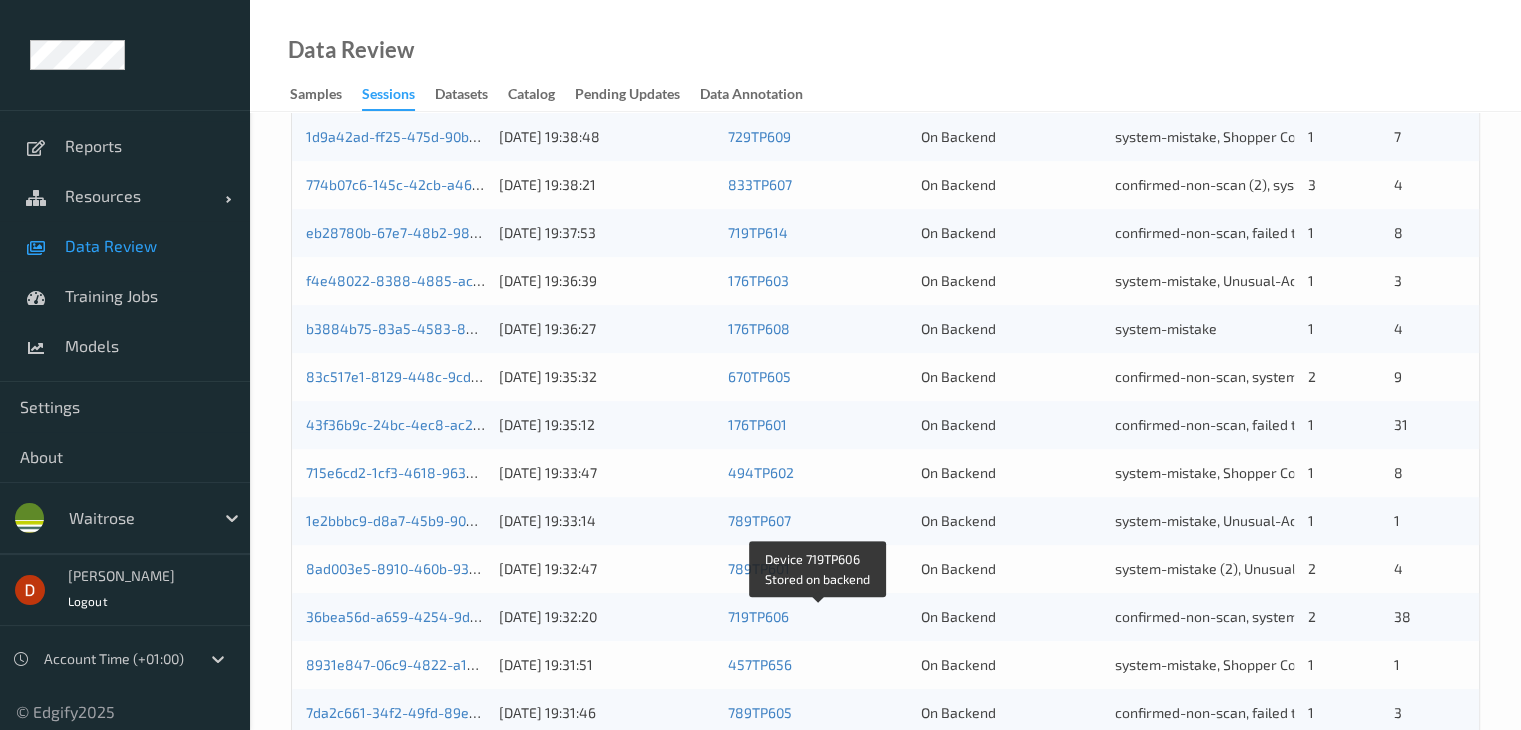 scroll, scrollTop: 932, scrollLeft: 0, axis: vertical 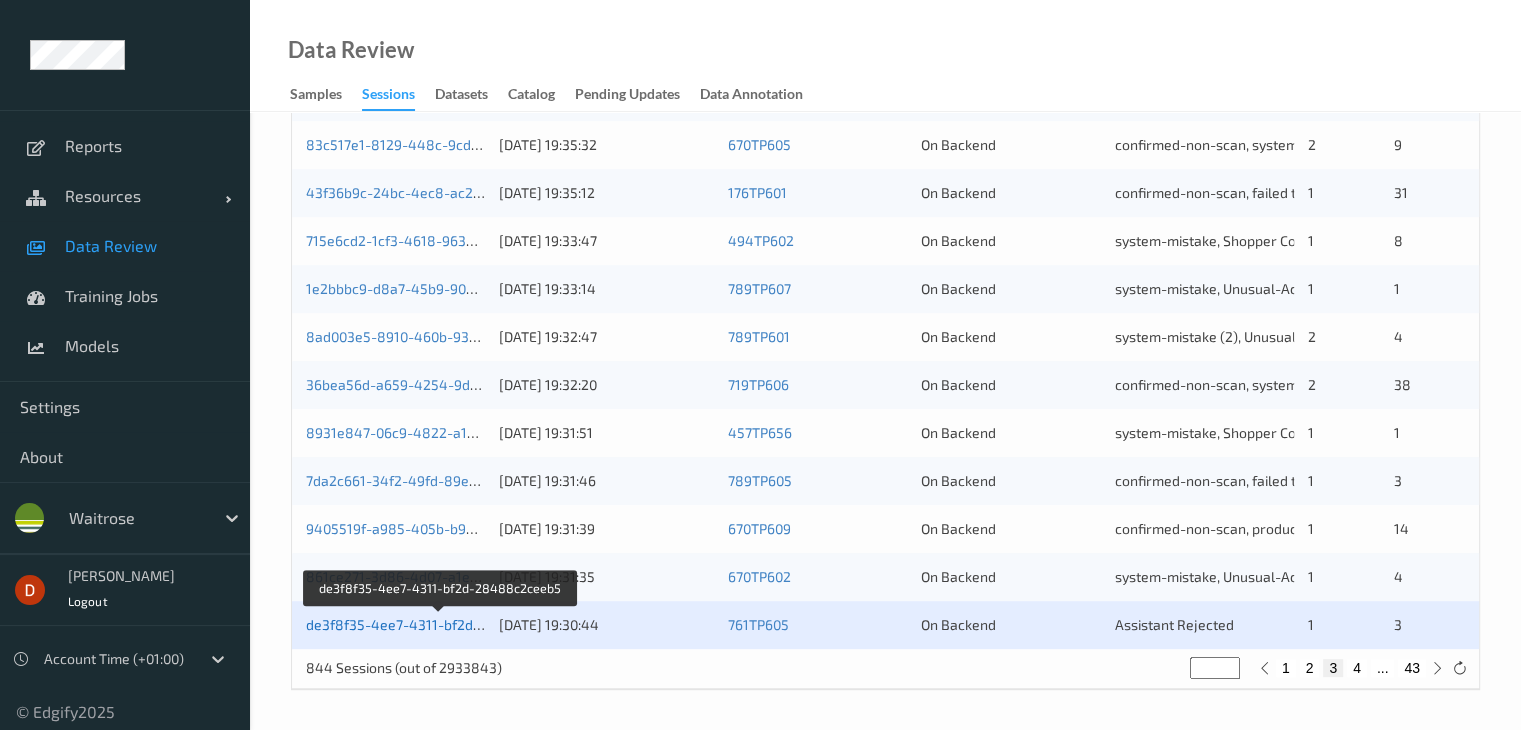 click on "de3f8f35-4ee7-4311-bf2d-28488c2ceeb5" at bounding box center (441, 624) 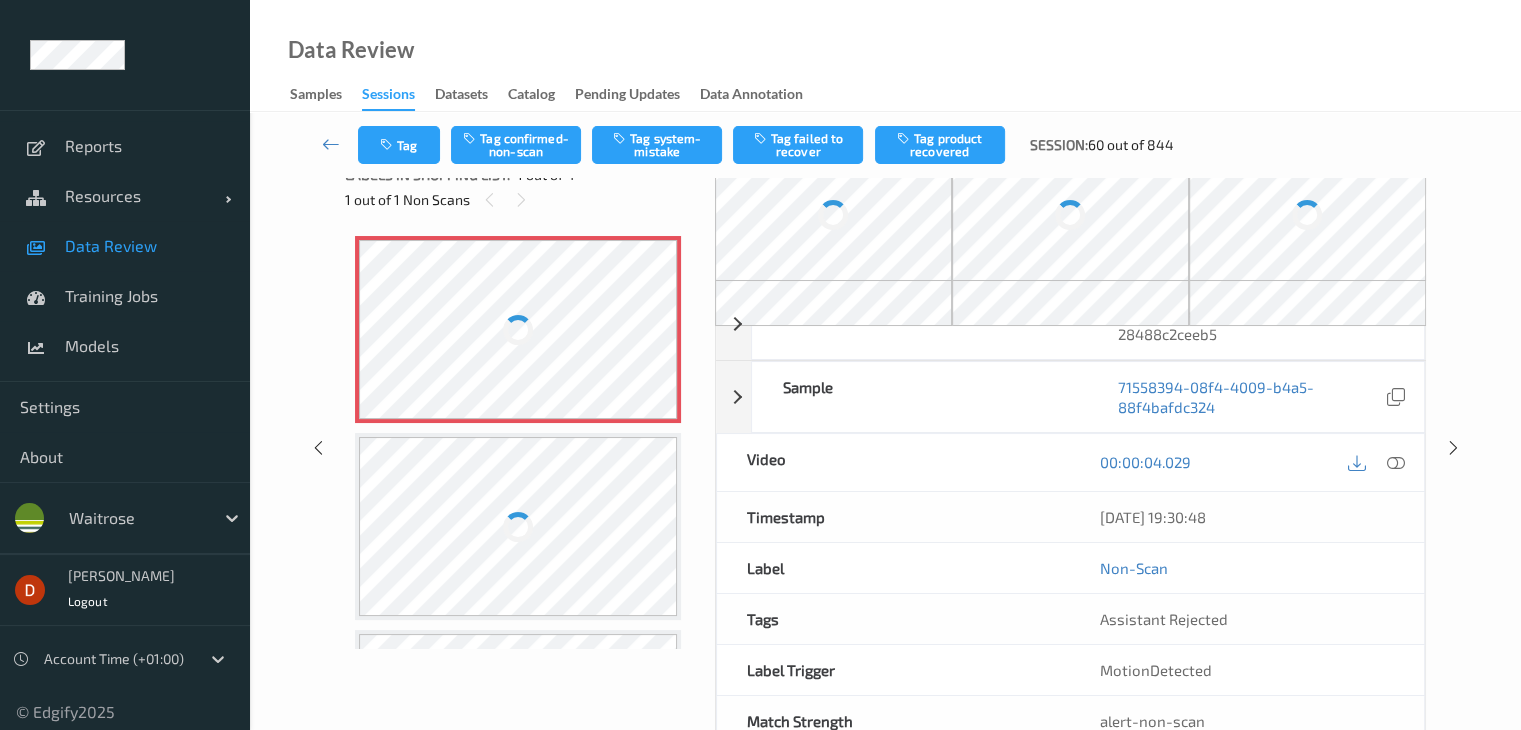 scroll, scrollTop: 0, scrollLeft: 0, axis: both 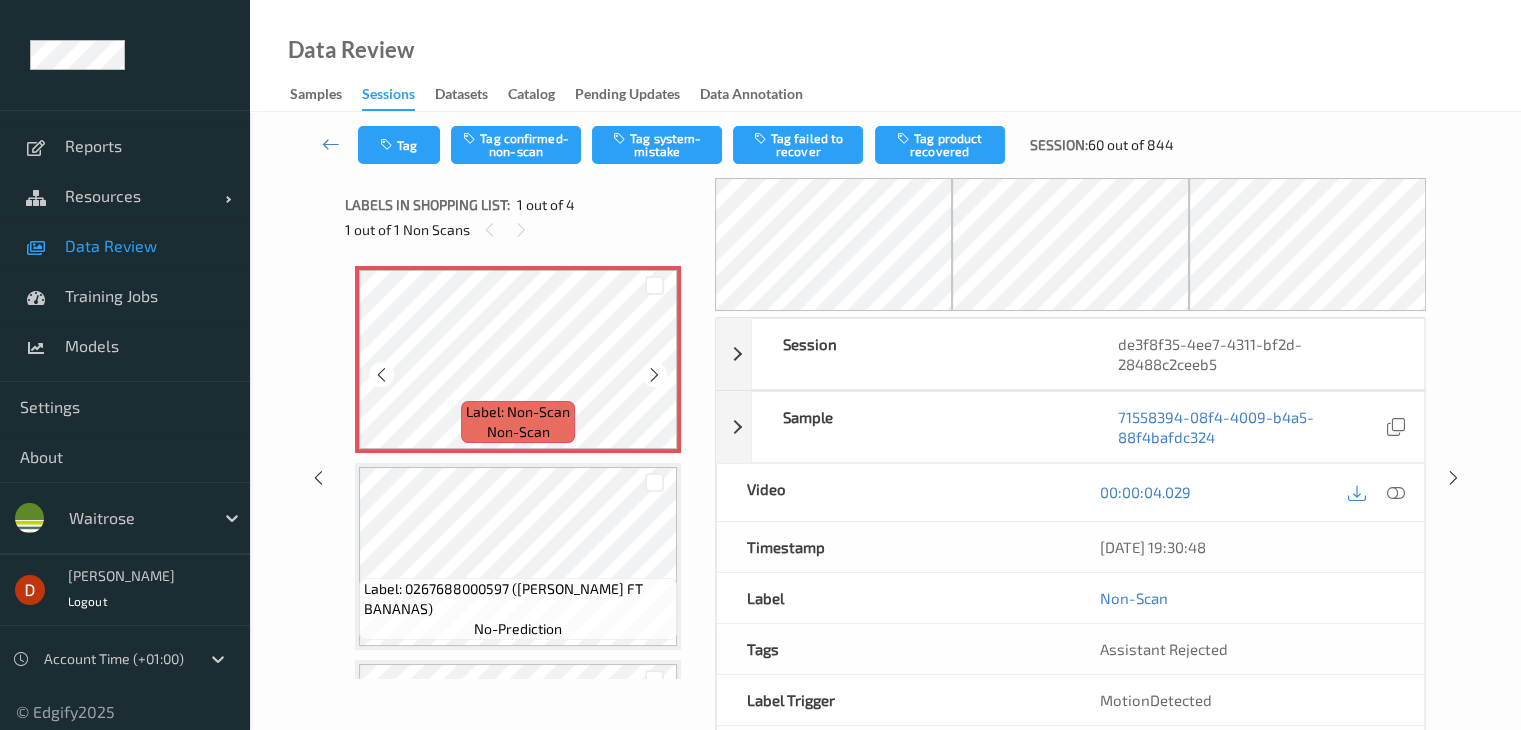 click on "non-scan" at bounding box center [518, 432] 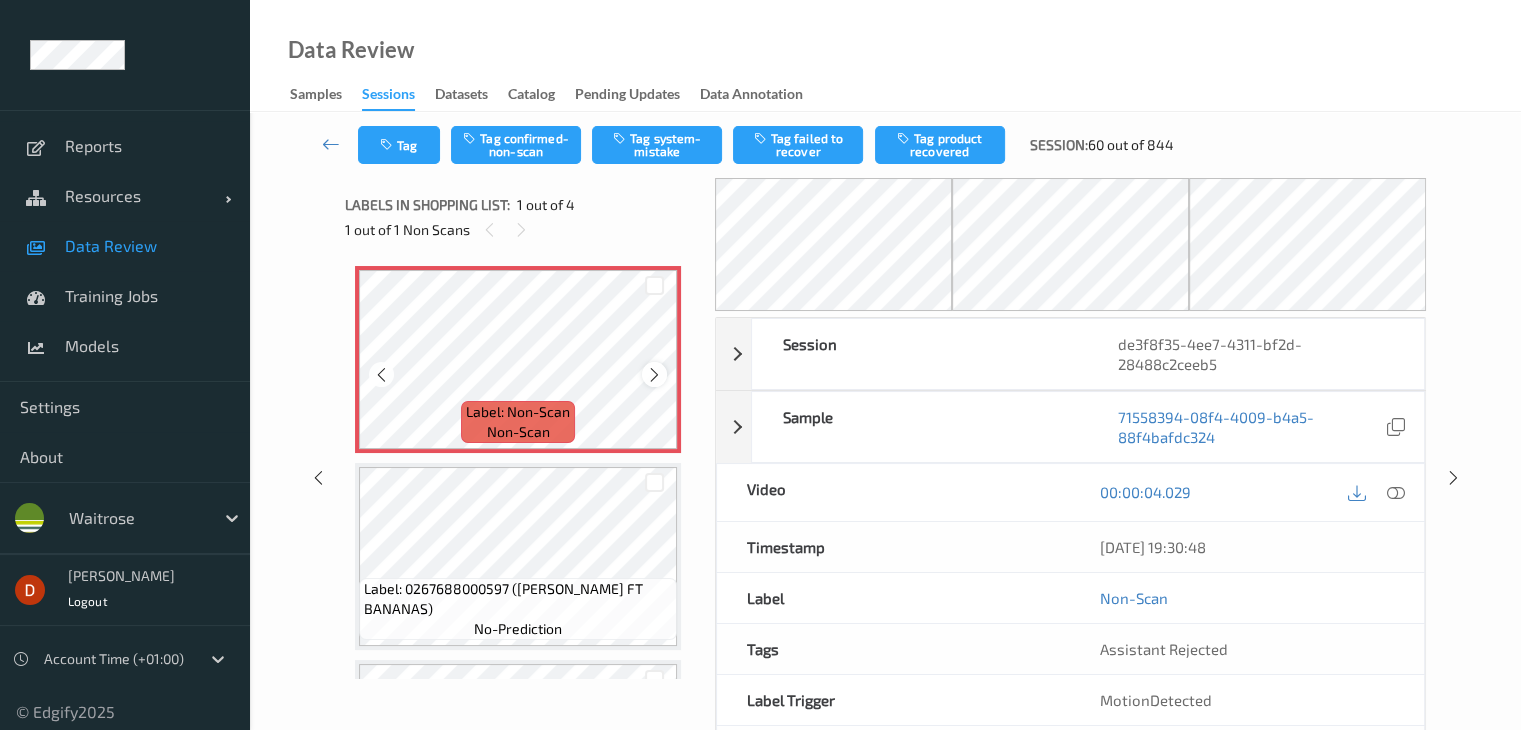 click at bounding box center (654, 375) 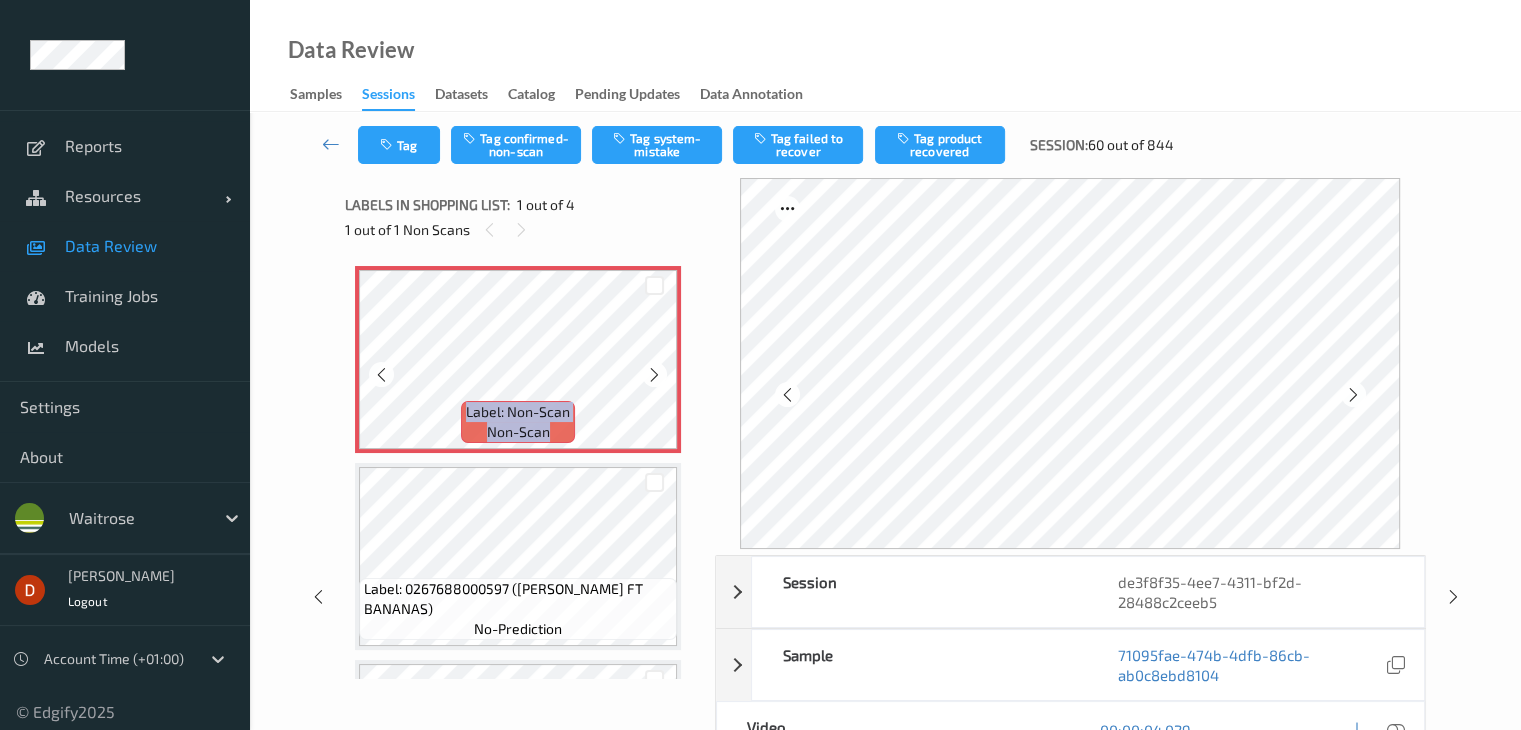 click at bounding box center [654, 375] 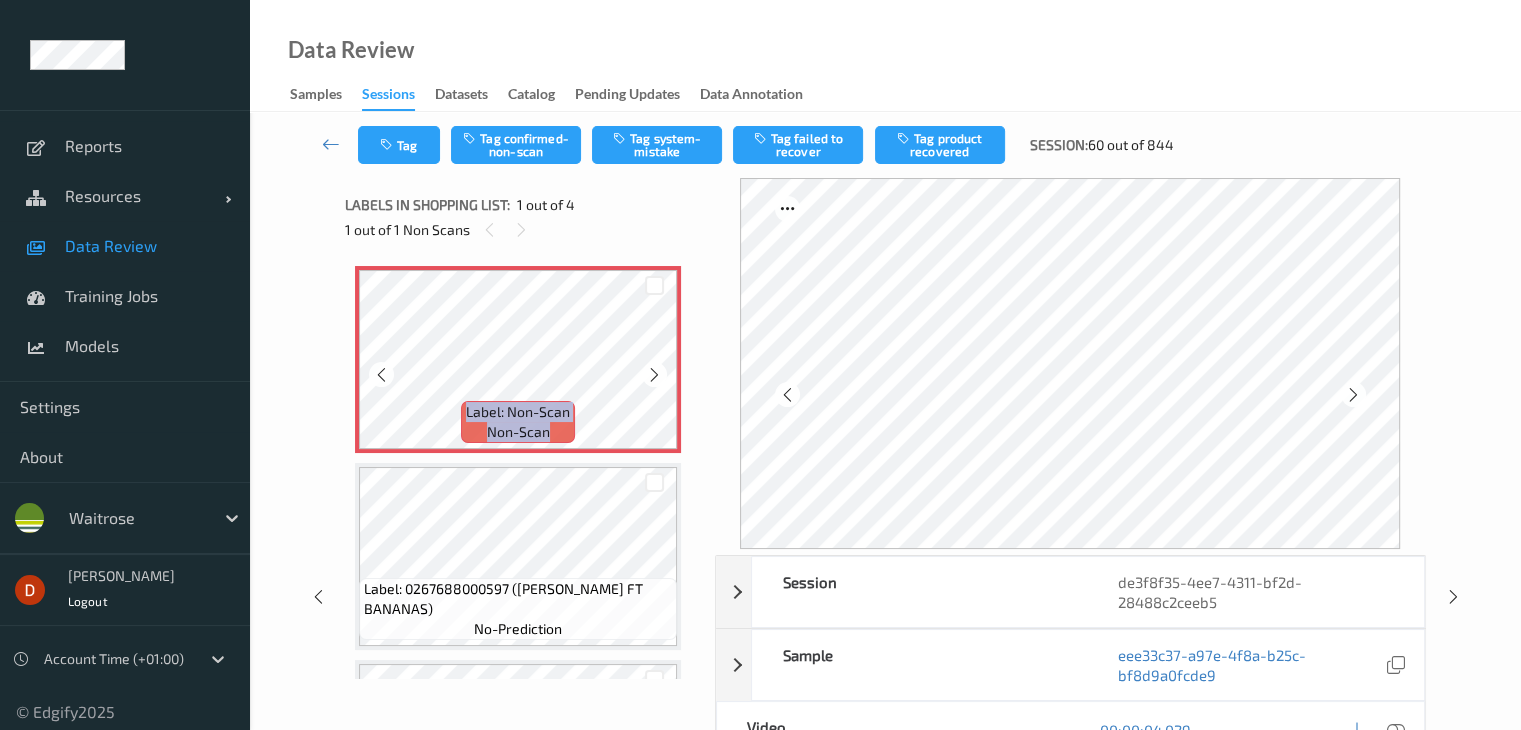 click at bounding box center (654, 375) 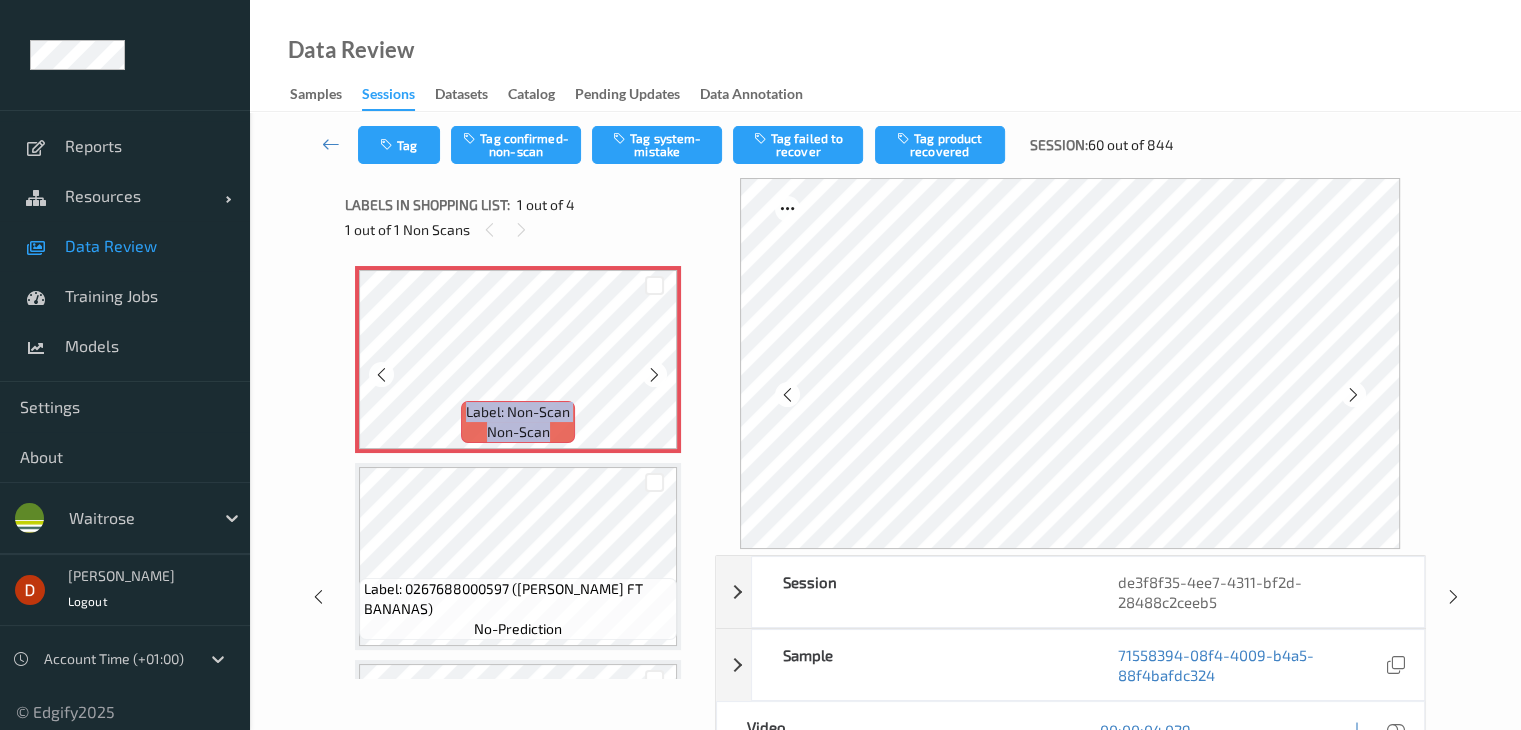 click at bounding box center (654, 375) 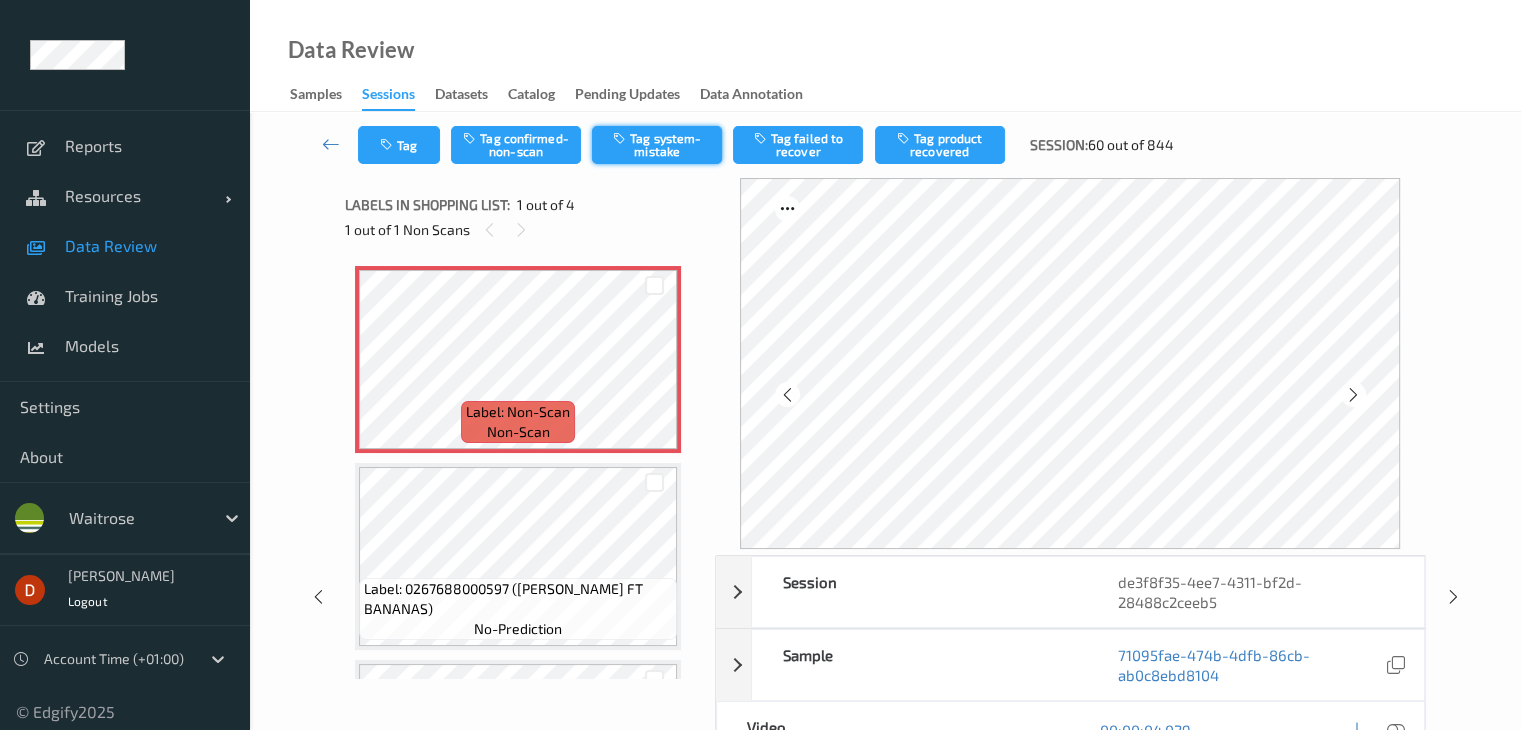 click on "Tag   system-mistake" at bounding box center (657, 145) 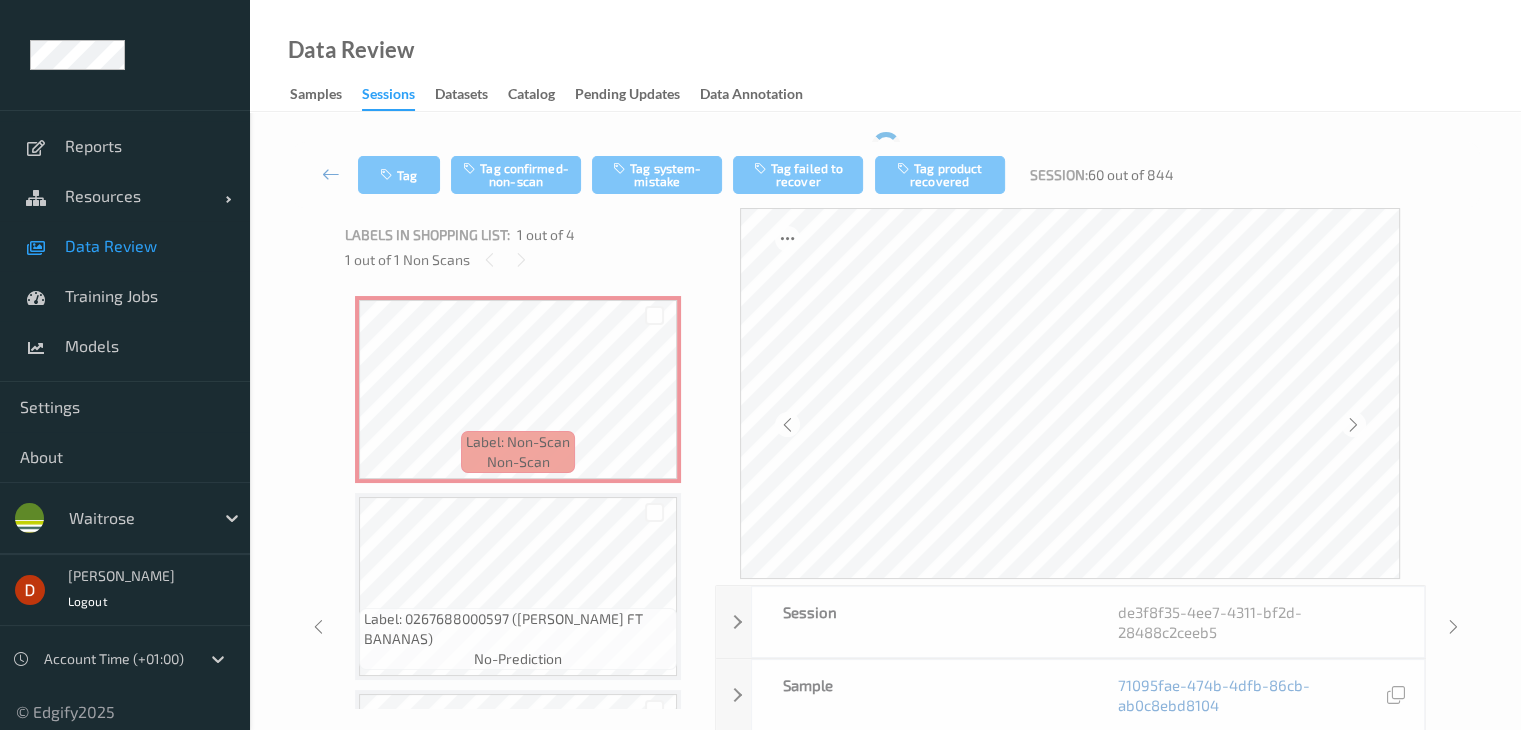click at bounding box center [331, 174] 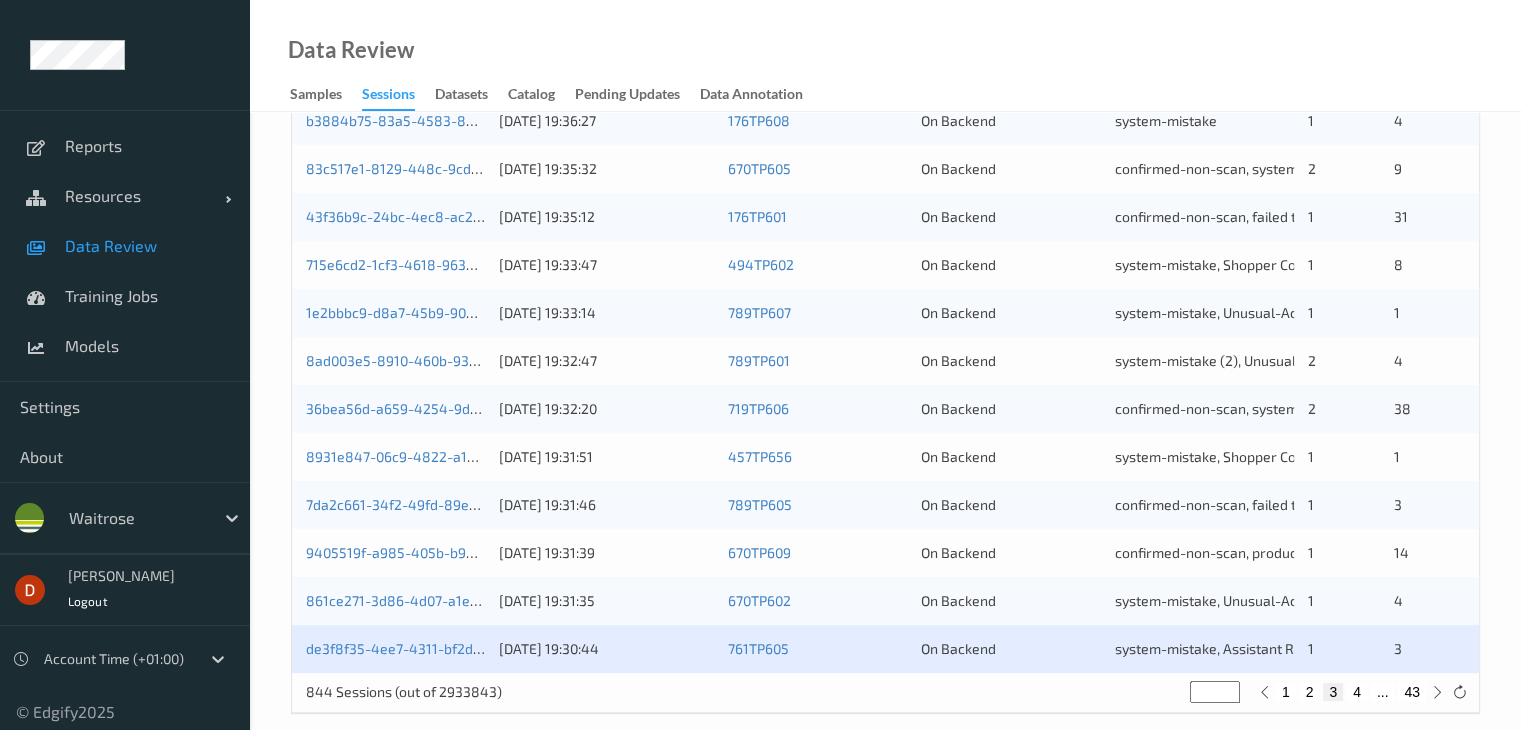 scroll, scrollTop: 932, scrollLeft: 0, axis: vertical 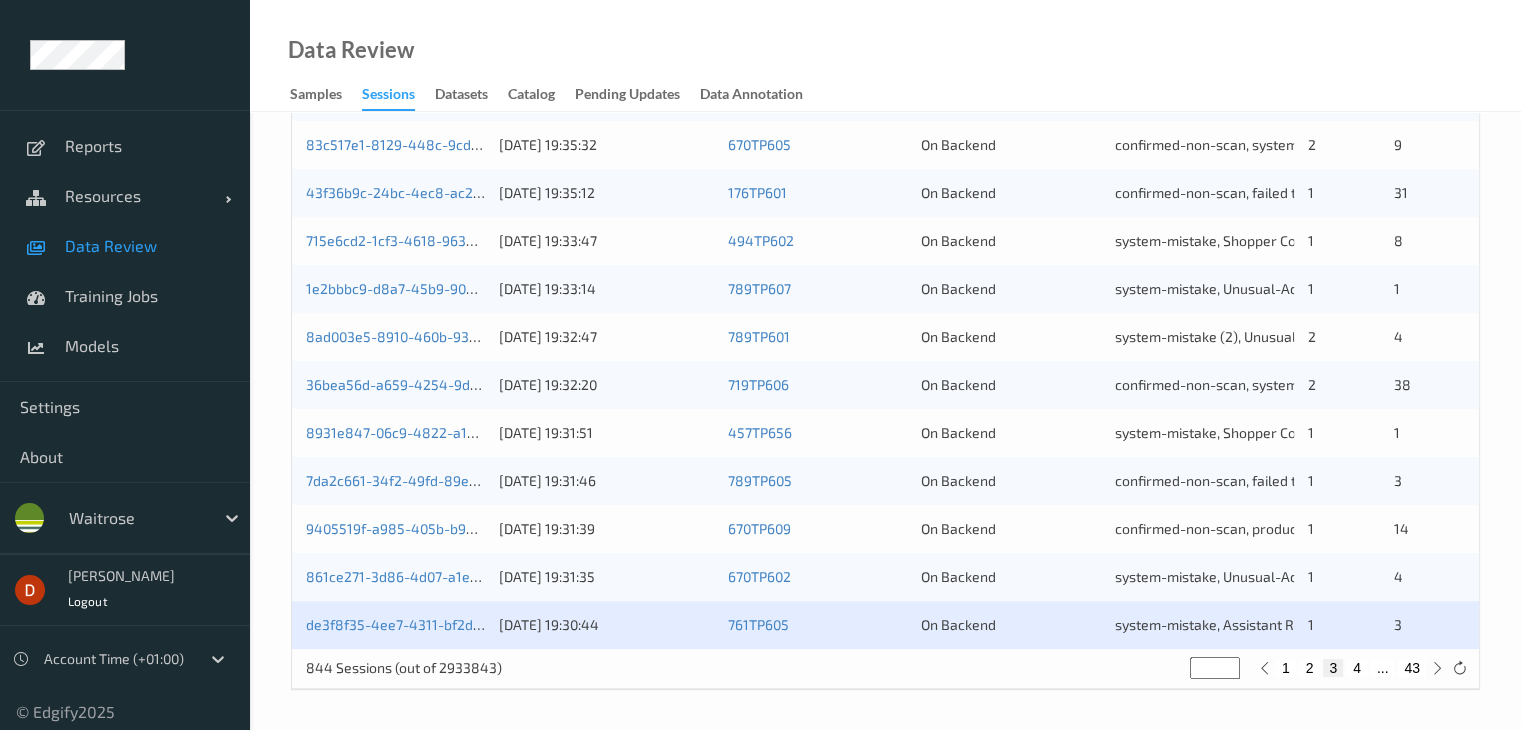 click on "4" at bounding box center [1357, 668] 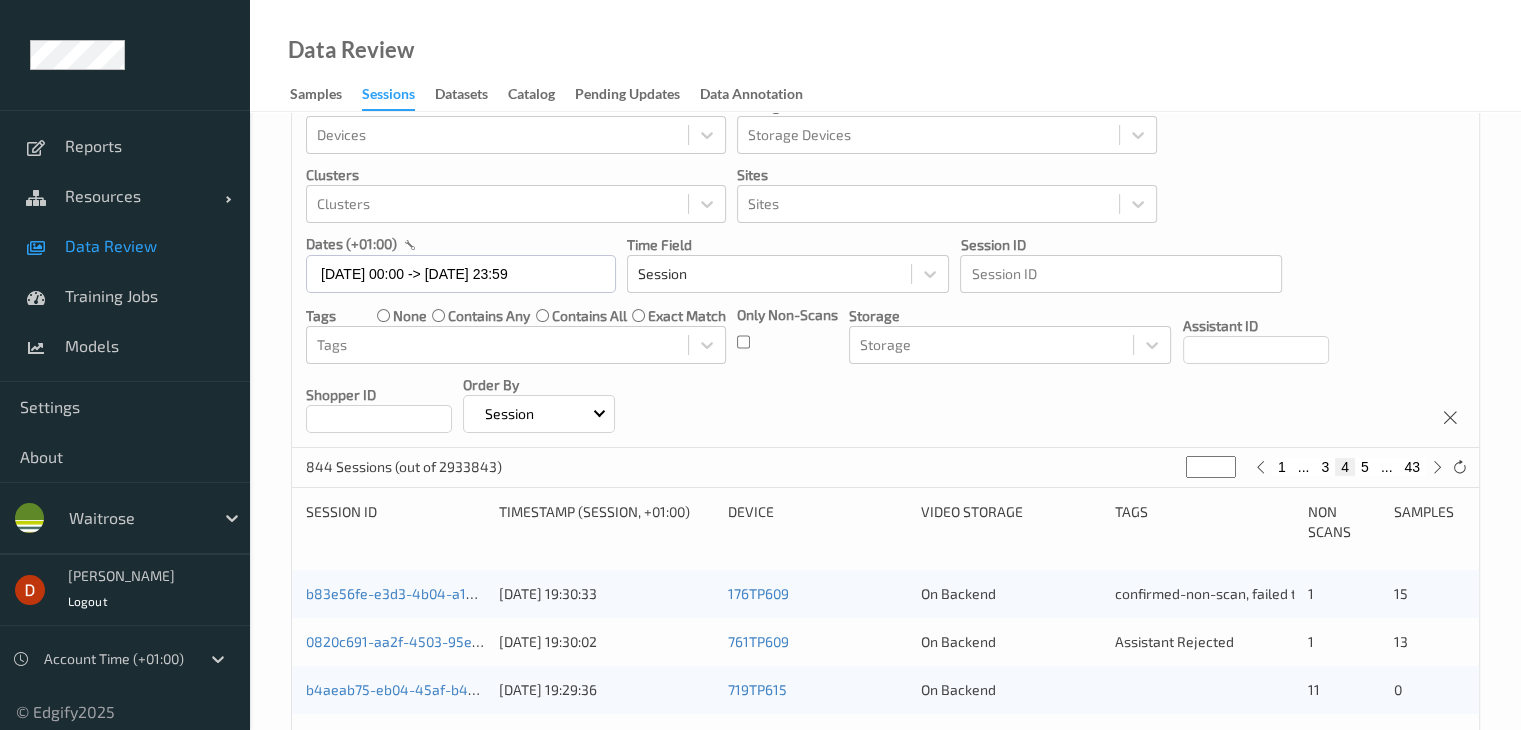 scroll, scrollTop: 100, scrollLeft: 0, axis: vertical 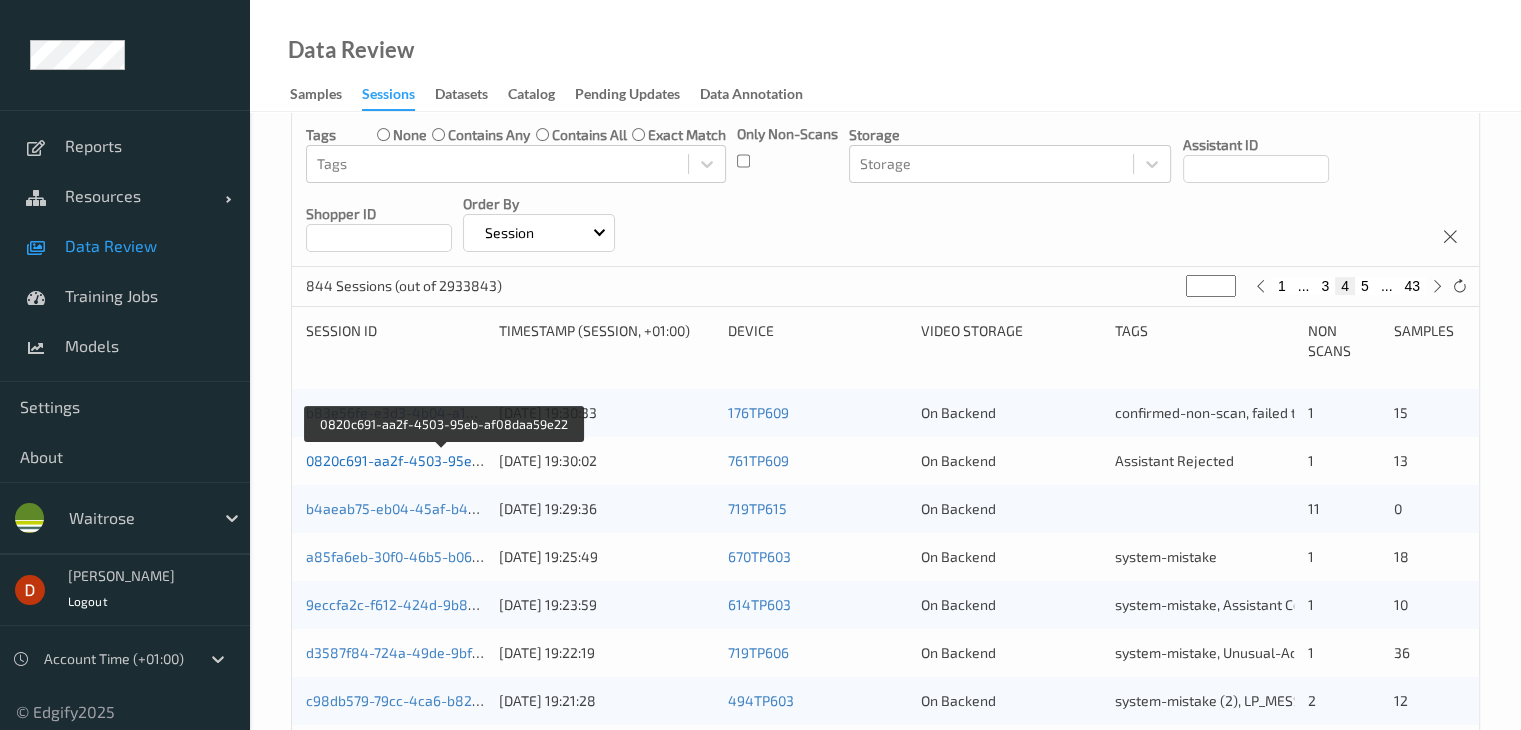 click on "0820c691-aa2f-4503-95eb-af08daa59e22" at bounding box center (443, 460) 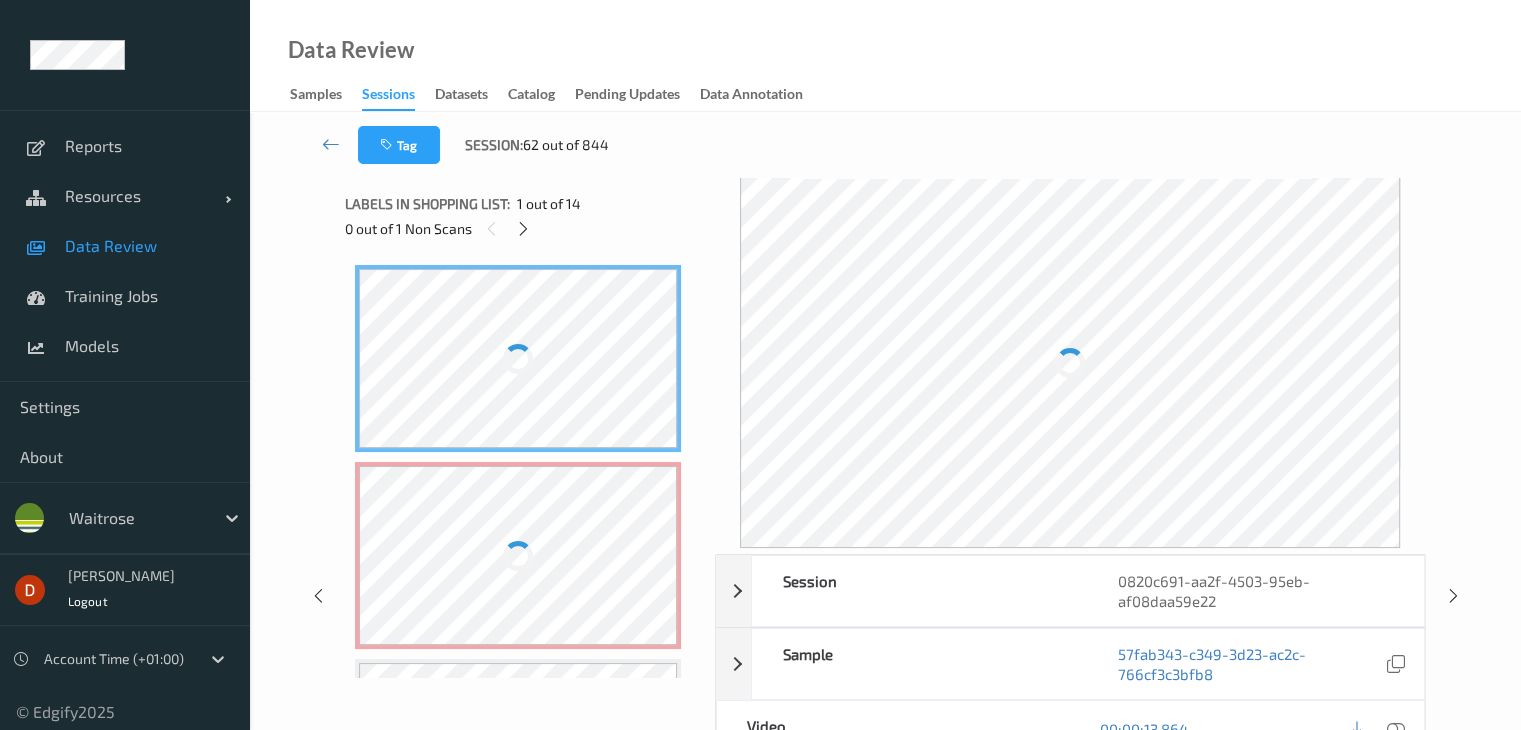 scroll, scrollTop: 0, scrollLeft: 0, axis: both 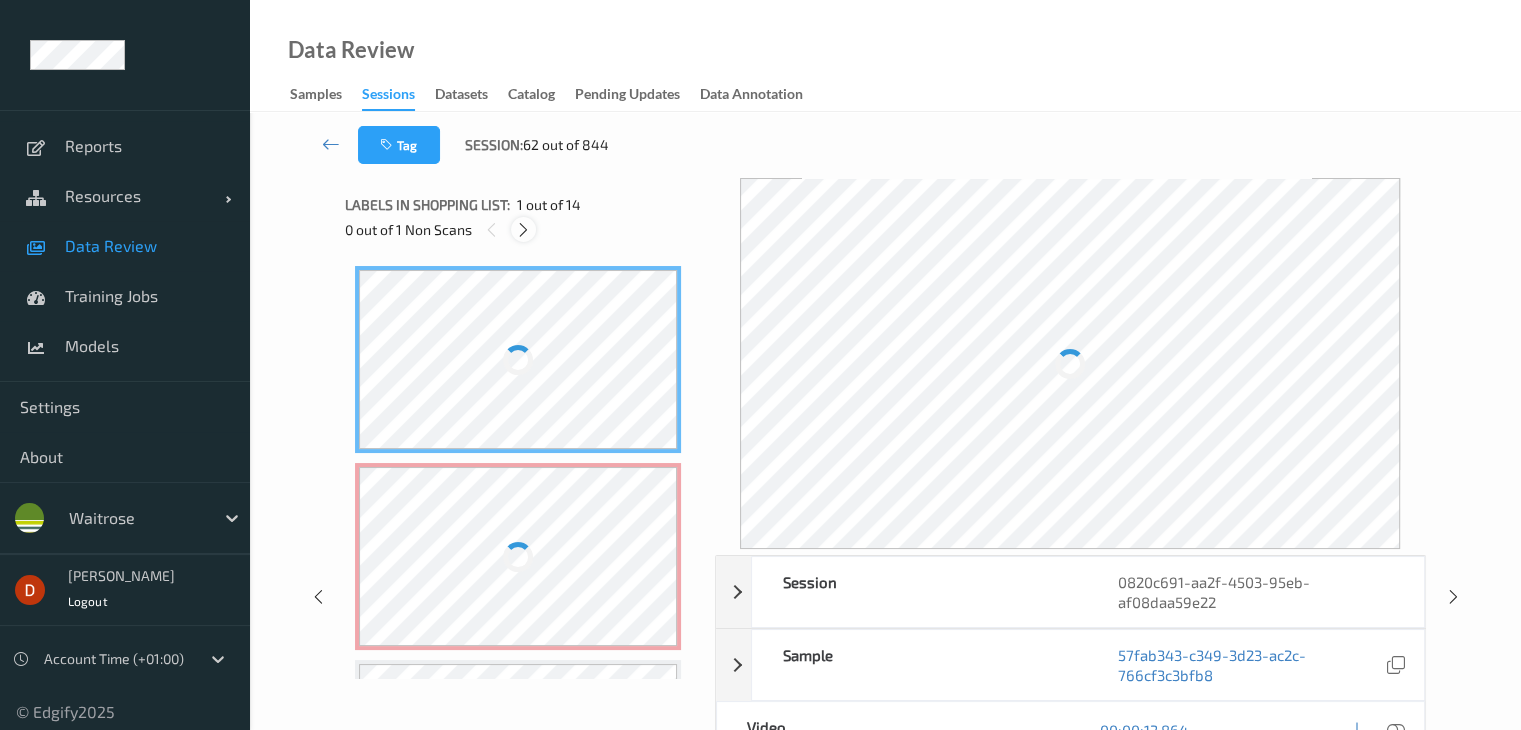 click at bounding box center (523, 229) 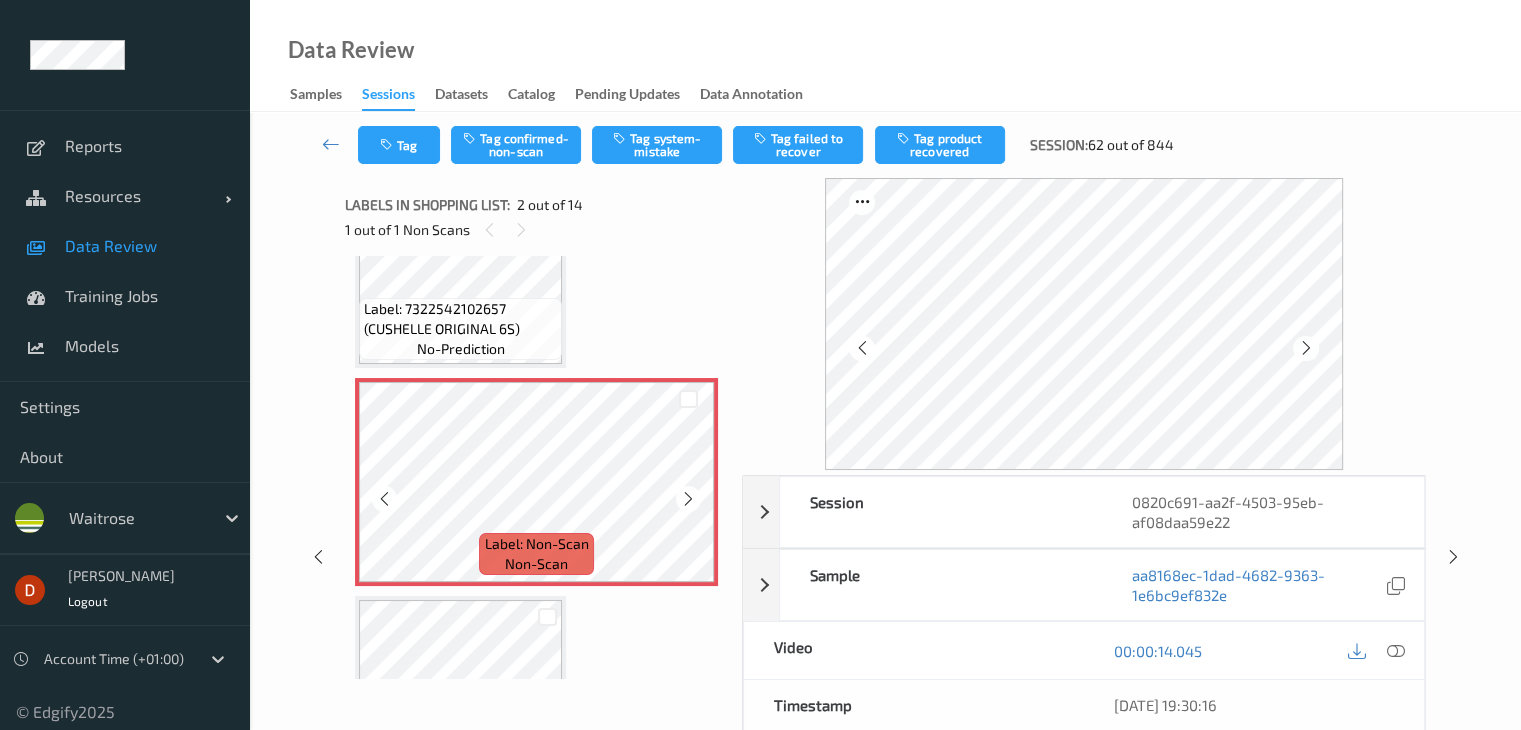 scroll, scrollTop: 110, scrollLeft: 0, axis: vertical 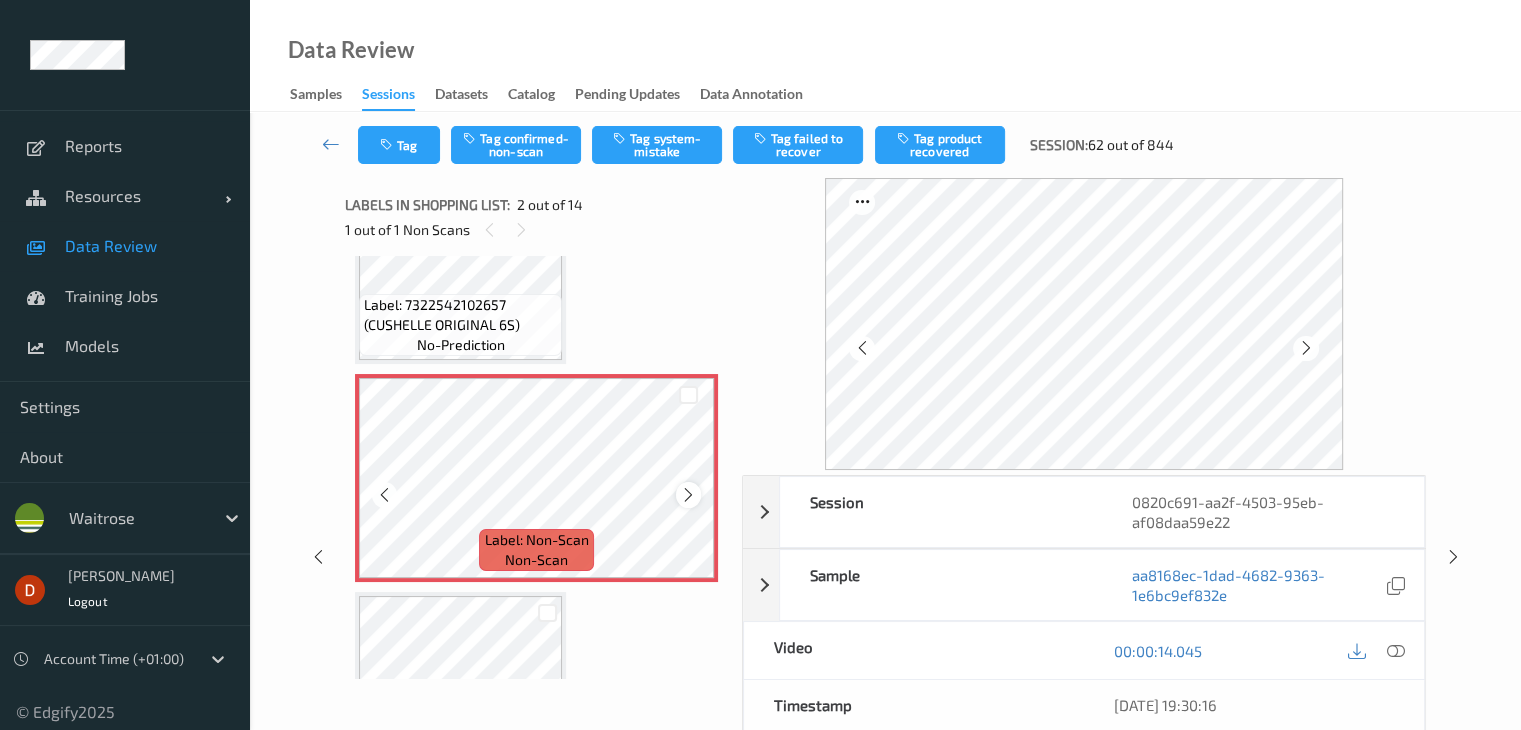 click on "Label: Non-Scan non-scan" at bounding box center (536, 478) 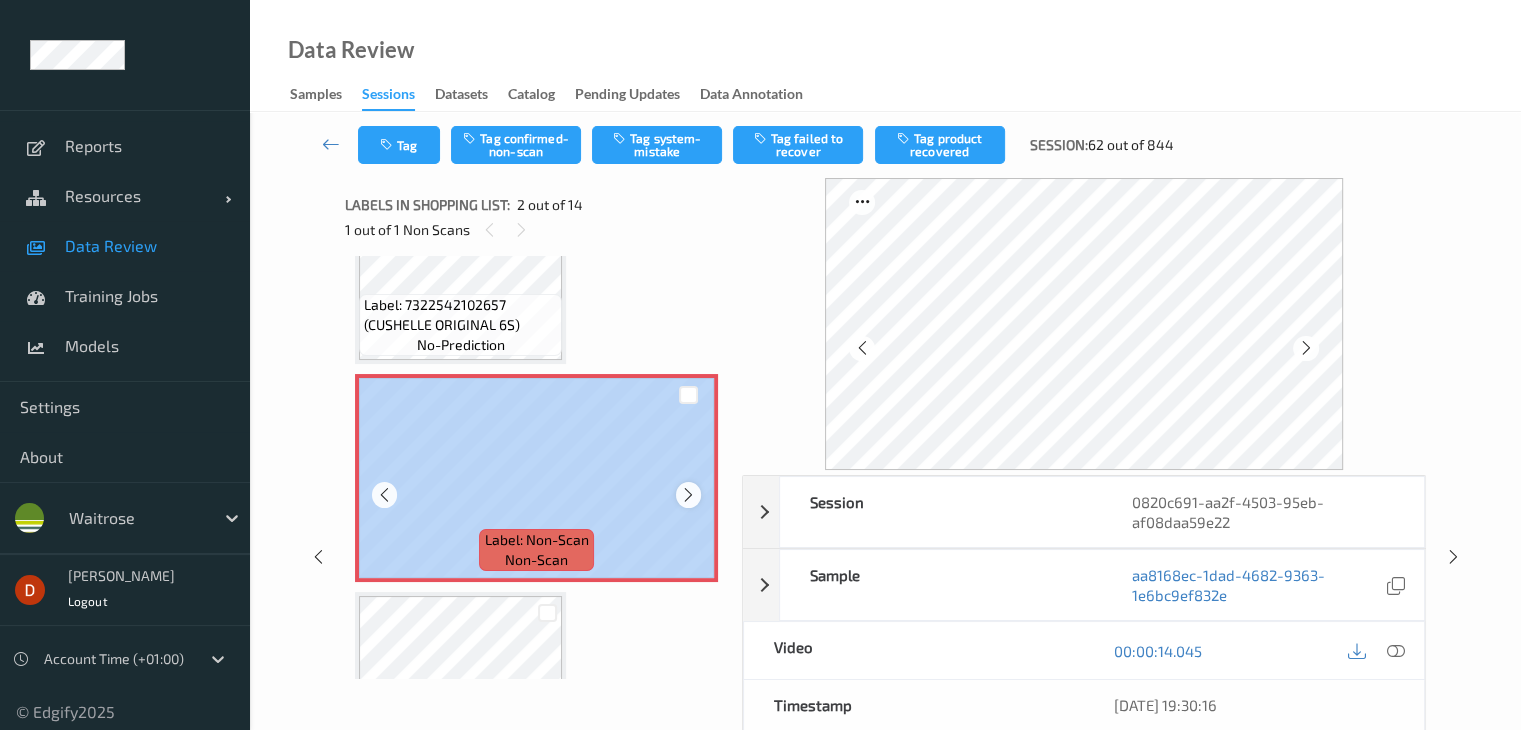 click at bounding box center [688, 495] 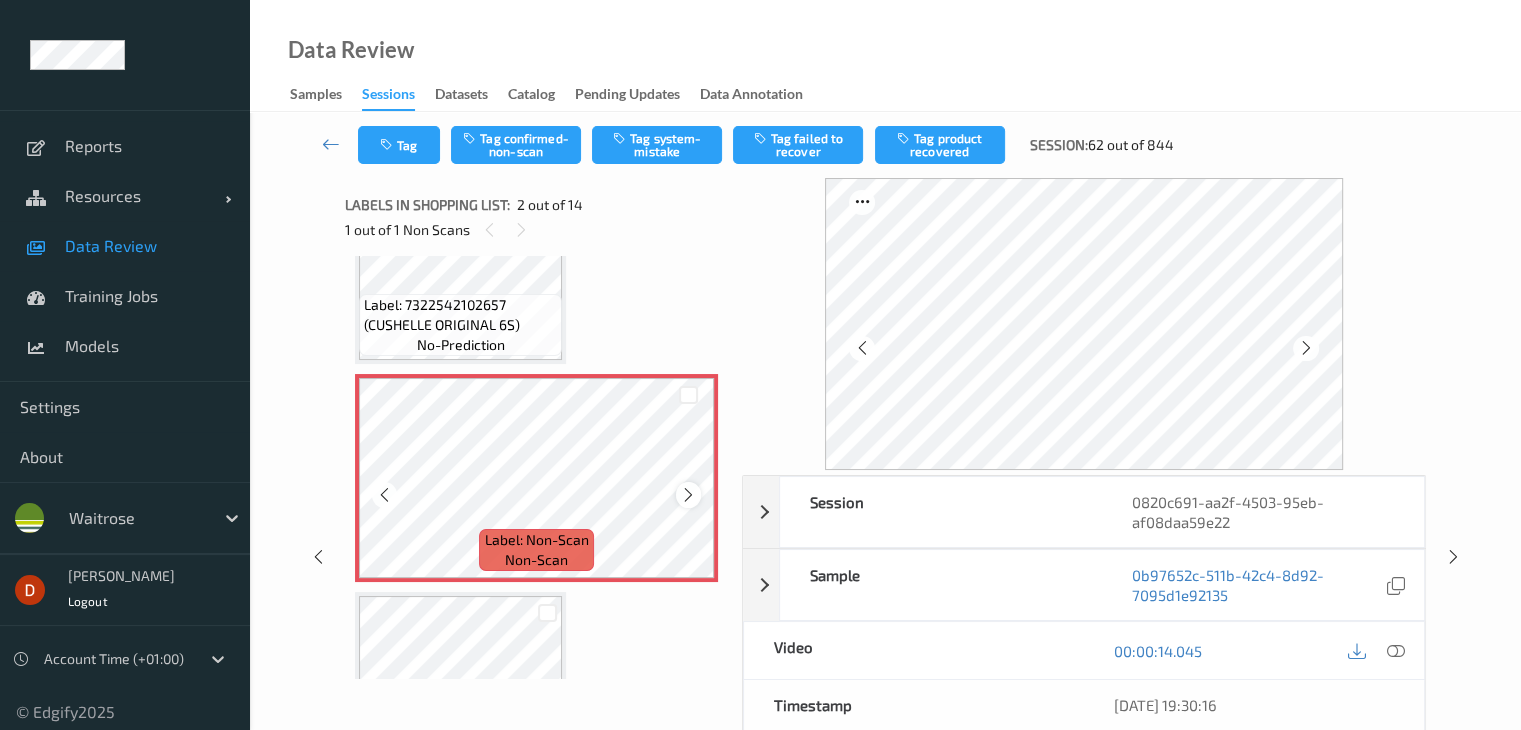 click at bounding box center [688, 495] 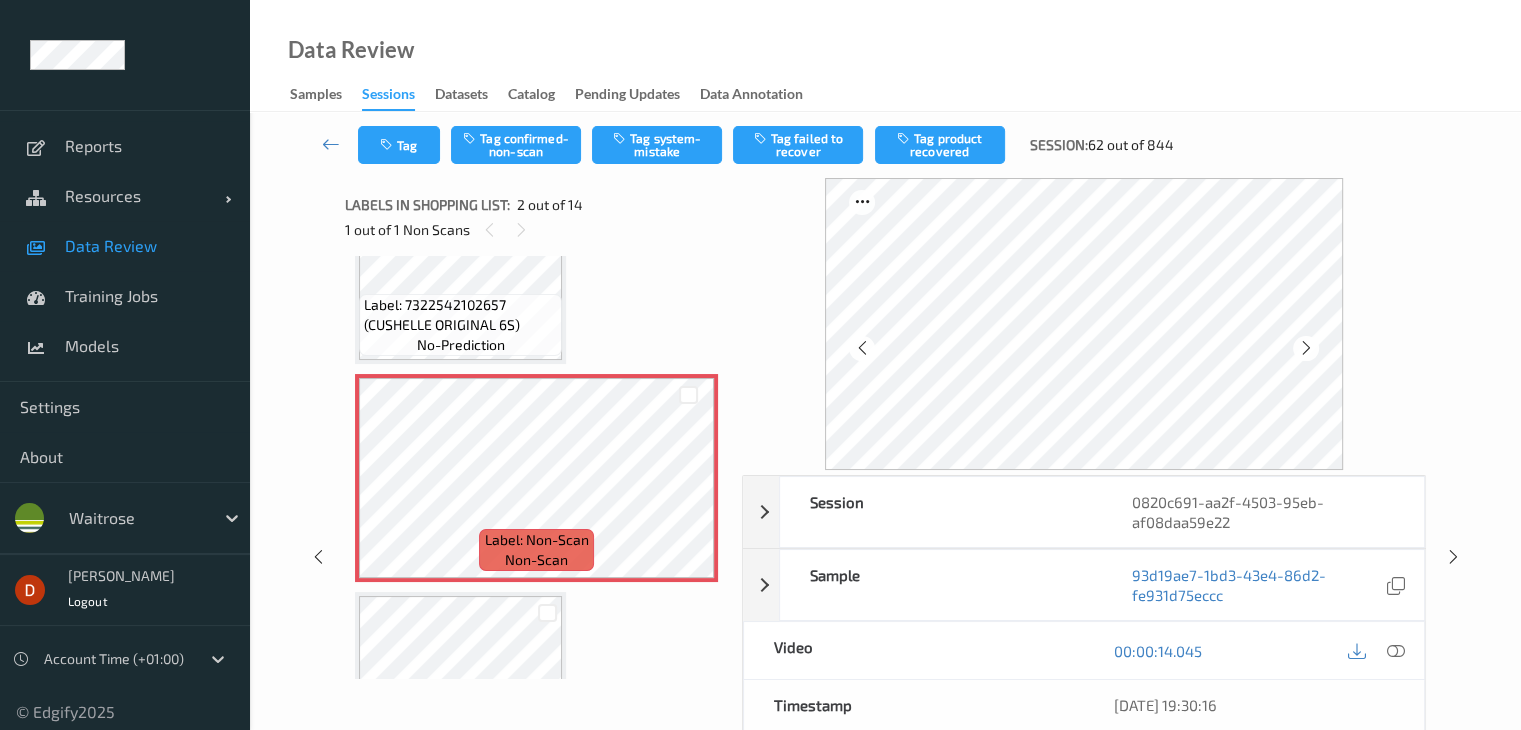 scroll, scrollTop: 0, scrollLeft: 0, axis: both 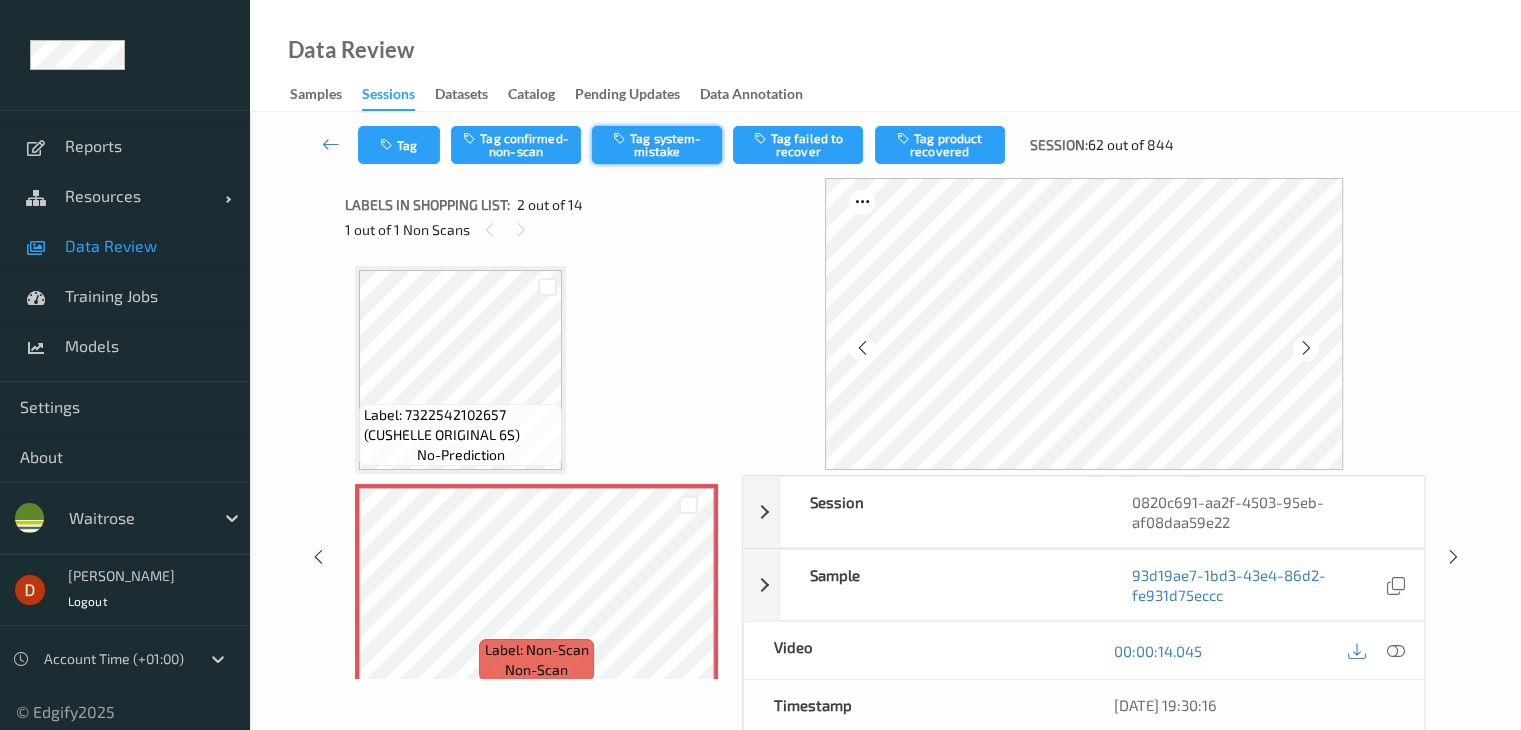click on "Tag   system-mistake" at bounding box center [657, 145] 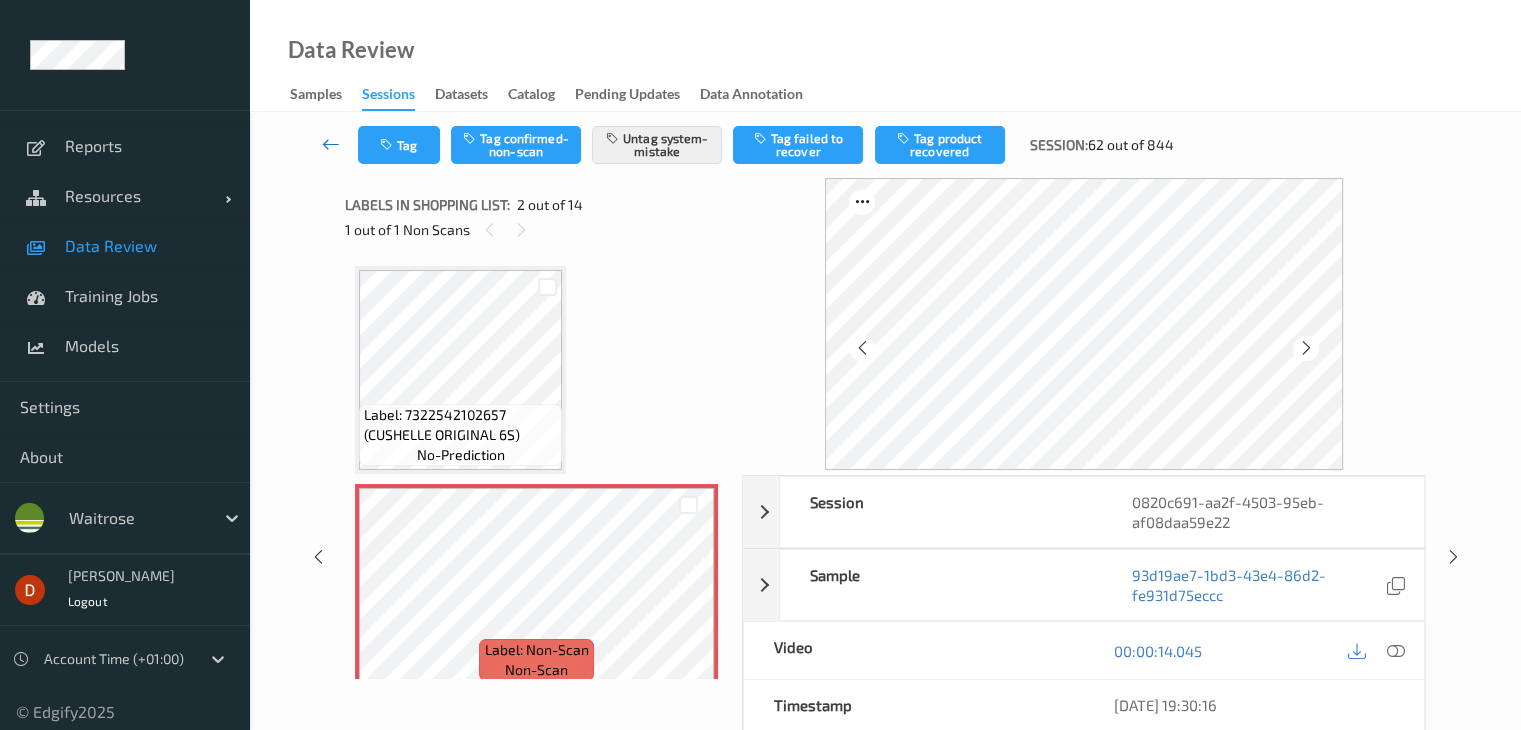 click at bounding box center [331, 145] 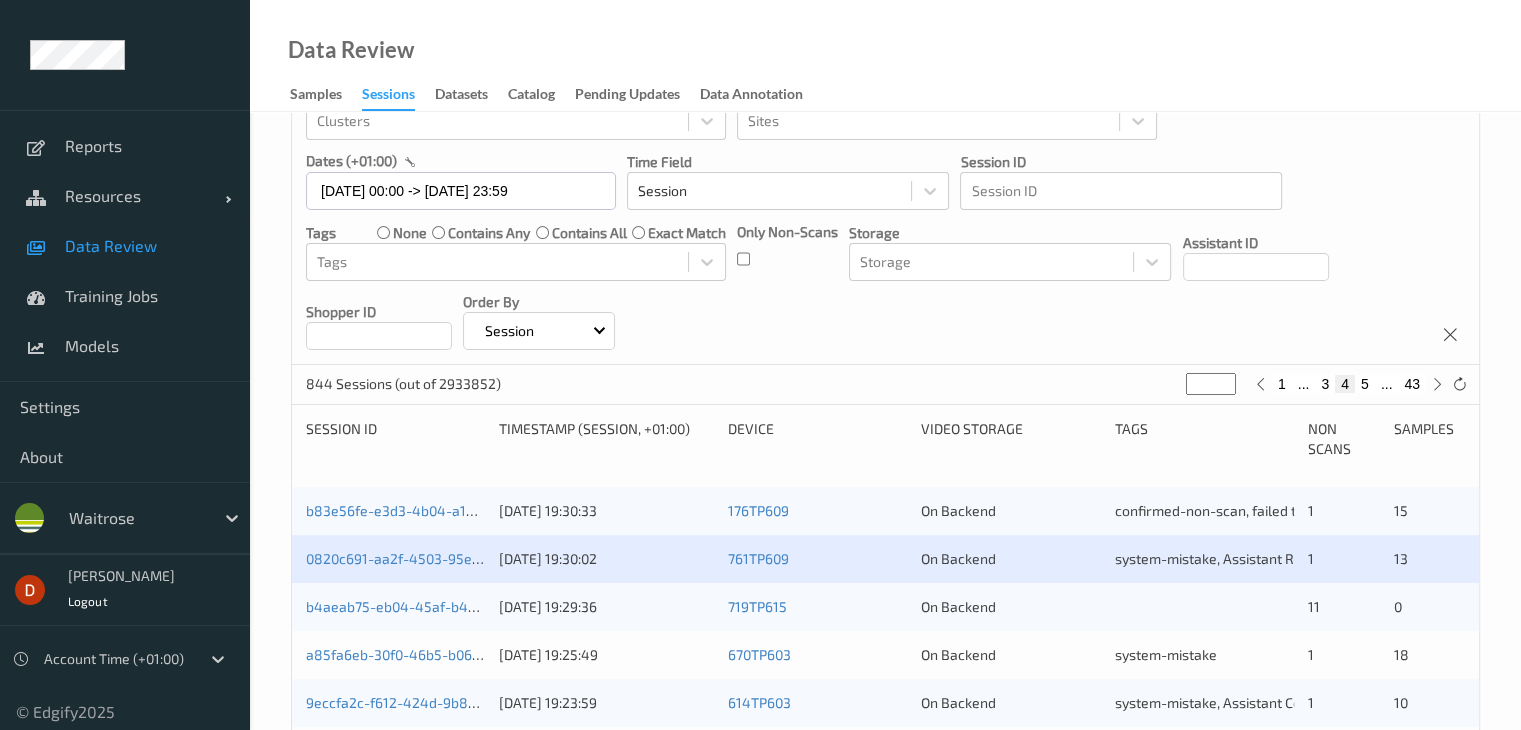 scroll, scrollTop: 300, scrollLeft: 0, axis: vertical 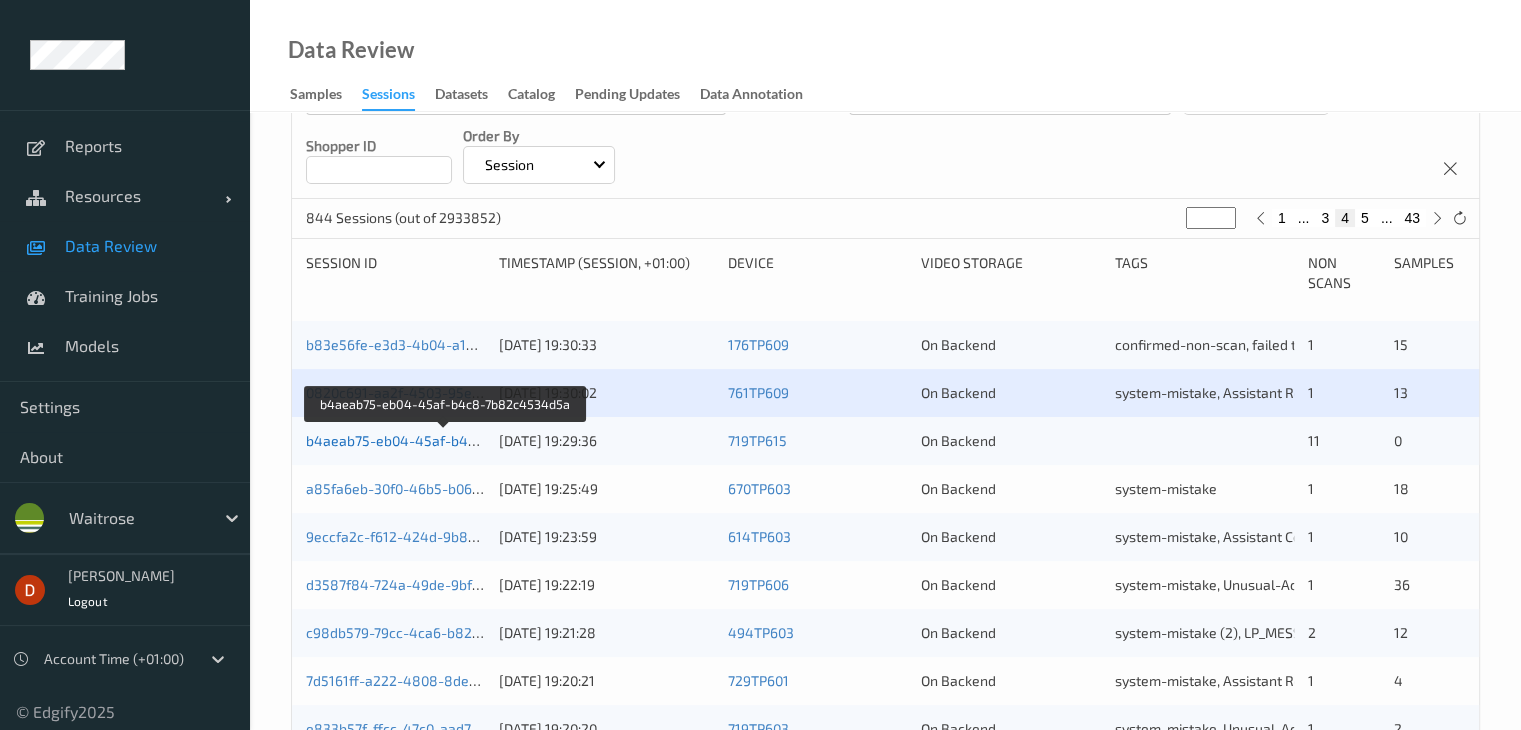 click on "b4aeab75-eb04-45af-b4c8-7b82c4534d5a" at bounding box center (446, 440) 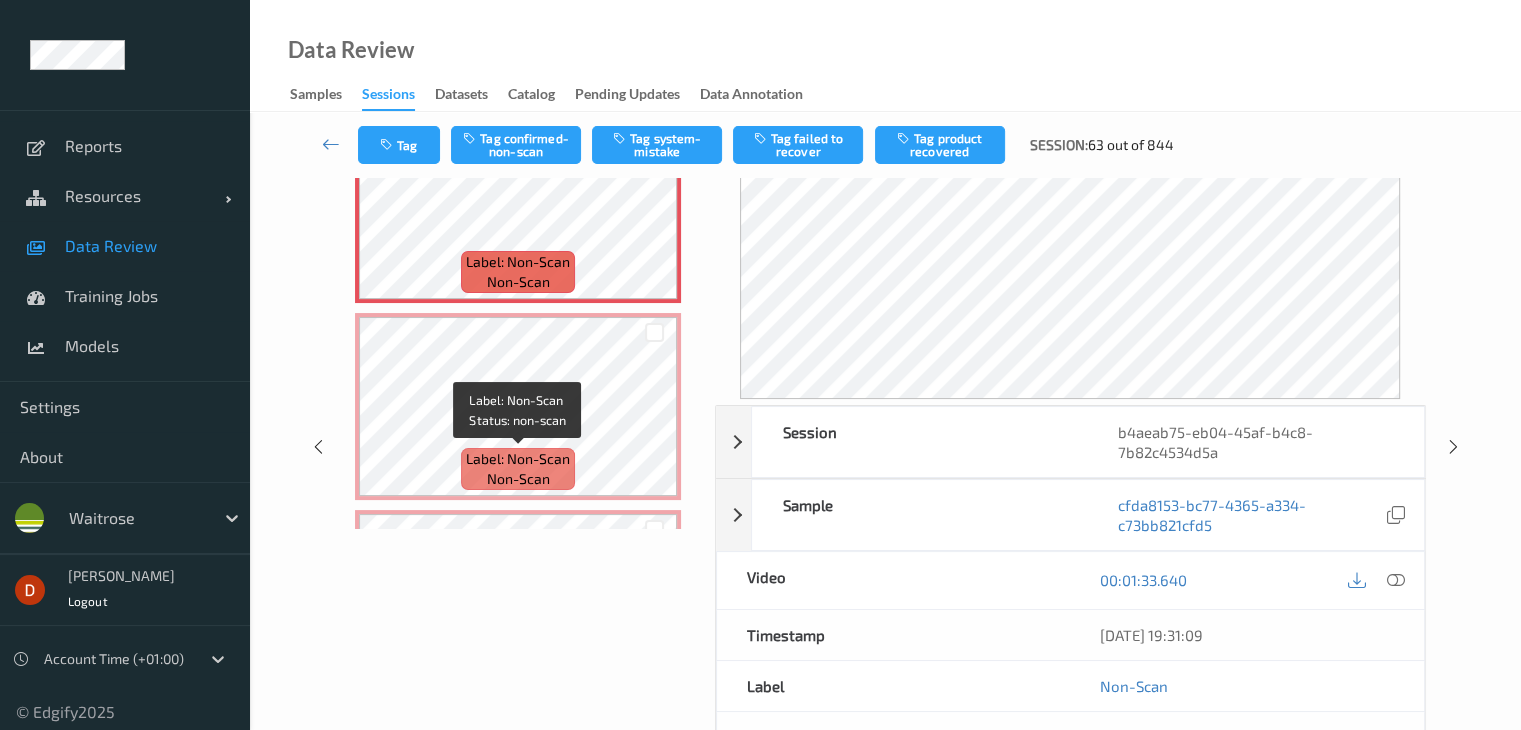 scroll, scrollTop: 0, scrollLeft: 0, axis: both 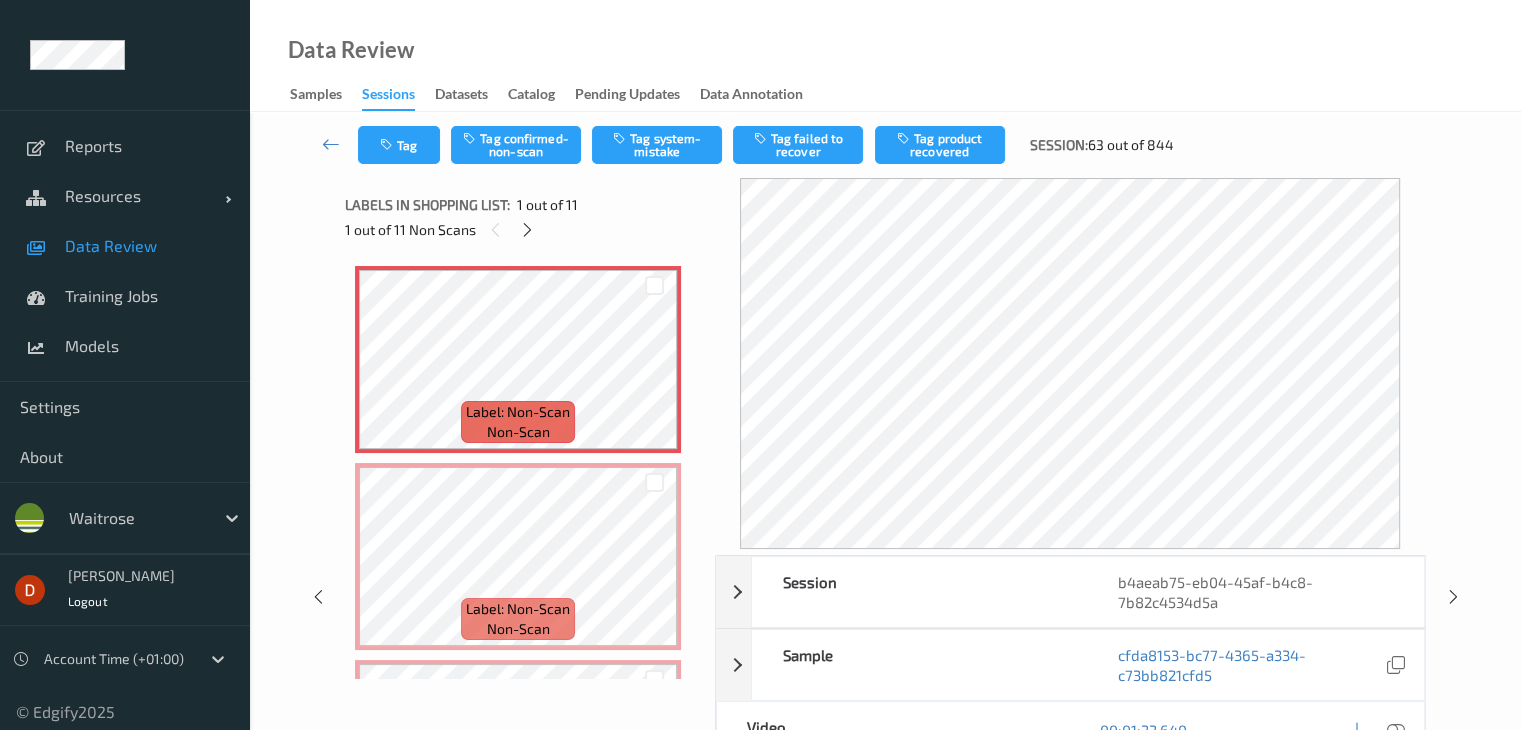 click at bounding box center (654, 285) 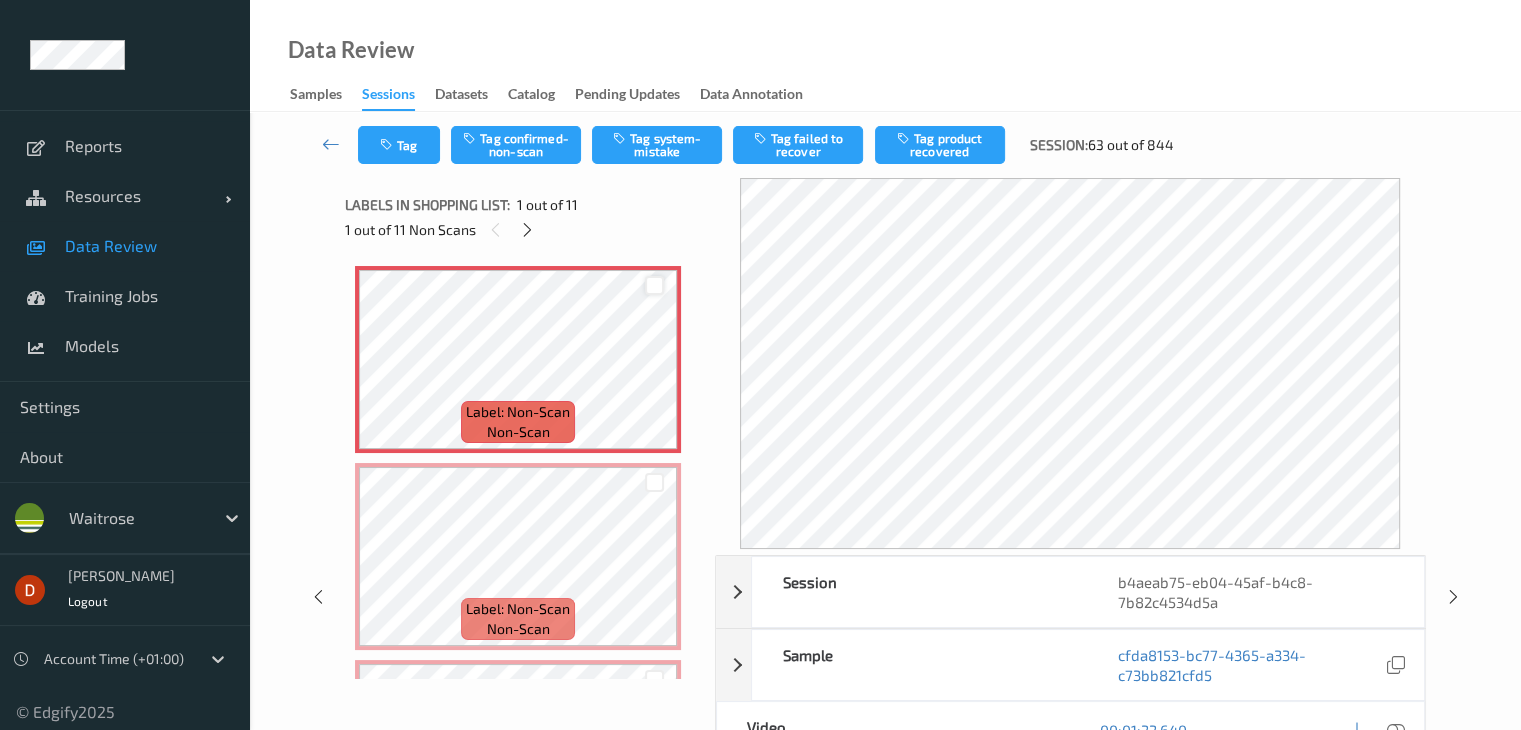 click at bounding box center [654, 285] 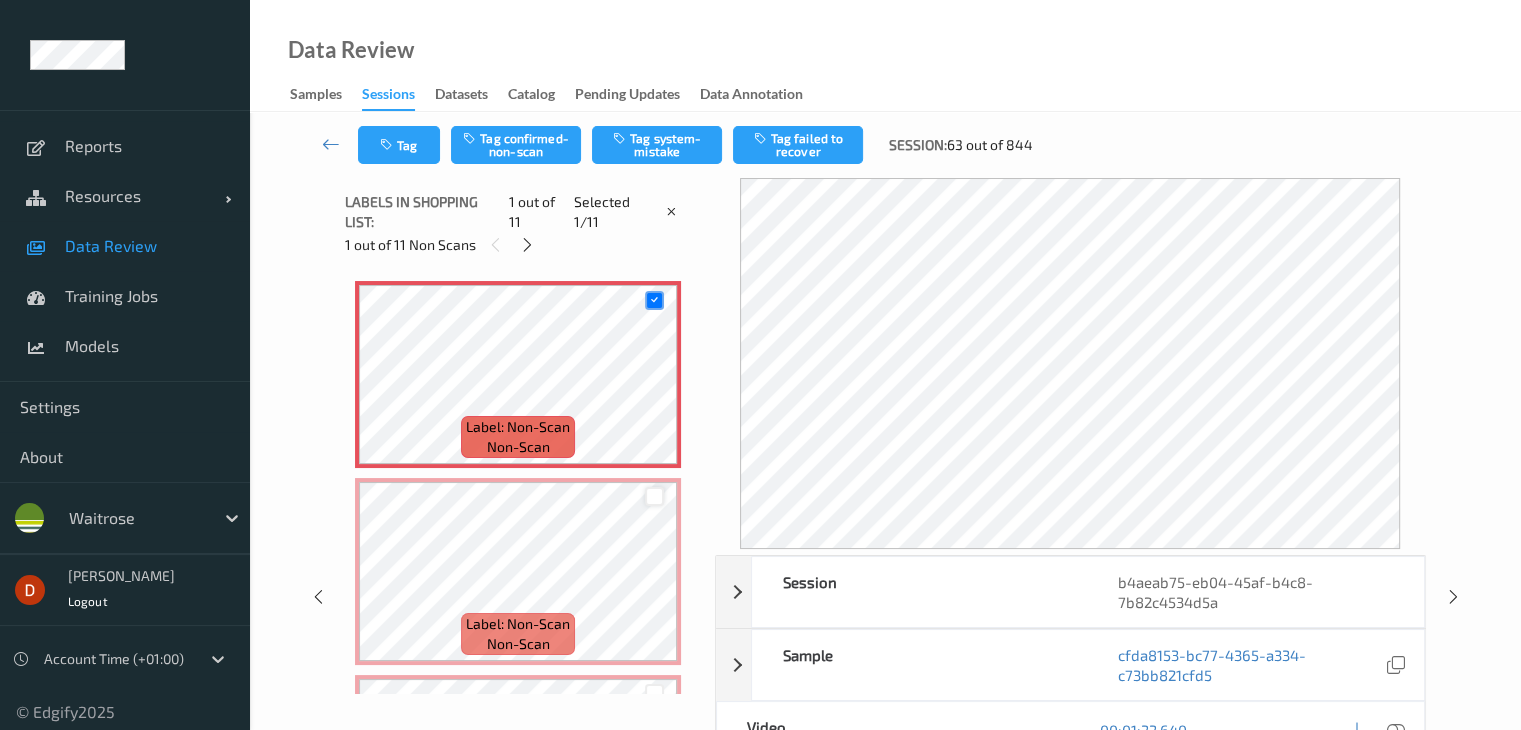 click at bounding box center [654, 496] 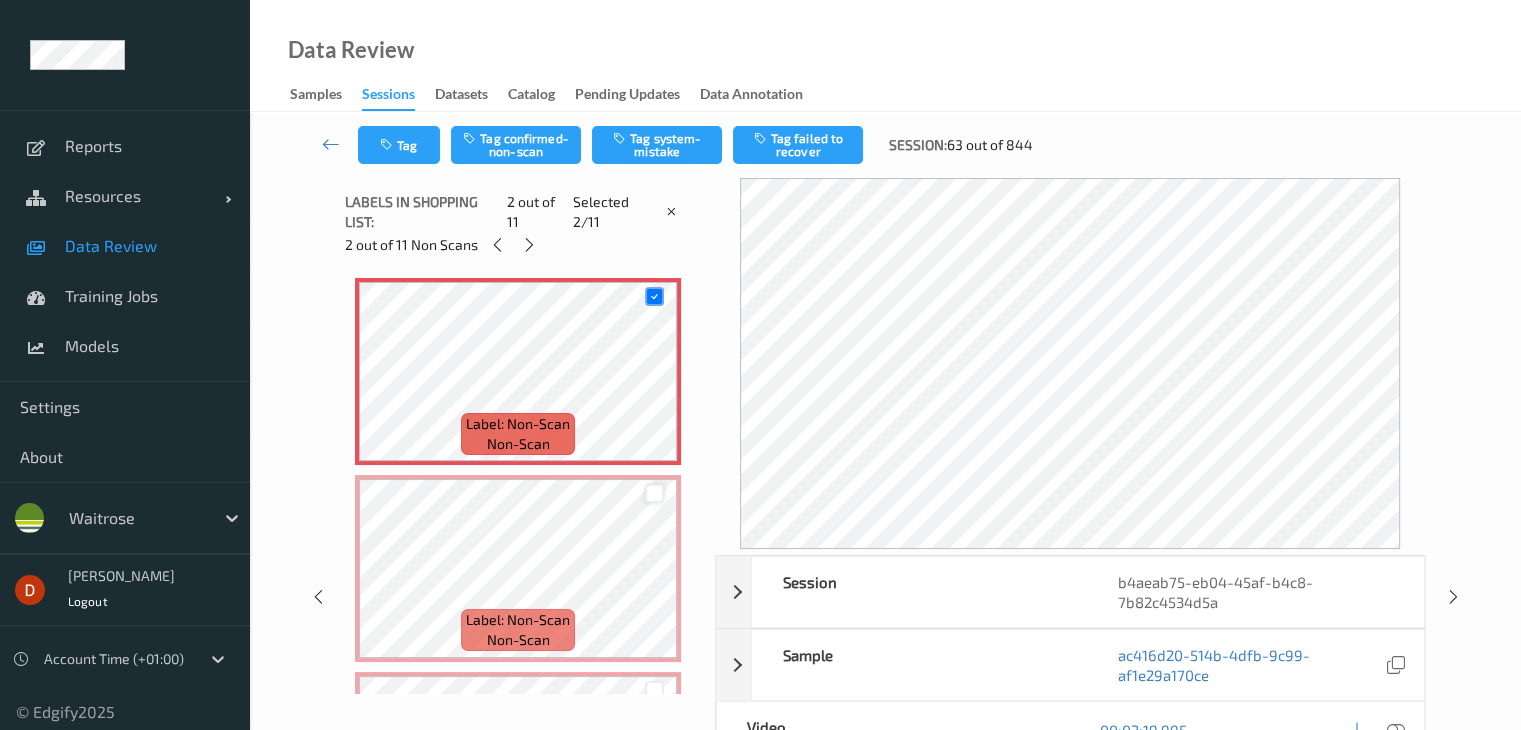 click at bounding box center [654, 493] 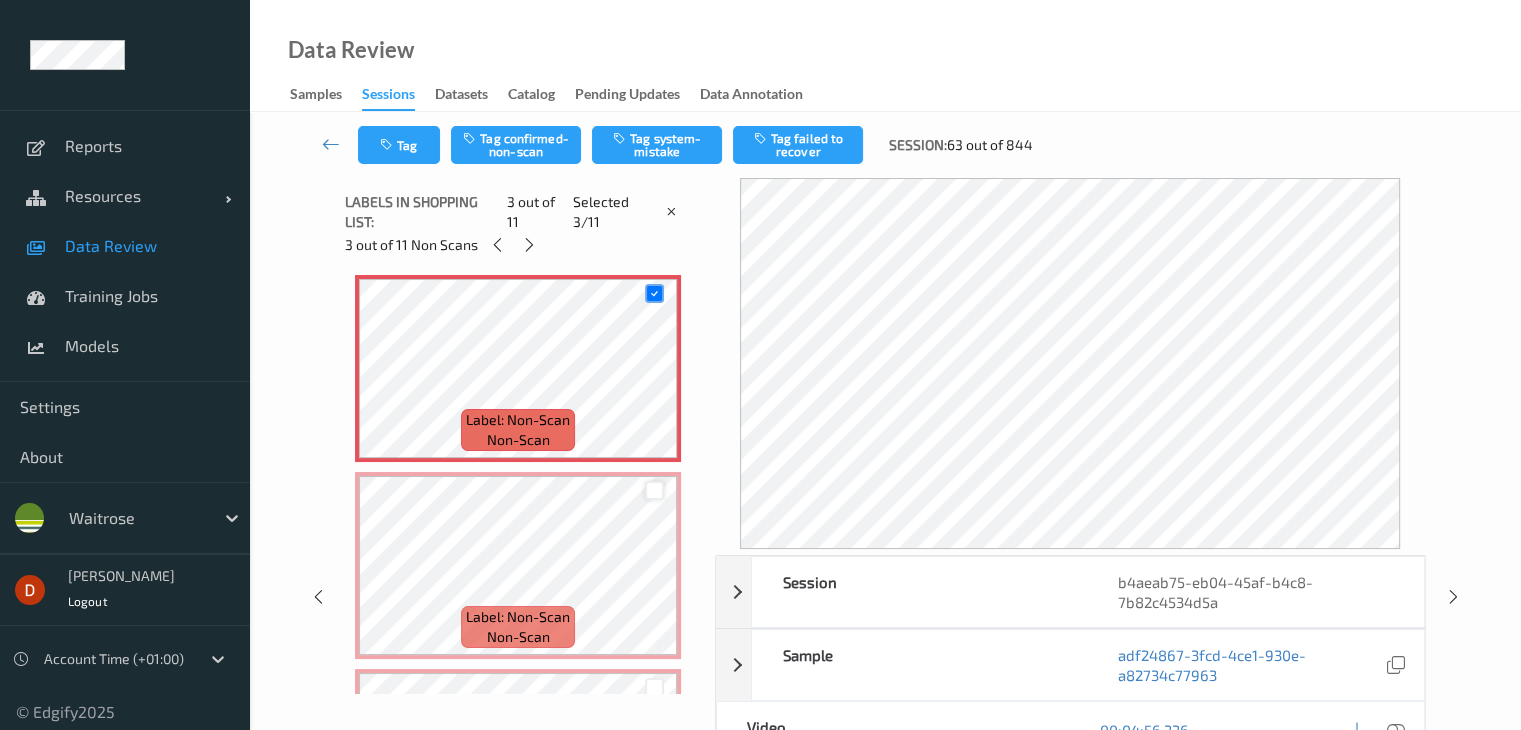 click at bounding box center (654, 490) 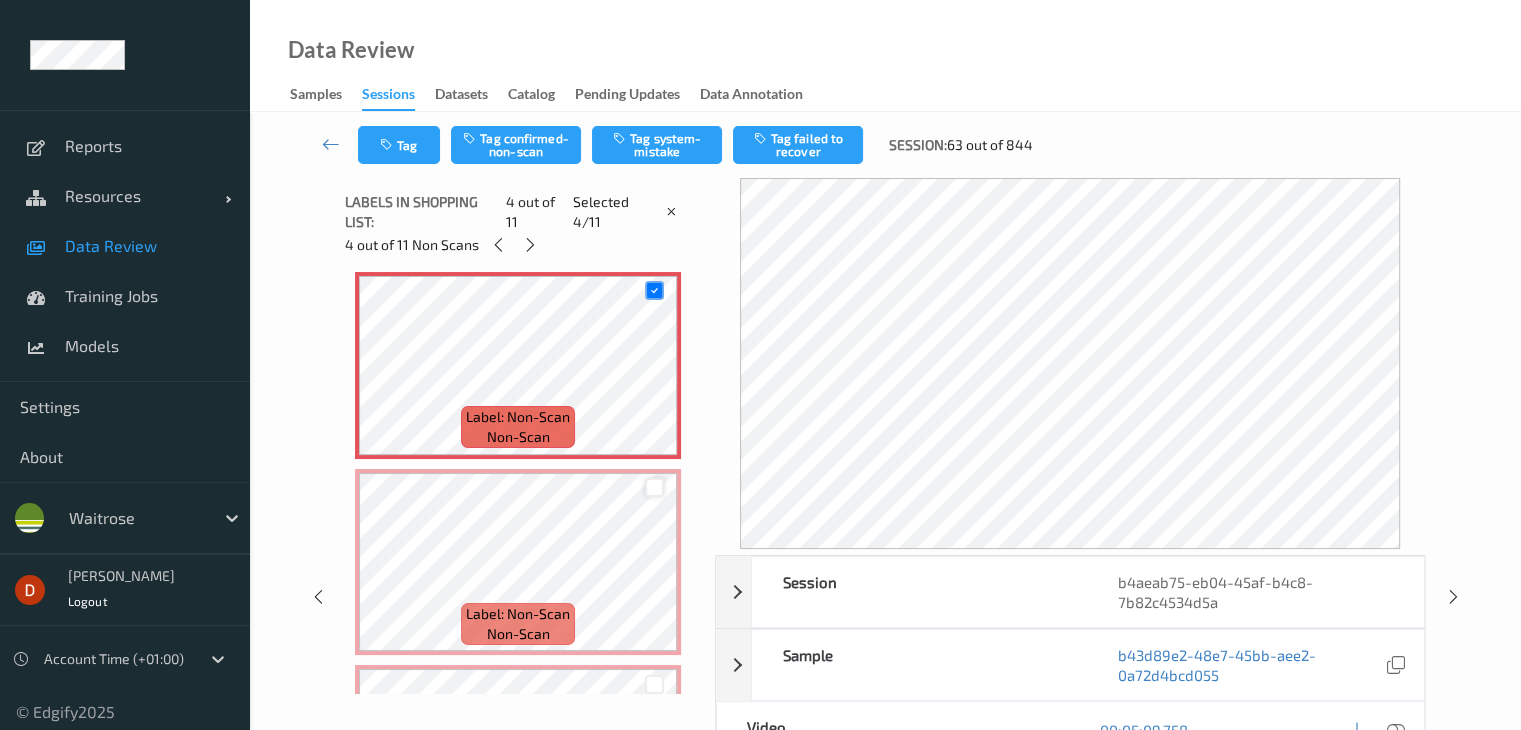 click at bounding box center (654, 487) 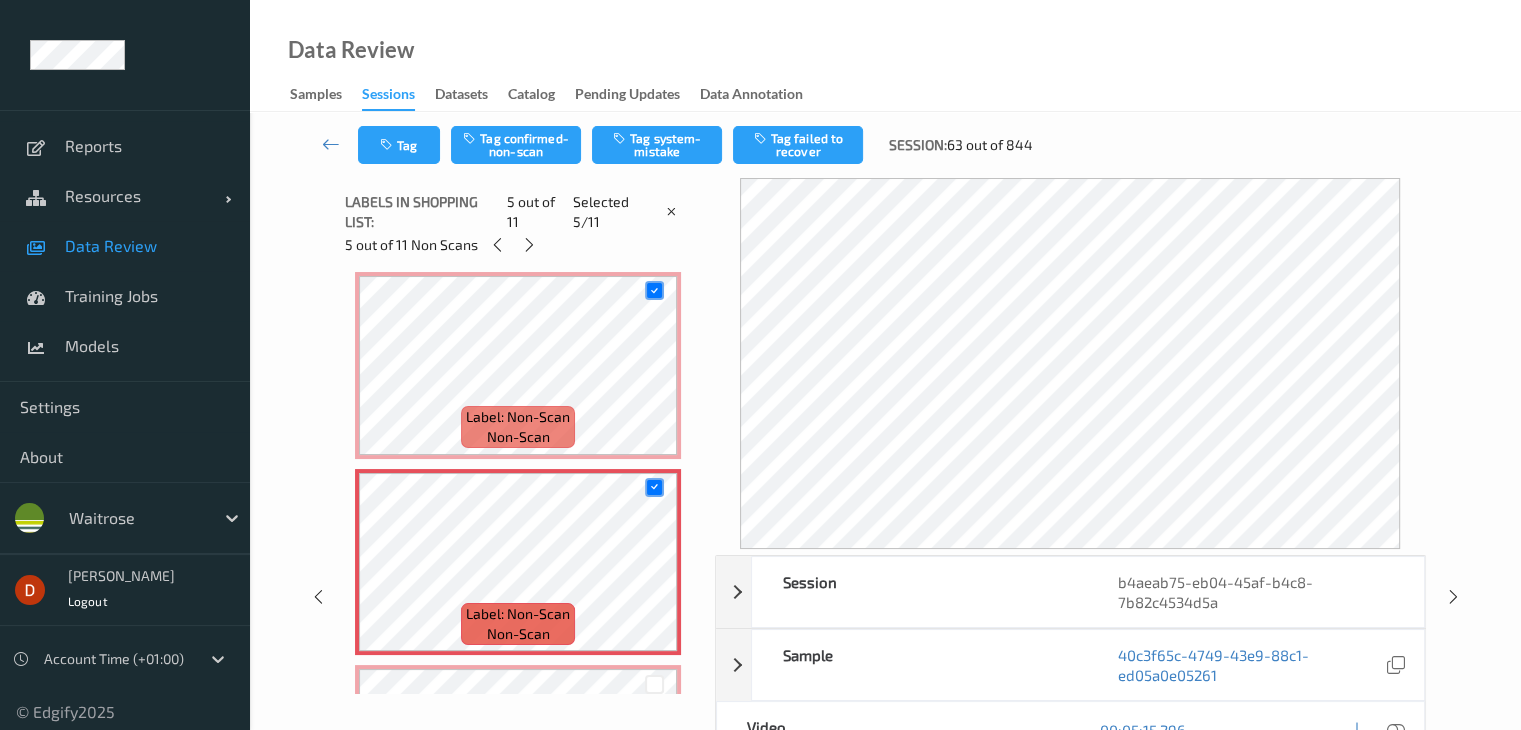 scroll, scrollTop: 800, scrollLeft: 0, axis: vertical 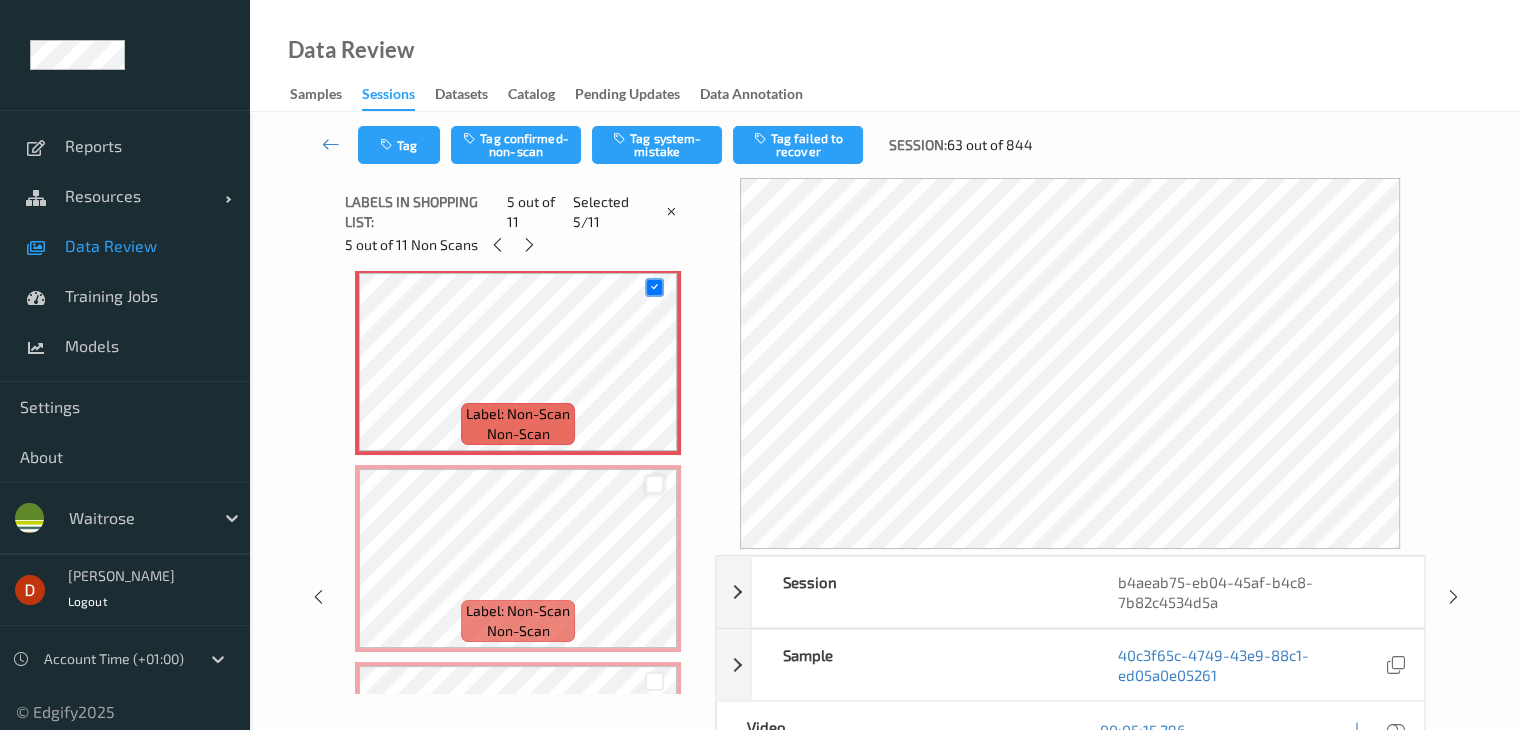 click at bounding box center (654, 484) 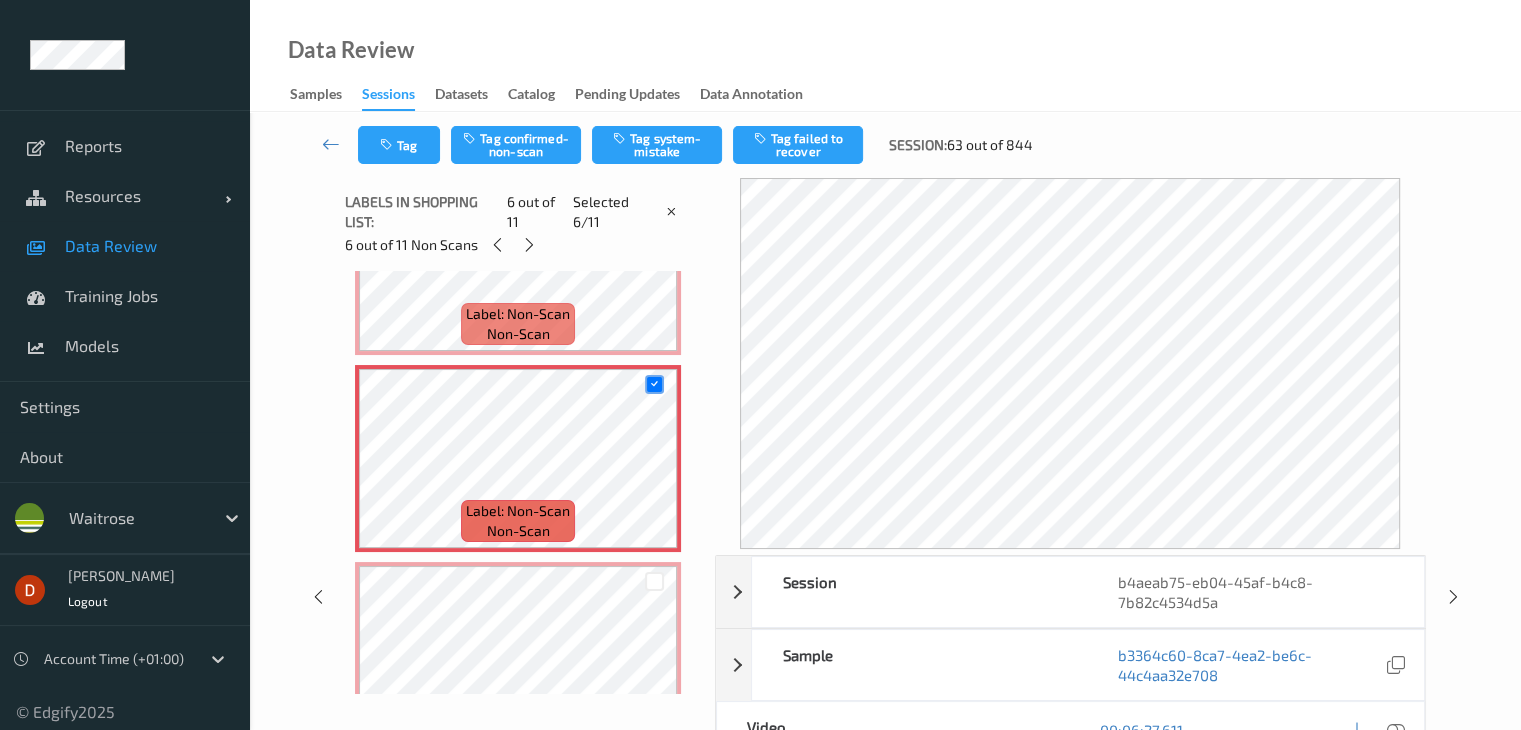 scroll, scrollTop: 1000, scrollLeft: 0, axis: vertical 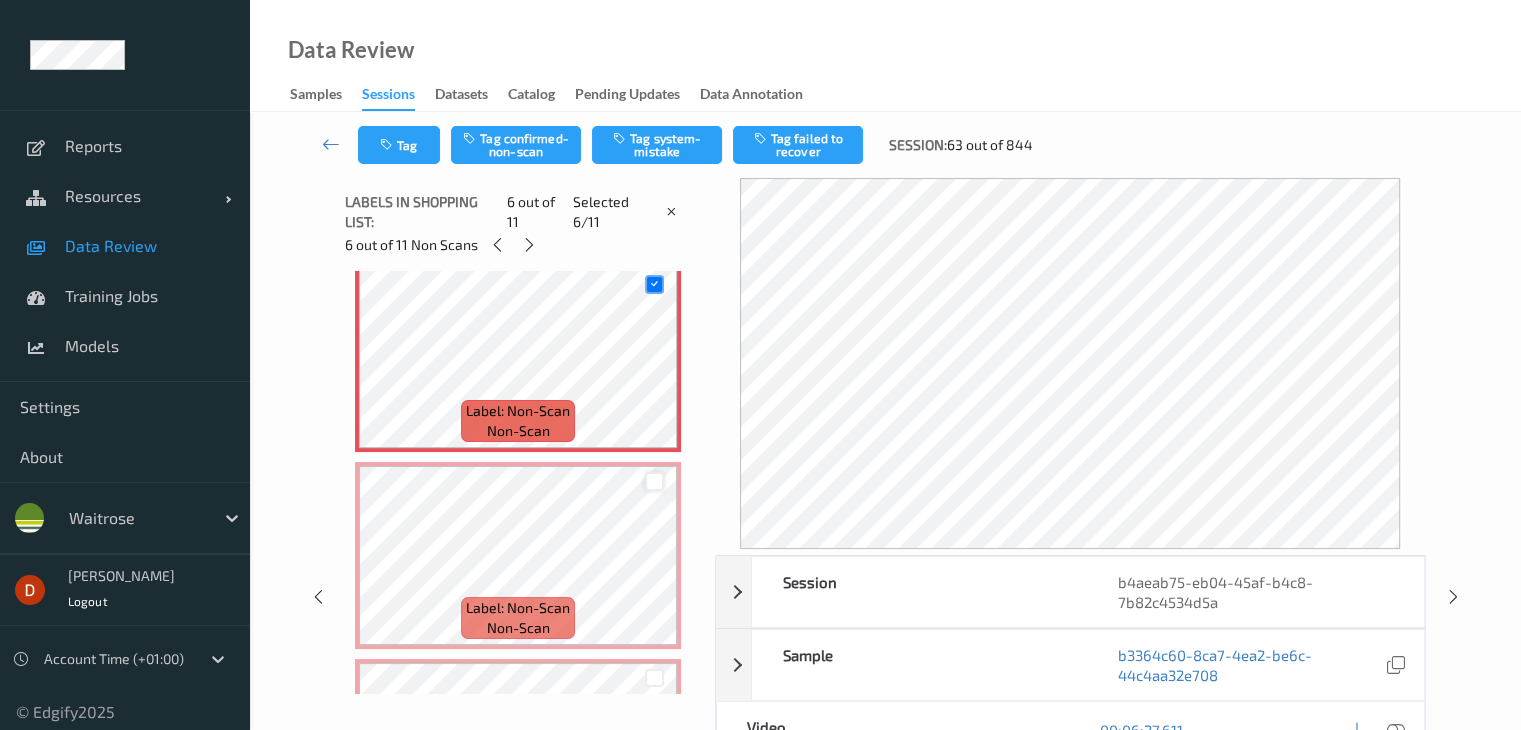 click at bounding box center [654, 481] 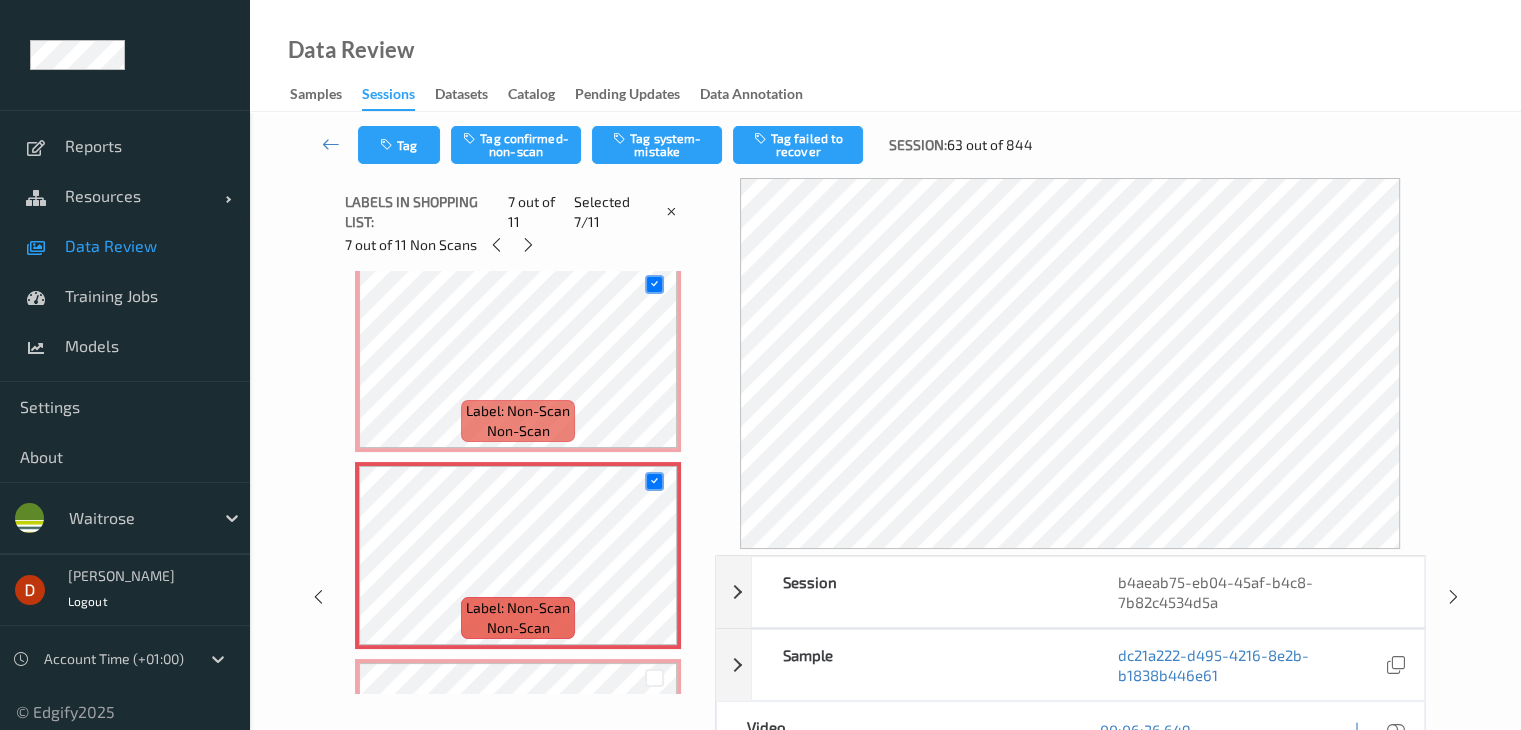 scroll, scrollTop: 1200, scrollLeft: 0, axis: vertical 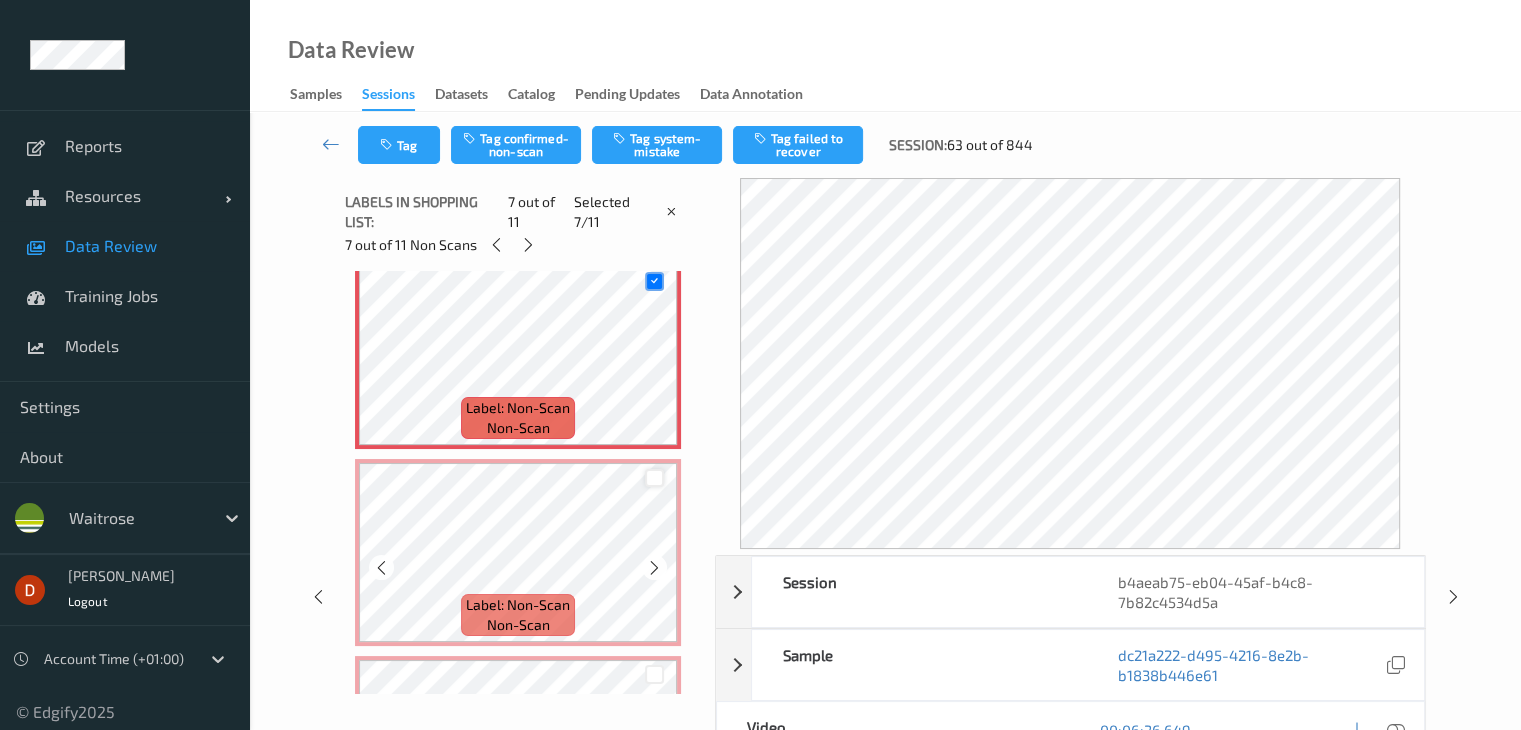 click at bounding box center (654, 478) 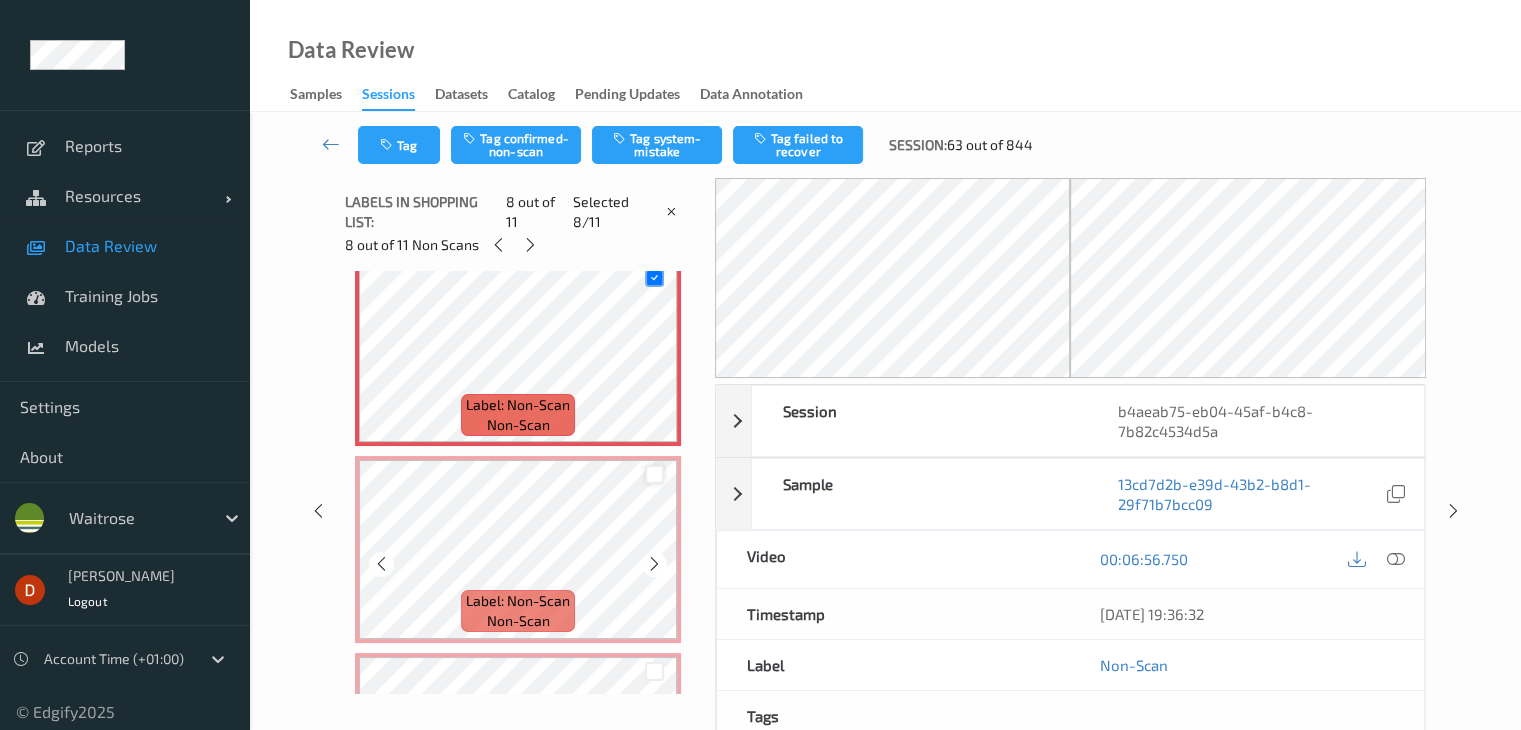click at bounding box center (654, 474) 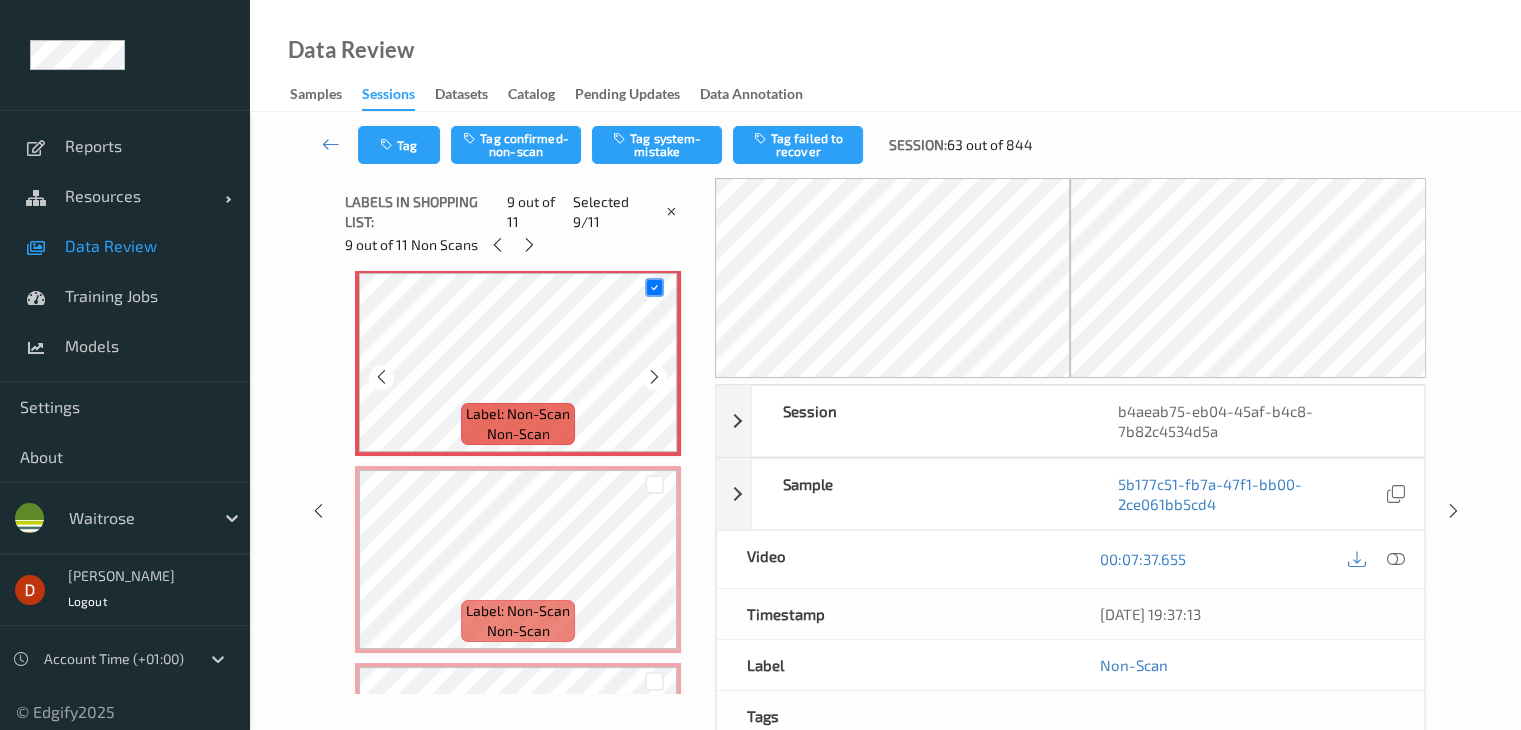 scroll, scrollTop: 1700, scrollLeft: 0, axis: vertical 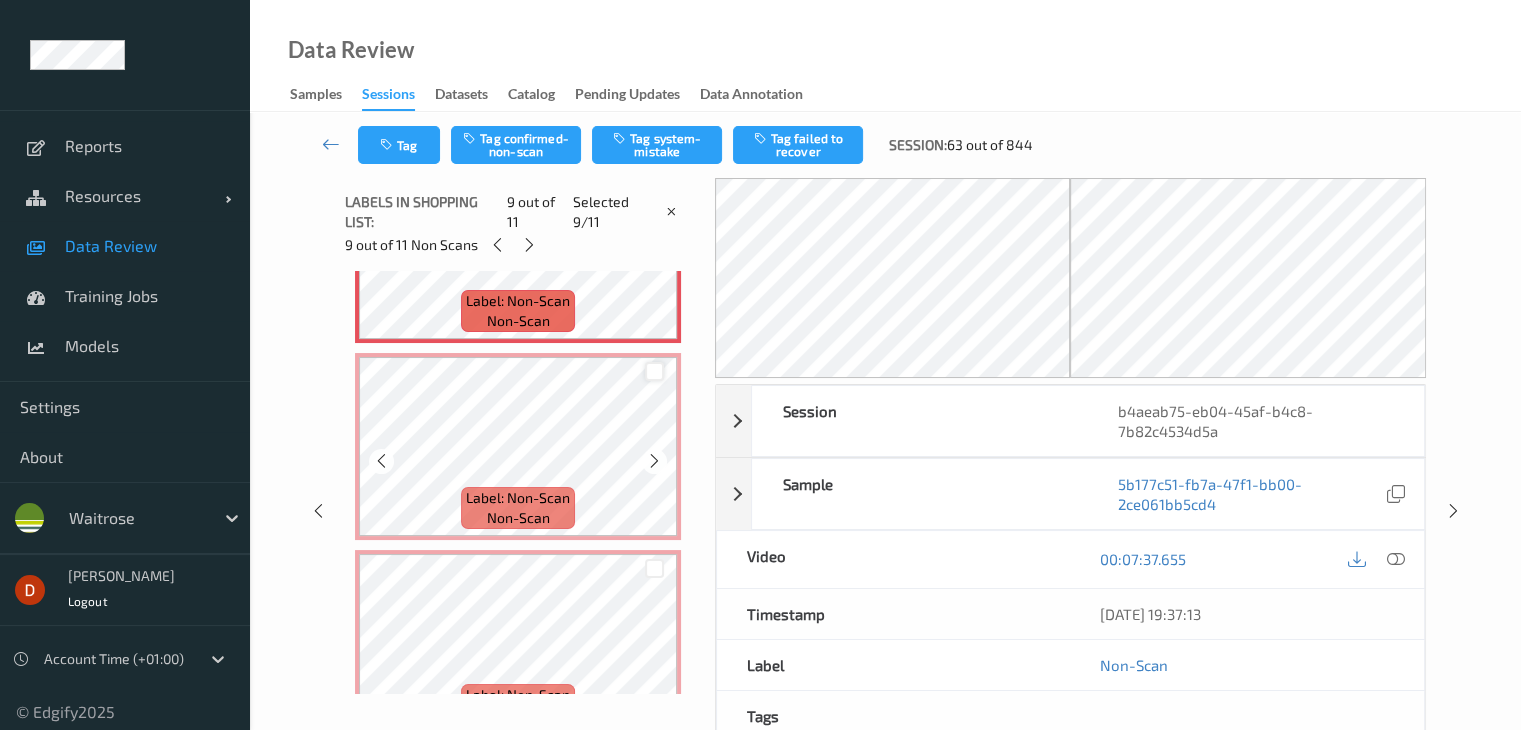 click at bounding box center [654, 371] 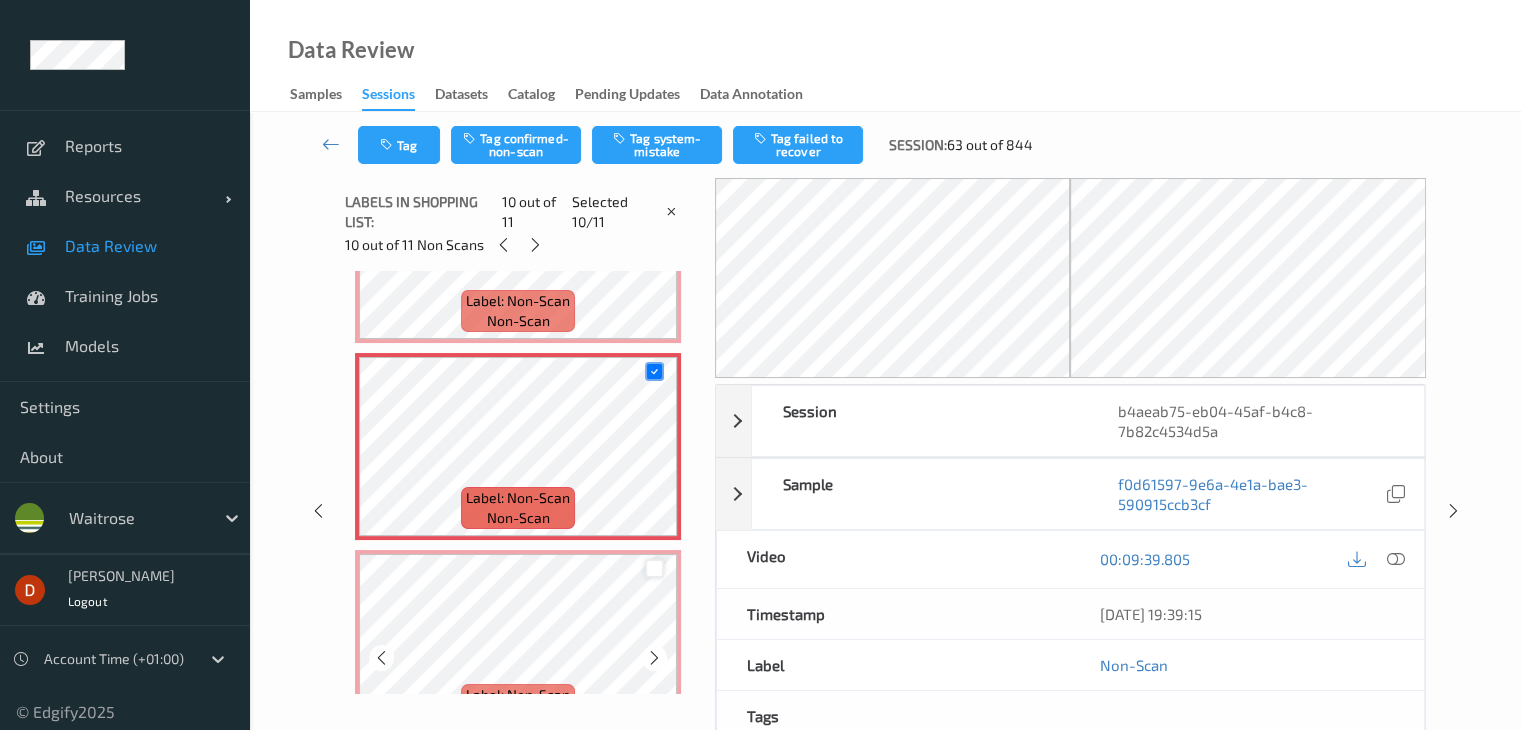 click at bounding box center (654, 568) 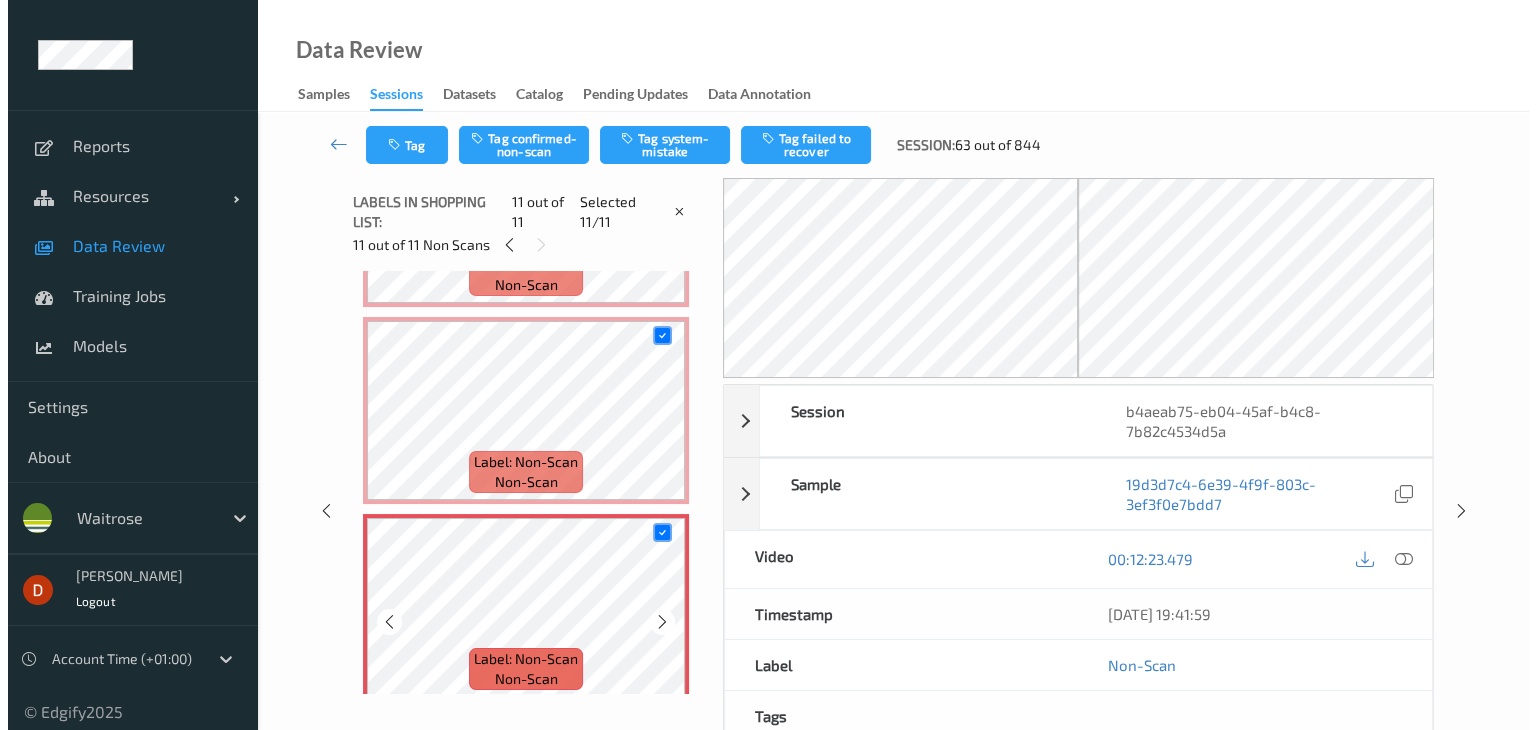 scroll, scrollTop: 1752, scrollLeft: 0, axis: vertical 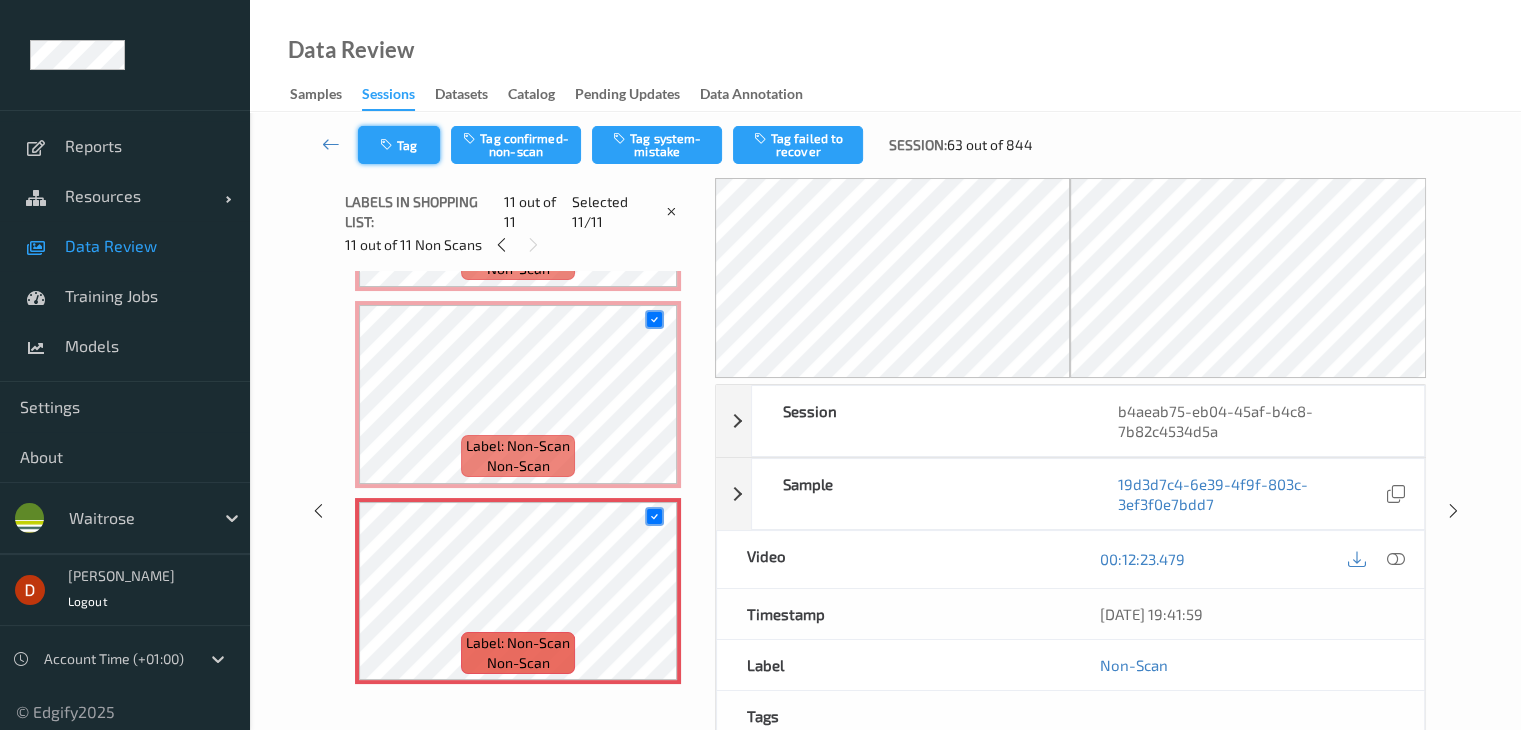 click at bounding box center [388, 145] 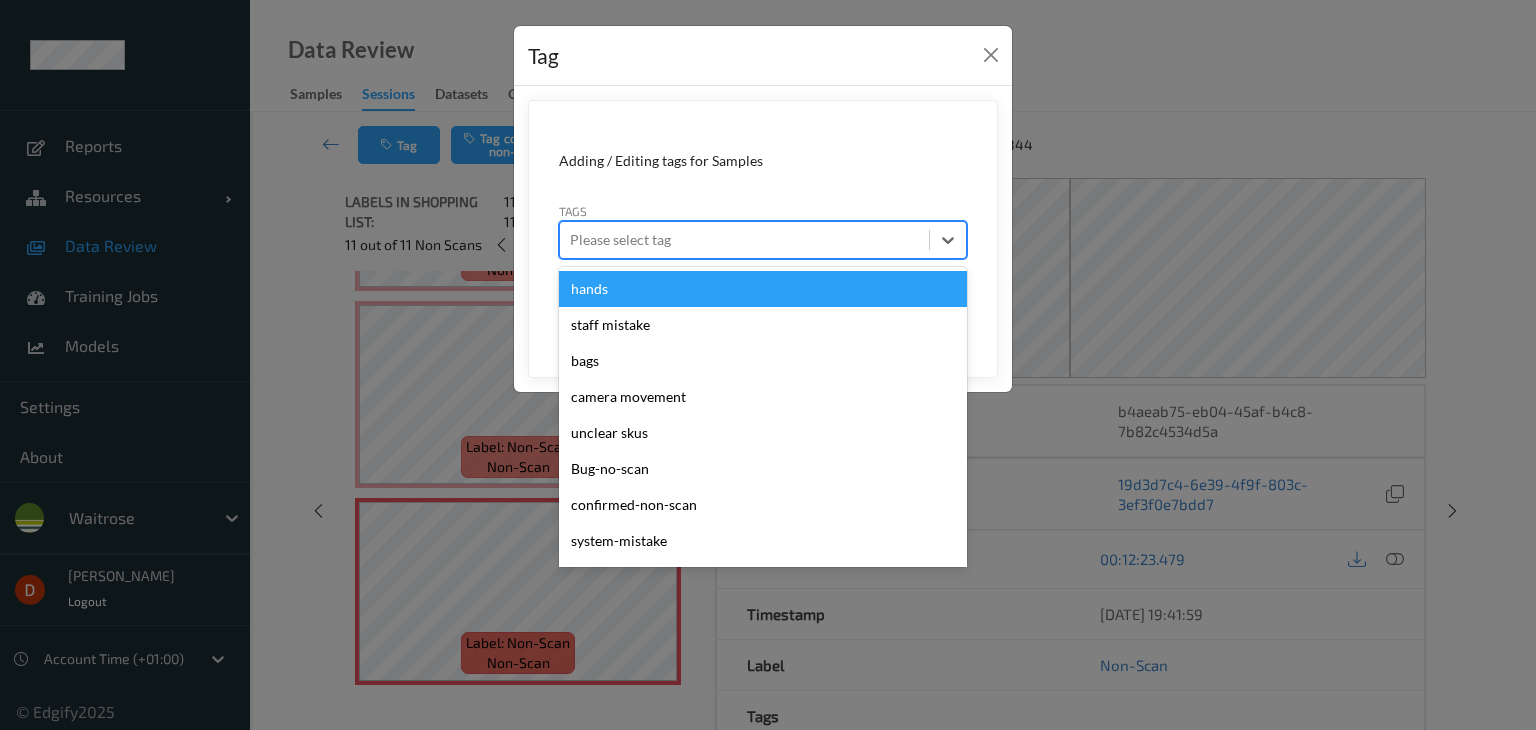 click at bounding box center (744, 240) 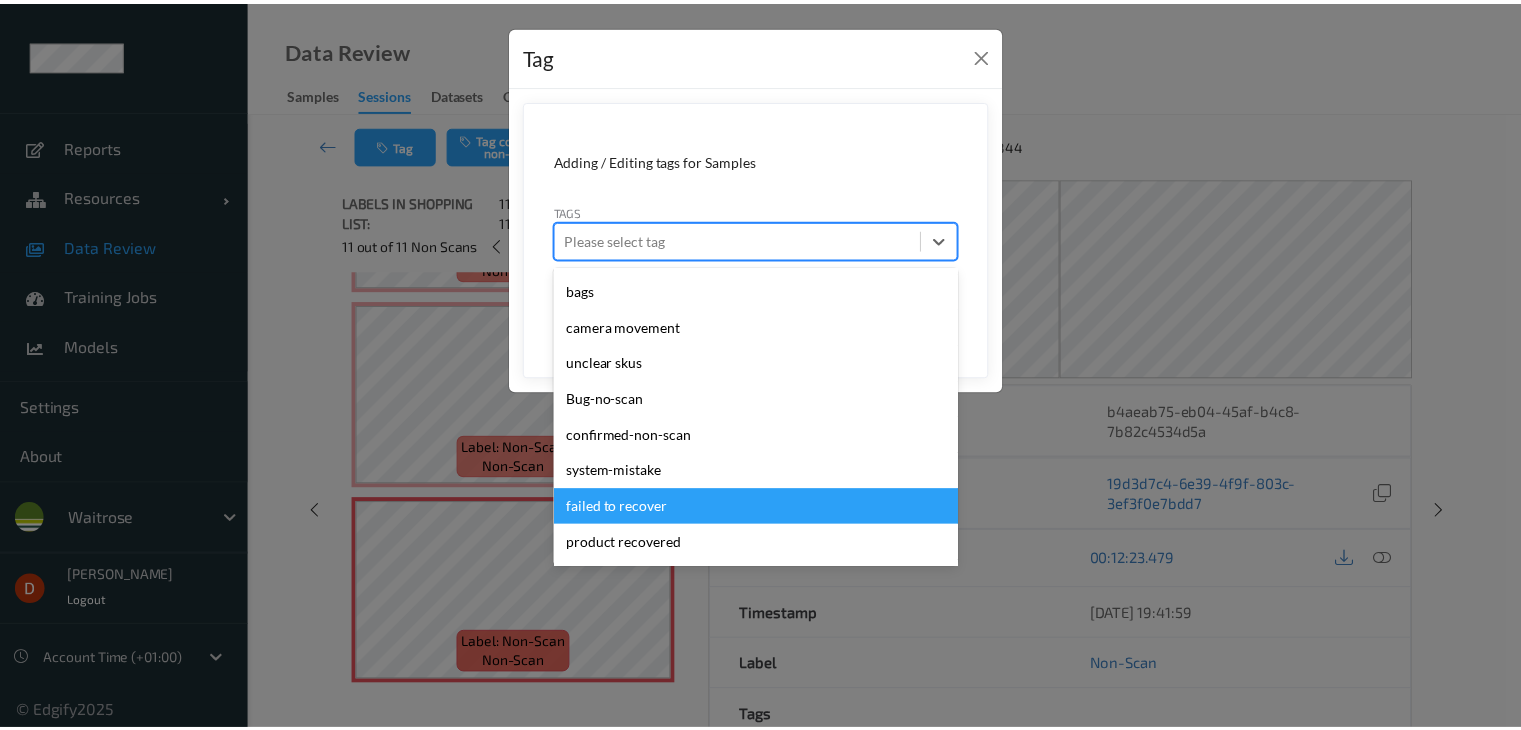 scroll, scrollTop: 100, scrollLeft: 0, axis: vertical 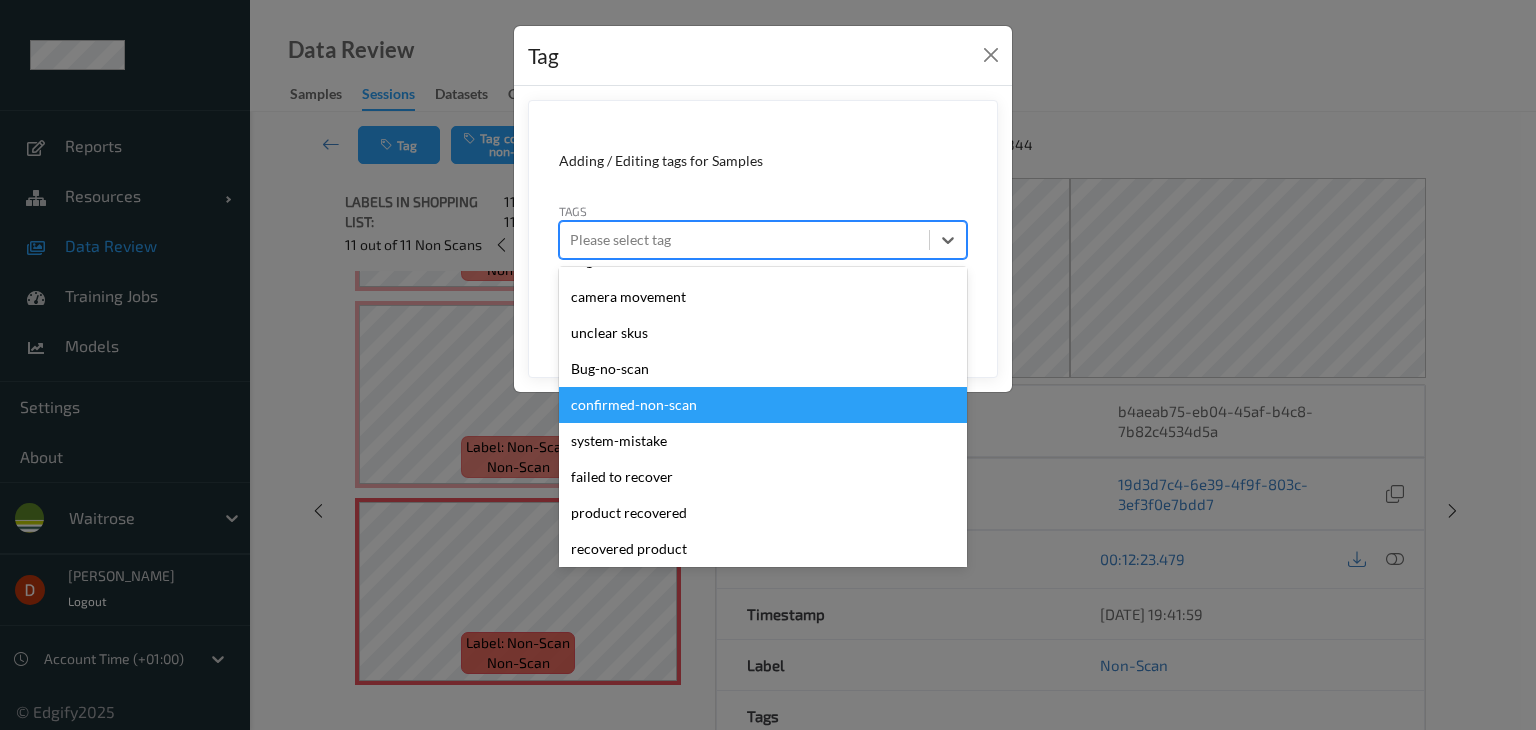 click on "confirmed-non-scan" at bounding box center (763, 405) 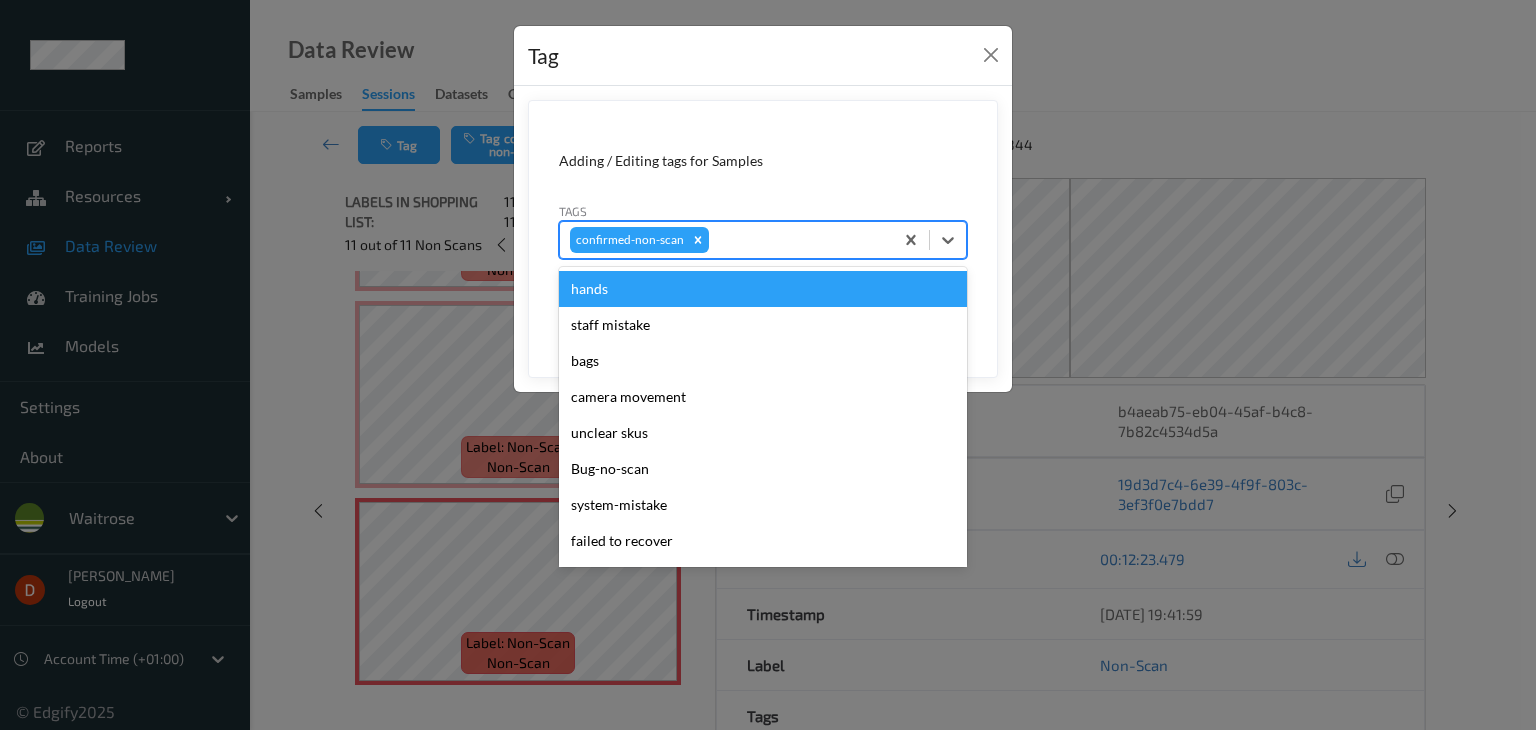 click at bounding box center (798, 240) 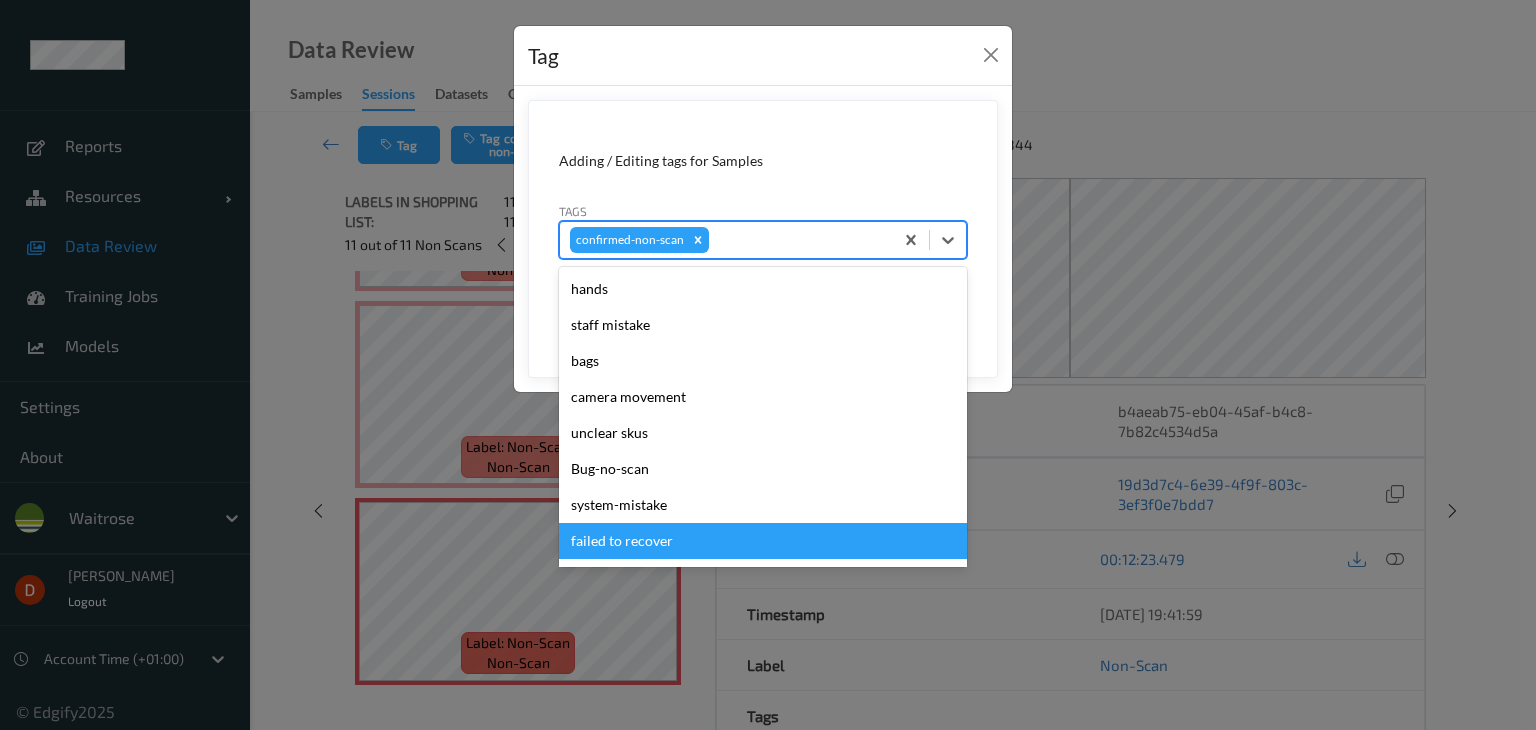 click on "failed to recover" at bounding box center [763, 541] 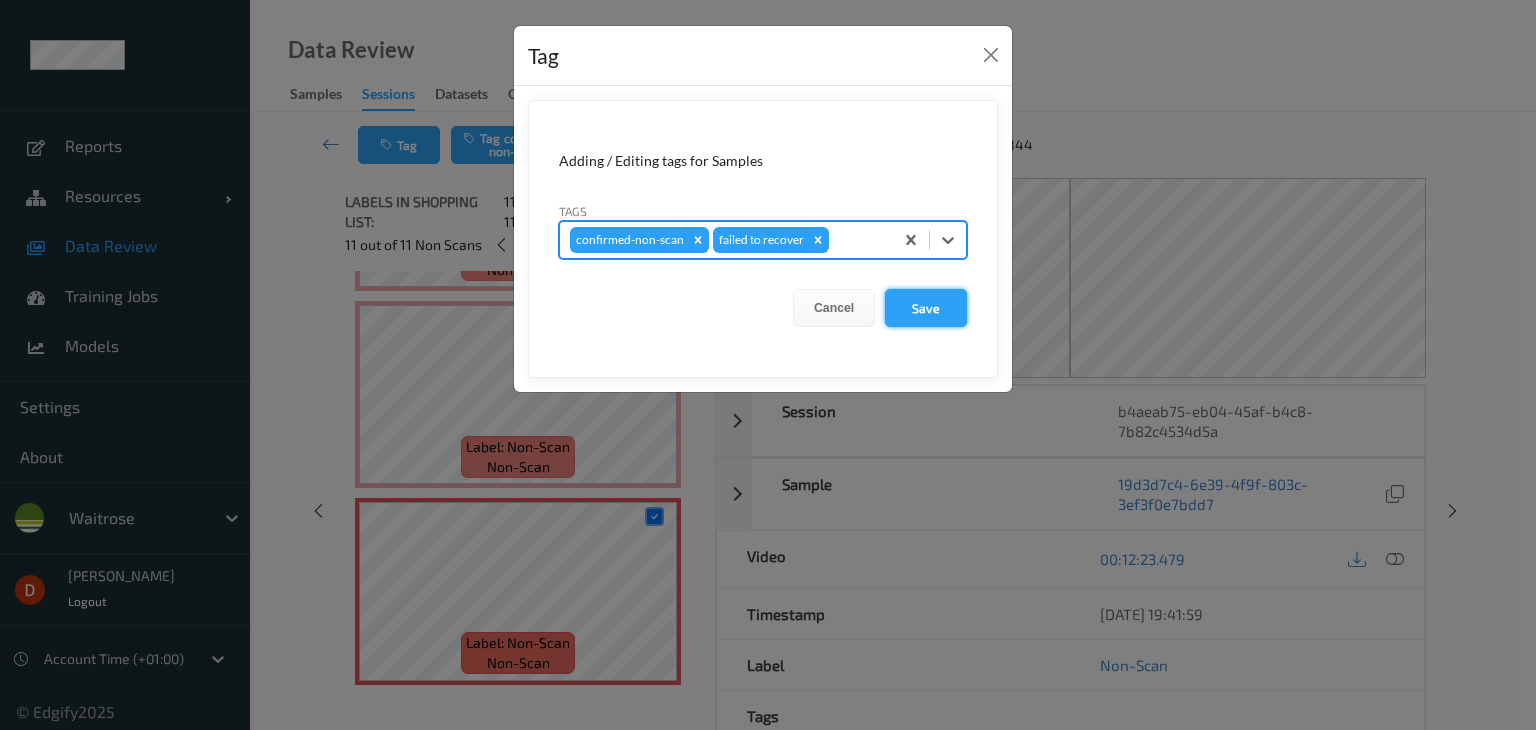 click on "Save" at bounding box center [926, 308] 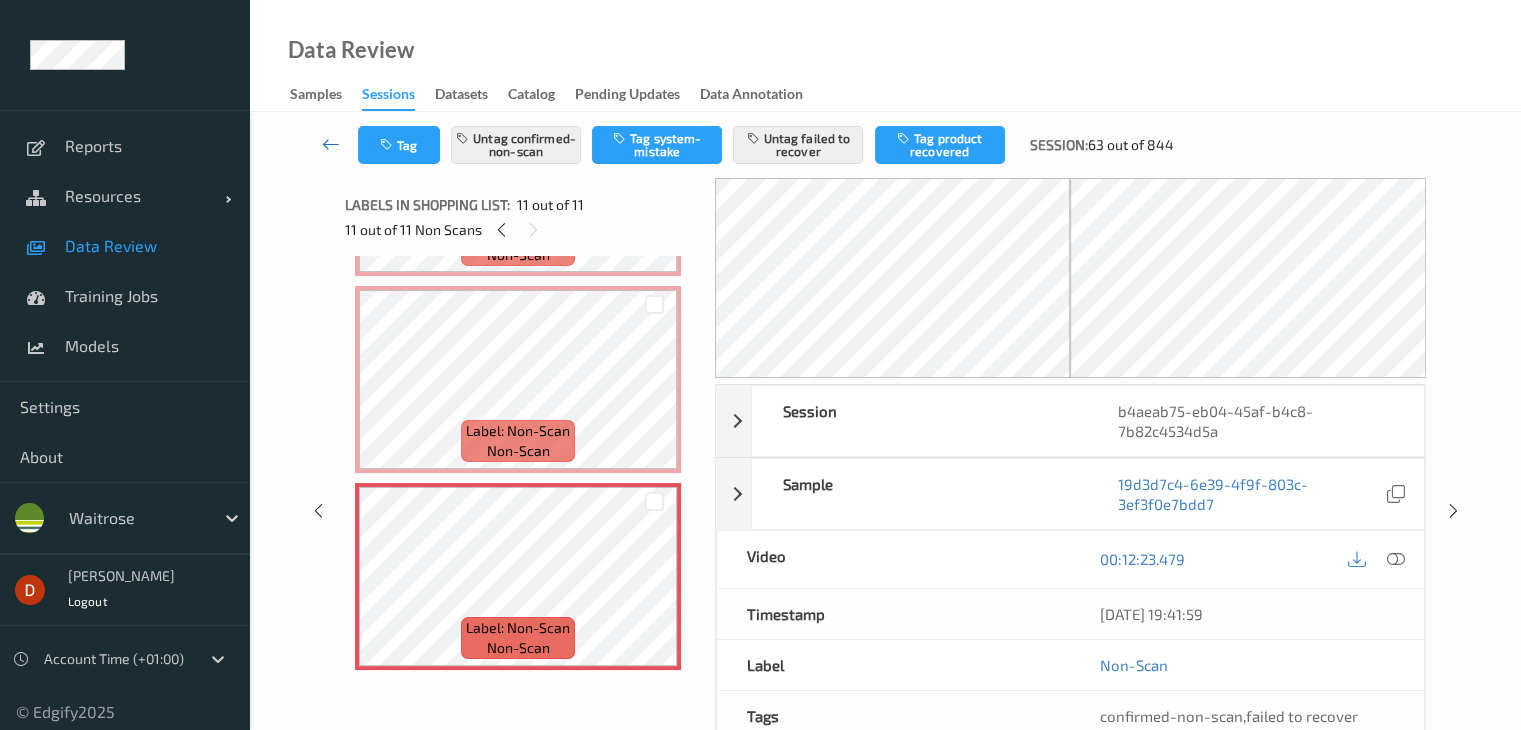 click at bounding box center (331, 144) 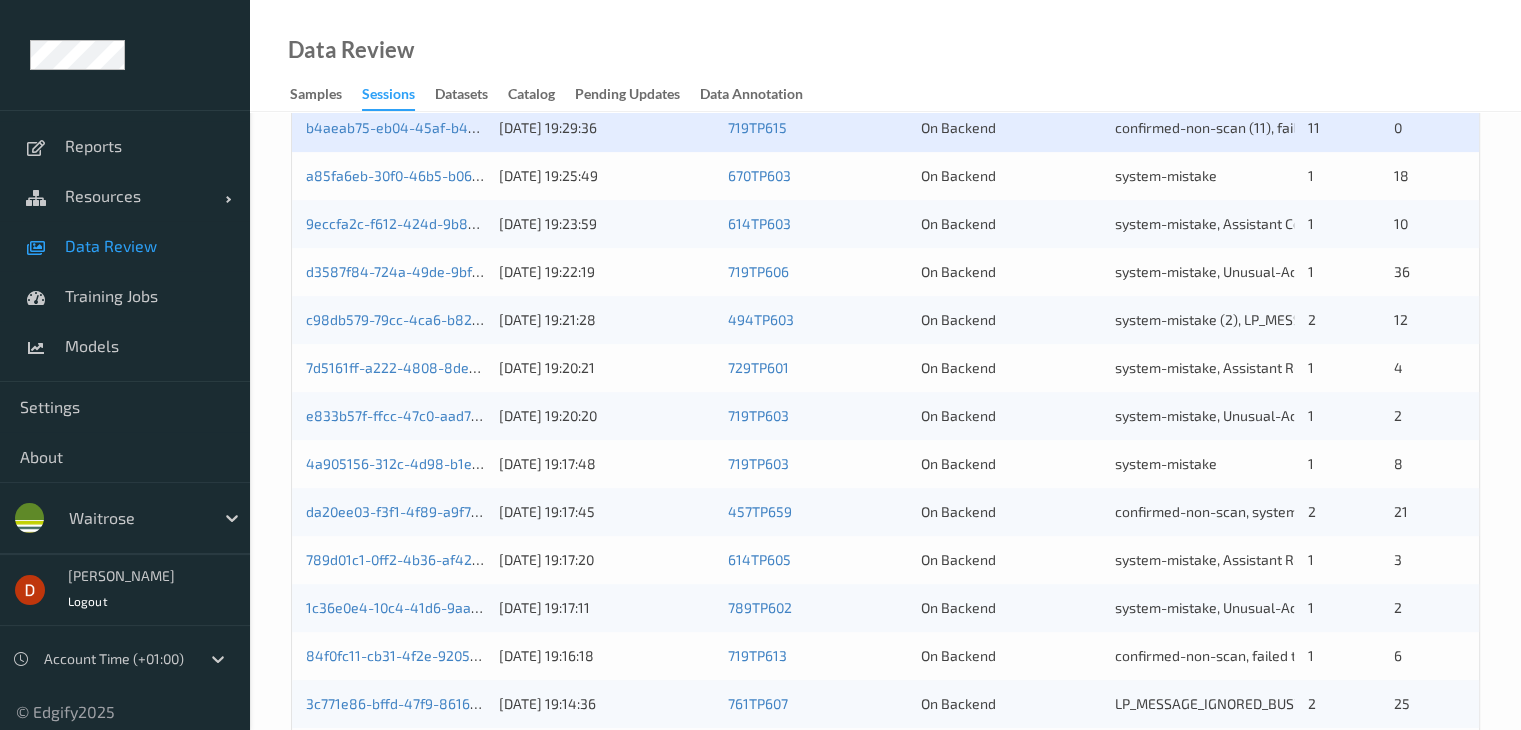 scroll, scrollTop: 800, scrollLeft: 0, axis: vertical 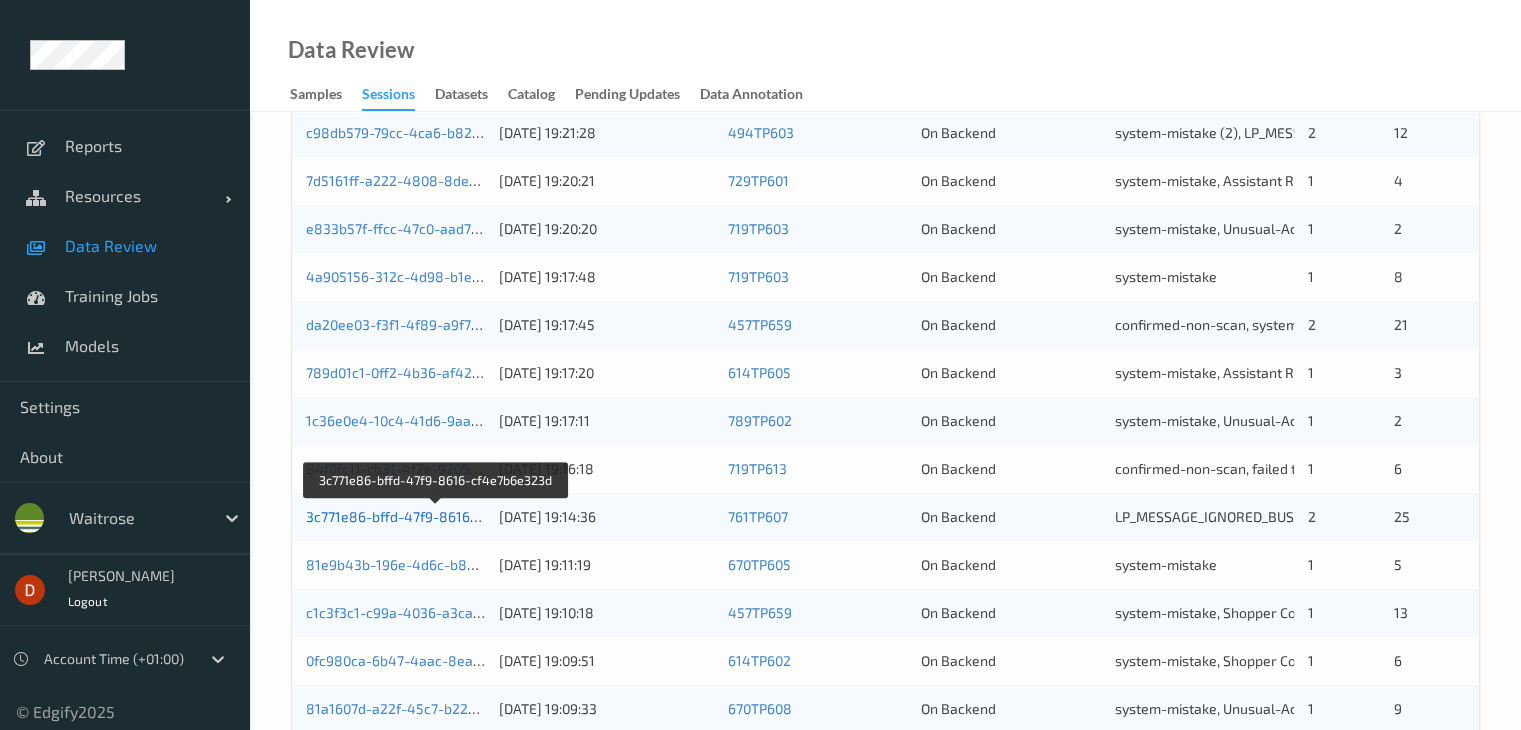 click on "3c771e86-bffd-47f9-8616-cf4e7b6e323d" at bounding box center (437, 516) 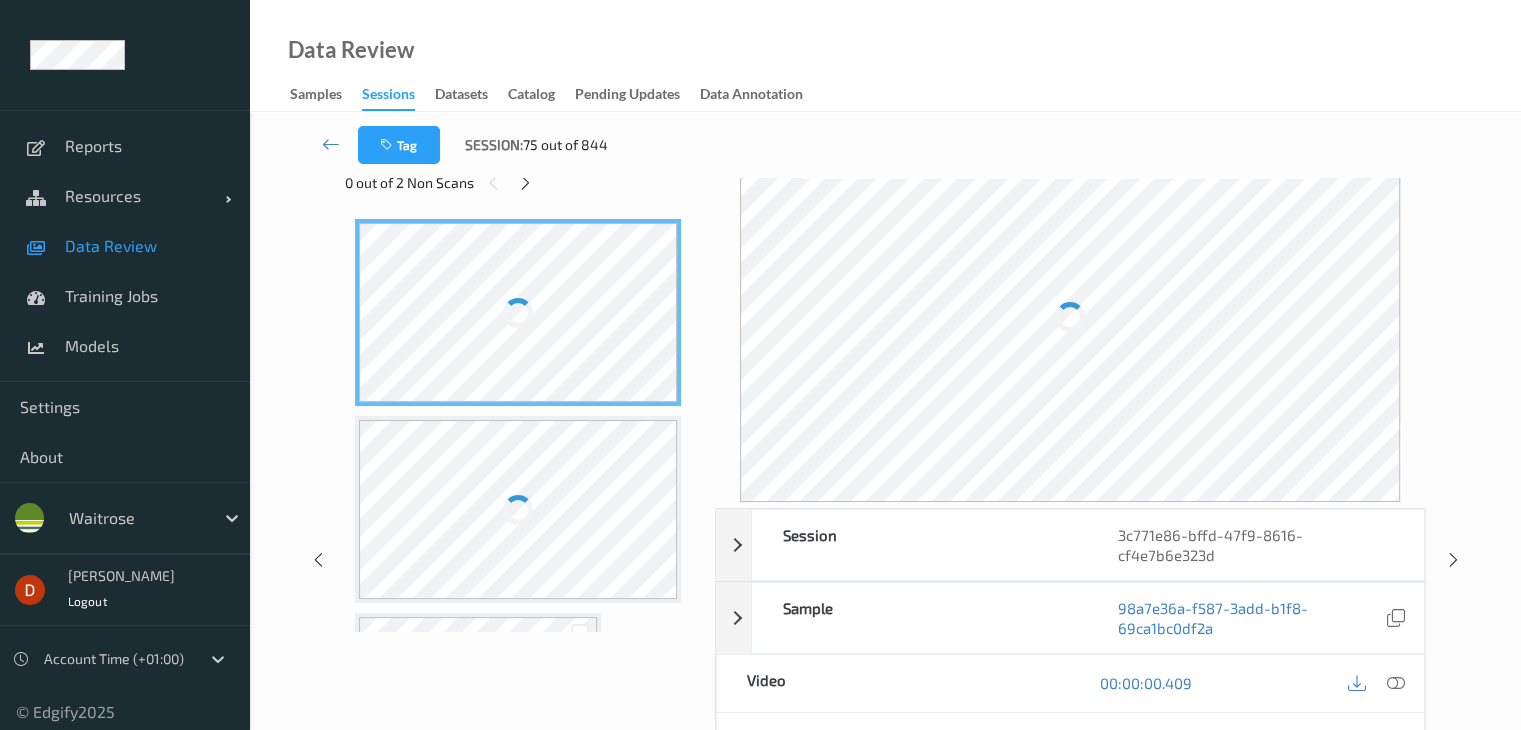 scroll, scrollTop: 0, scrollLeft: 0, axis: both 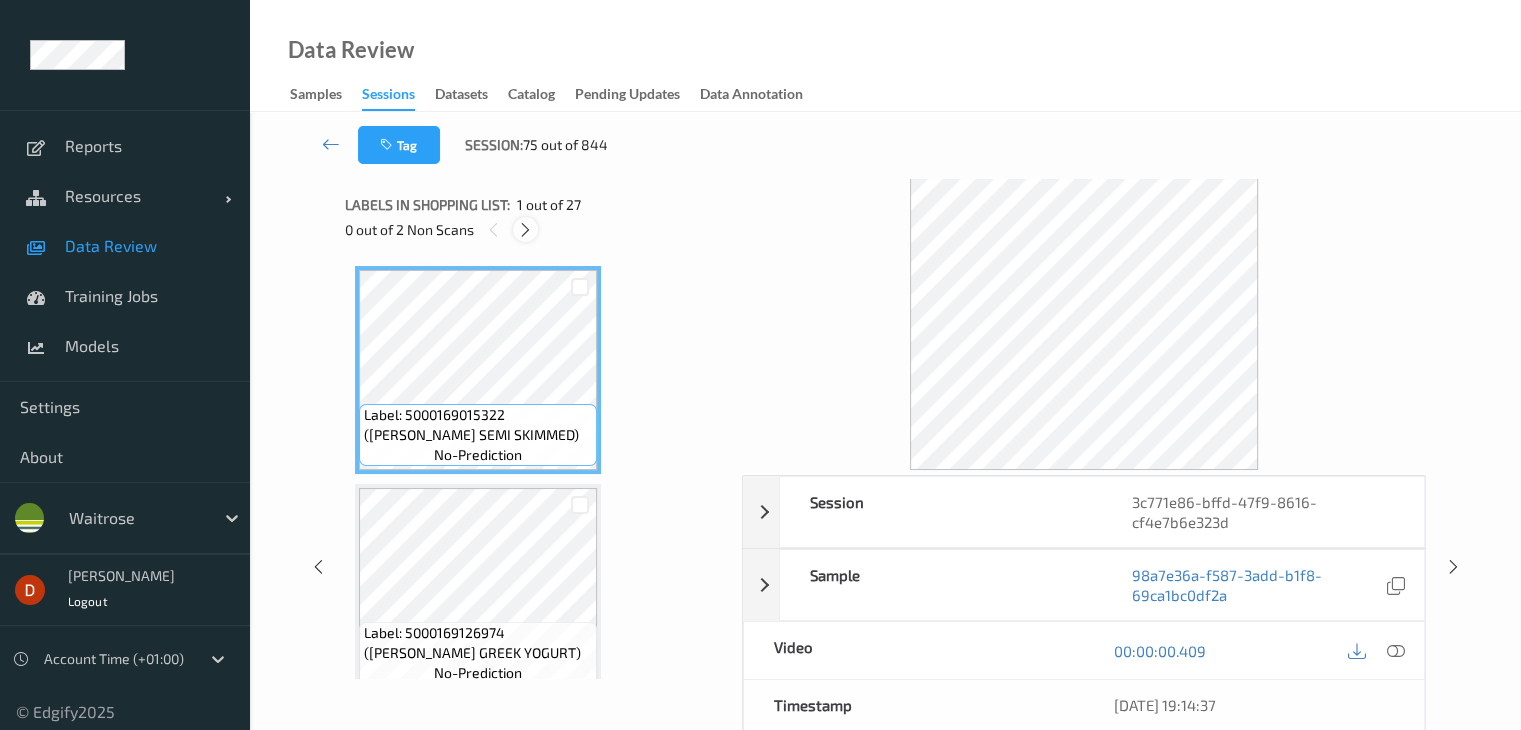click at bounding box center [525, 230] 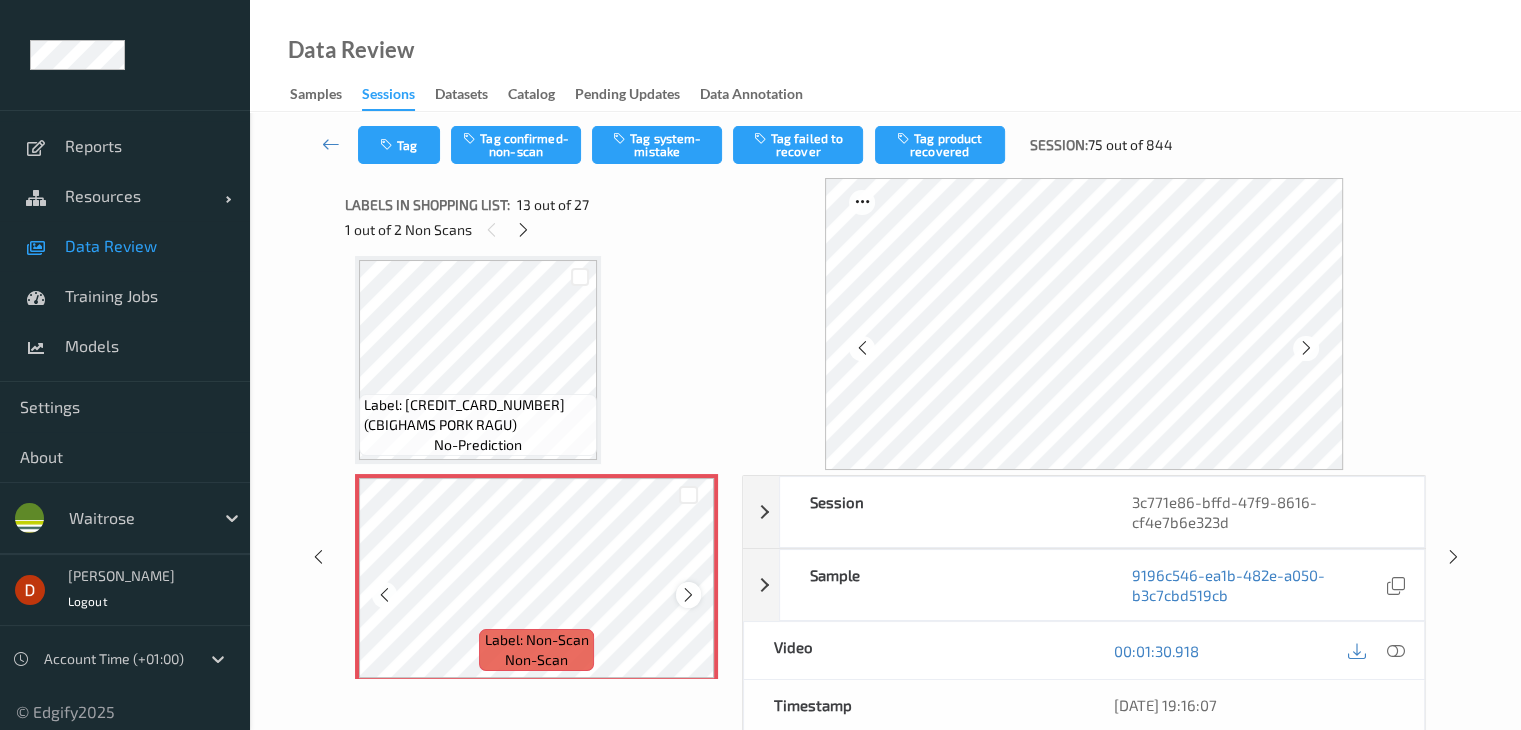 click at bounding box center (688, 594) 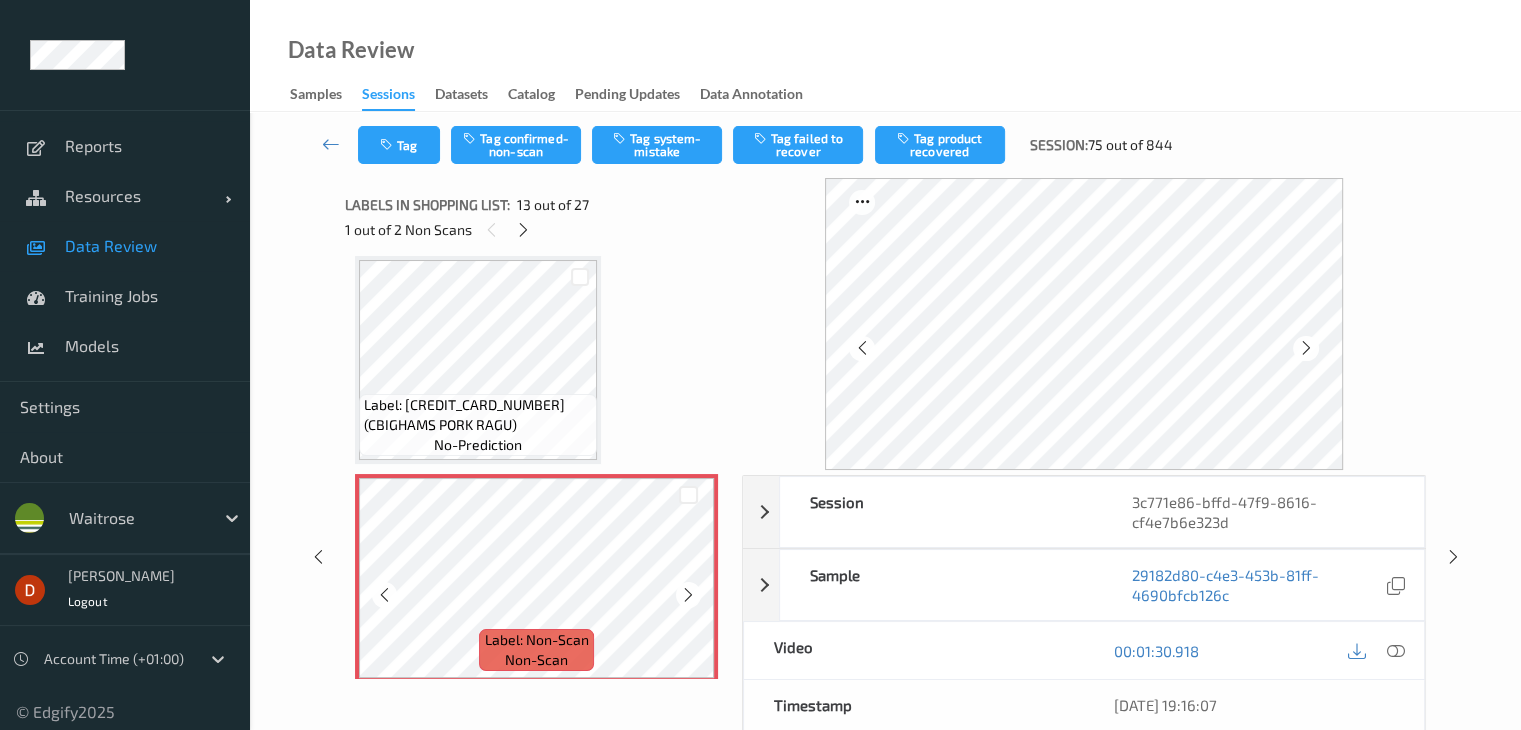 click at bounding box center (688, 595) 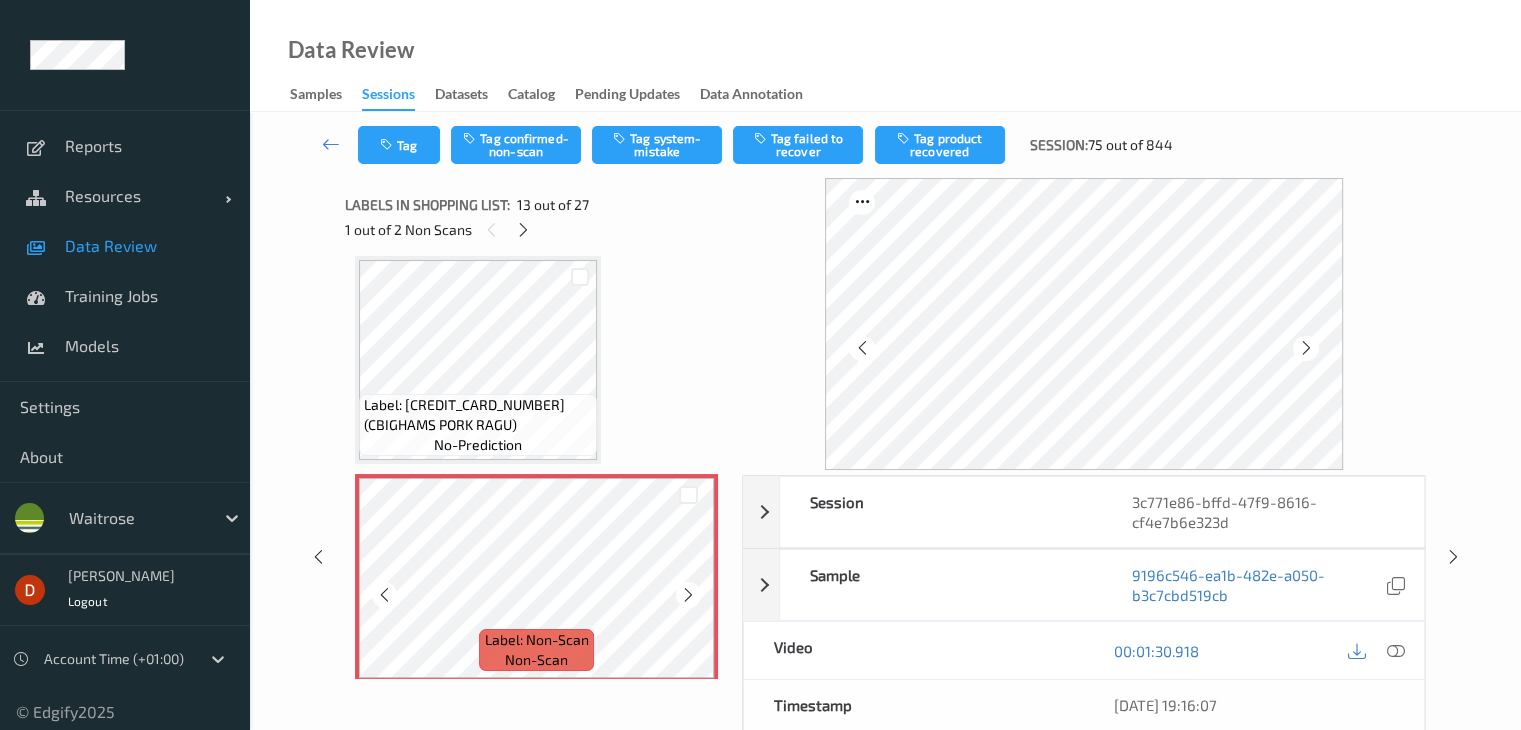 click at bounding box center [688, 595] 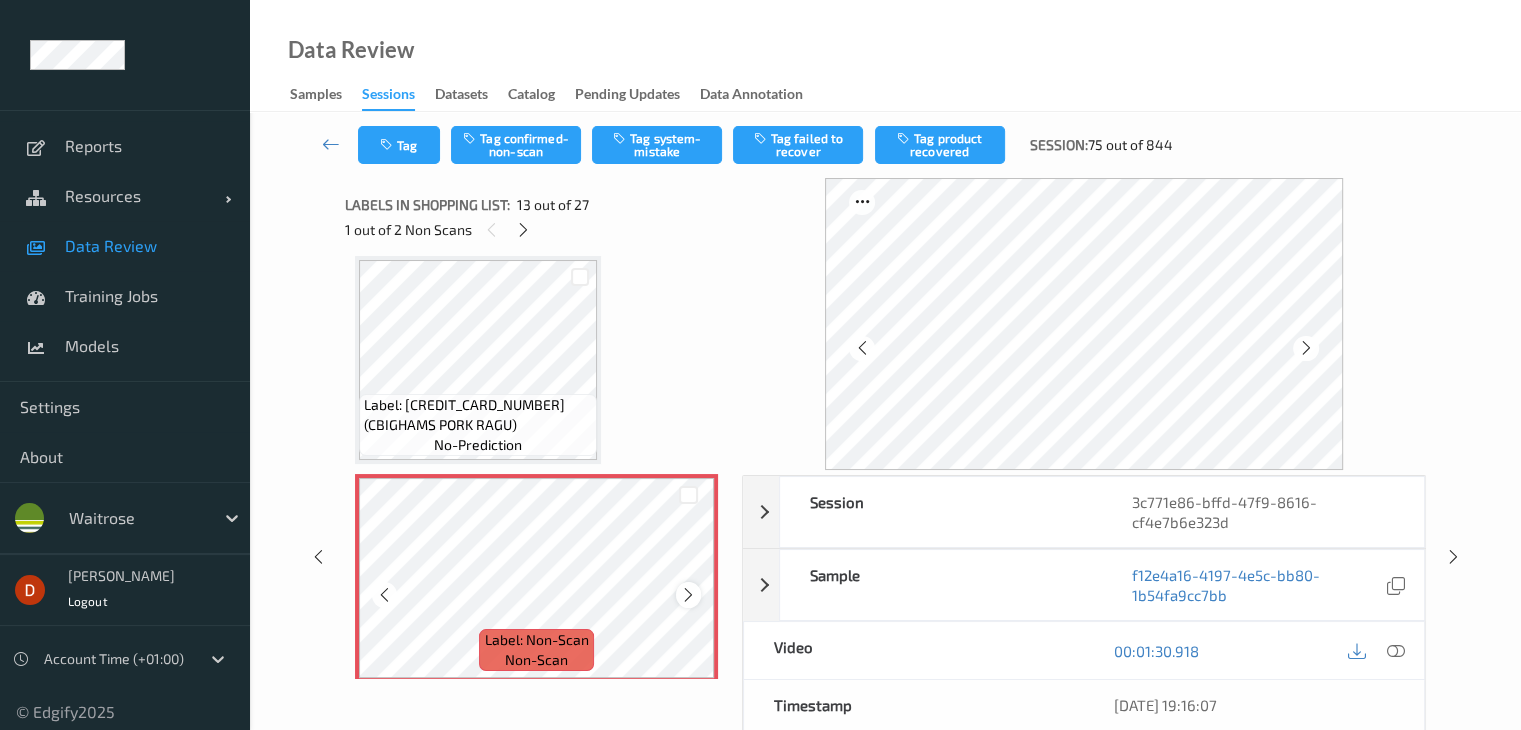 click at bounding box center (688, 595) 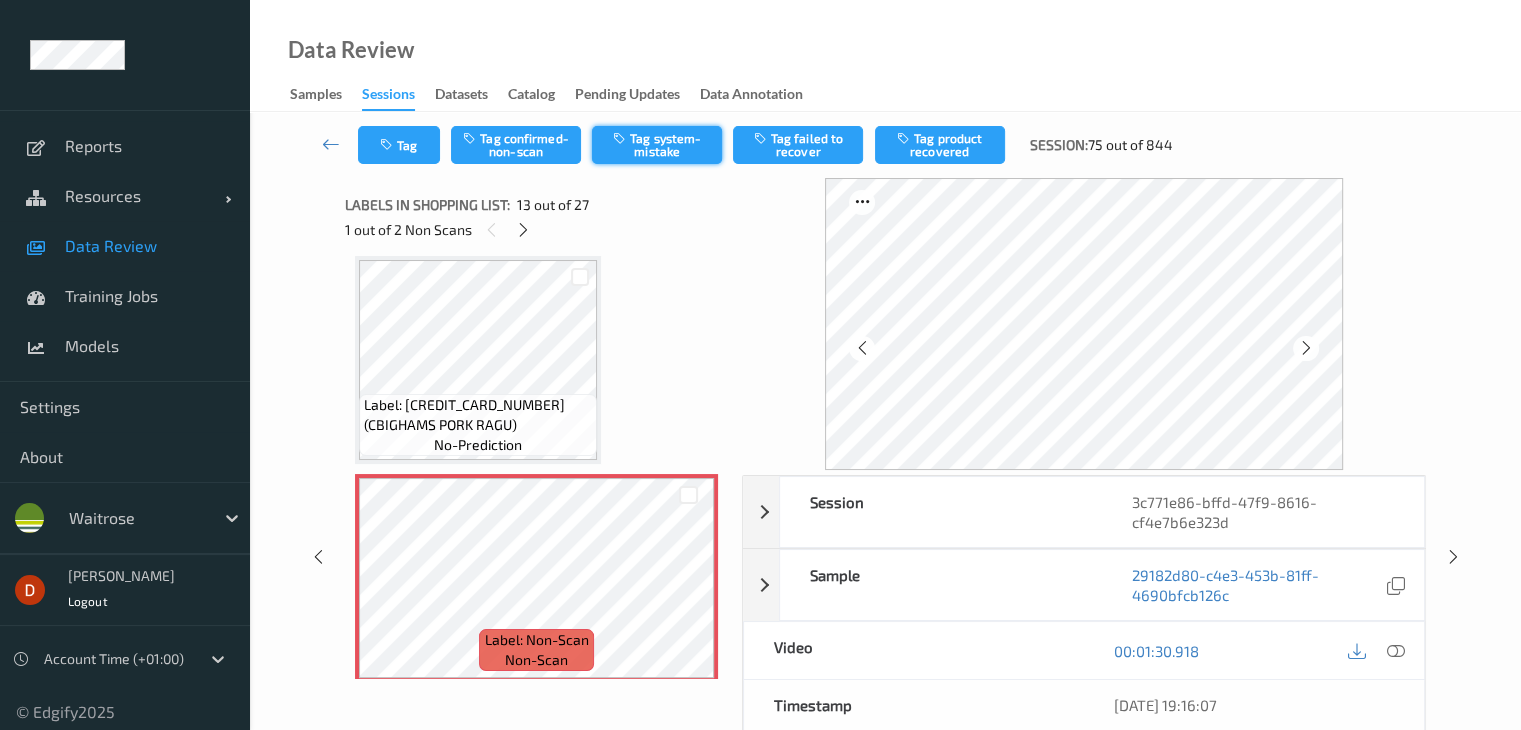 click on "Tag   system-mistake" at bounding box center [657, 145] 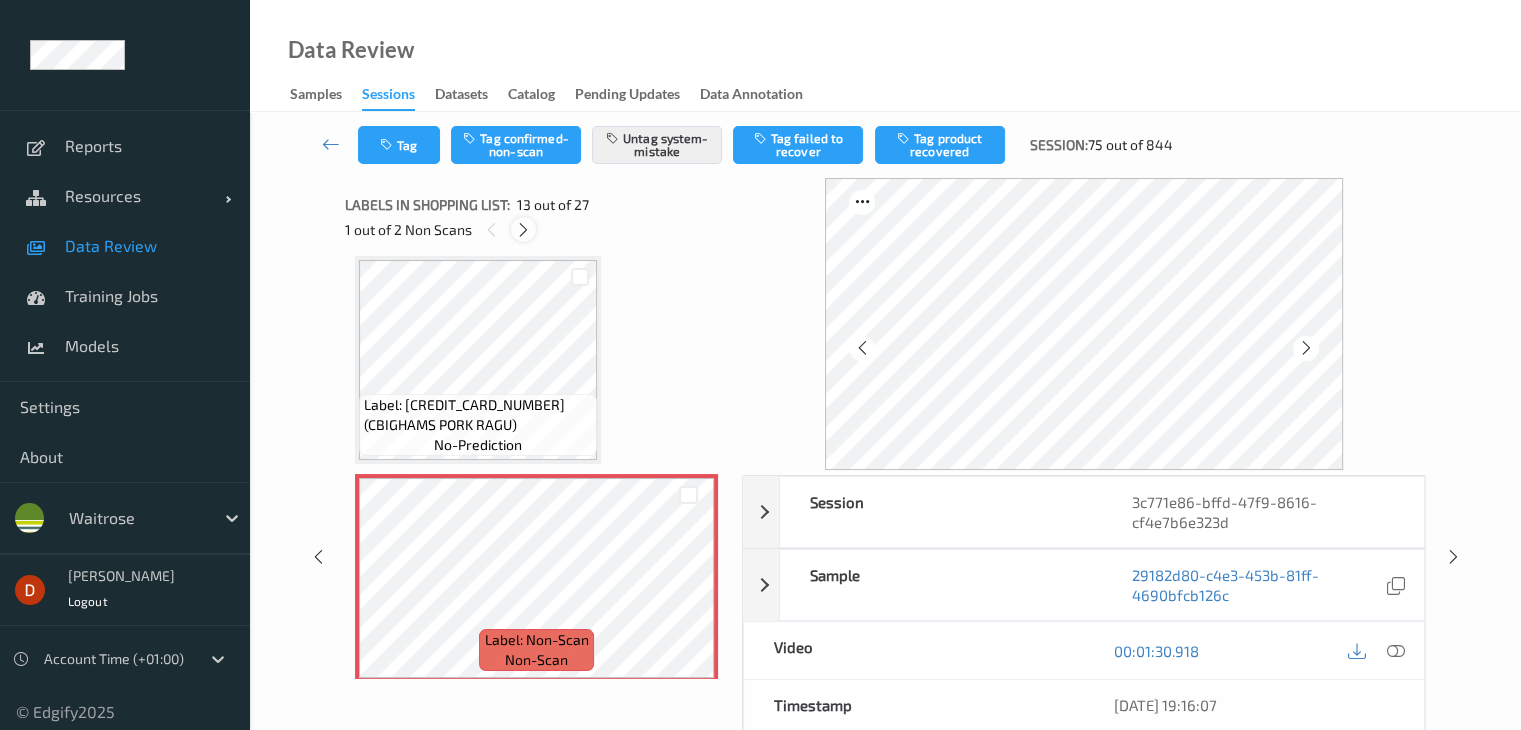 click at bounding box center [523, 230] 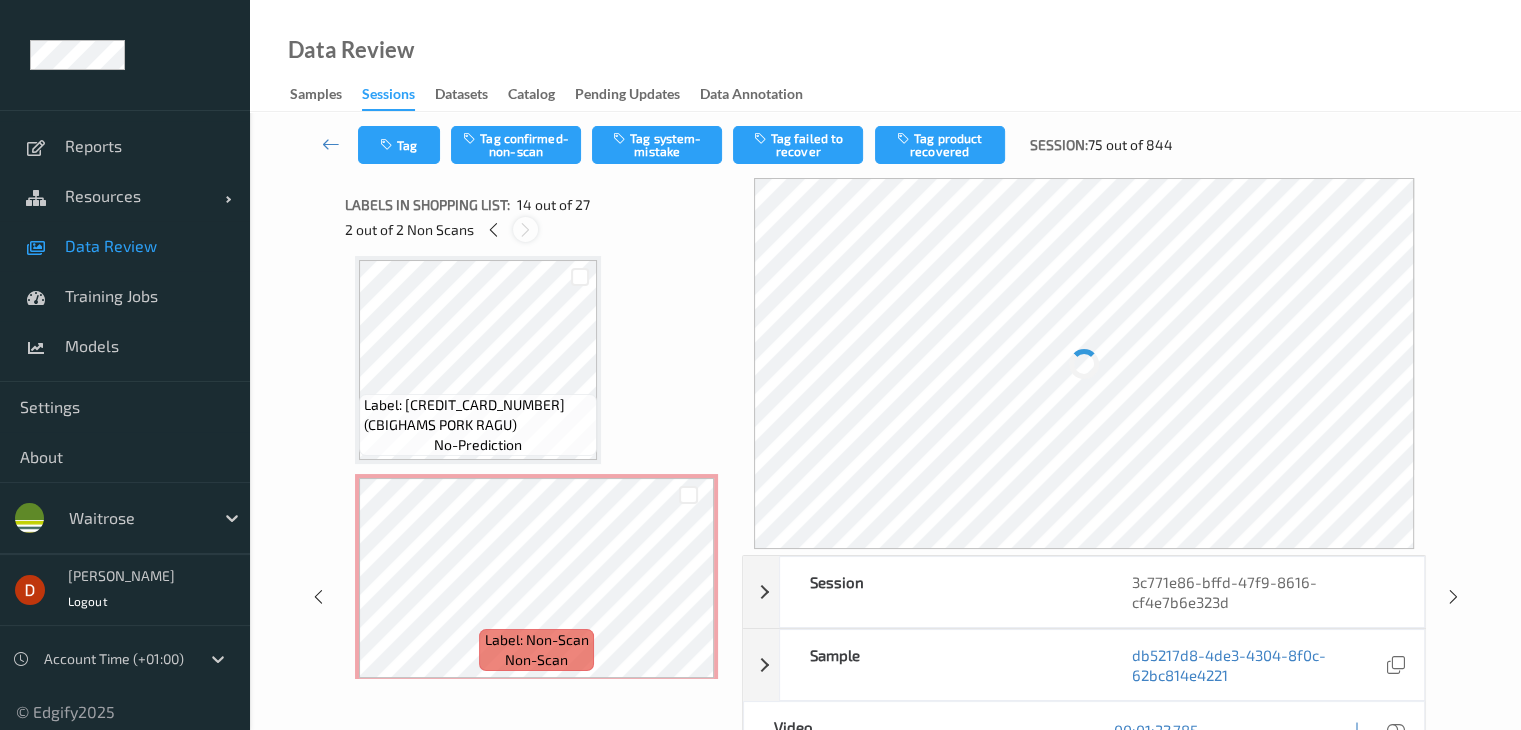 scroll, scrollTop: 2626, scrollLeft: 0, axis: vertical 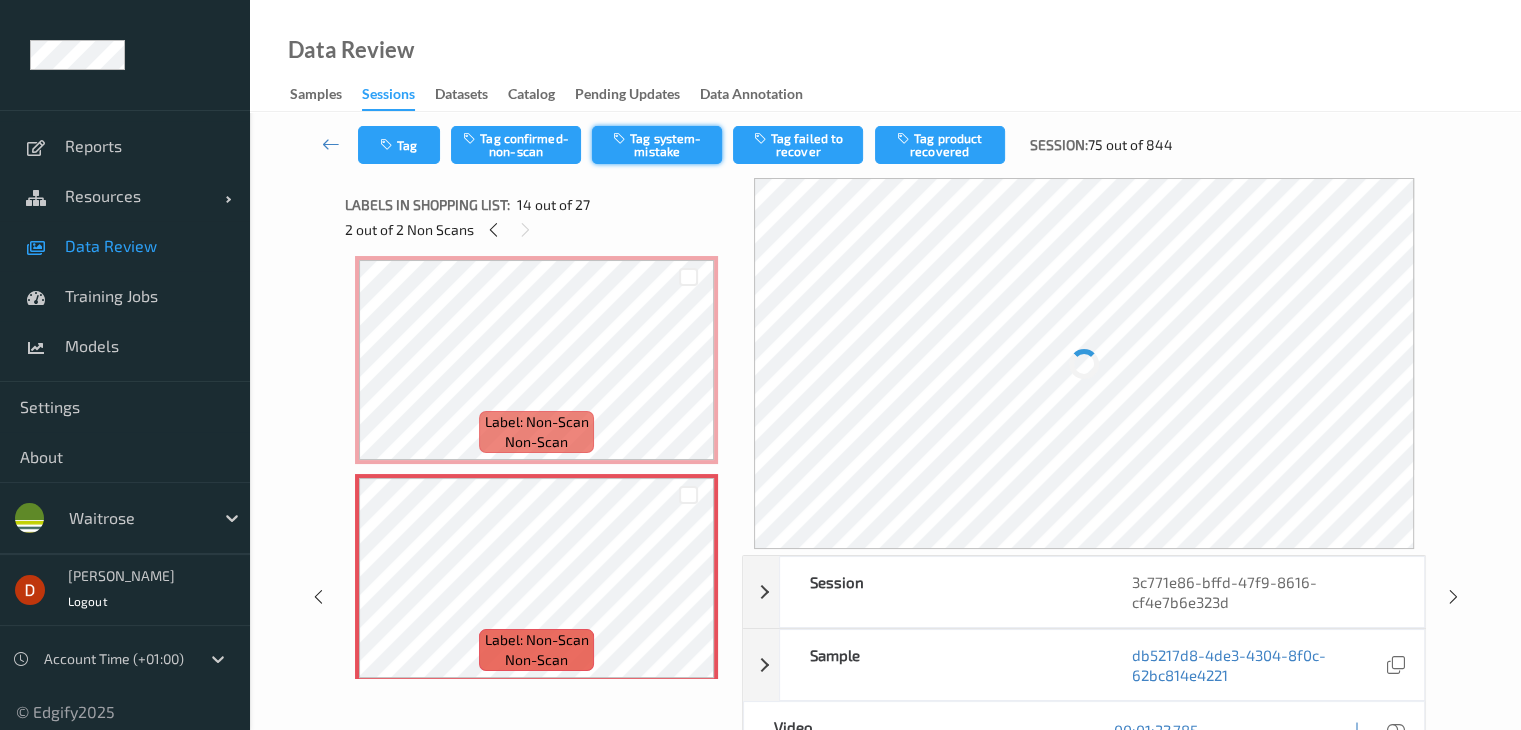 click on "Tag   system-mistake" at bounding box center [657, 145] 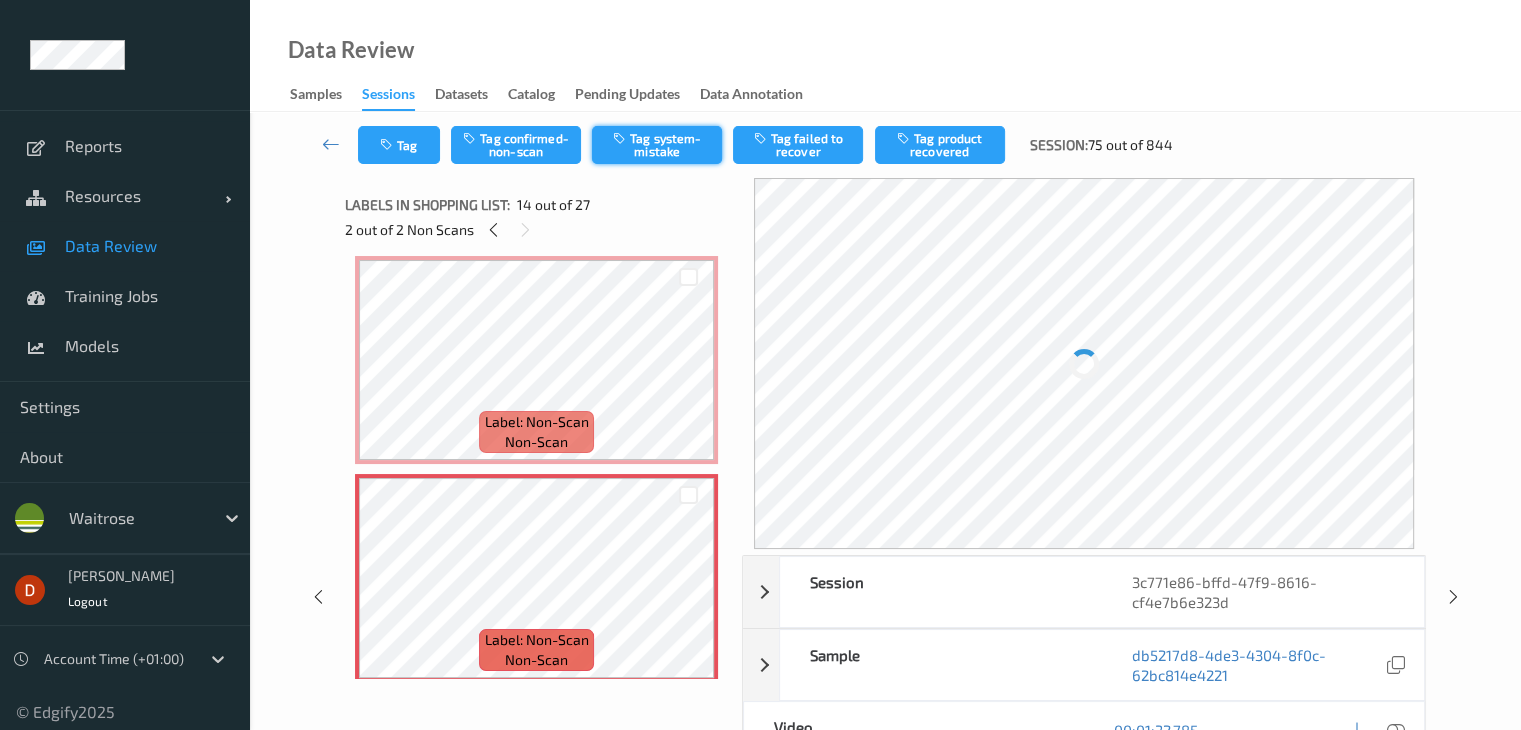 click on "Tag   system-mistake" at bounding box center [657, 145] 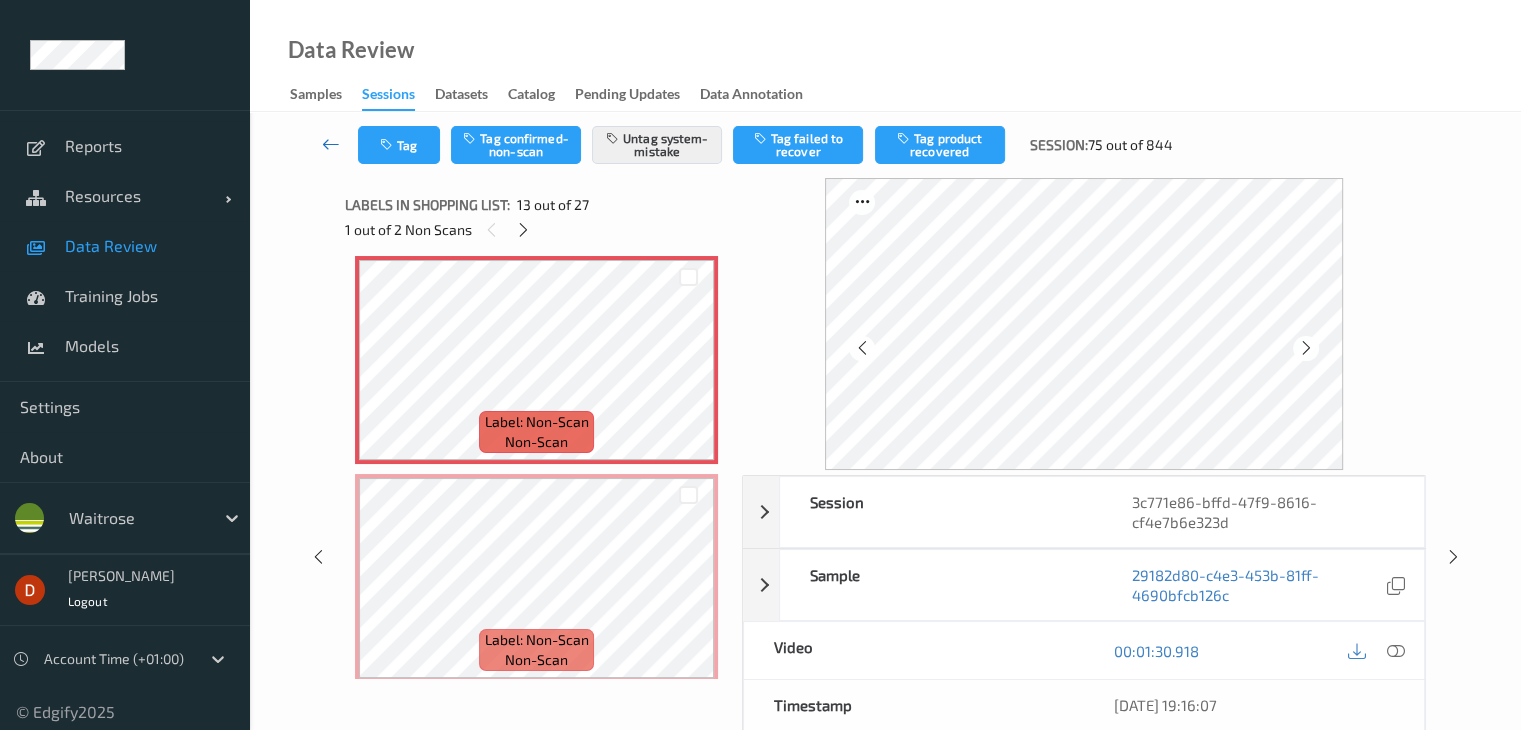 click at bounding box center [331, 144] 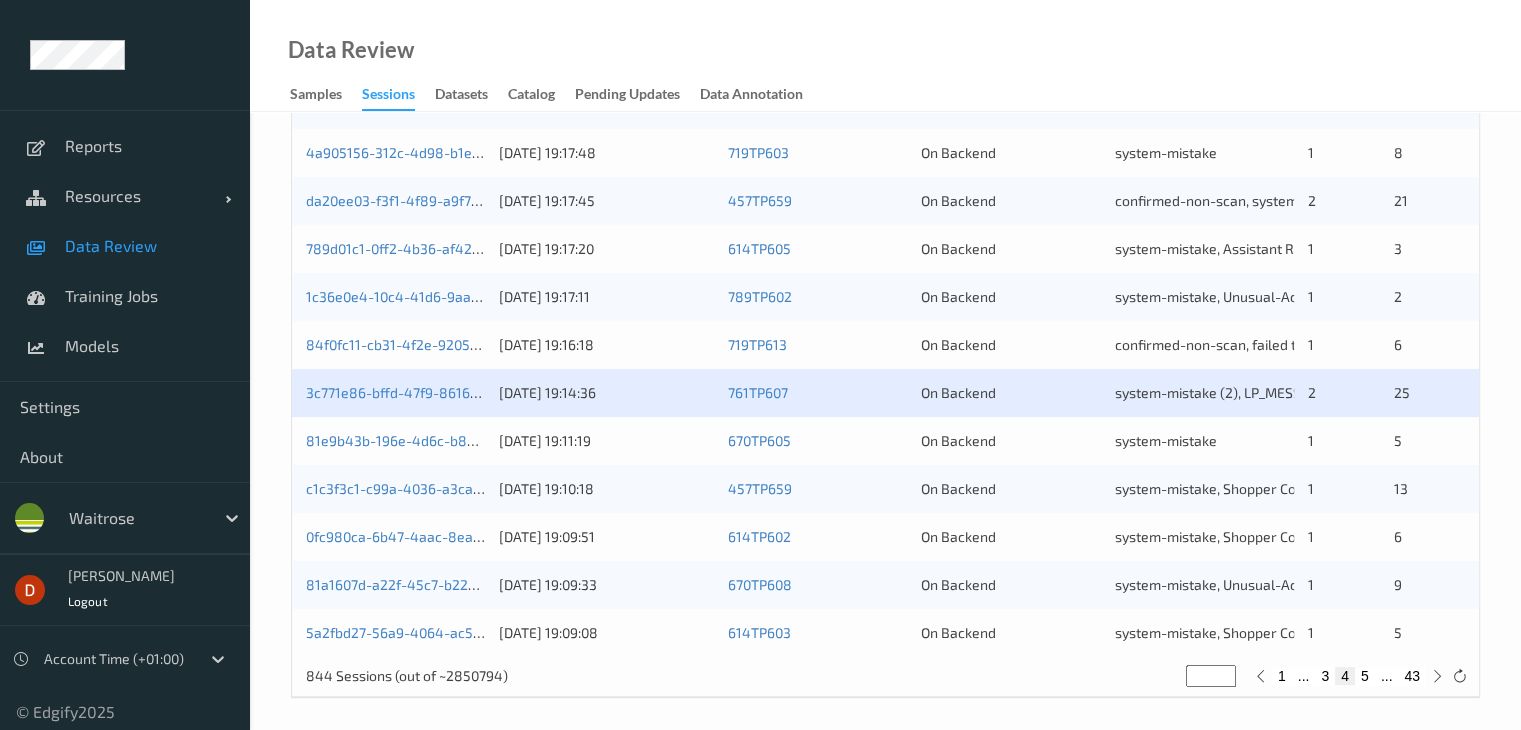 scroll, scrollTop: 932, scrollLeft: 0, axis: vertical 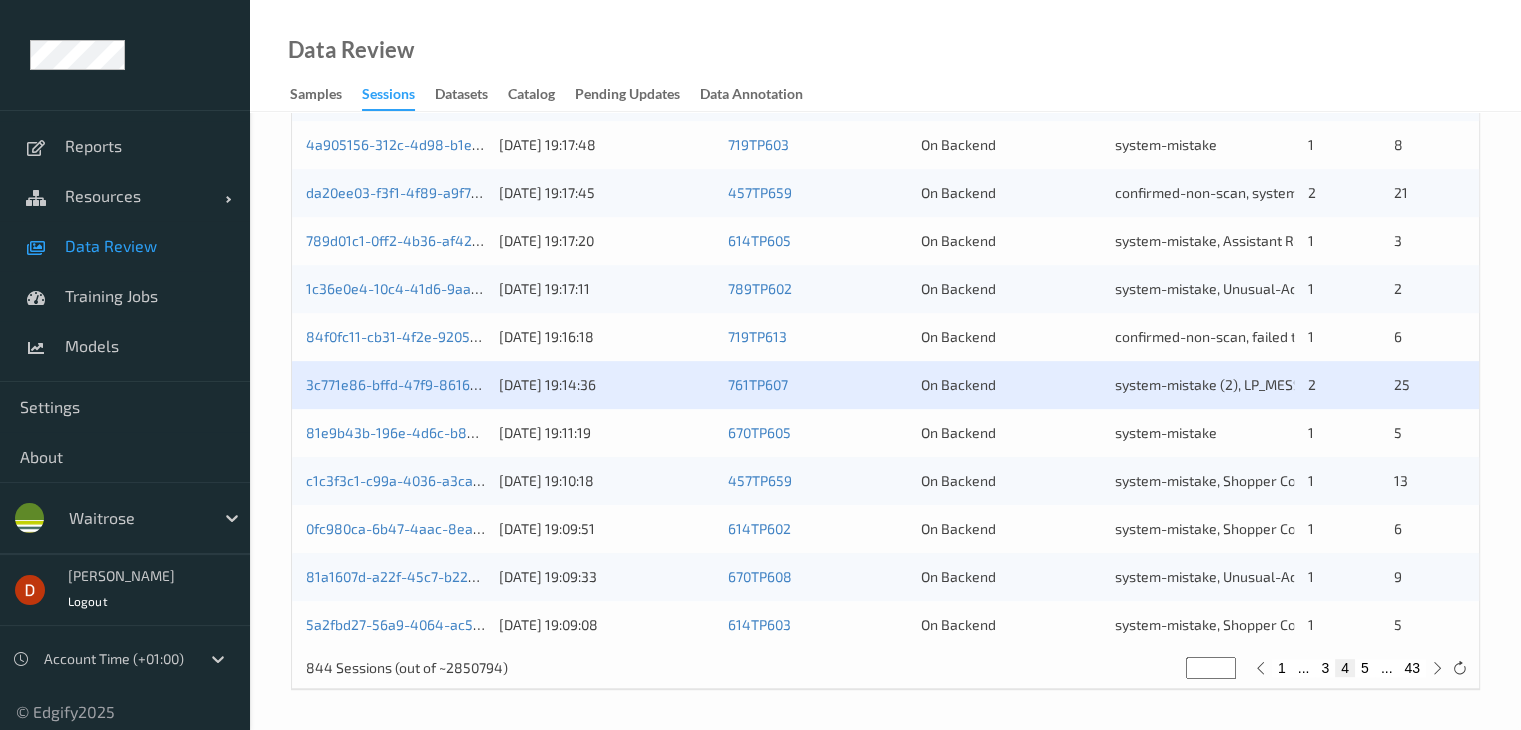 click on "5" at bounding box center (1365, 668) 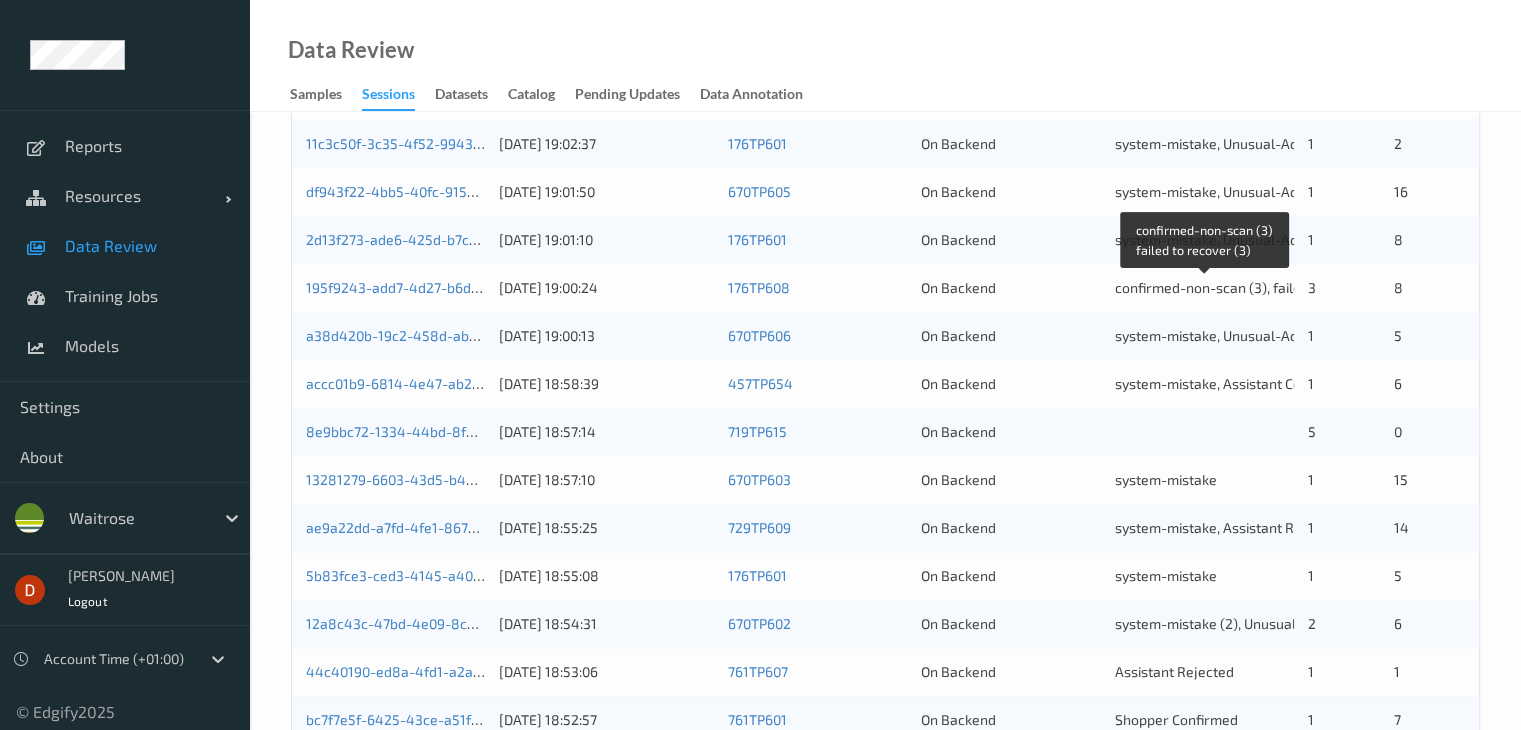 scroll, scrollTop: 600, scrollLeft: 0, axis: vertical 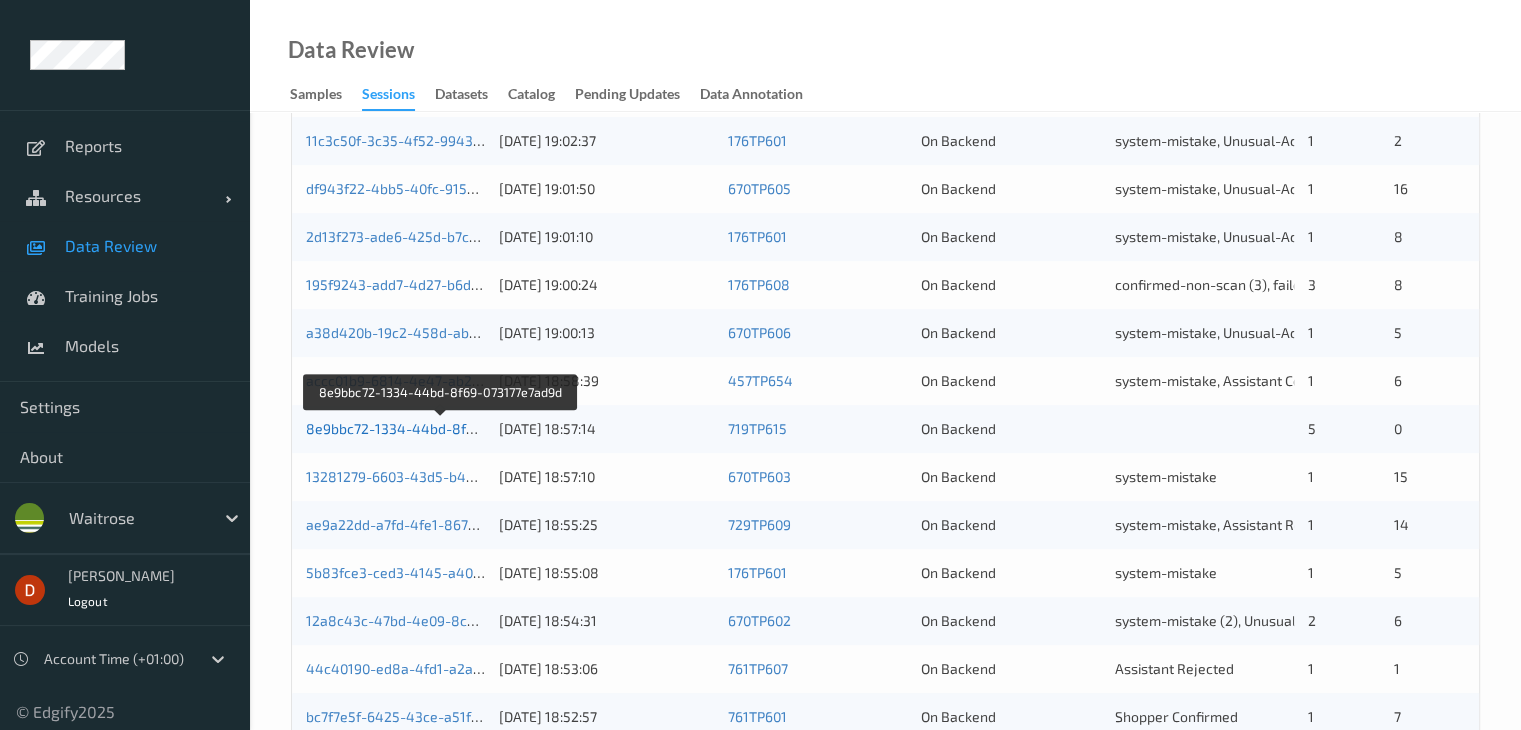 click on "8e9bbc72-1334-44bd-8f69-073177e7ad9d" at bounding box center (442, 428) 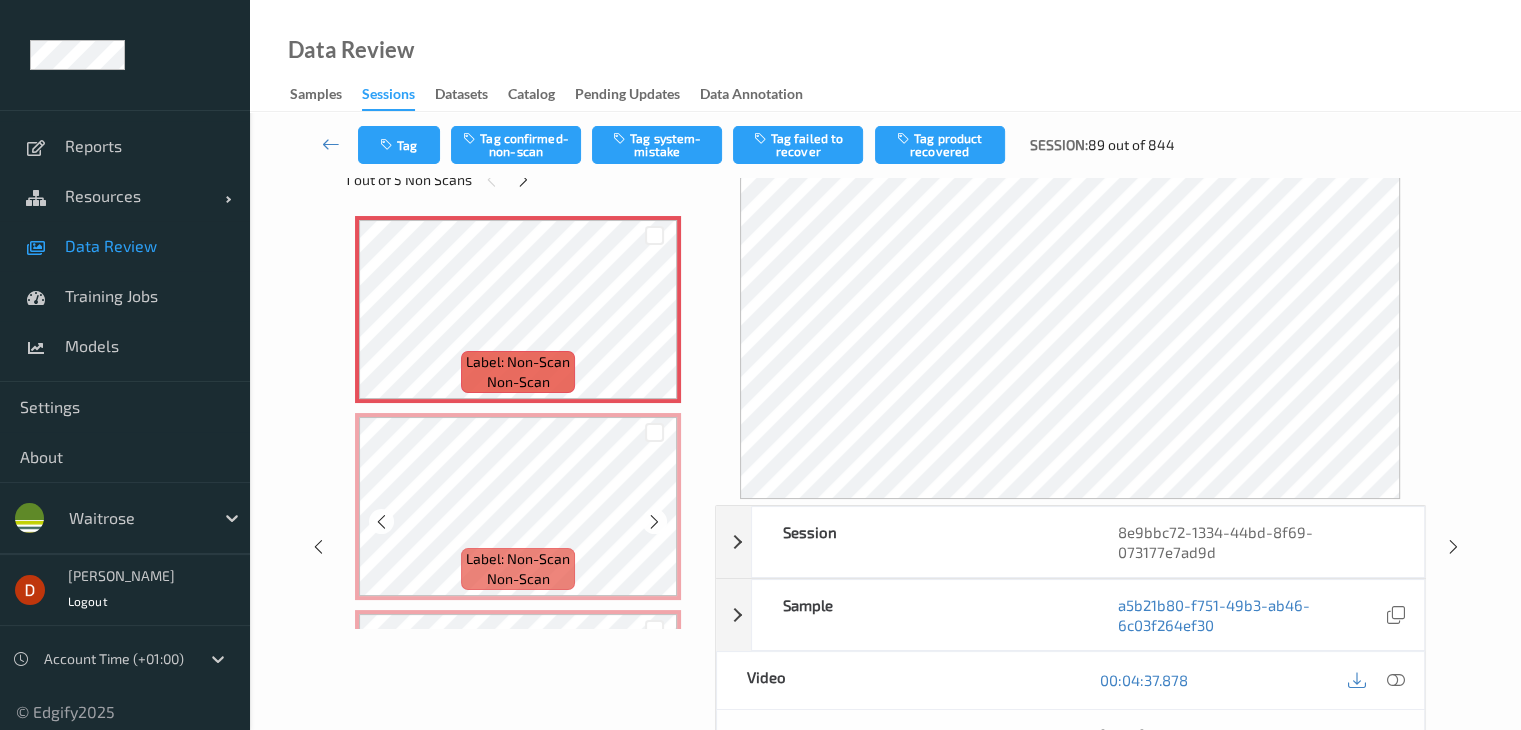 scroll, scrollTop: 0, scrollLeft: 0, axis: both 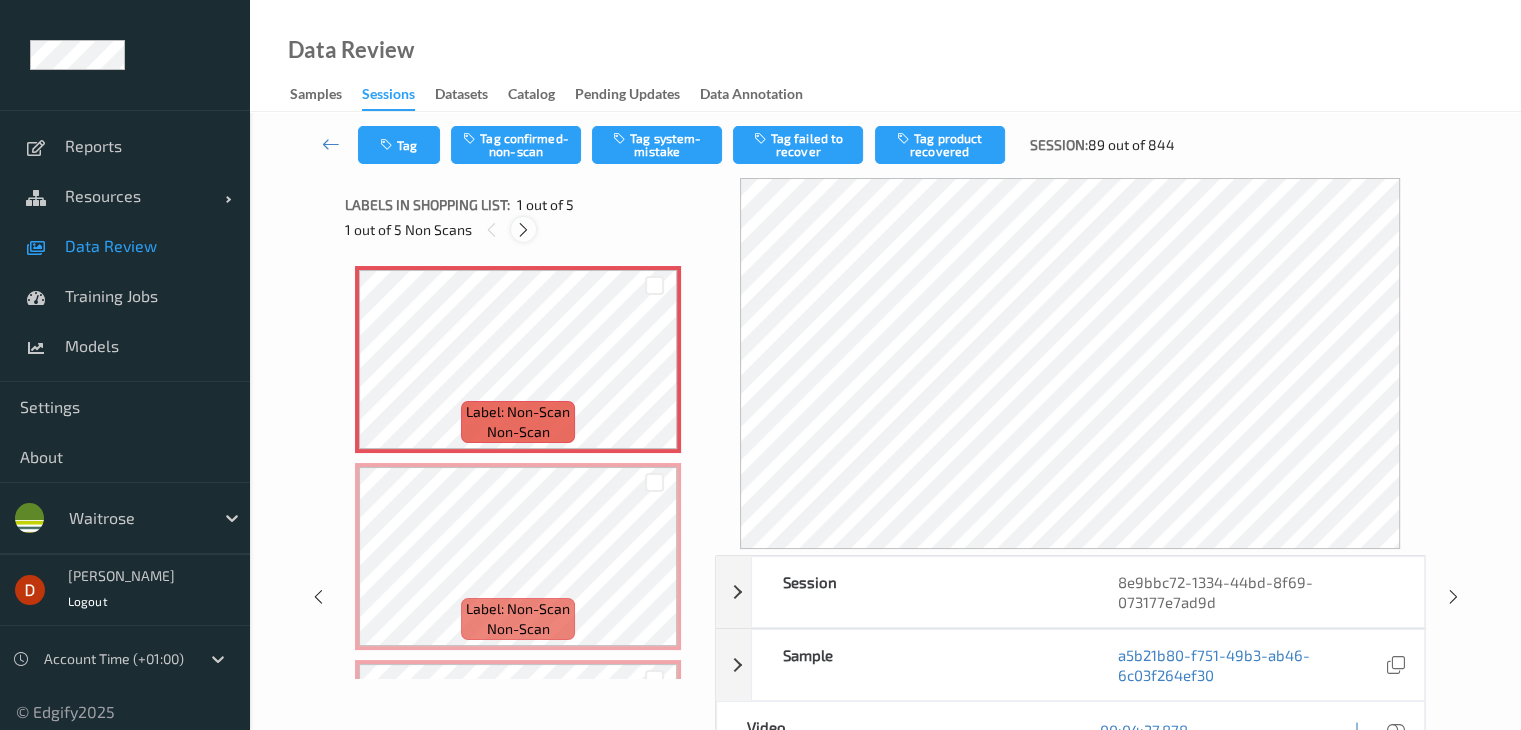 click at bounding box center (523, 230) 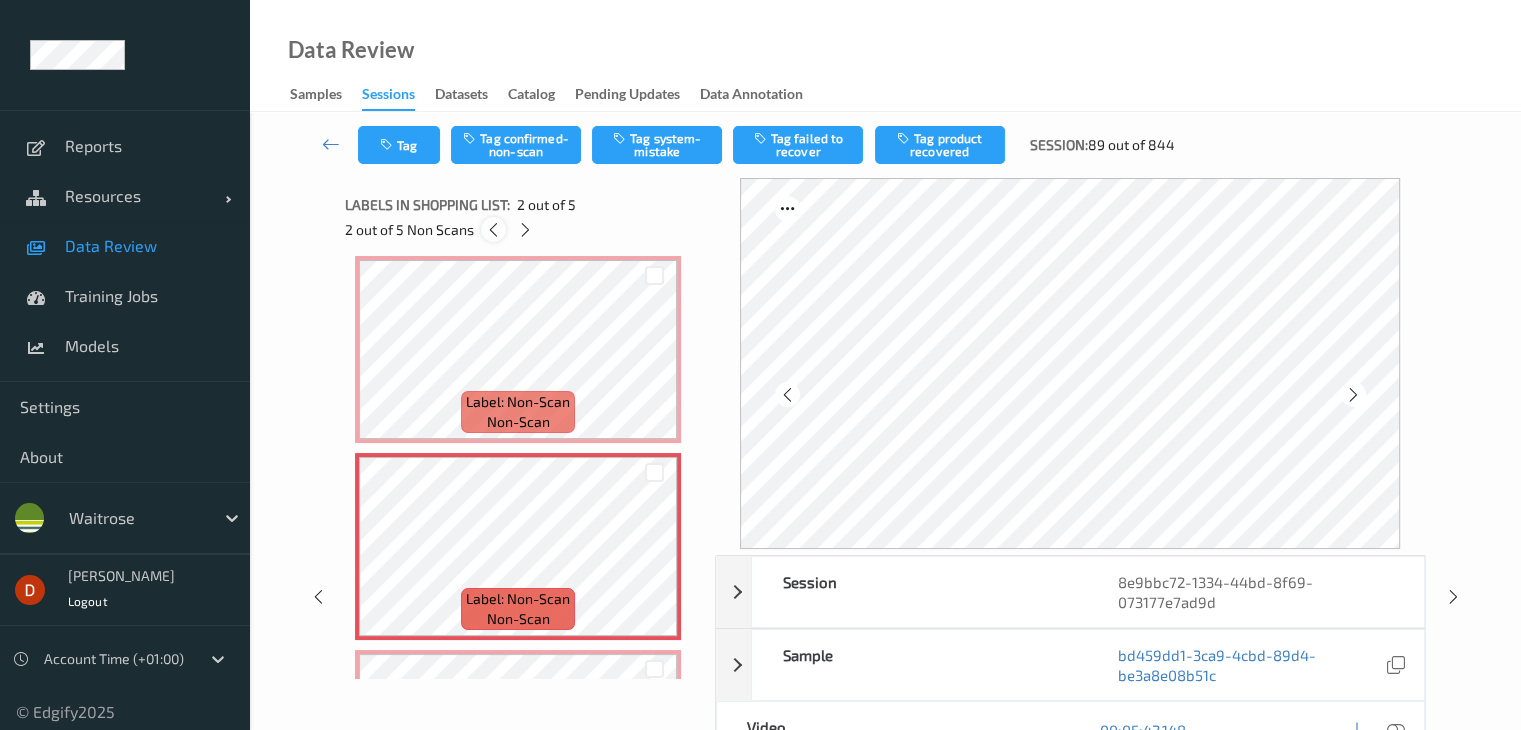 click at bounding box center [493, 230] 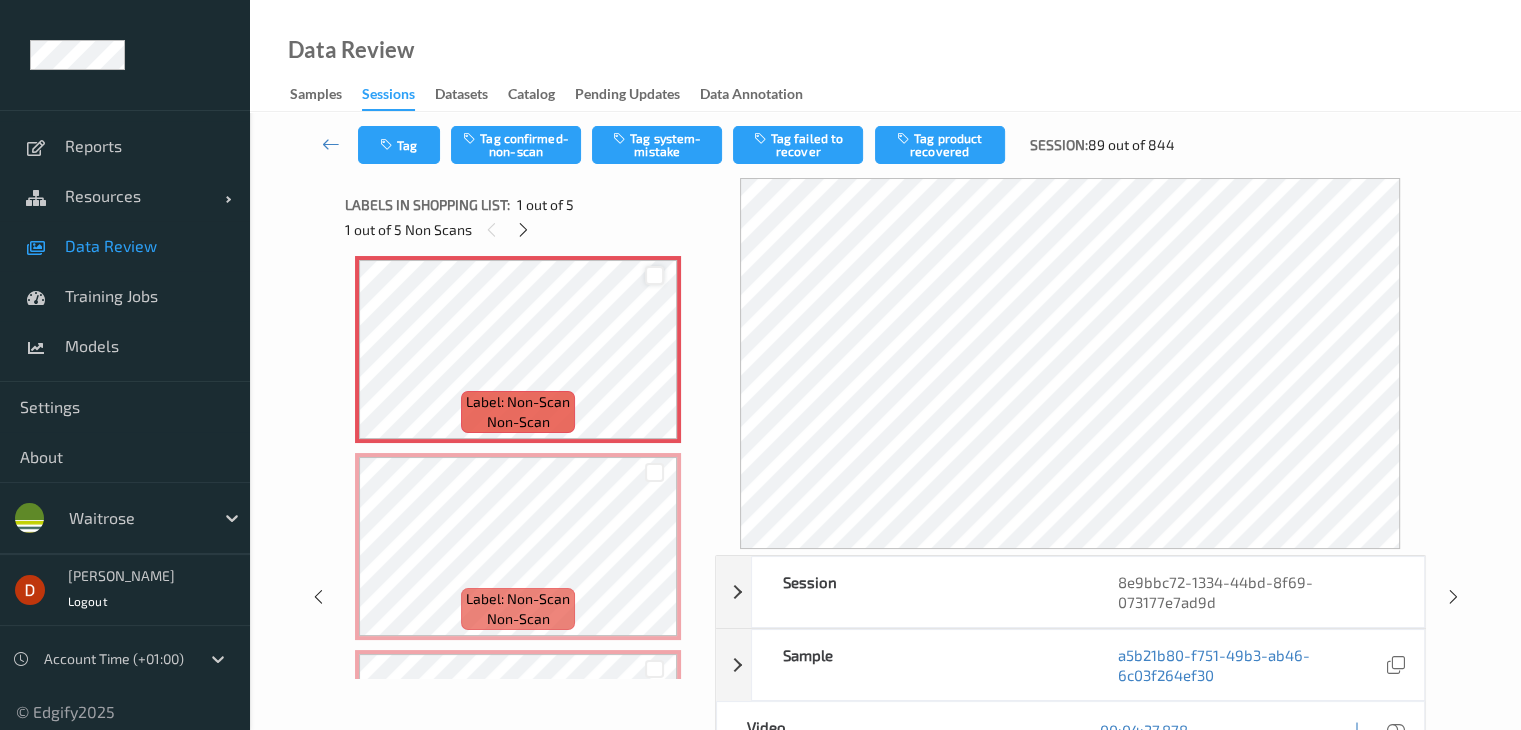 click at bounding box center [654, 275] 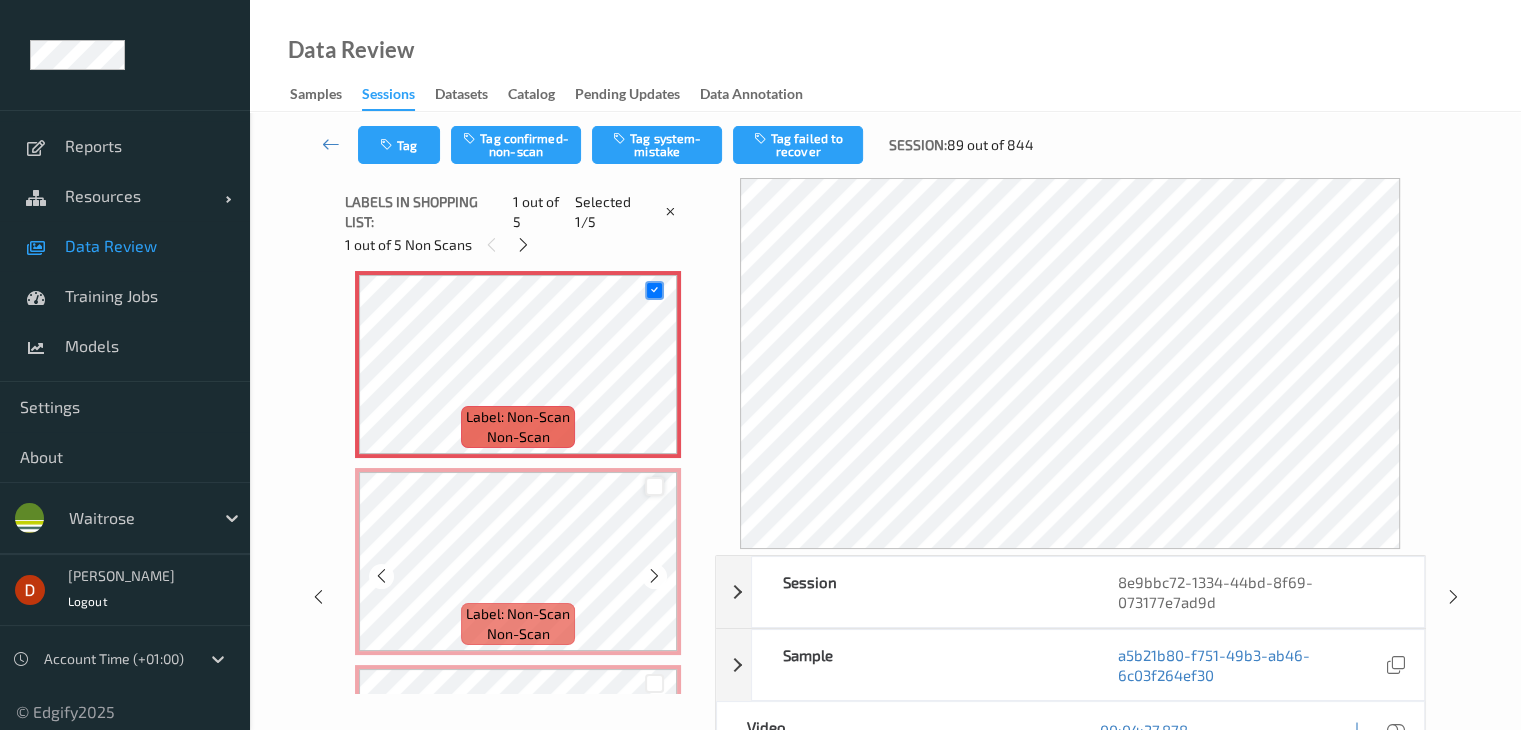 click at bounding box center [654, 486] 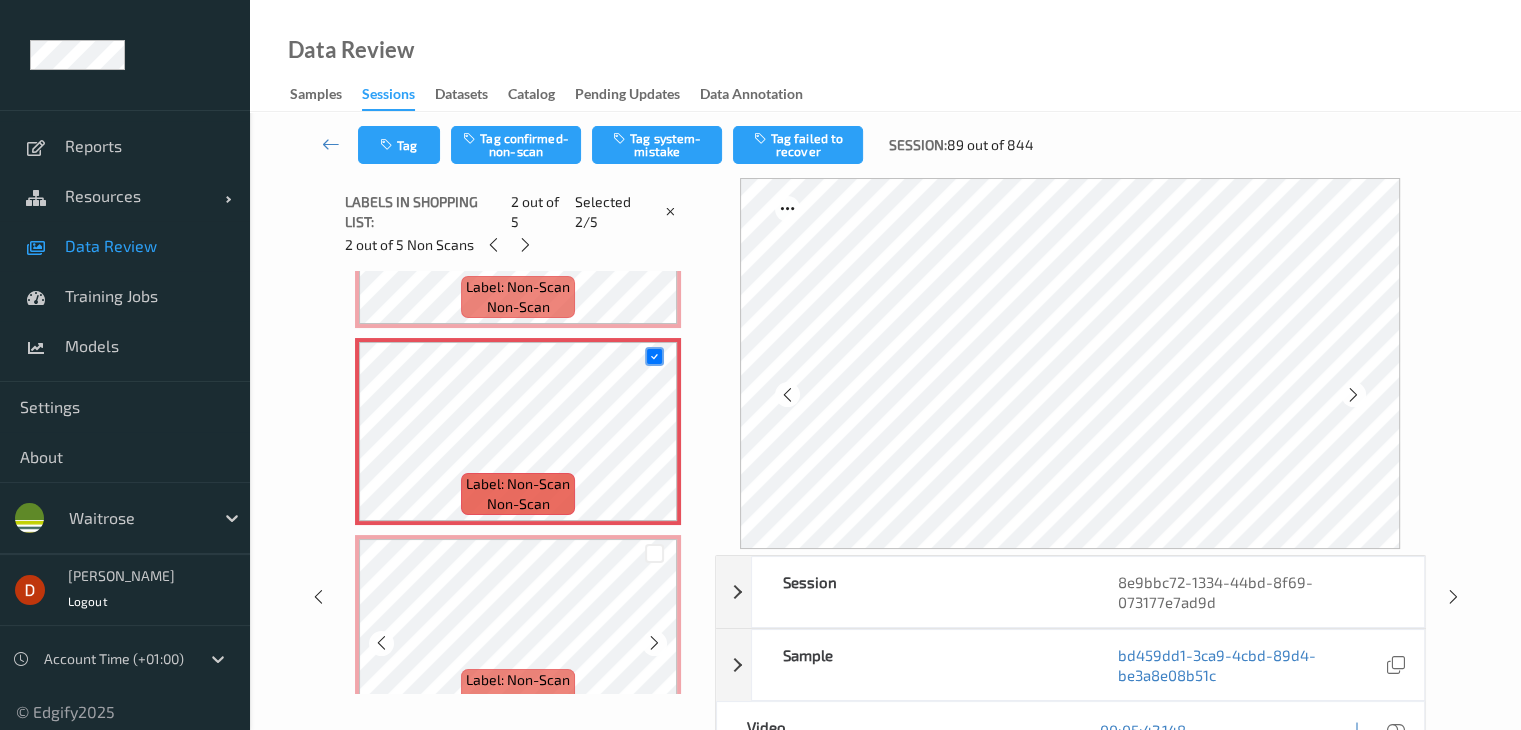 scroll, scrollTop: 310, scrollLeft: 0, axis: vertical 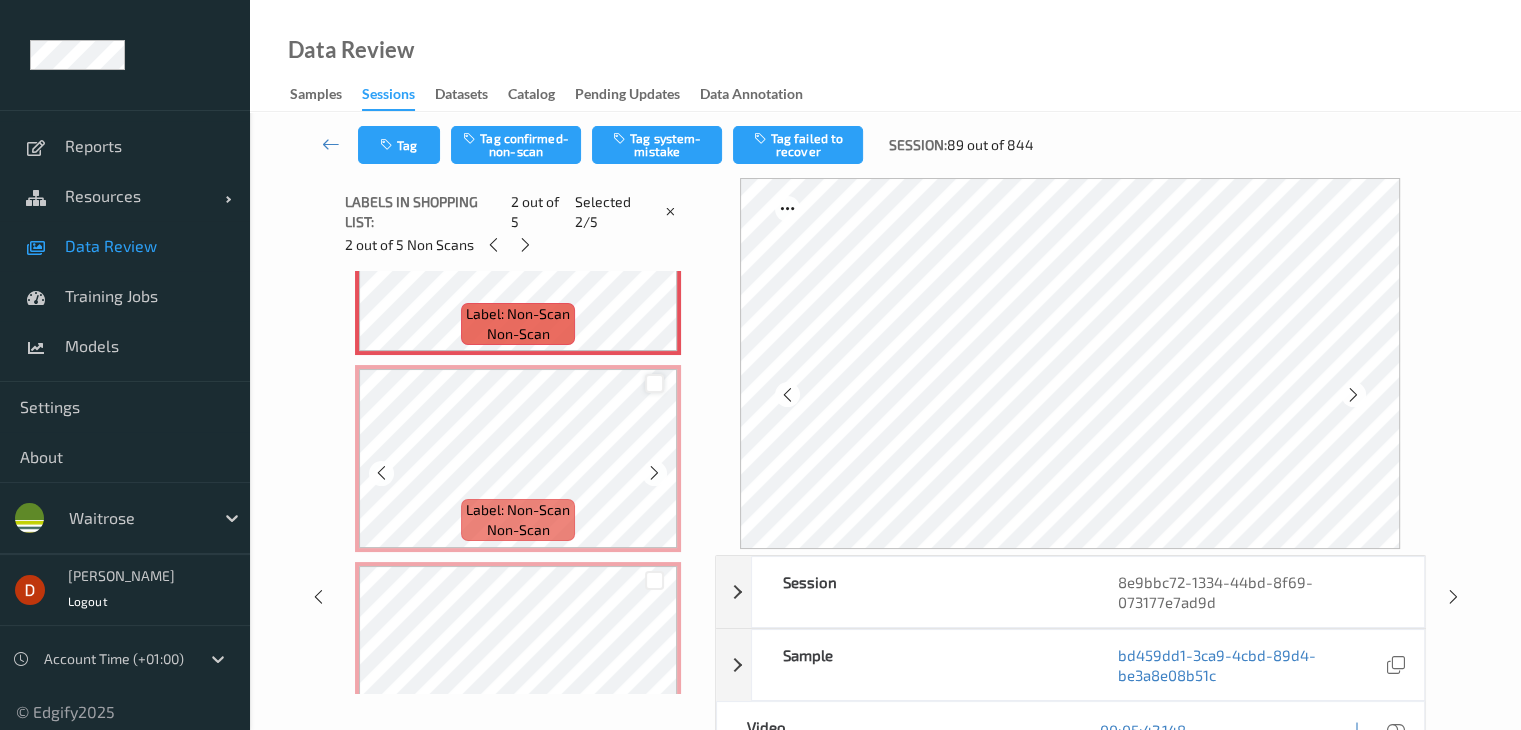 click at bounding box center (654, 383) 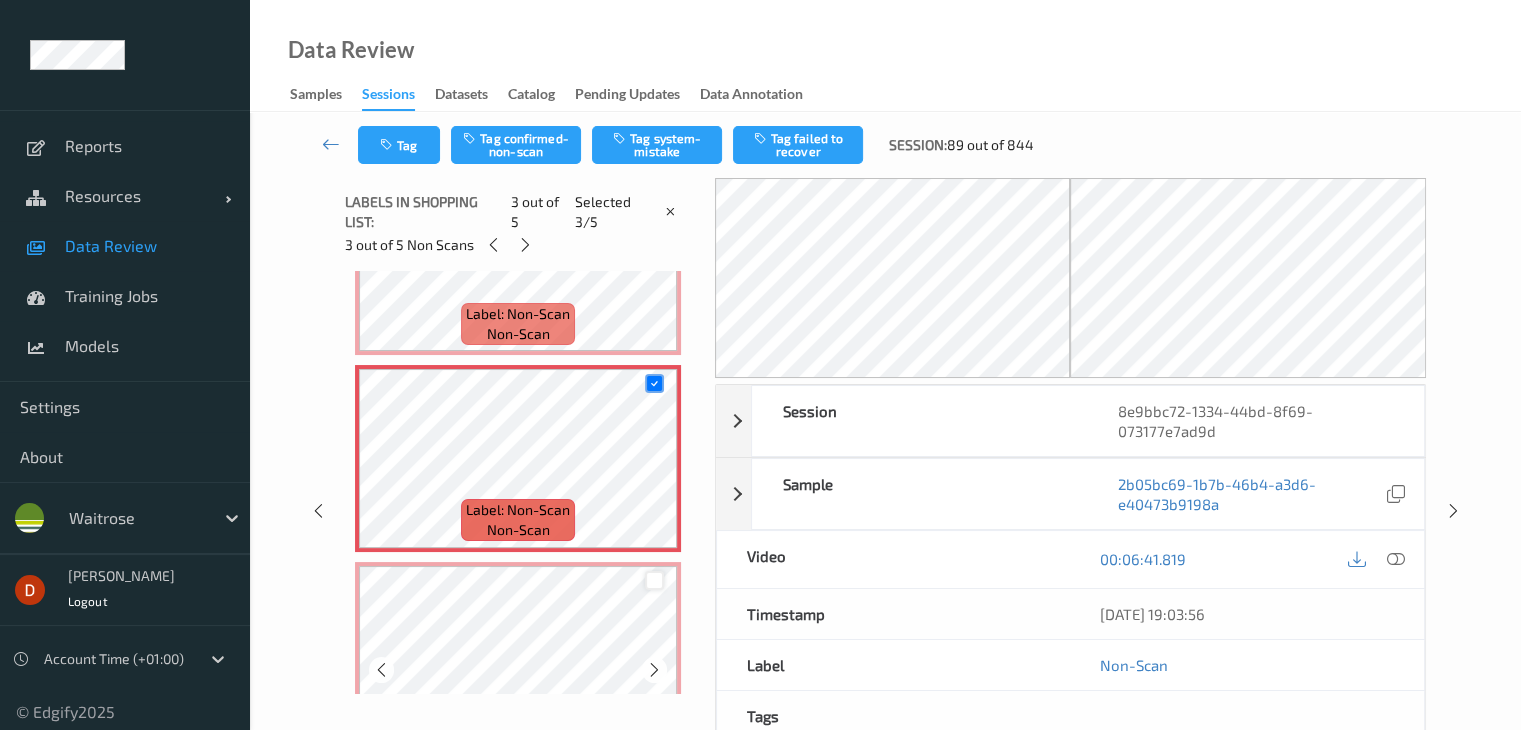 click at bounding box center (654, 580) 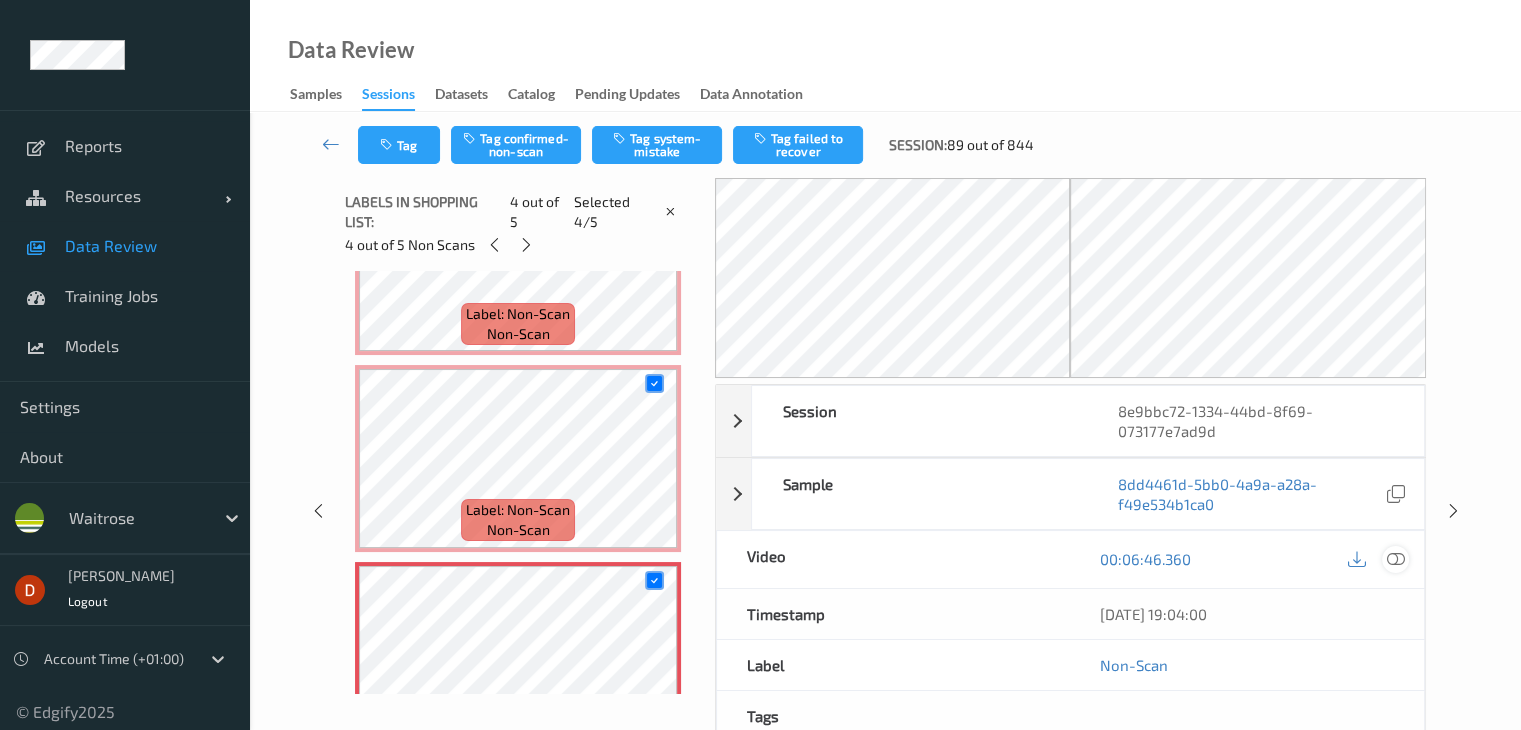 click at bounding box center (1395, 559) 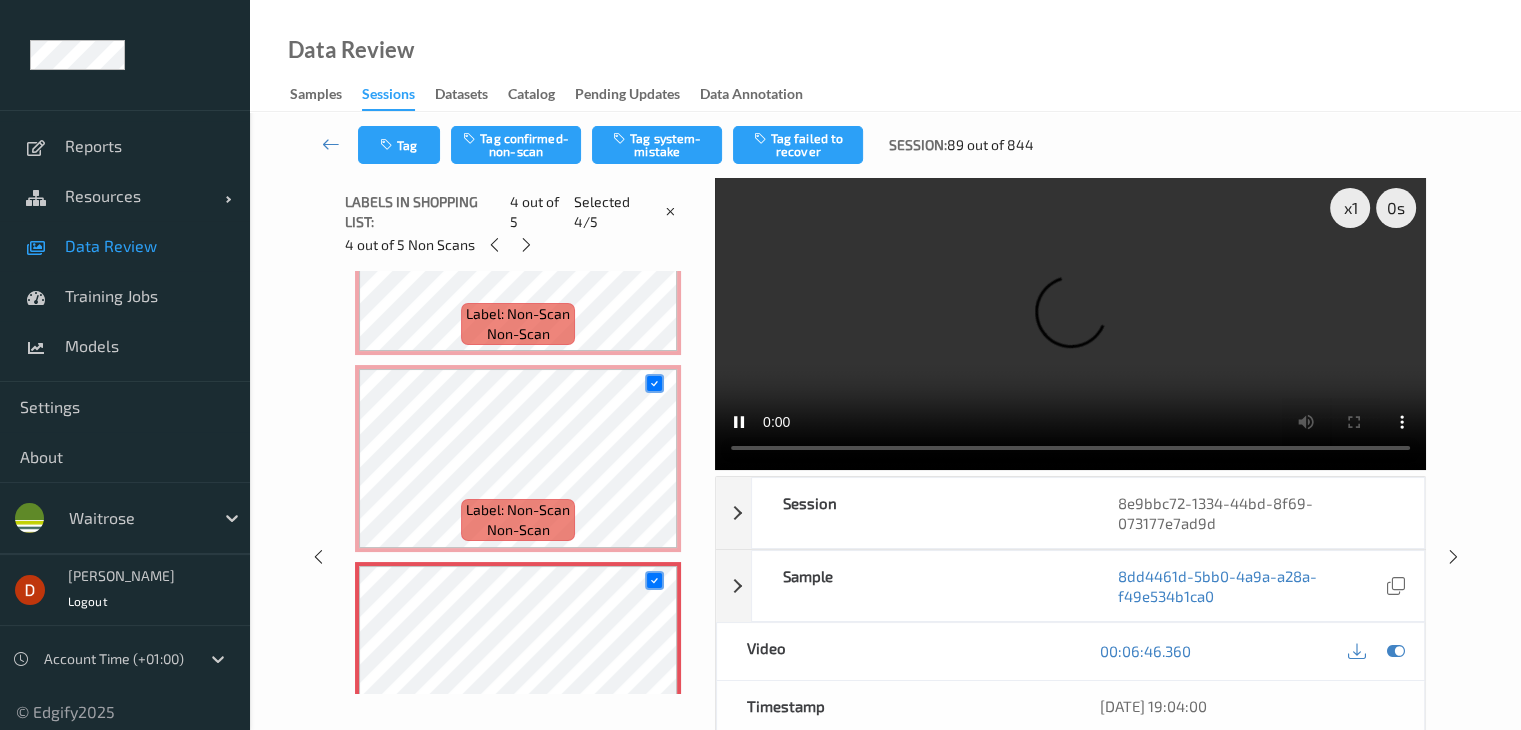 type 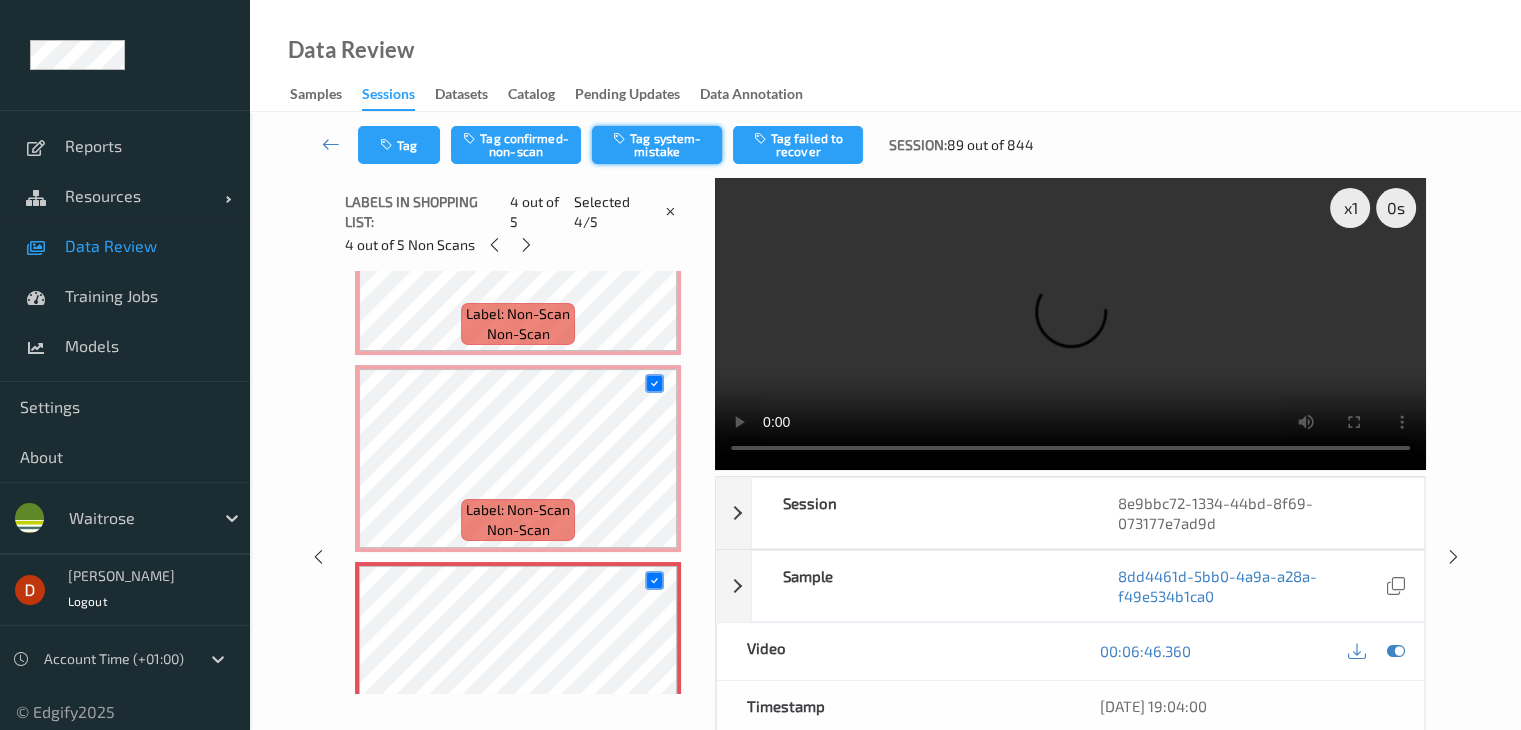 click on "Tag   system-mistake" at bounding box center [657, 145] 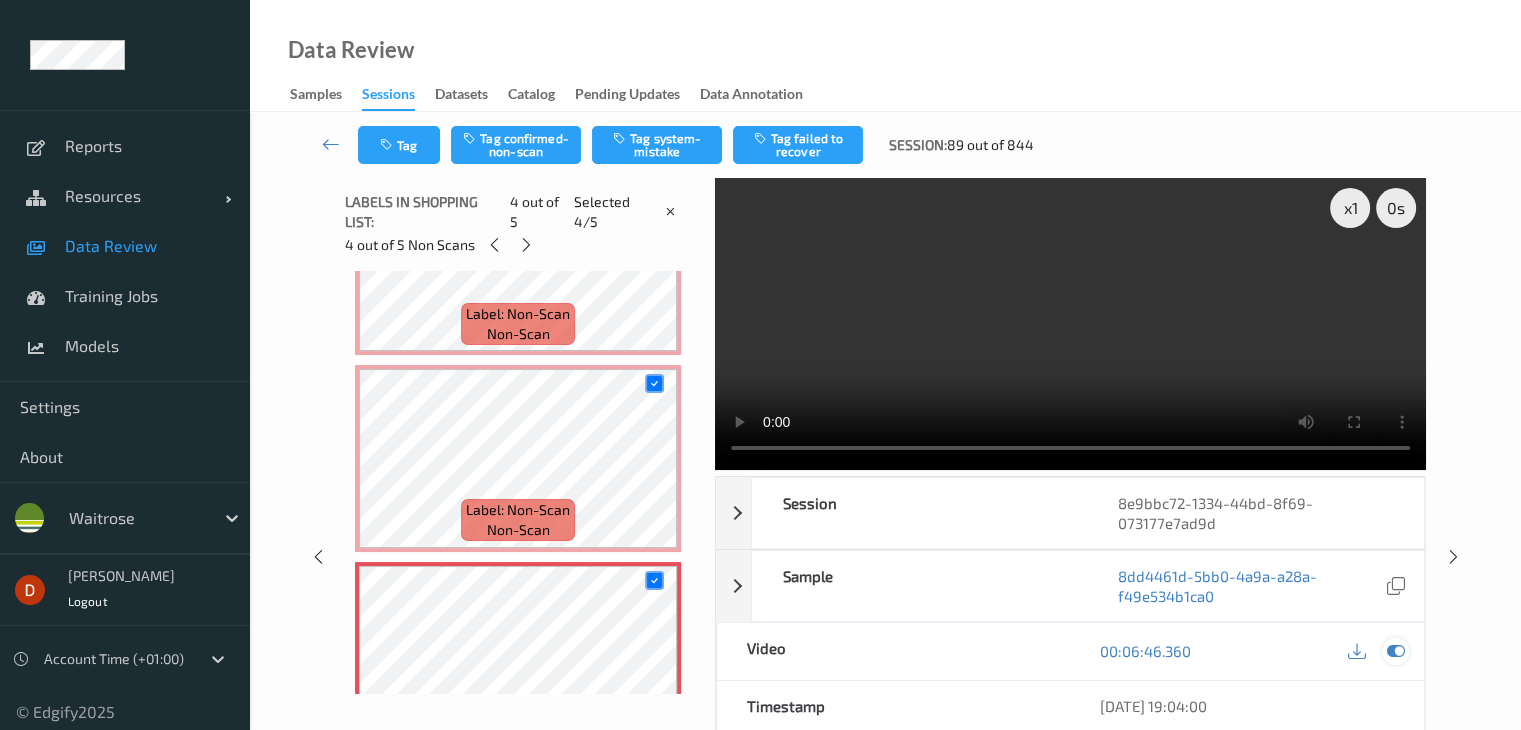 click at bounding box center (1395, 651) 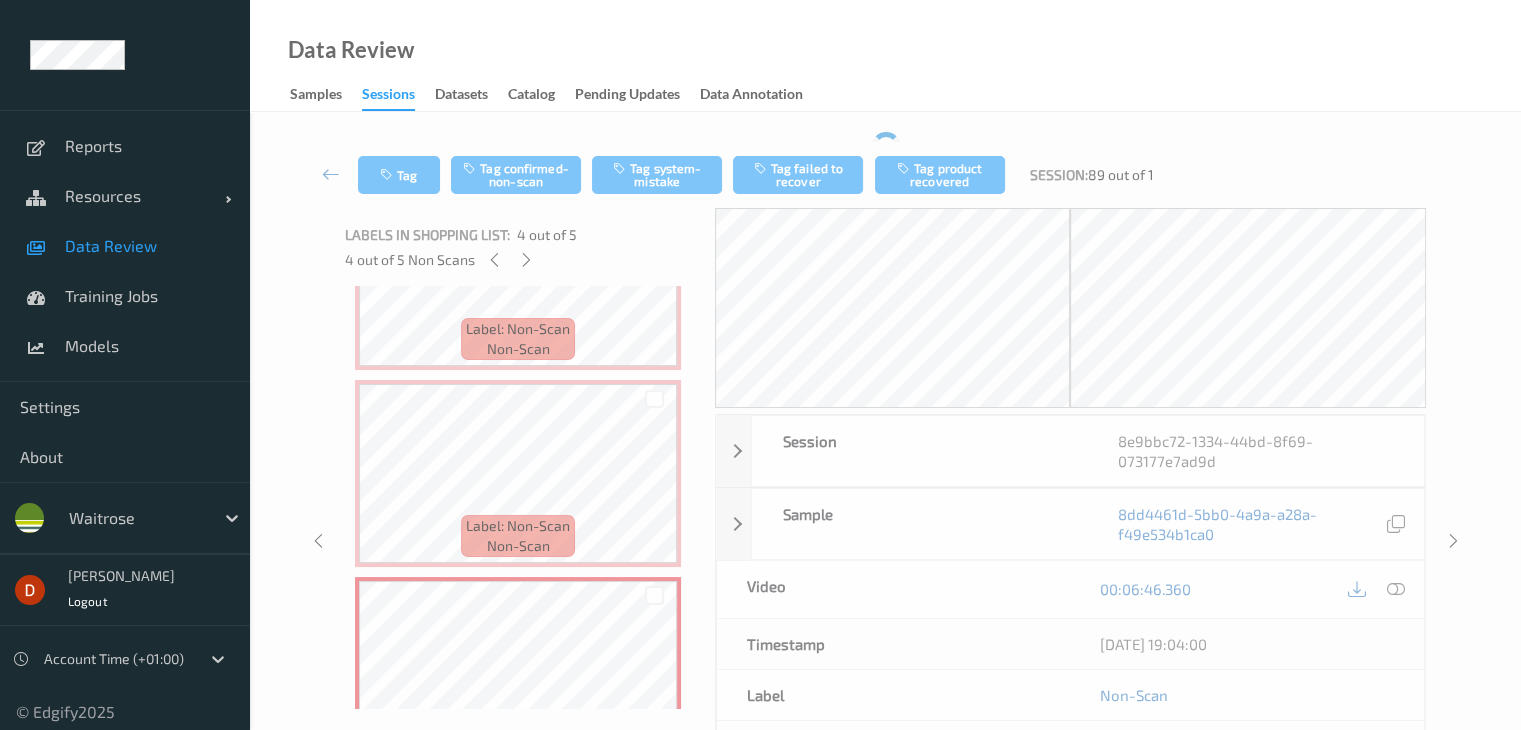 click on "Tag Tag   confirmed-non-scan Tag   system-mistake Tag   failed to recover Tag   product recovered Session: 89 out of 1" at bounding box center [885, 175] 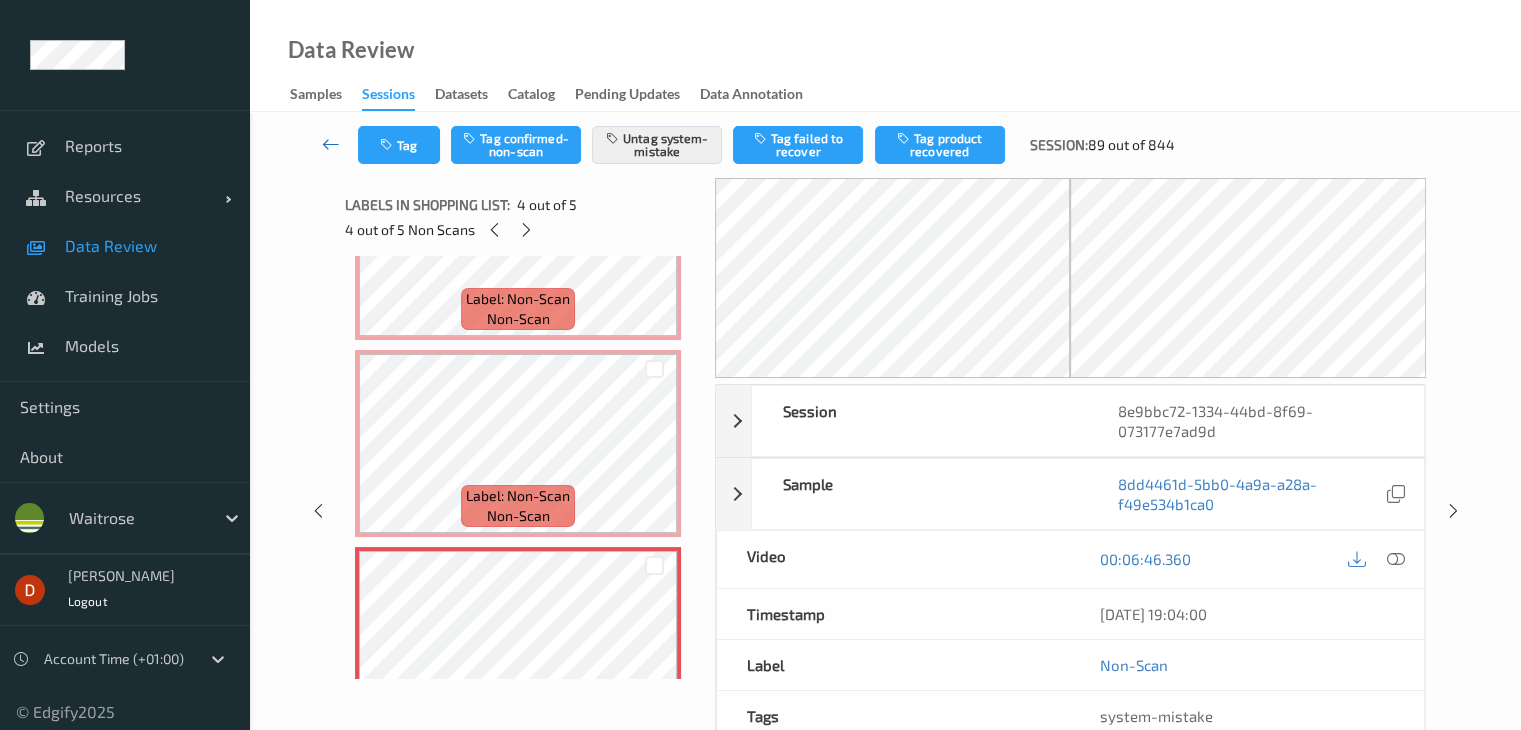 click at bounding box center (331, 144) 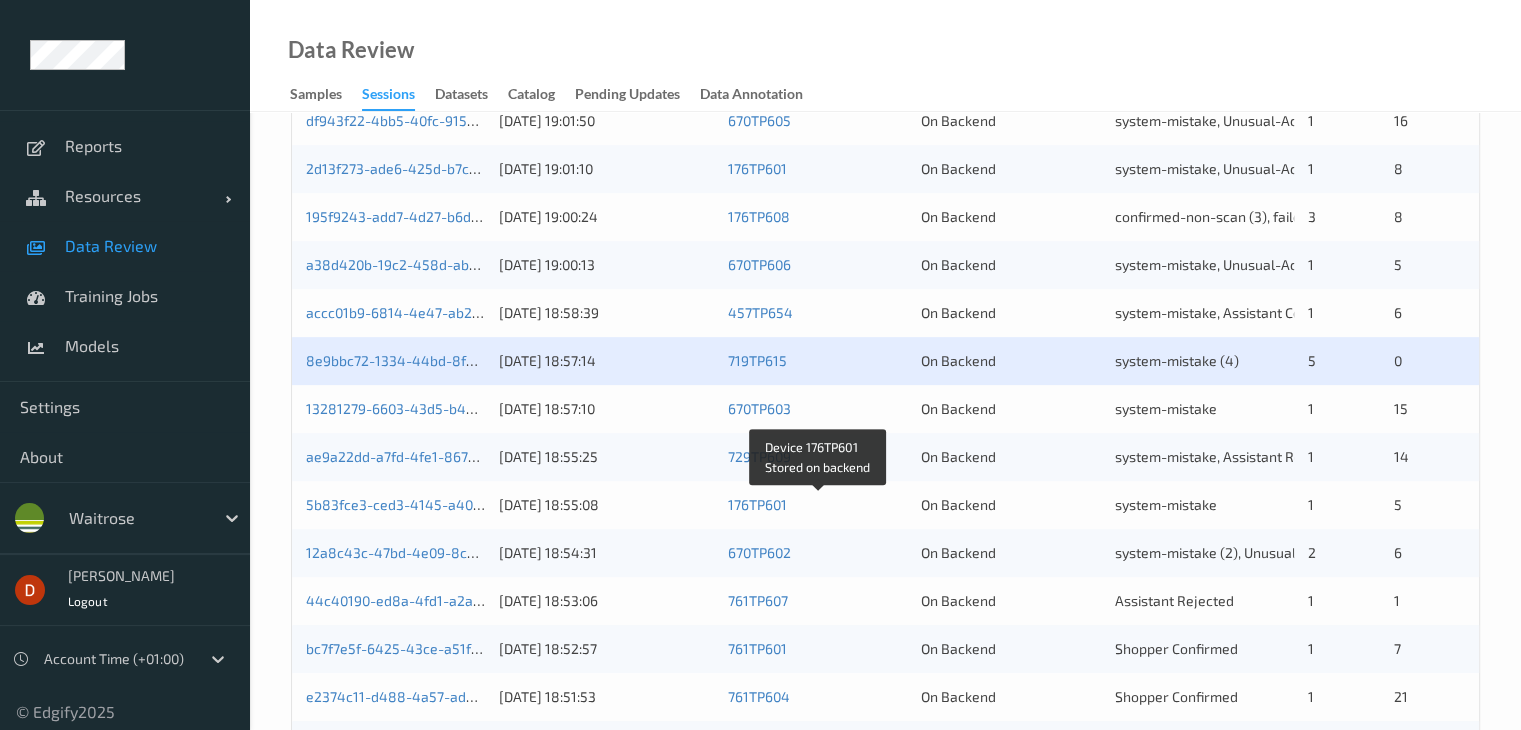 scroll, scrollTop: 800, scrollLeft: 0, axis: vertical 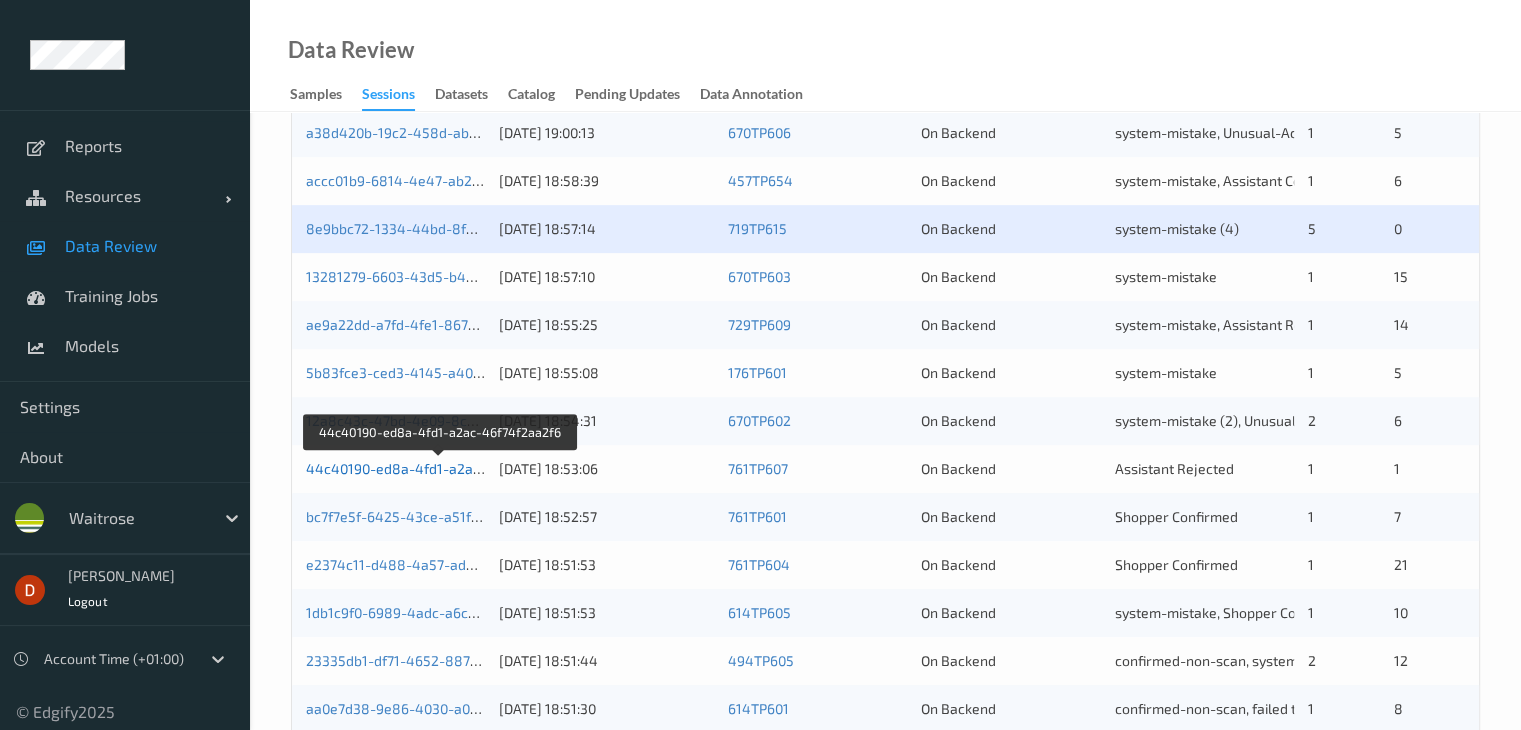 click on "44c40190-ed8a-4fd1-a2ac-46f74f2aa2f6" at bounding box center [440, 468] 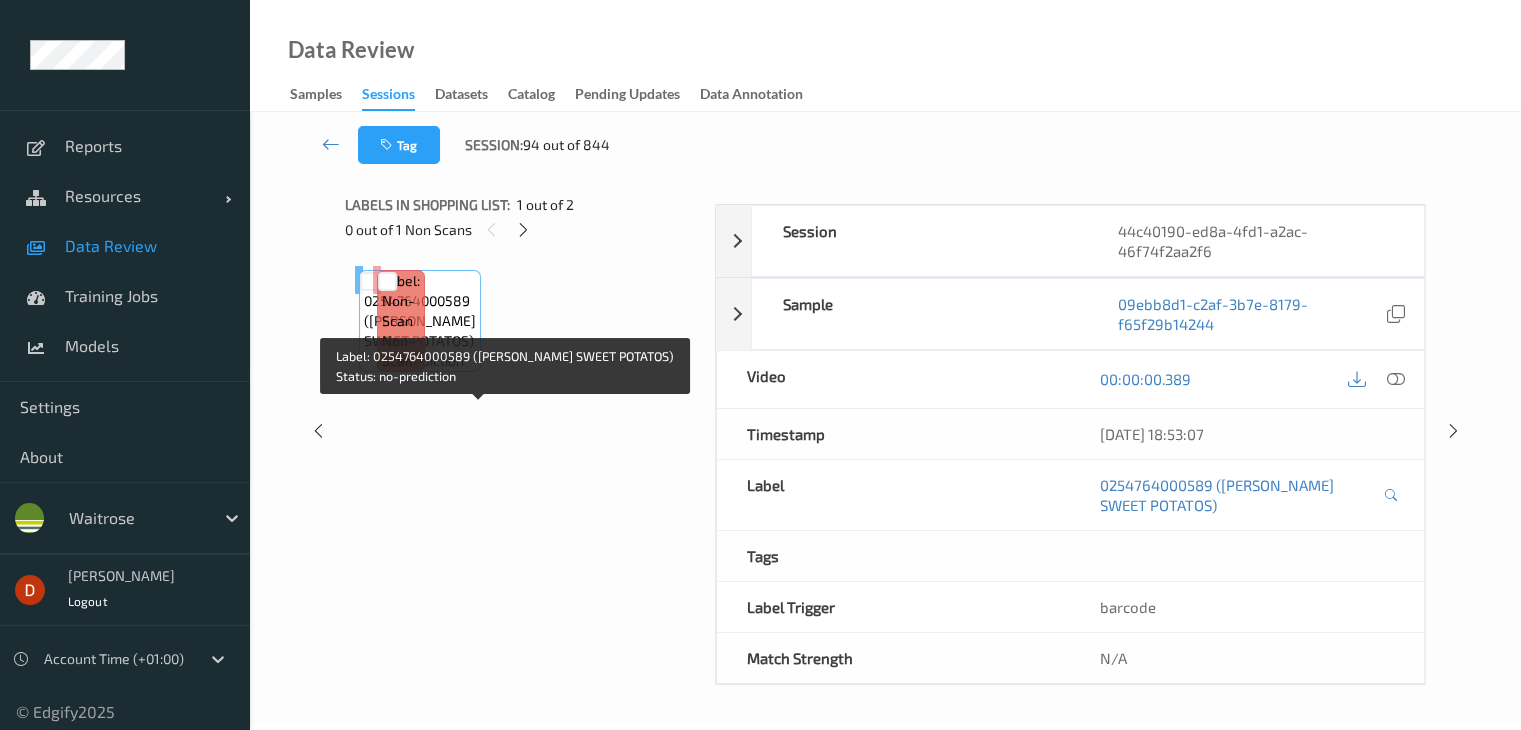 scroll, scrollTop: 0, scrollLeft: 0, axis: both 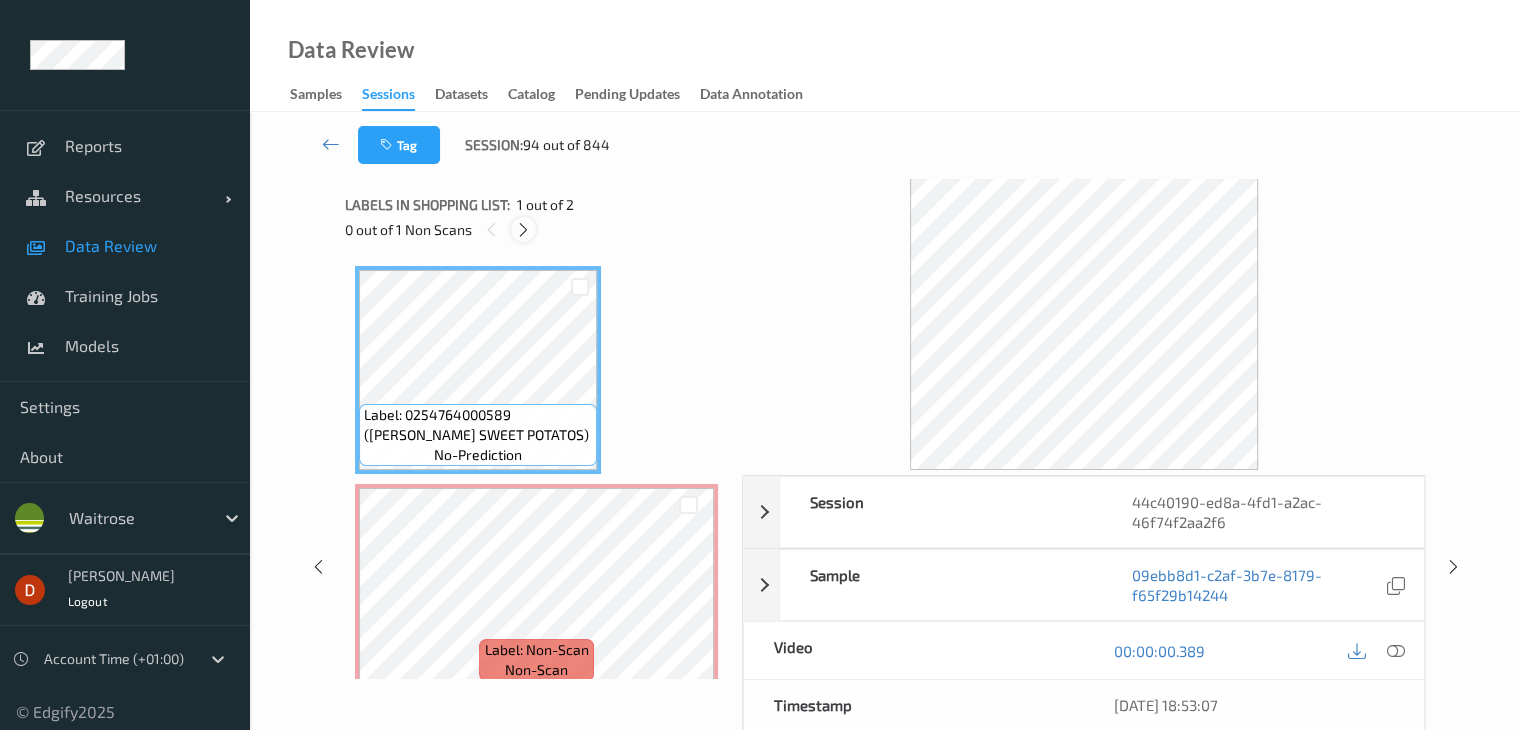 click on "0 out of 1 Non Scans" at bounding box center [536, 229] 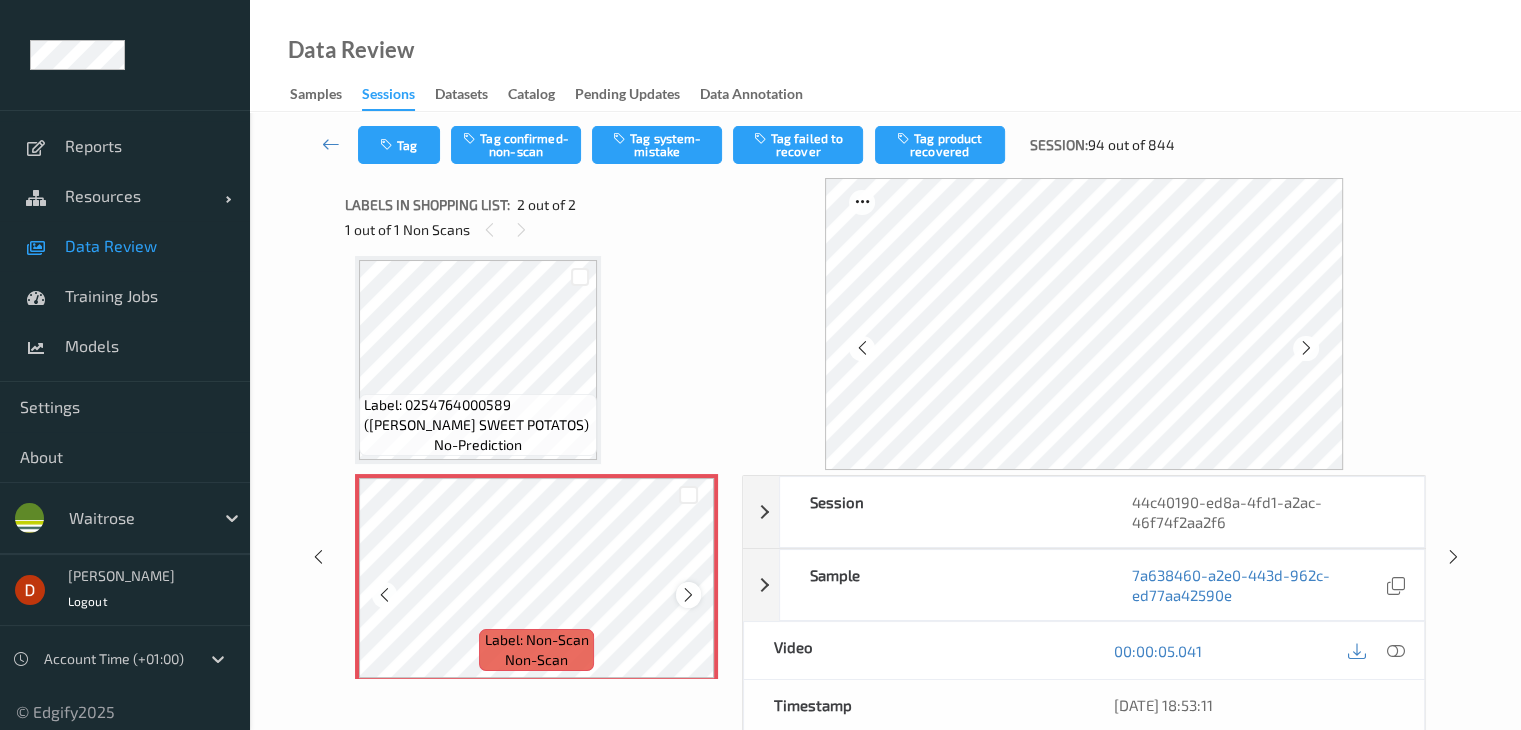 click at bounding box center (688, 595) 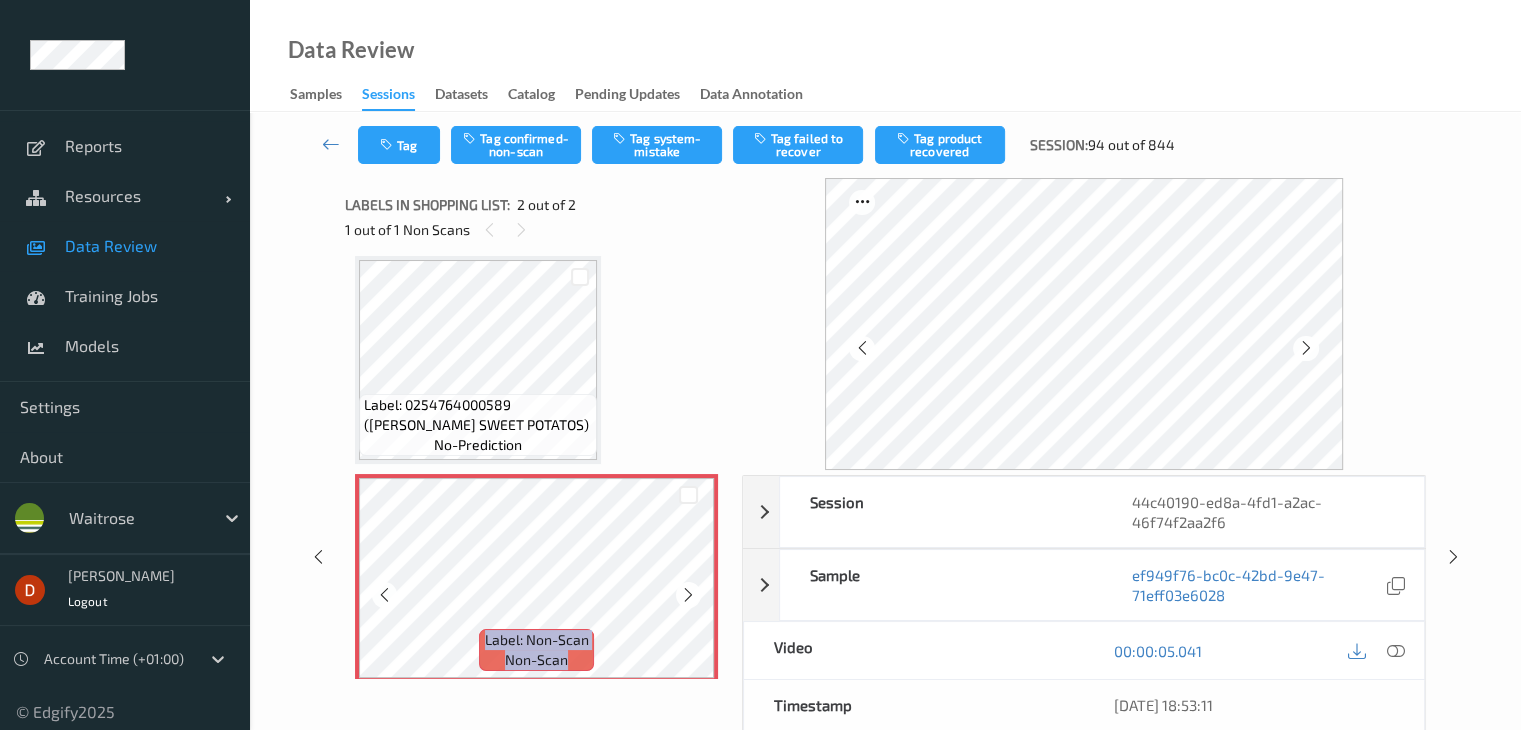 click at bounding box center [688, 595] 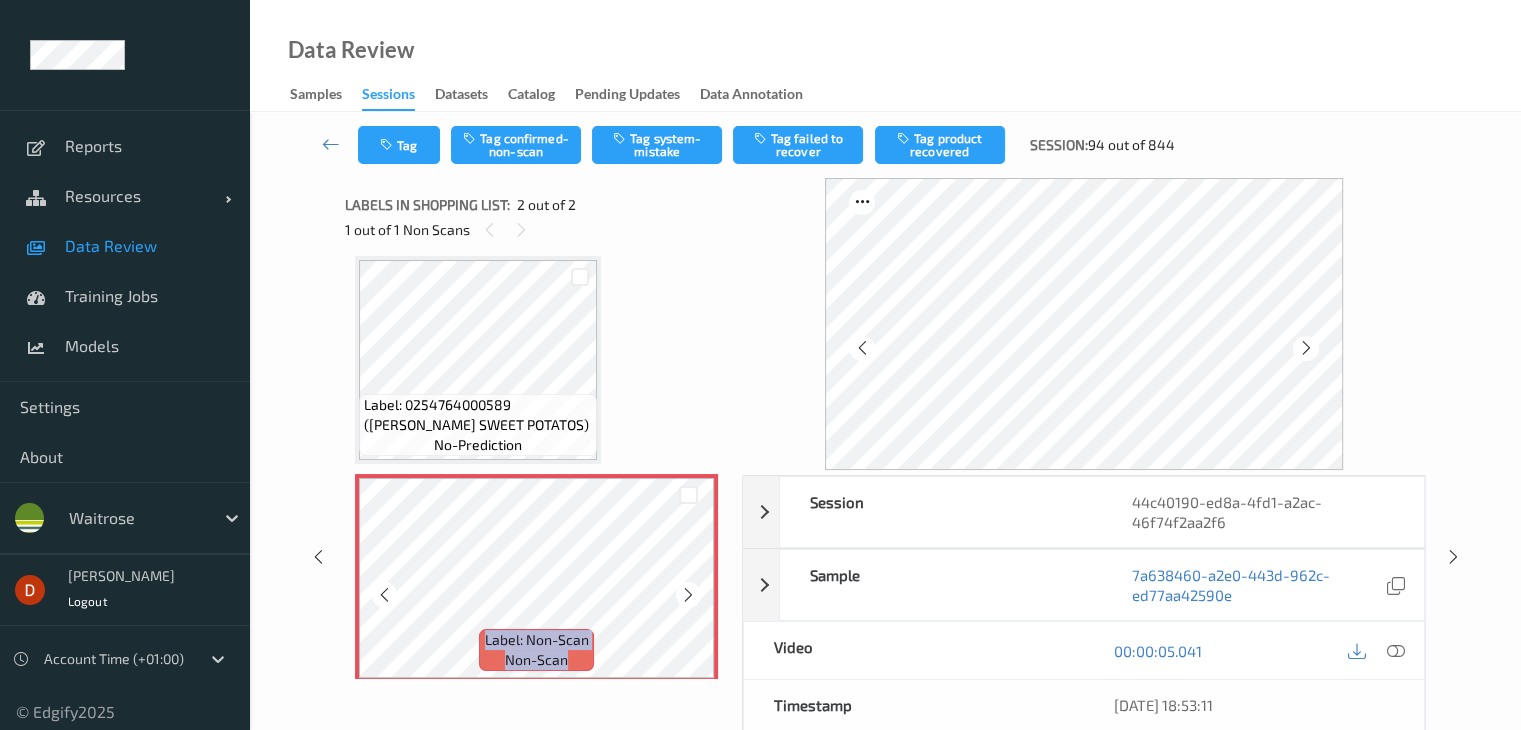 click at bounding box center (688, 595) 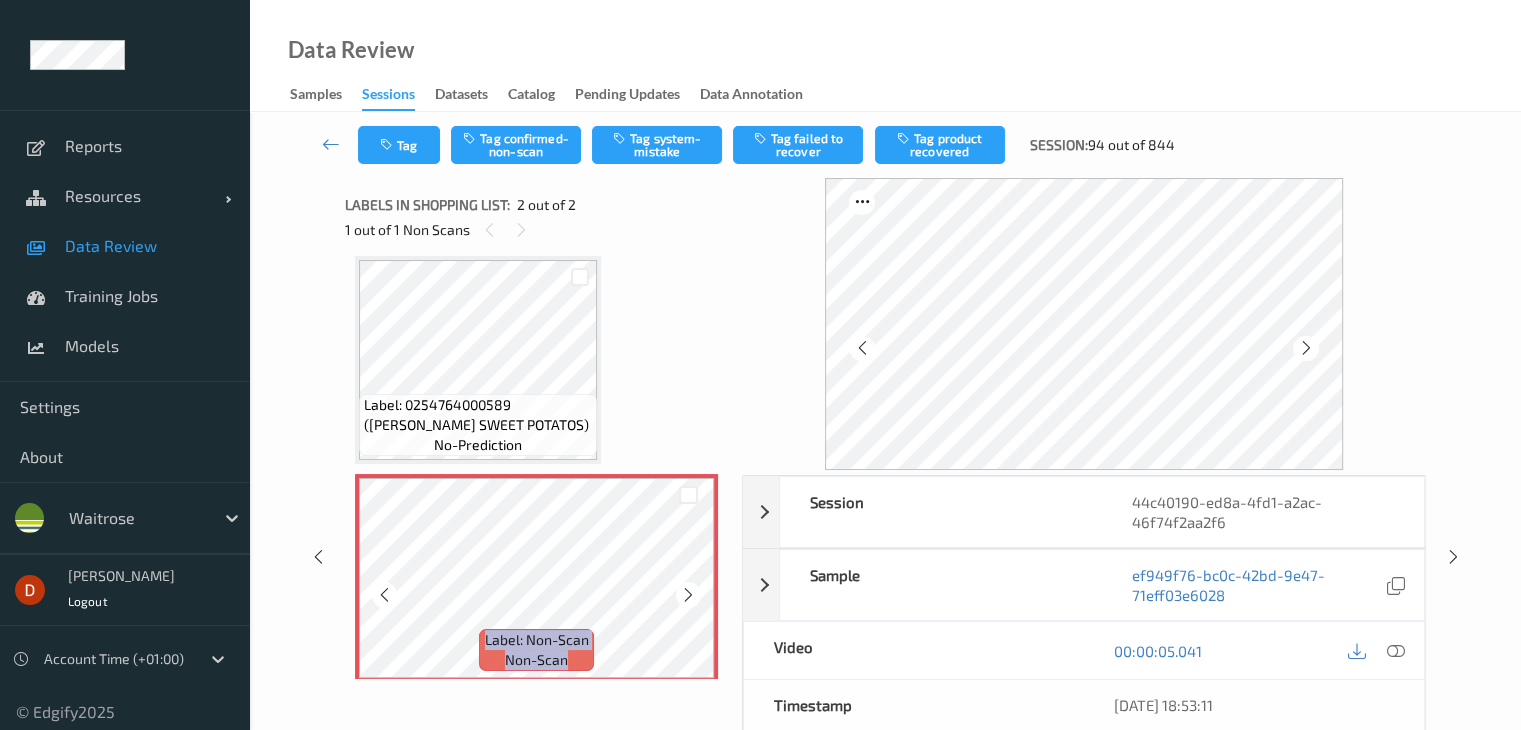 click at bounding box center [688, 595] 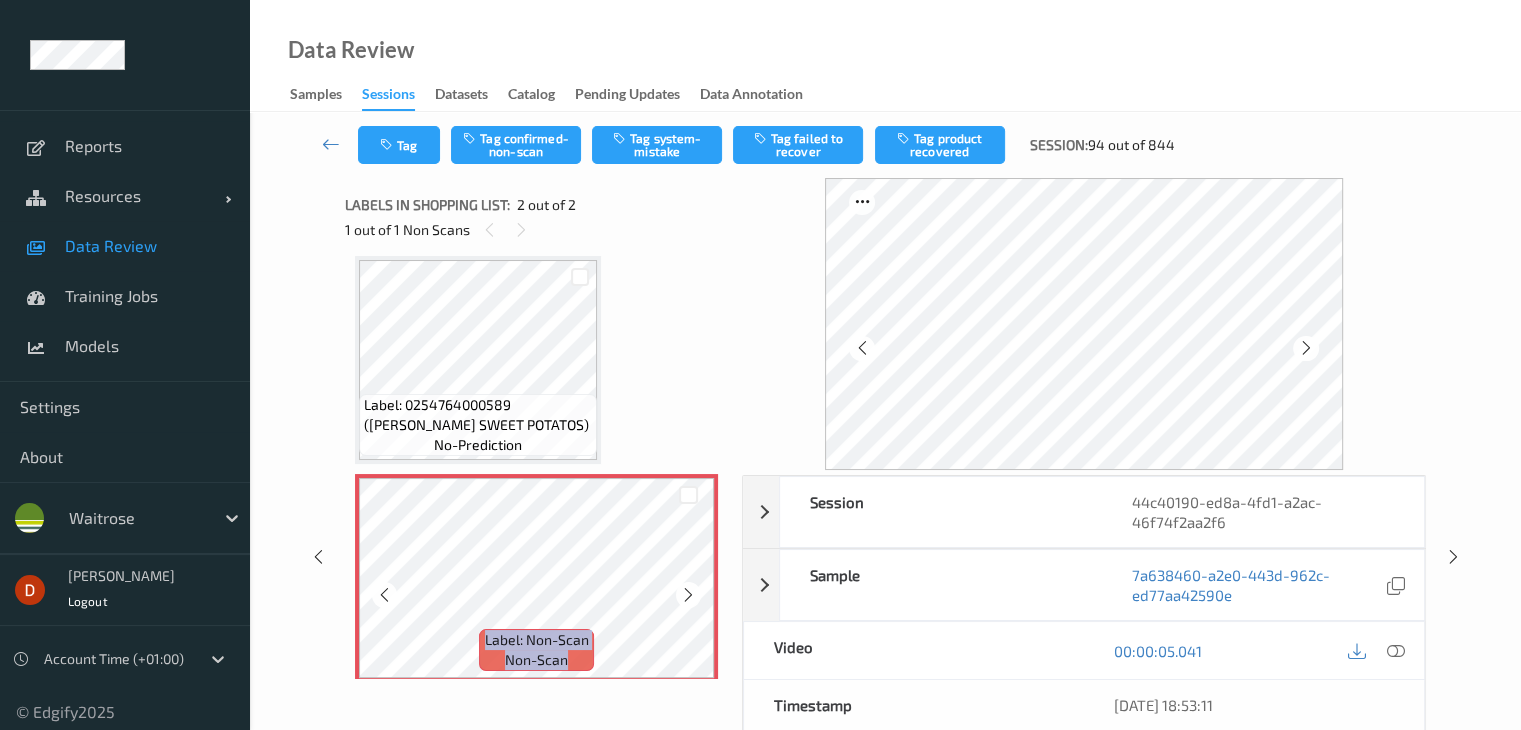 click at bounding box center (688, 595) 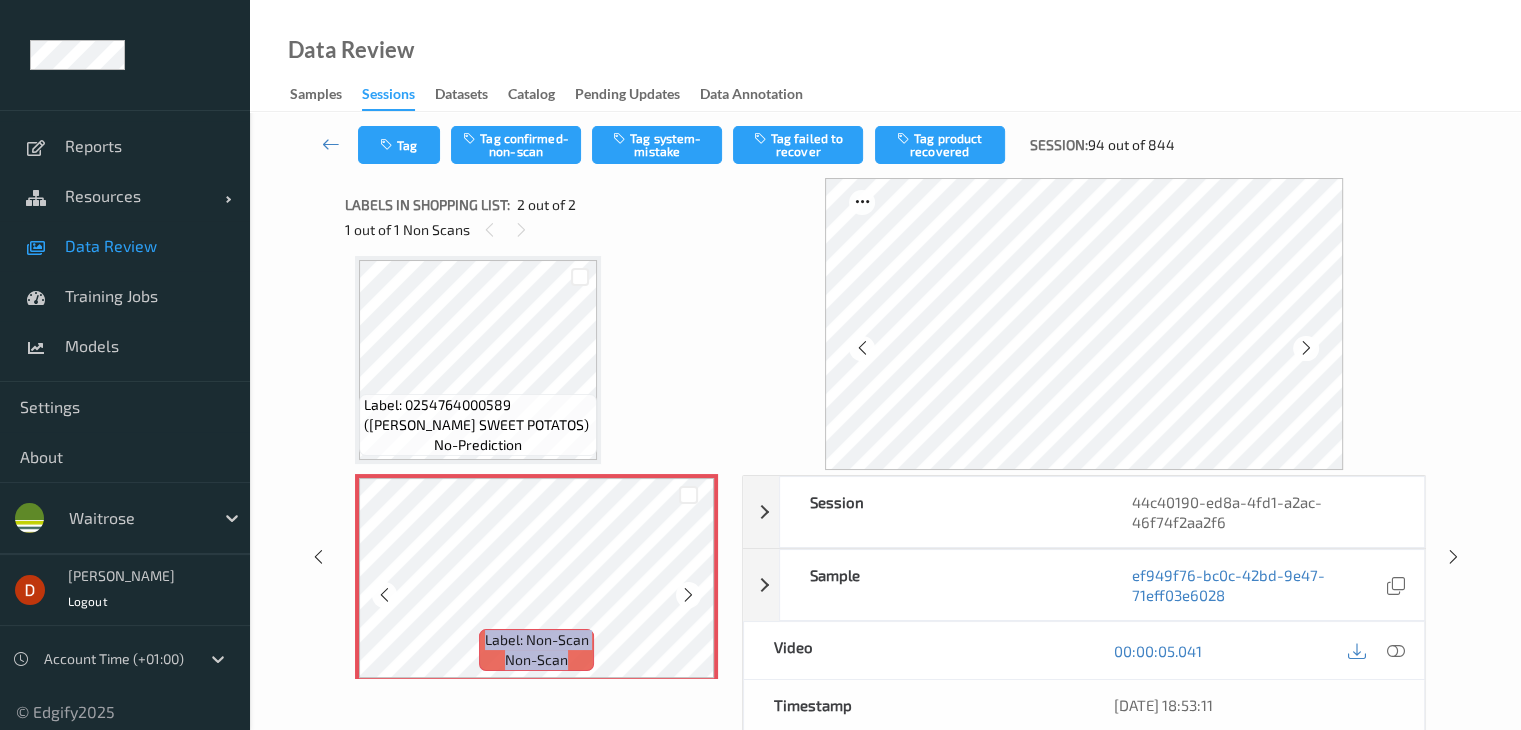click at bounding box center (688, 595) 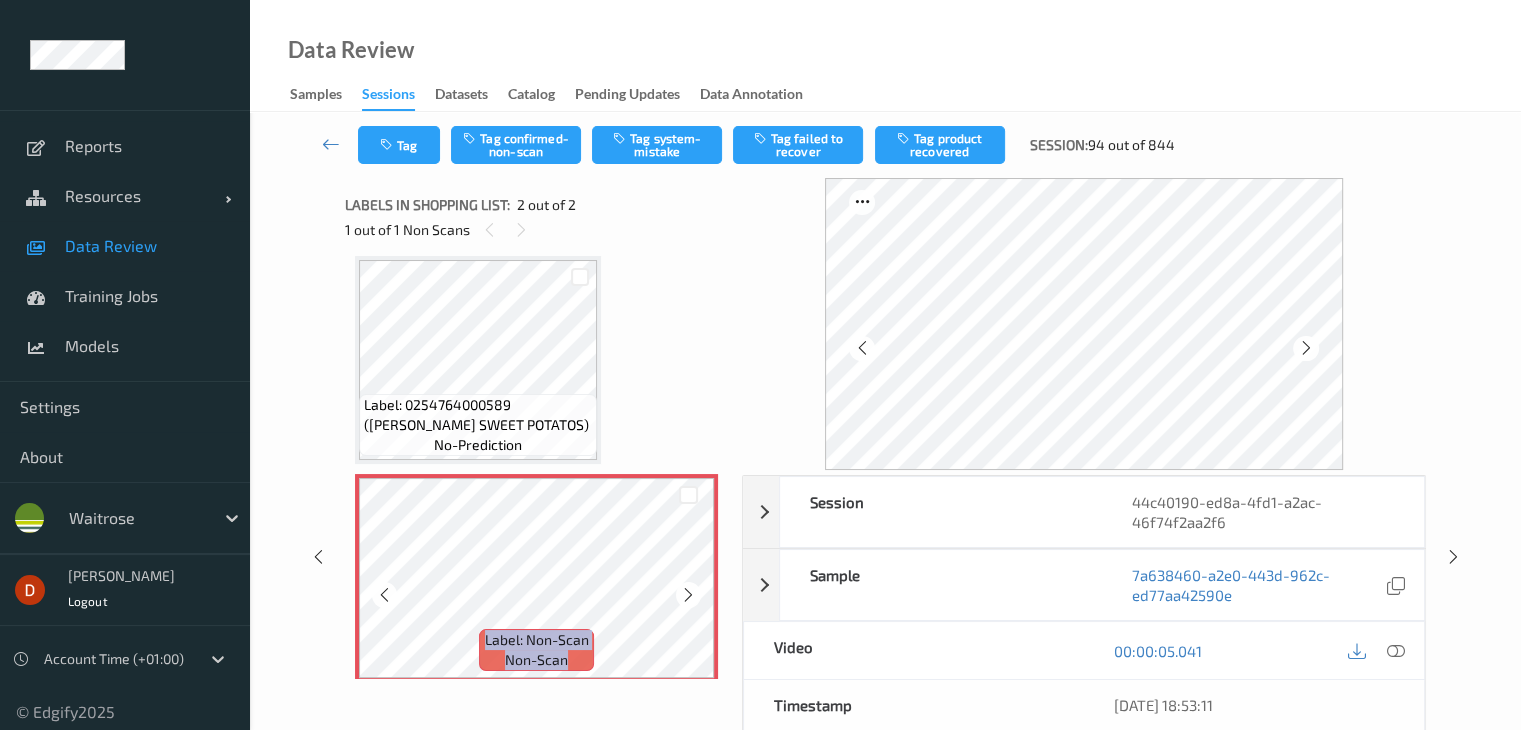 click at bounding box center [688, 595] 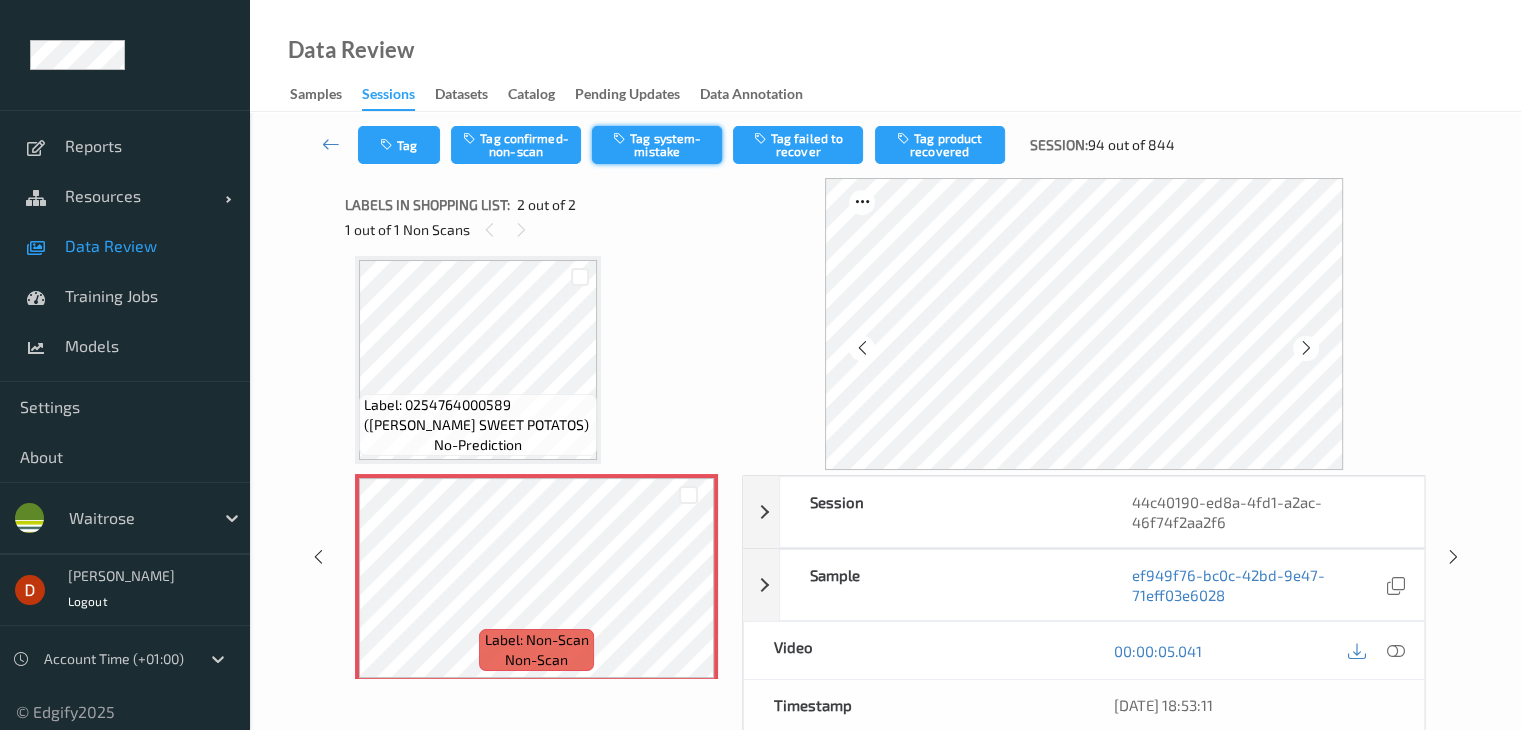 click at bounding box center [621, 138] 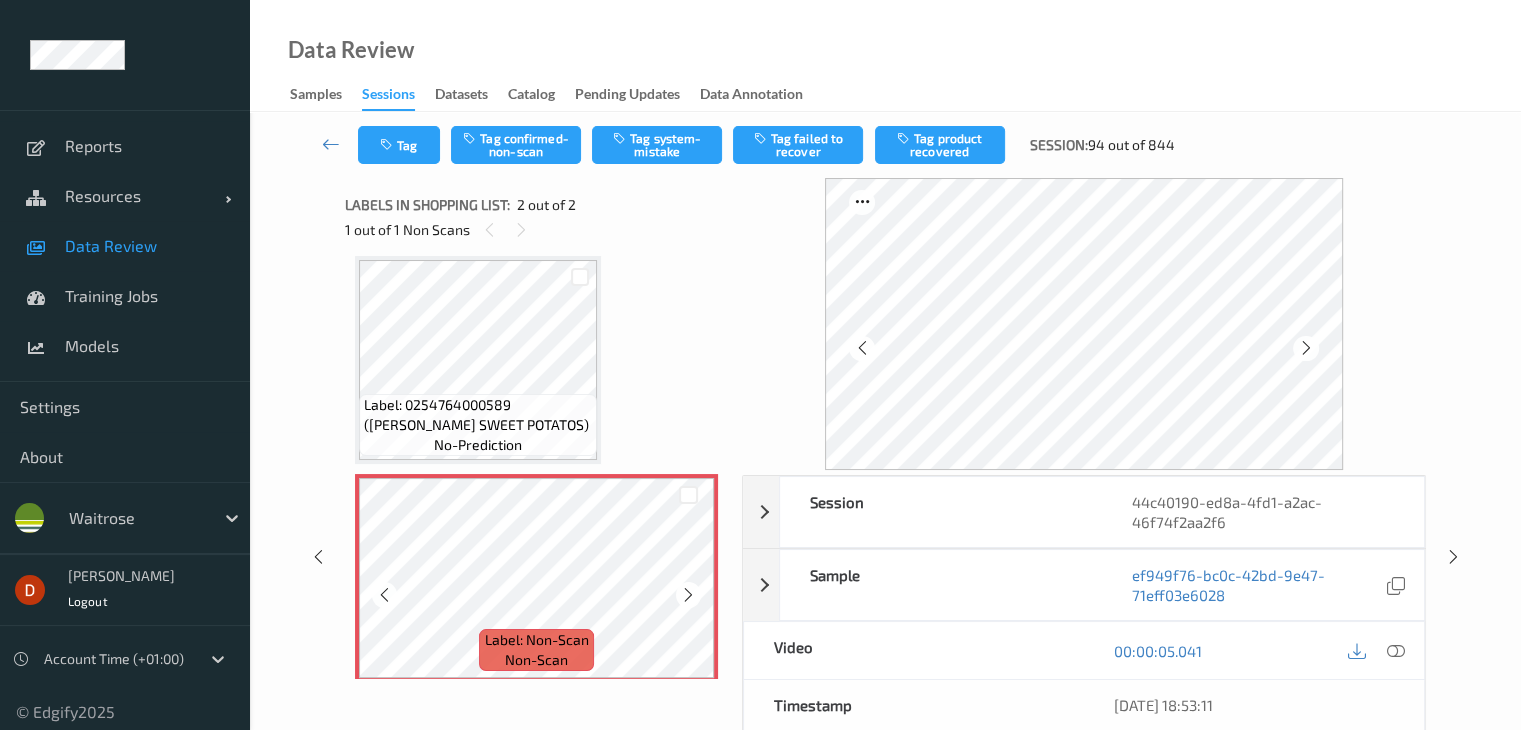 scroll, scrollTop: 23, scrollLeft: 0, axis: vertical 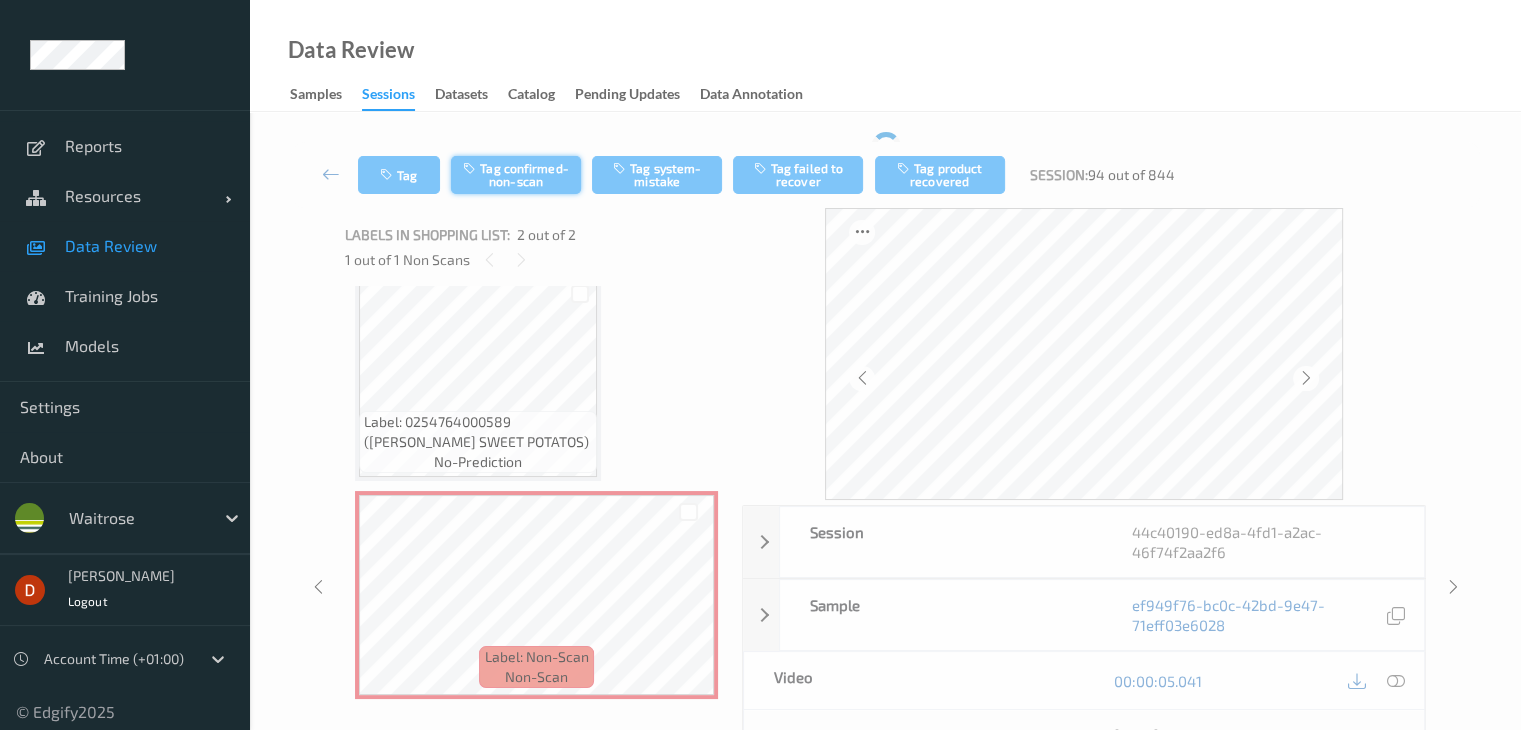 click on "Tag   confirmed-non-scan" at bounding box center [516, 175] 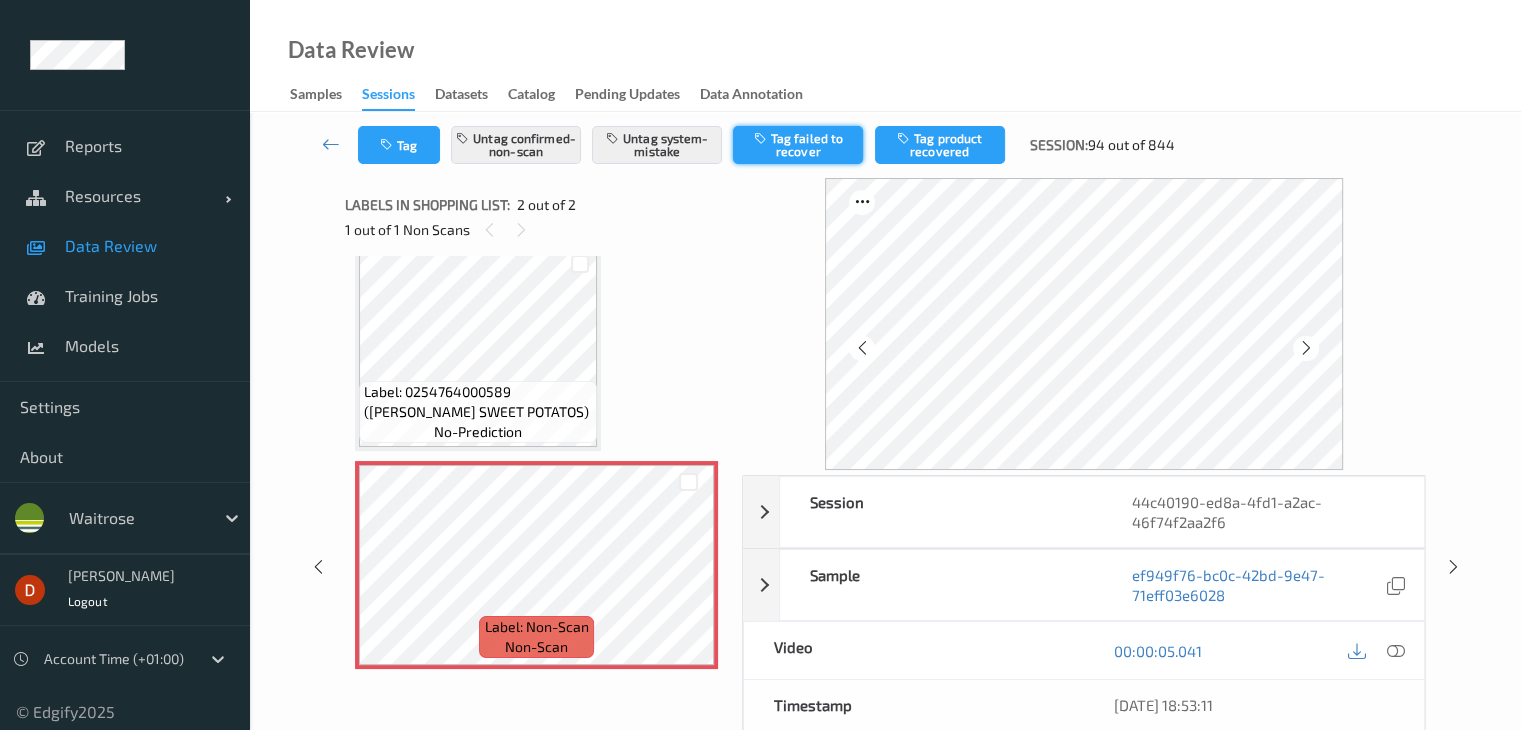 click on "Tag   failed to recover" at bounding box center (798, 145) 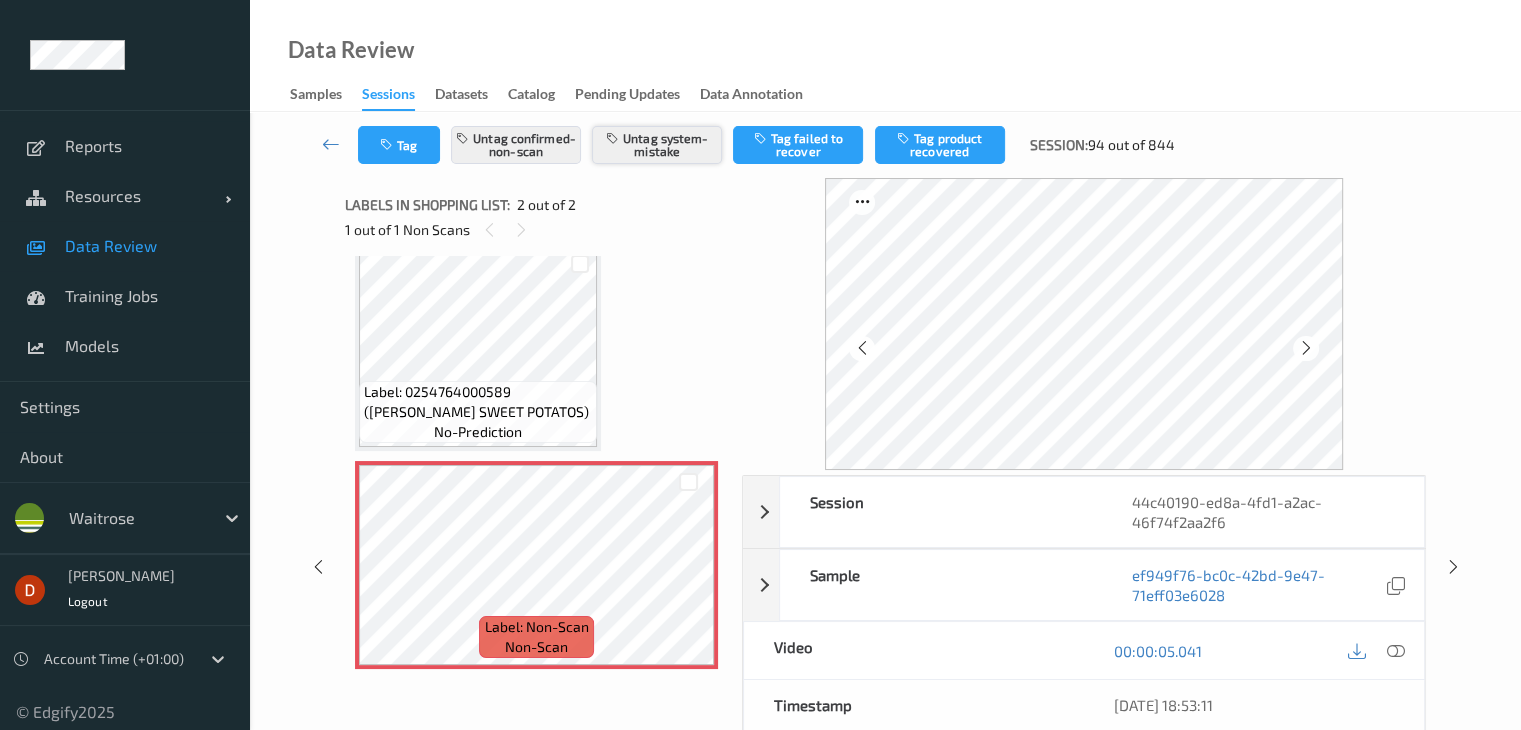 click on "Untag   system-mistake" at bounding box center [657, 145] 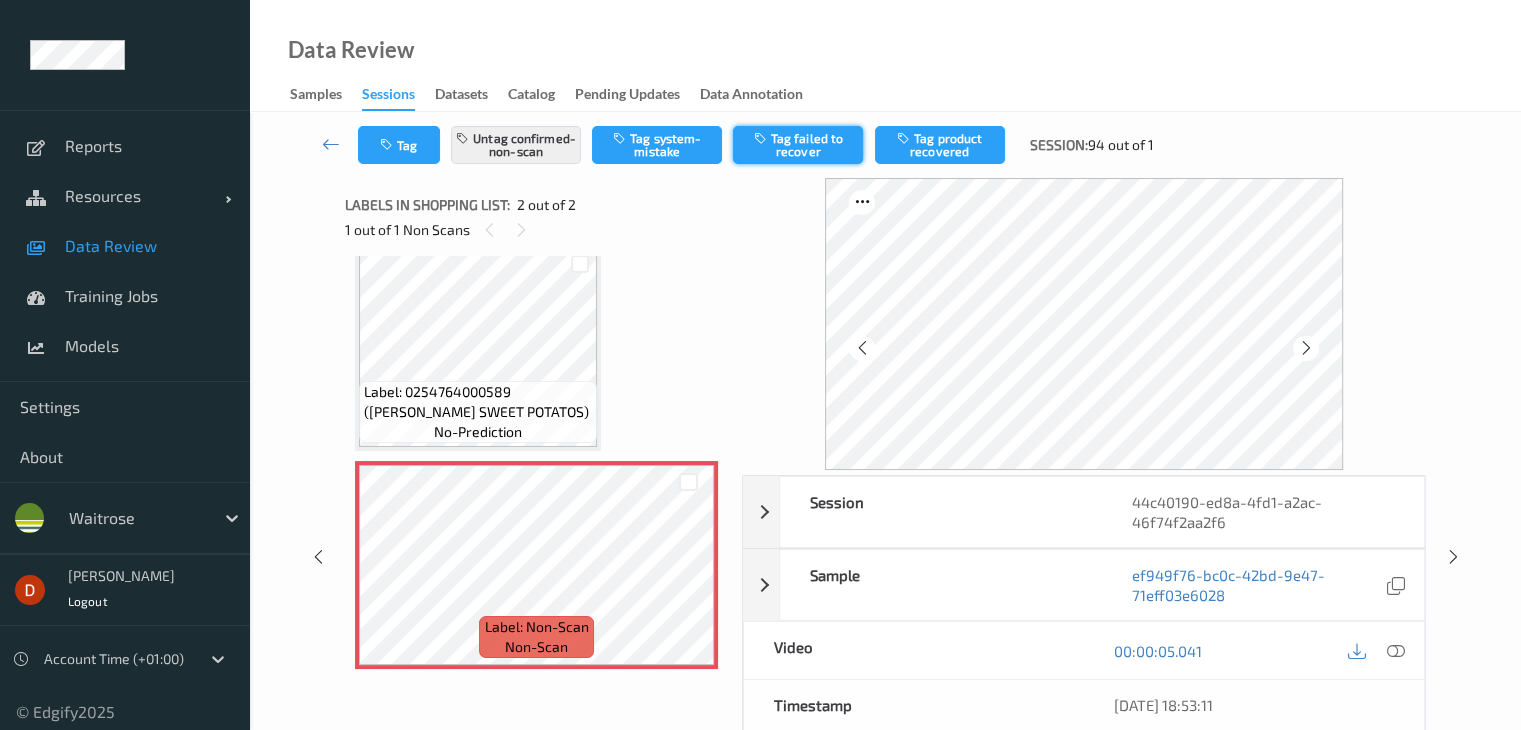 click on "Tag   failed to recover" at bounding box center (798, 145) 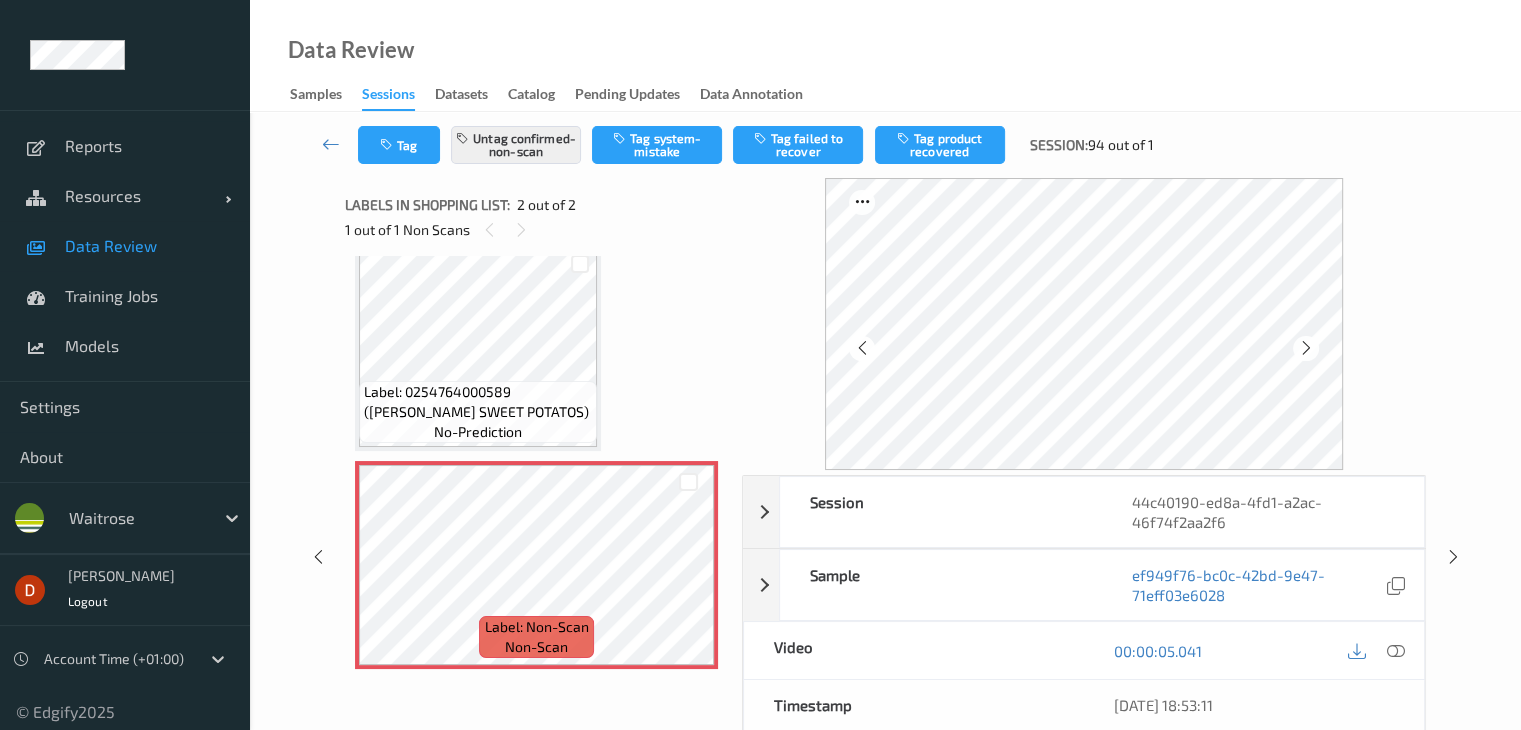click on "Tag Untag   confirmed-non-scan Tag   system-mistake Tag   failed to recover Tag   product recovered Session: 94 out of 1 Session 44c40190-ed8a-4fd1-a2ac-46f74f2aa2f6 Session ID 44c40190-ed8a-4fd1-a2ac-46f74f2aa2f6 Session 05/07/2025 18:53:06 Timestamp 05/07/2025 18:53:06 Tags Assistant Rejected , confirmed-non-scan Device 761TP607 Assistant ID N/A Shopper ID N/A Sample ef949f76-bc0c-42bd-9e47-71eff03e6028 Group ID c18452fe-0b9d-485a-a4c9-e2f90ca2beff Prediction Loss N/A Video 00:00:05.041 Timestamp 05/07/2025 18:53:11 Label Non-Scan Tags Assistant Rejected , confirmed-non-scan Label Trigger MotionDetected Match Strength alert-non-scan Labels in shopping list: 2 out of 2 1 out of 1 Non Scans Label: 0254764000589 (WR ESS SWEET POTATOS) no-prediction Label: Non-Scan non-scan Label: Non-Scan non-scan" at bounding box center (885, 524) 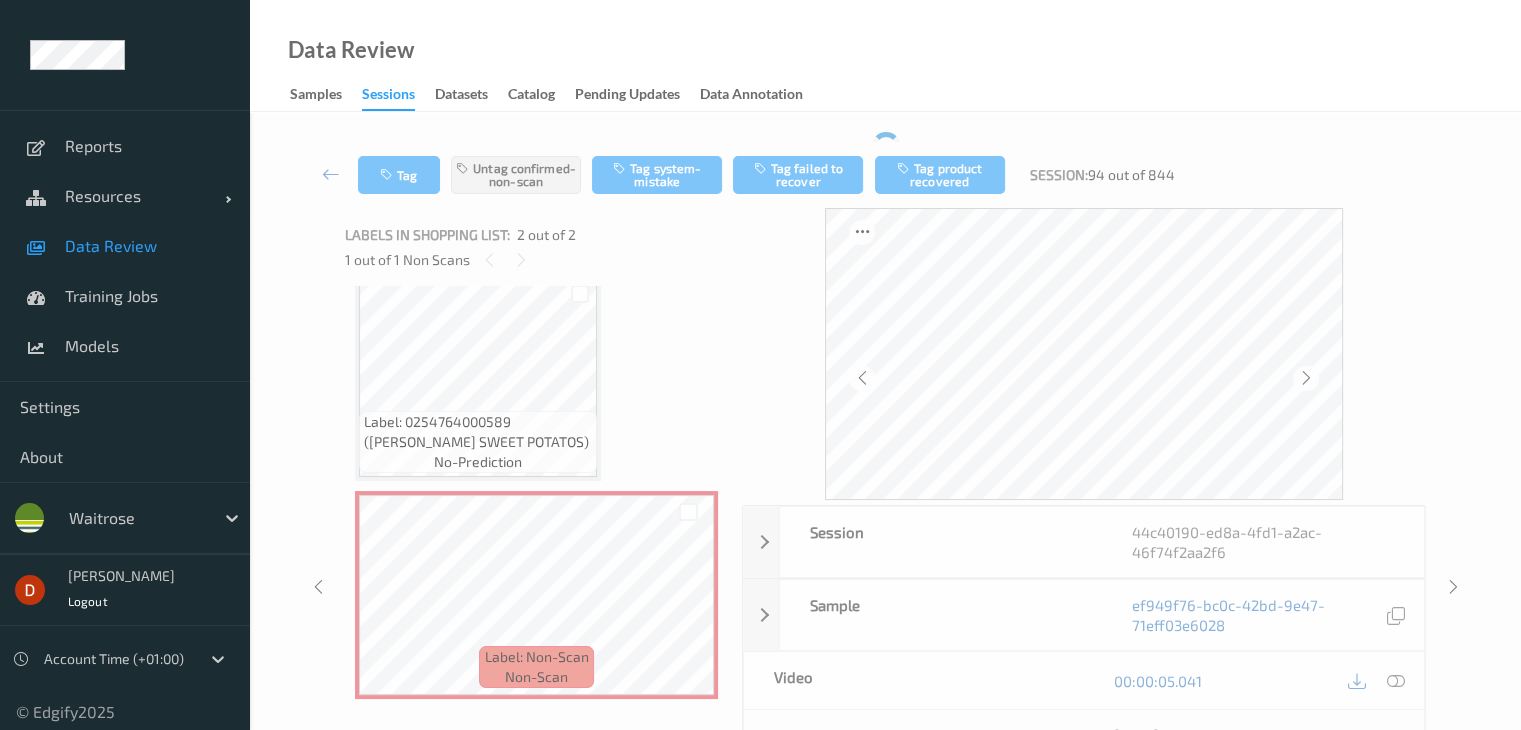 click on "Tag Untag   confirmed-non-scan Tag   system-mistake Tag   failed to recover Tag   product recovered Session: 94 out of 844 Session 44c40190-ed8a-4fd1-a2ac-46f74f2aa2f6 Session ID 44c40190-ed8a-4fd1-a2ac-46f74f2aa2f6 Session 05/07/2025 18:53:06 Timestamp 05/07/2025 18:53:06 Tags Assistant Rejected , confirmed-non-scan Device 761TP607 Assistant ID N/A Shopper ID N/A Sample ef949f76-bc0c-42bd-9e47-71eff03e6028 Group ID c18452fe-0b9d-485a-a4c9-e2f90ca2beff Prediction Loss N/A Video 00:00:05.041 Timestamp 05/07/2025 18:53:11 Label Non-Scan Tags Assistant Rejected , confirmed-non-scan Label Trigger MotionDetected Match Strength alert-non-scan Labels in shopping list: 2 out of 2 1 out of 1 Non Scans Label: 0254764000589 (WR ESS SWEET POTATOS) no-prediction Label: Non-Scan non-scan Label: Non-Scan non-scan" at bounding box center (885, 549) 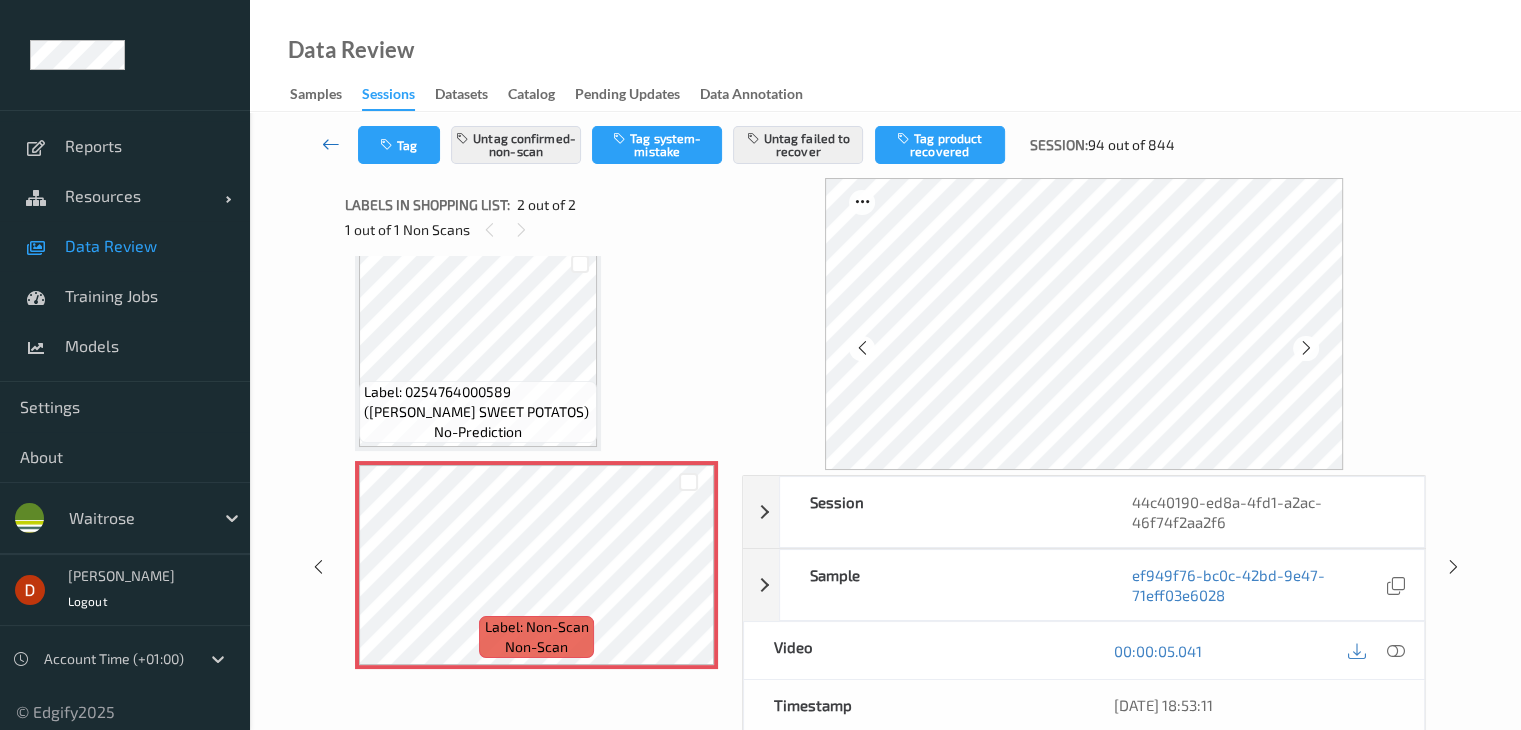 click at bounding box center (331, 145) 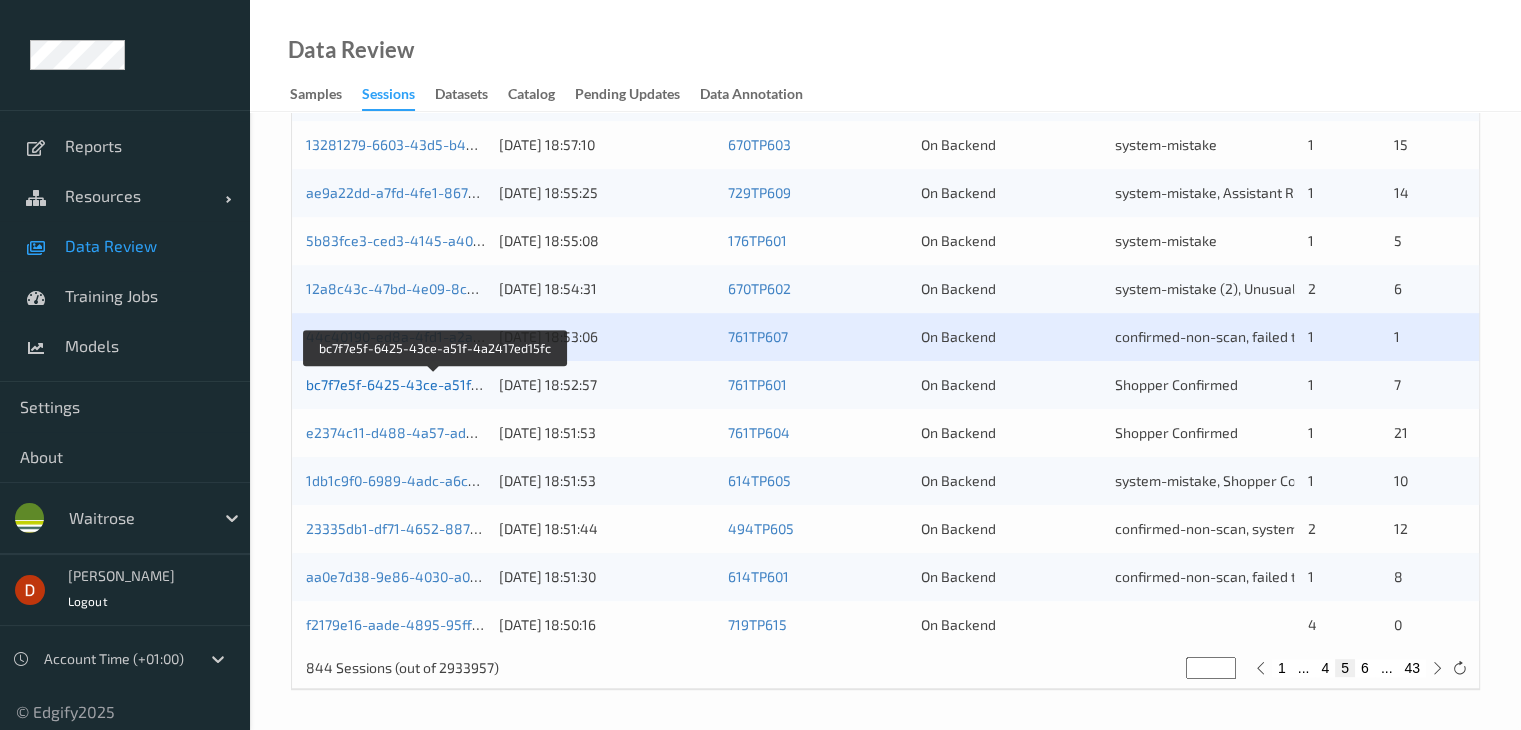 click on "bc7f7e5f-6425-43ce-a51f-4a2417ed15fc" at bounding box center (436, 384) 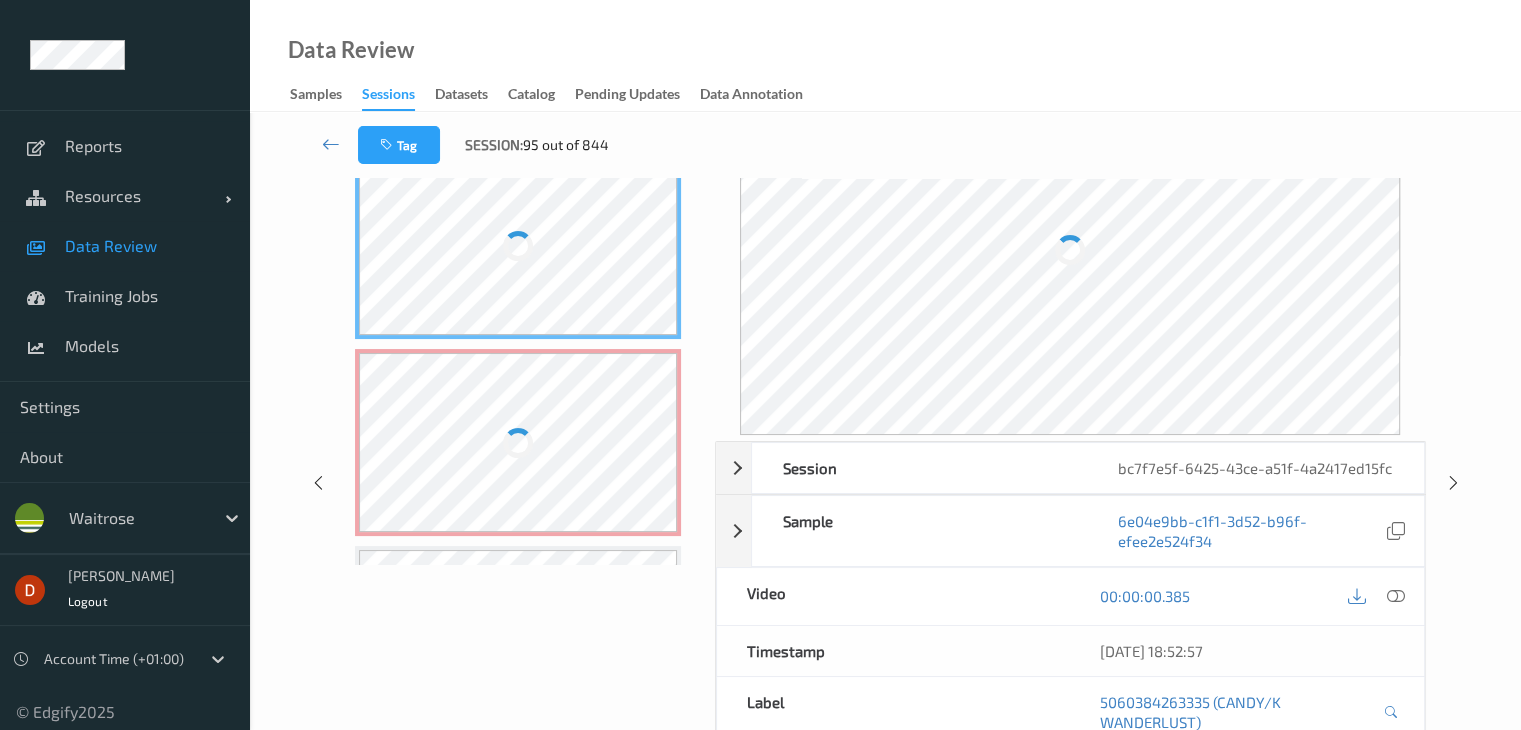 scroll, scrollTop: 0, scrollLeft: 0, axis: both 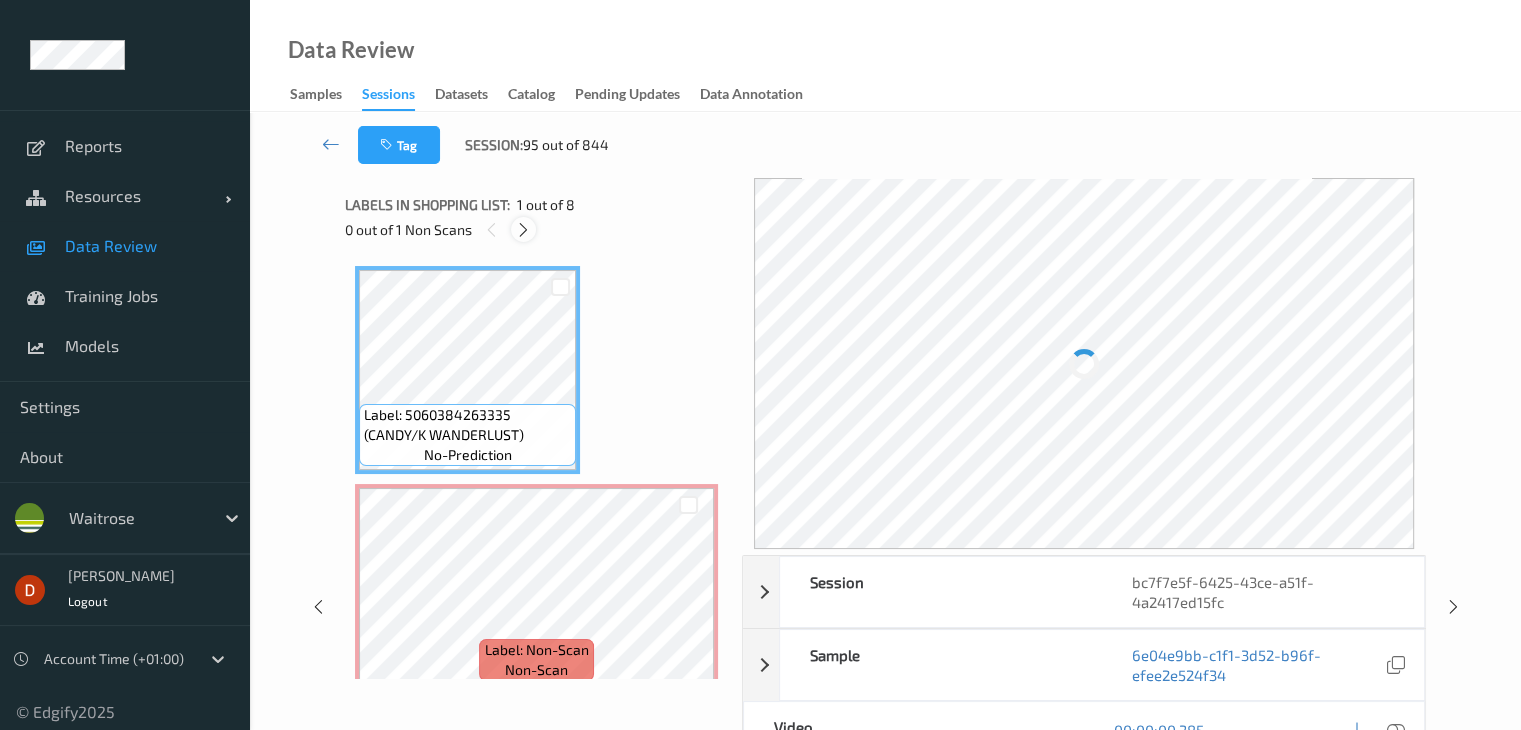 click at bounding box center [523, 230] 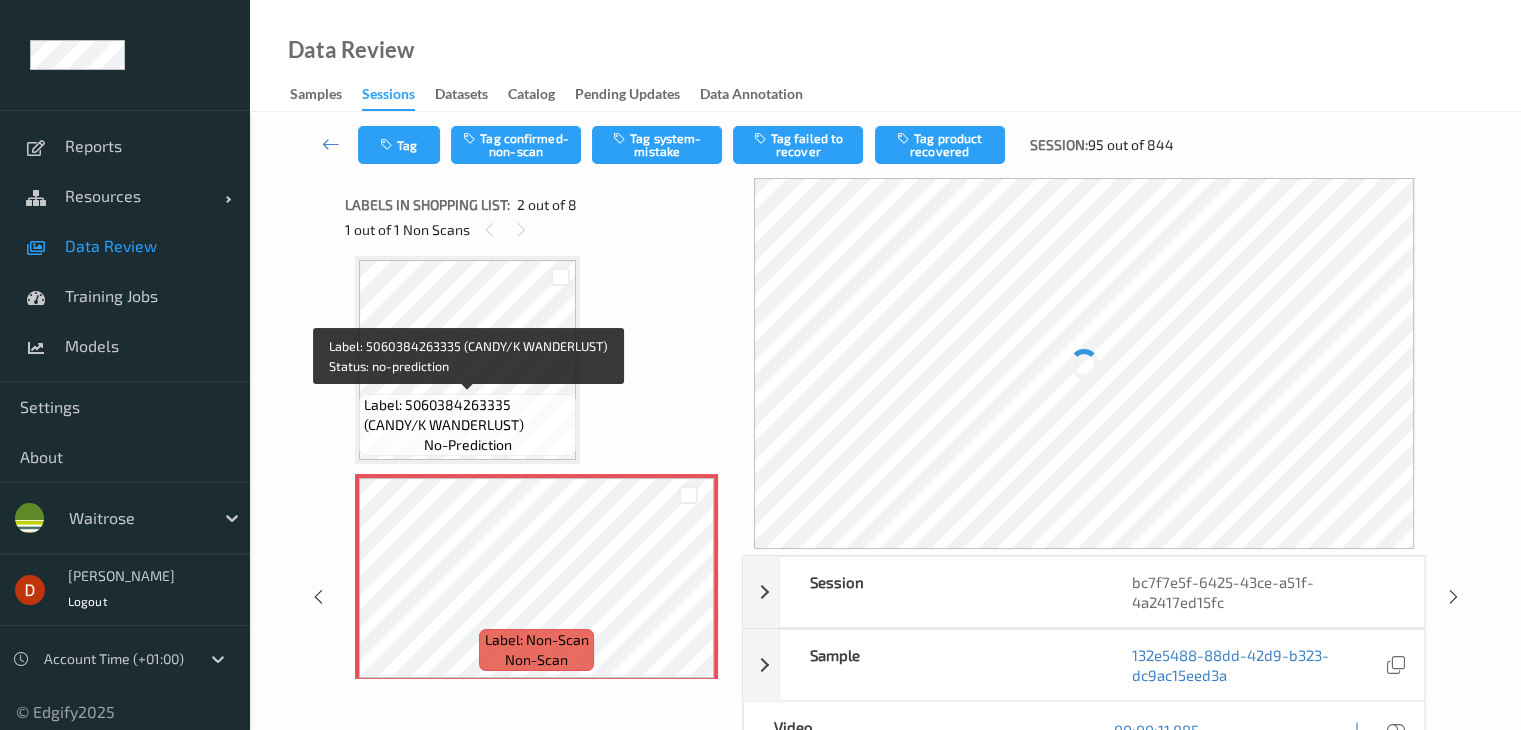 click on "Label: 5060384263335 (CANDY/K WANDERLUST)" at bounding box center [467, 415] 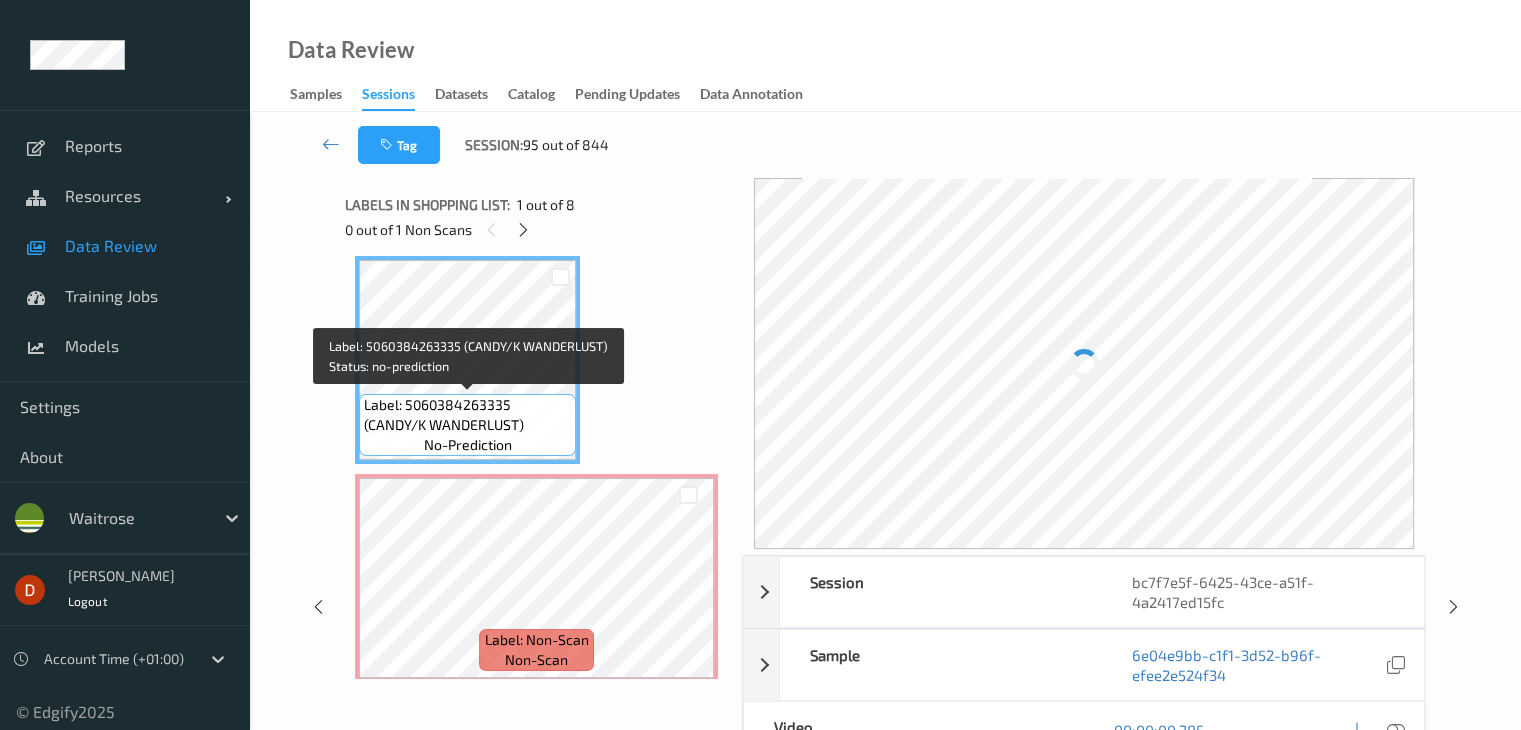 click on "Label: 5060384263335 (CANDY/K WANDERLUST)" at bounding box center (467, 415) 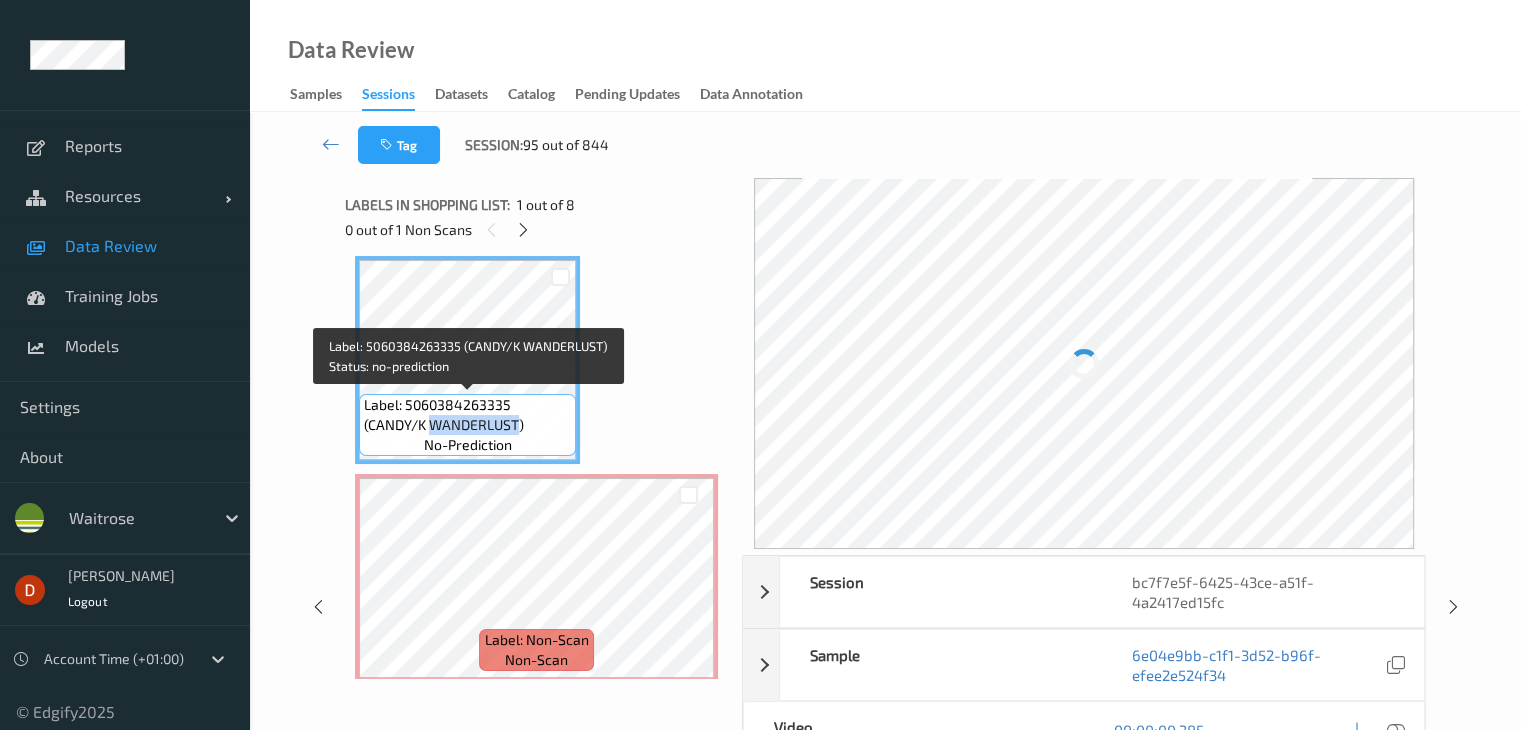 click on "Label: 5060384263335 (CANDY/K WANDERLUST)" at bounding box center (467, 415) 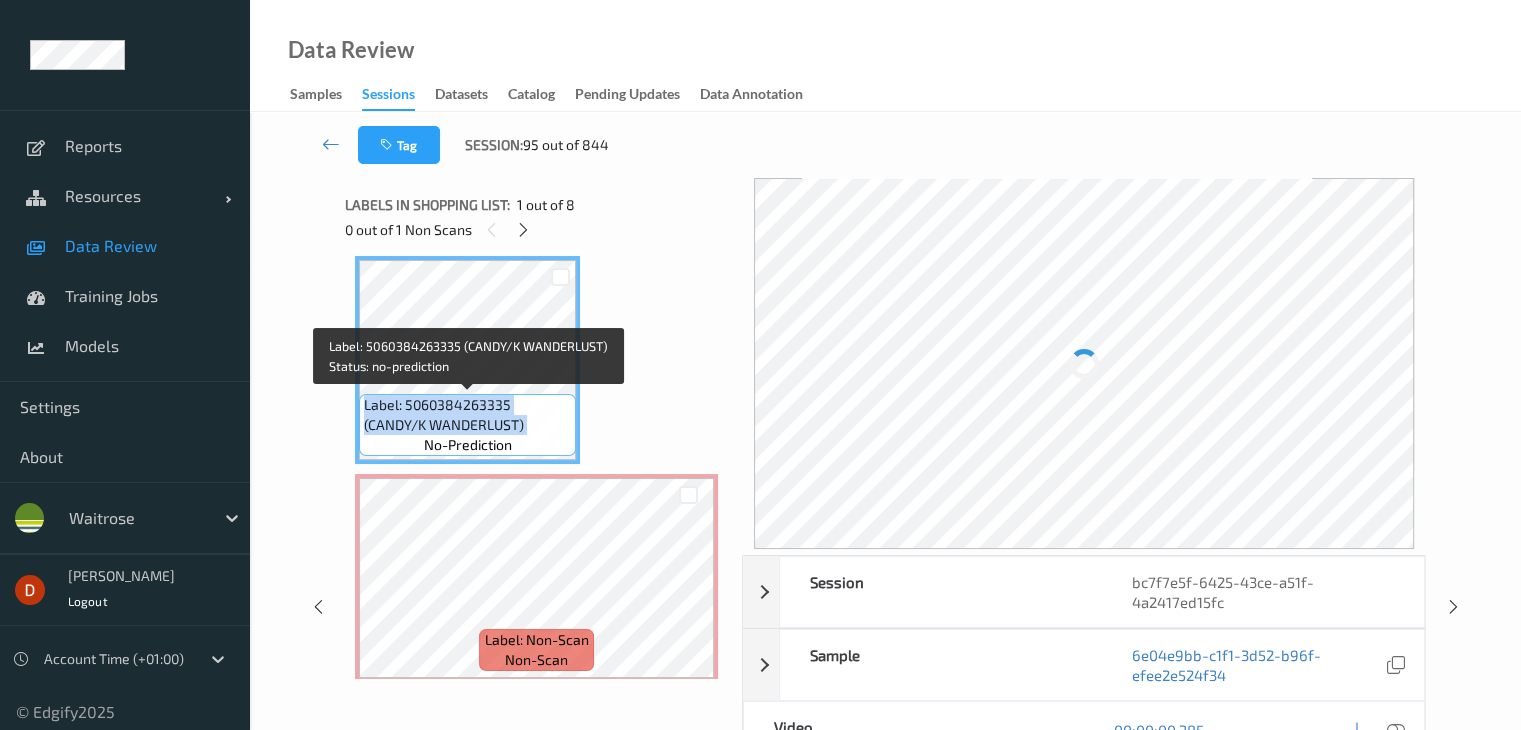click on "Label: 5060384263335 (CANDY/K WANDERLUST)" at bounding box center [467, 415] 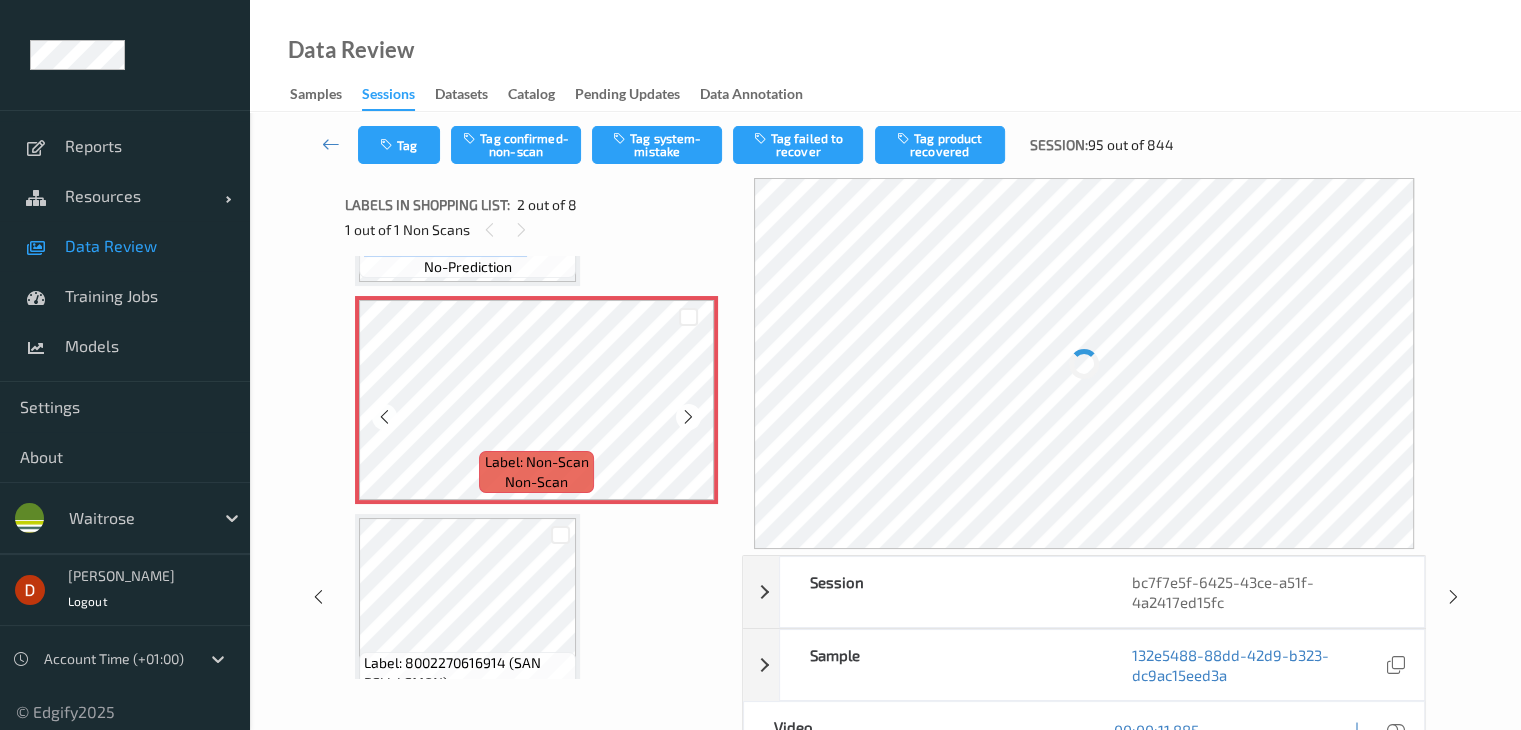 scroll, scrollTop: 210, scrollLeft: 0, axis: vertical 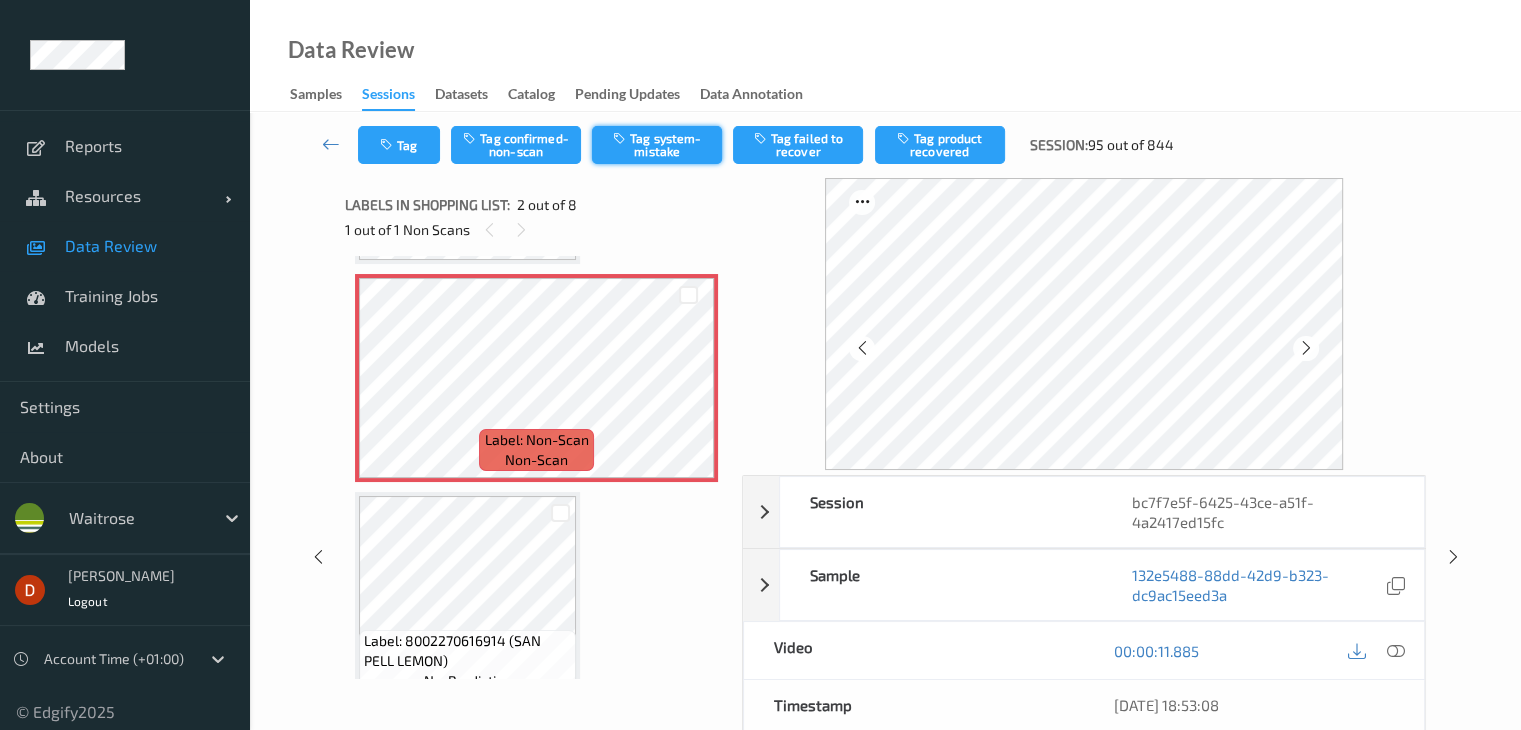 click on "Tag   system-mistake" at bounding box center (657, 145) 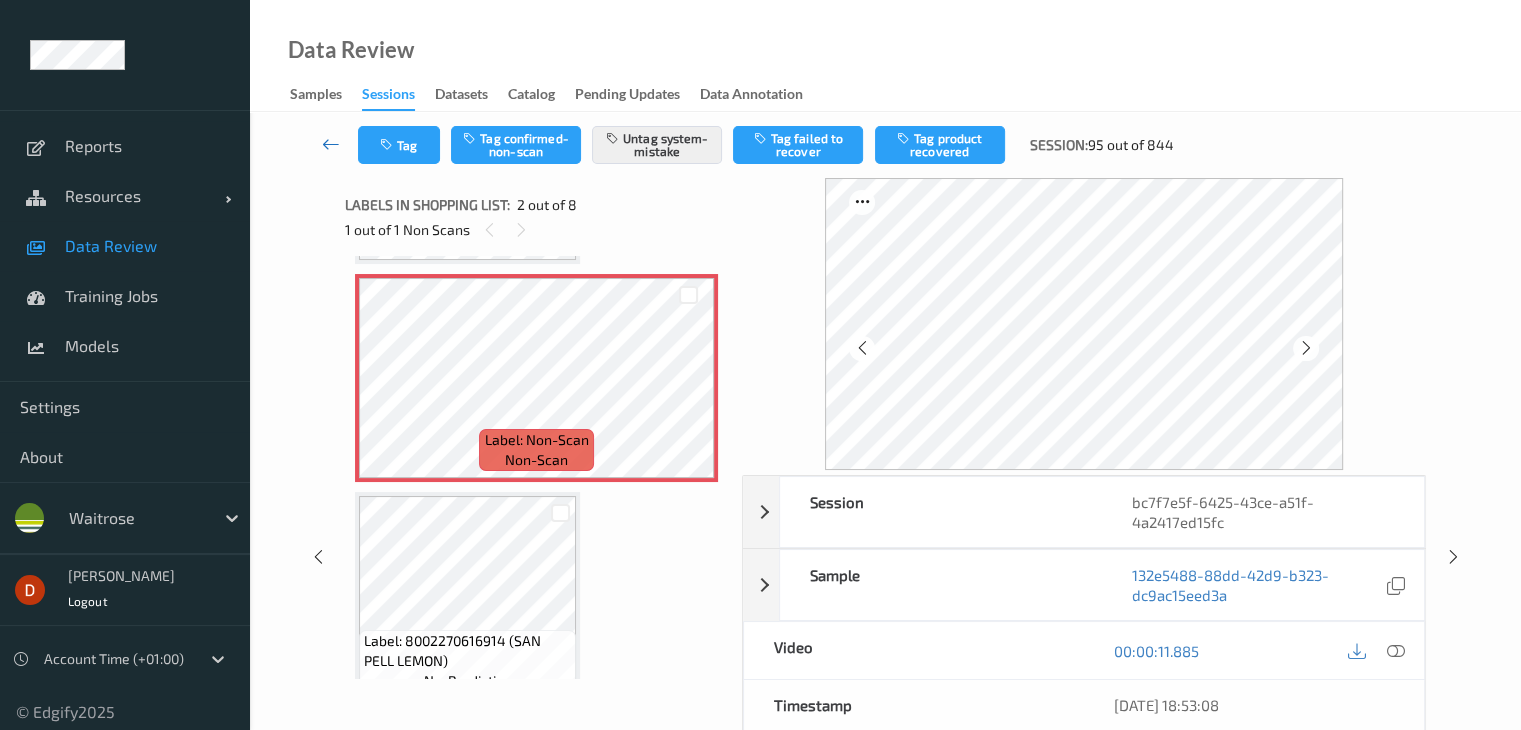 click at bounding box center (331, 144) 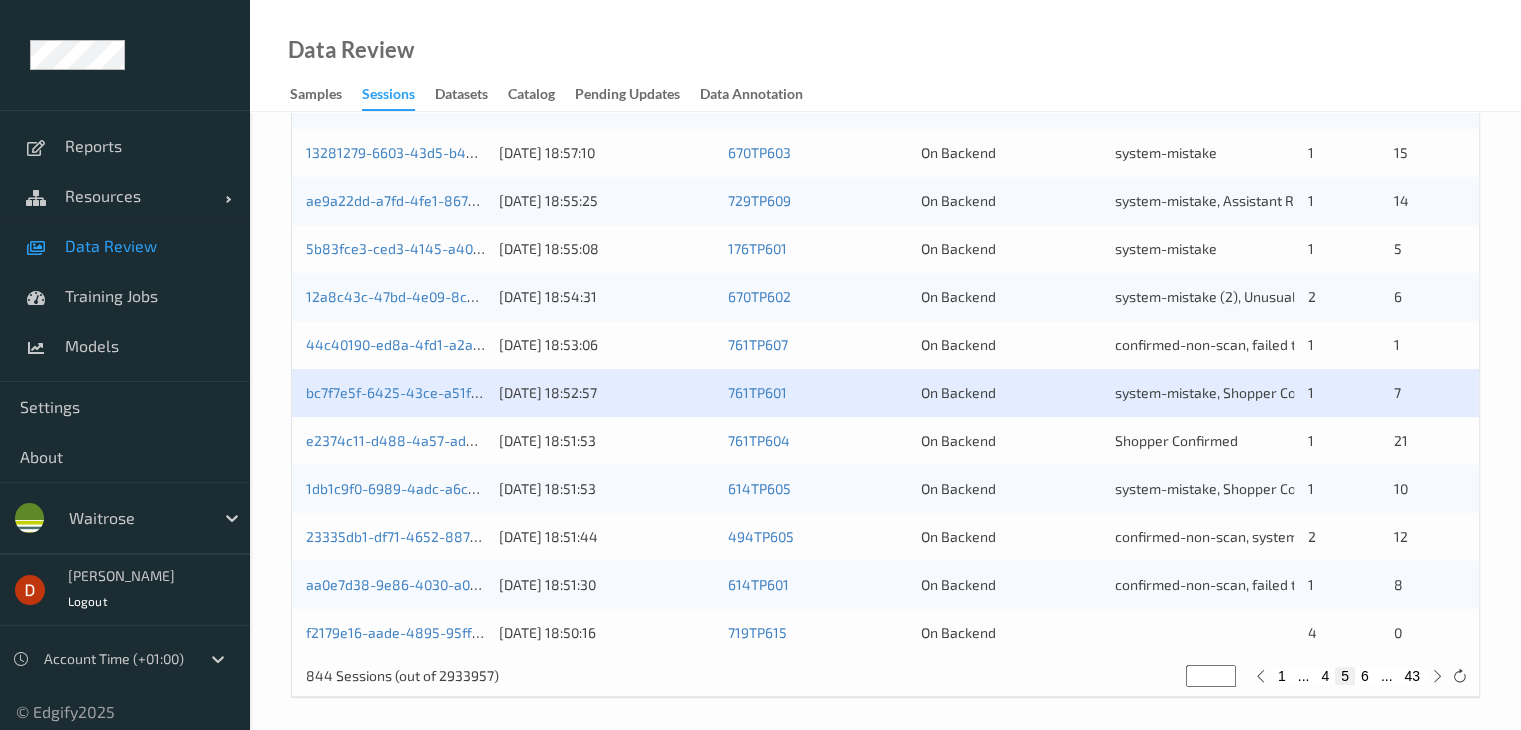 scroll, scrollTop: 932, scrollLeft: 0, axis: vertical 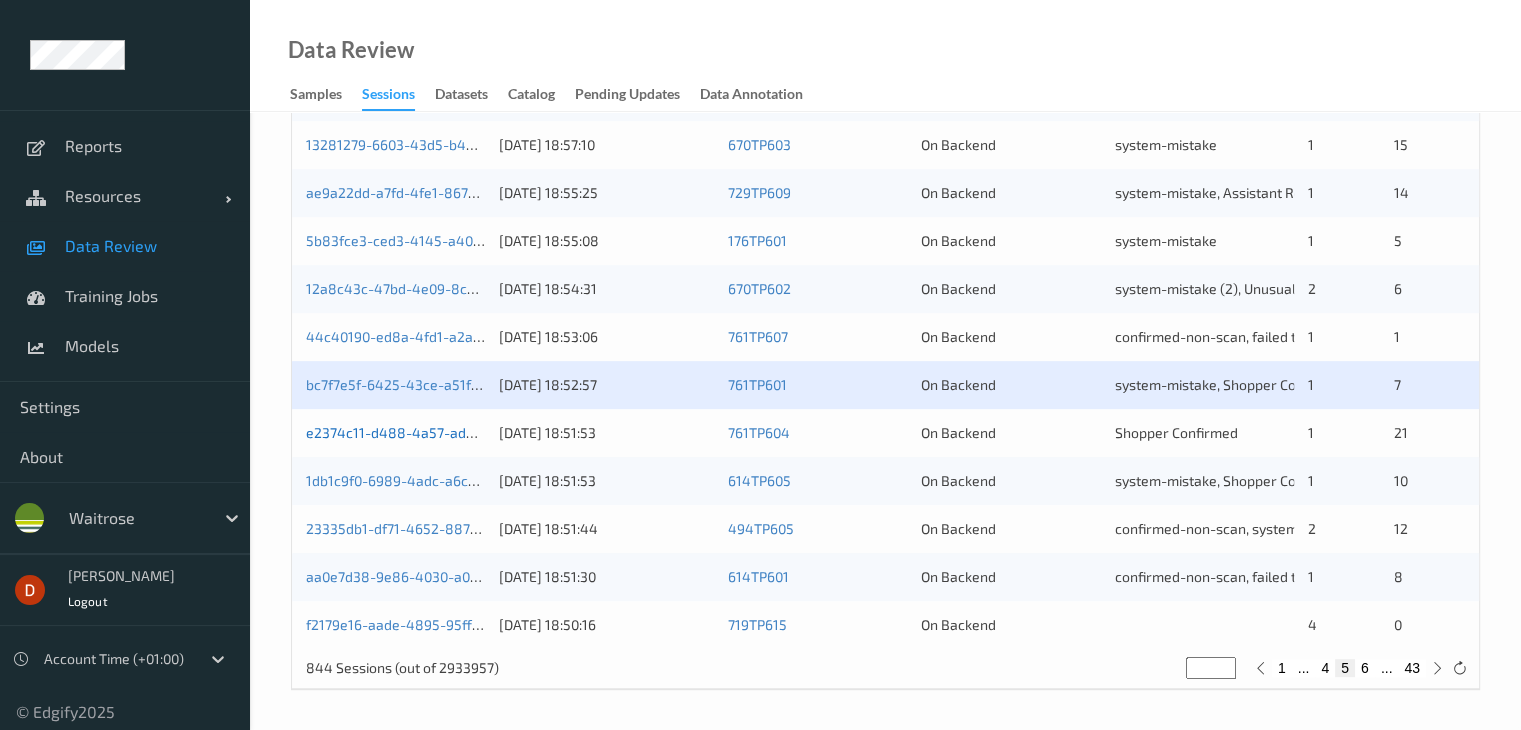 click on "e2374c11-d488-4a57-ad93-e5f7d376d482" at bounding box center (443, 432) 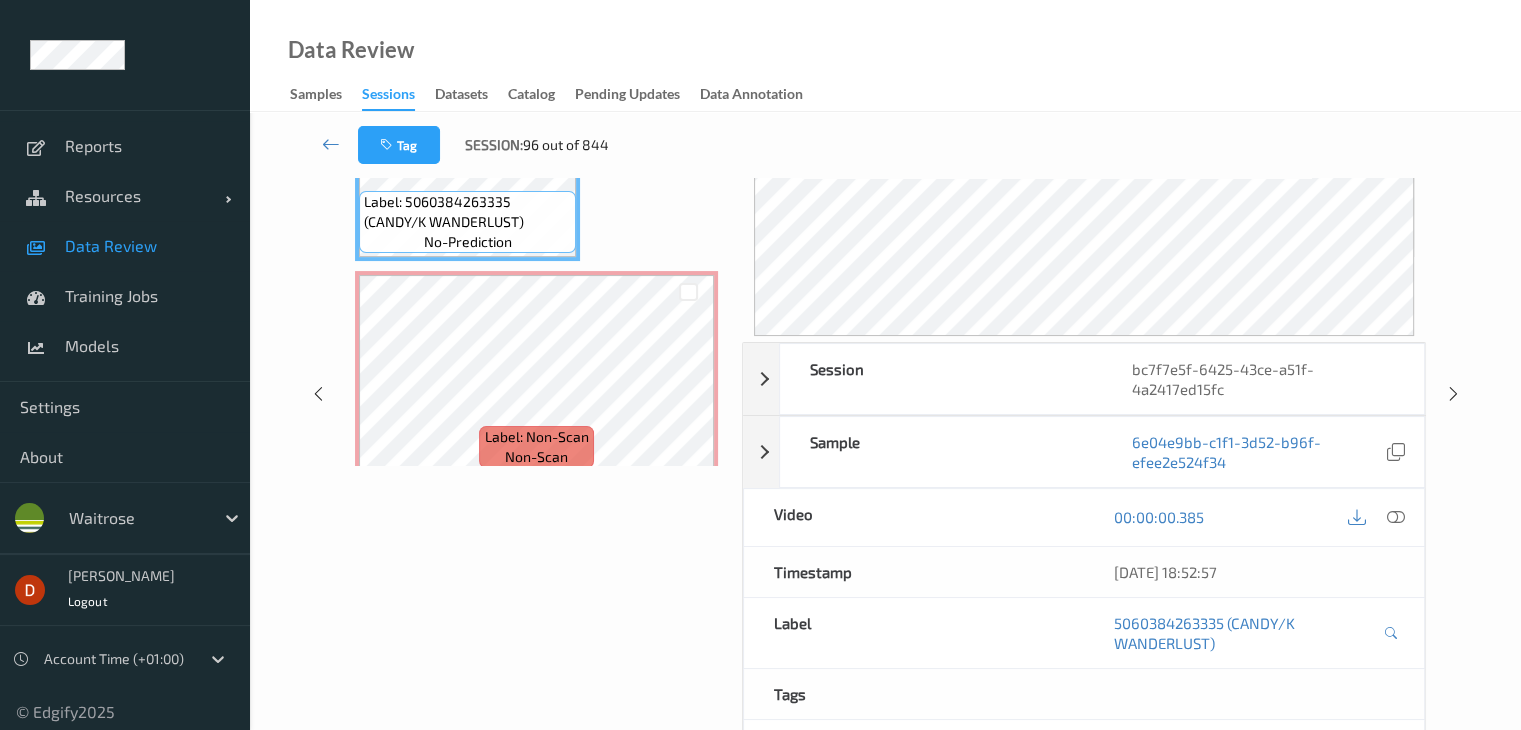 scroll, scrollTop: 0, scrollLeft: 0, axis: both 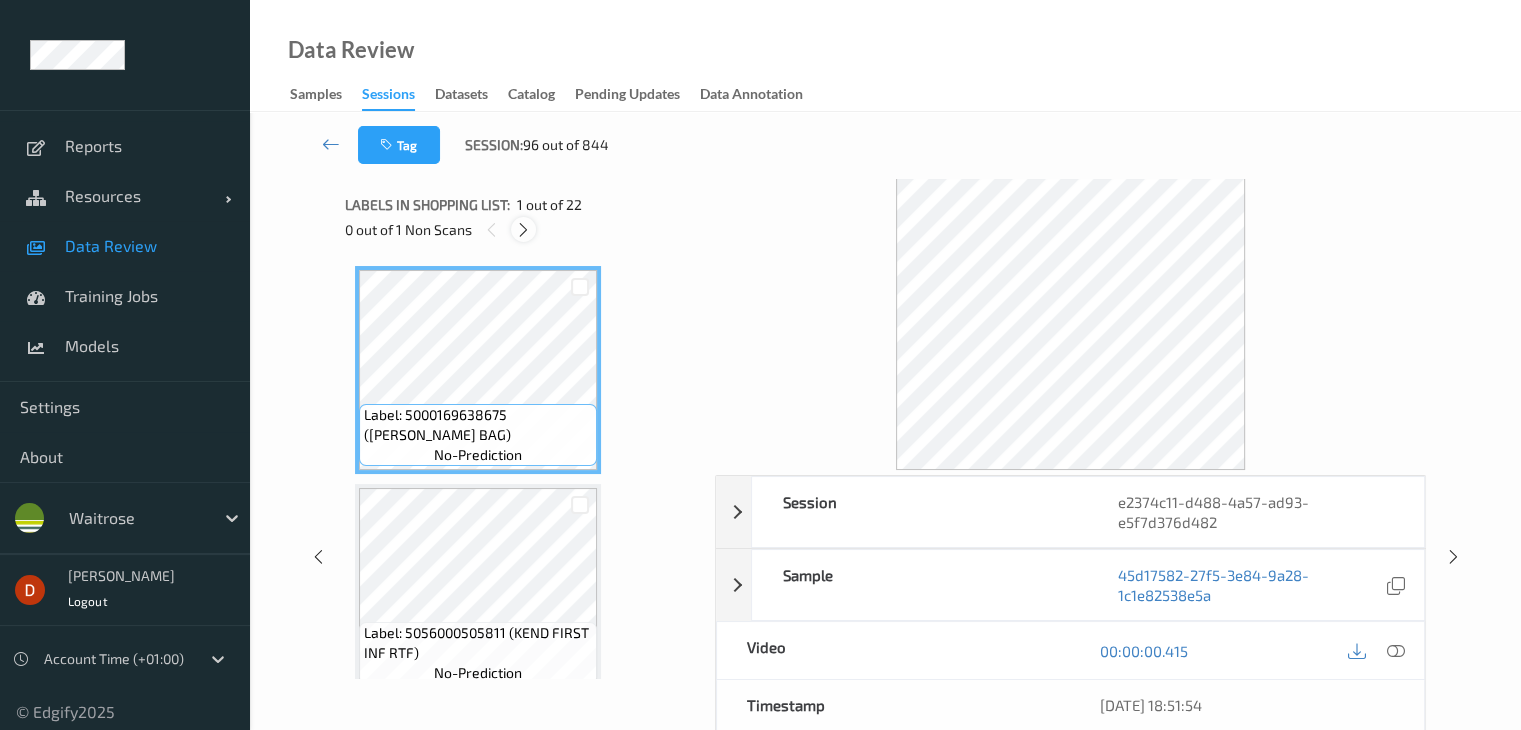 click at bounding box center [523, 230] 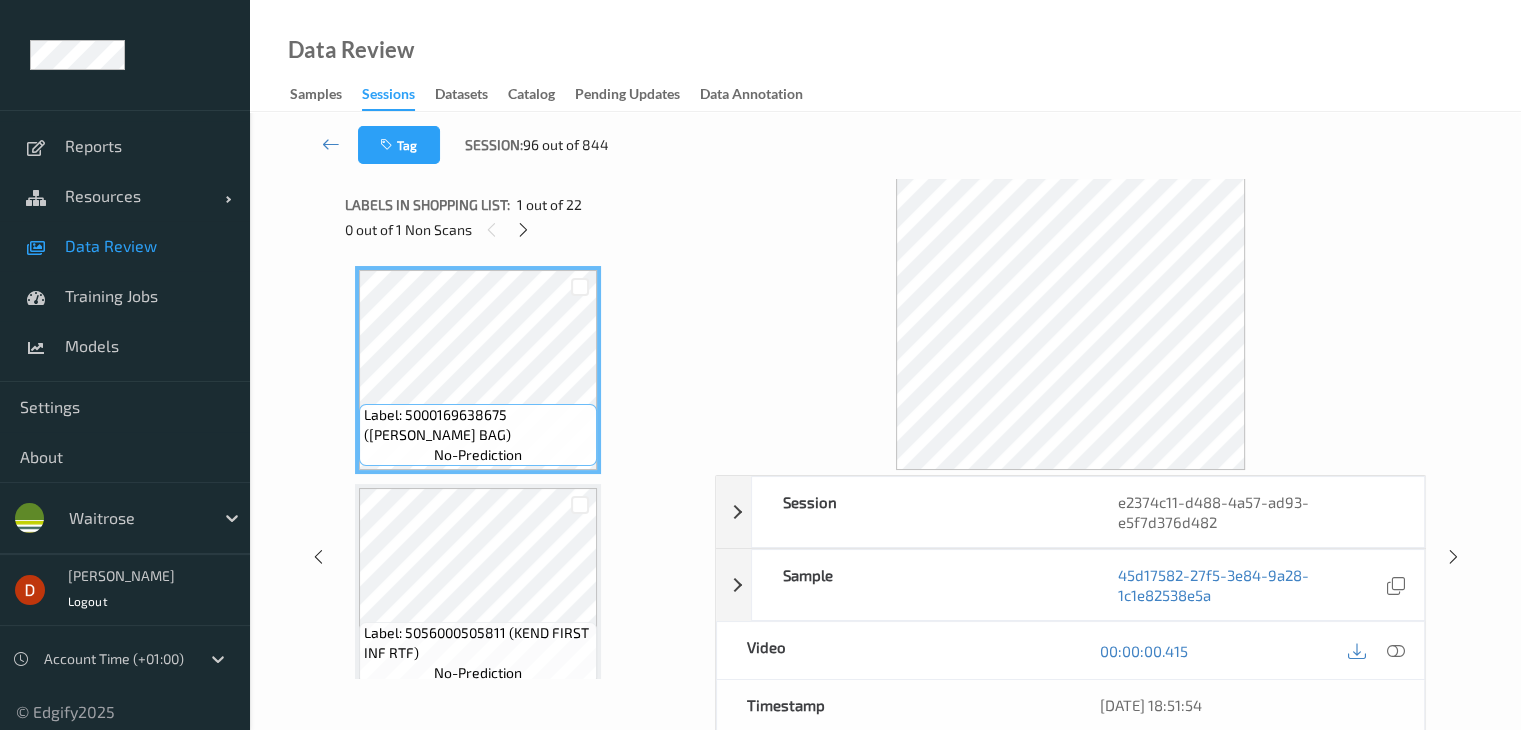 scroll, scrollTop: 1100, scrollLeft: 0, axis: vertical 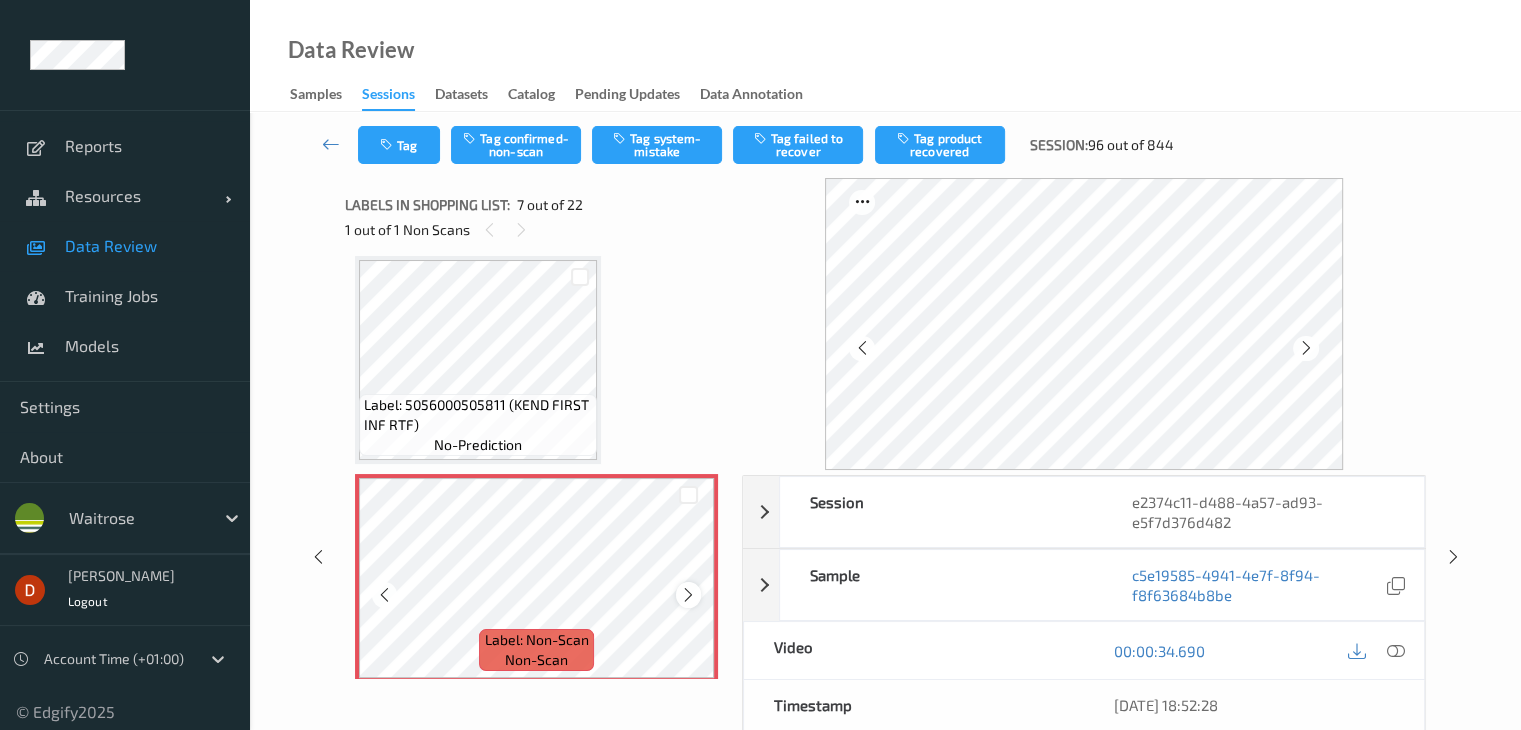 click at bounding box center (688, 595) 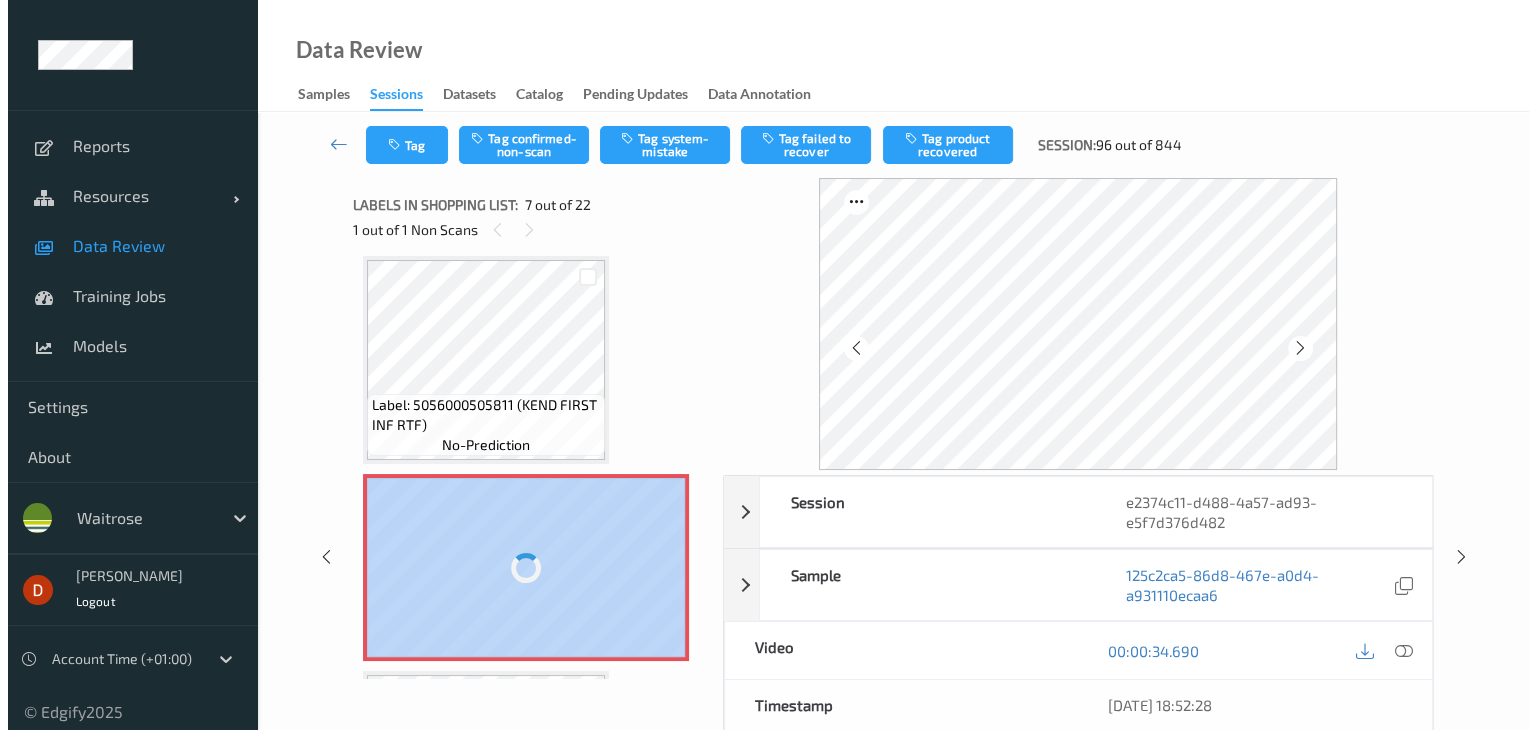 scroll, scrollTop: 1100, scrollLeft: 23, axis: both 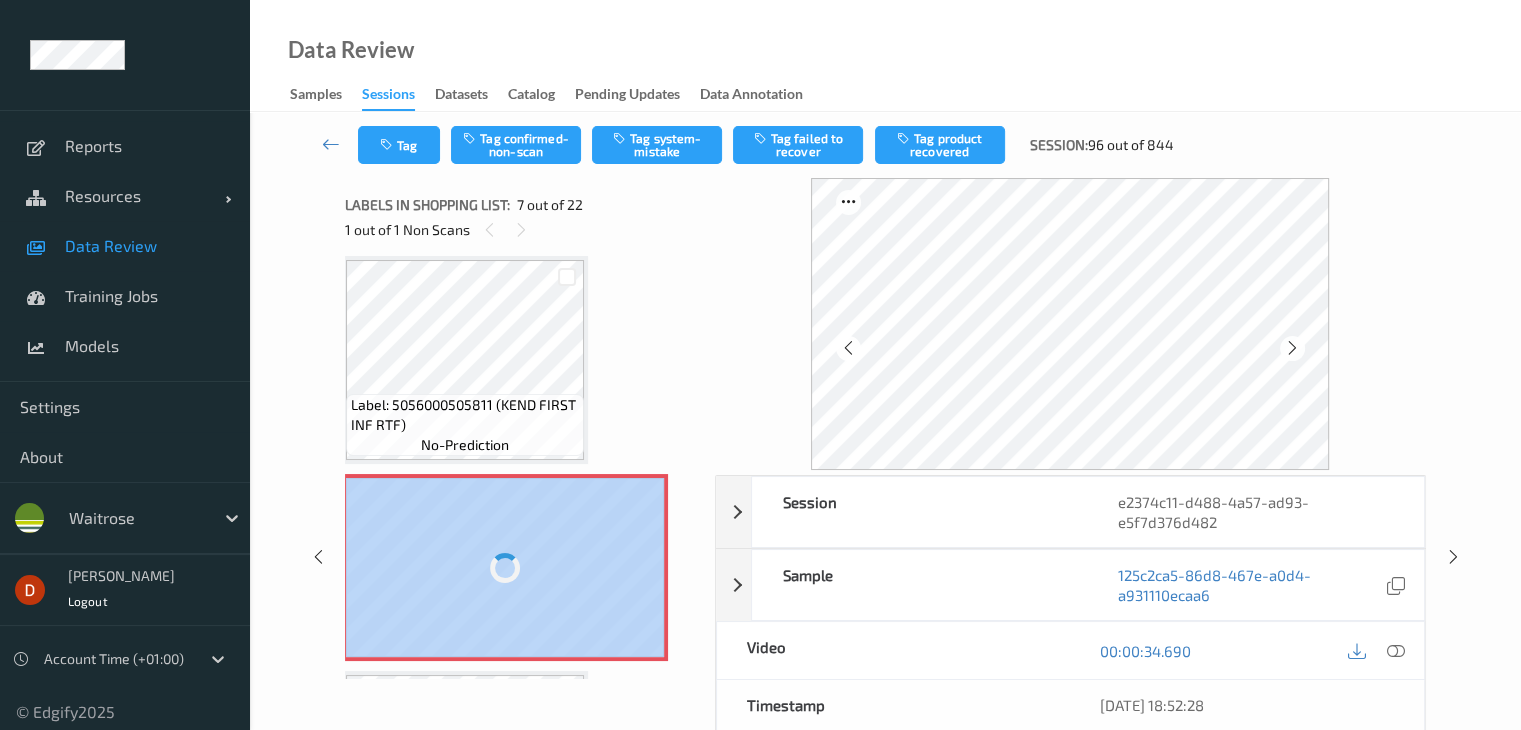 click on "Label: 5000169638675 (WR DURA BAG) no-prediction Label: 5056000505811 (KEND FIRST INF RTF) no-prediction Label: 5056000505019 (KENDAMIL RTF 1ST INF) no-prediction Label: 5056000505811 (KEND FIRST INF RTF) no-prediction Label: 5056000505811 (KEND FIRST INF RTF) no-prediction Label: 5056000505811 (KEND FIRST INF RTF) no-prediction Label: Non-Scan non-scan Label: Non-Scan non-scan Label: 5056000505811 (KEND FIRST INF RTF) no-prediction Label: 5056000505811 (KEND FIRST INF RTF) no-prediction Label: 5000328698588 (WALKERS NTS HNY SALT) no-prediction Label: 5000101500800 (CAREX SHEA HAND WASH) no-prediction Label: 5000101500800 (CAREX SHEA HAND WASH) no-prediction Label: 5060452492704 (PIC ORG BREKKIE STBA) no-prediction Label: 5060452492704 (PIC ORG BREKKIE STBA) no-prediction Label: 5000325052956 (BLOO ORIG TOILET BLK) no-prediction Label: 3600524162634 (ELVIVE CONDITIONER) no-prediction Label: 3600524140120 (COLOUR PROTECT SHAMP) no-prediction Label: 5063210004836 (WR1 WAGYU MEATBALLS) no-prediction" at bounding box center (523, 467) 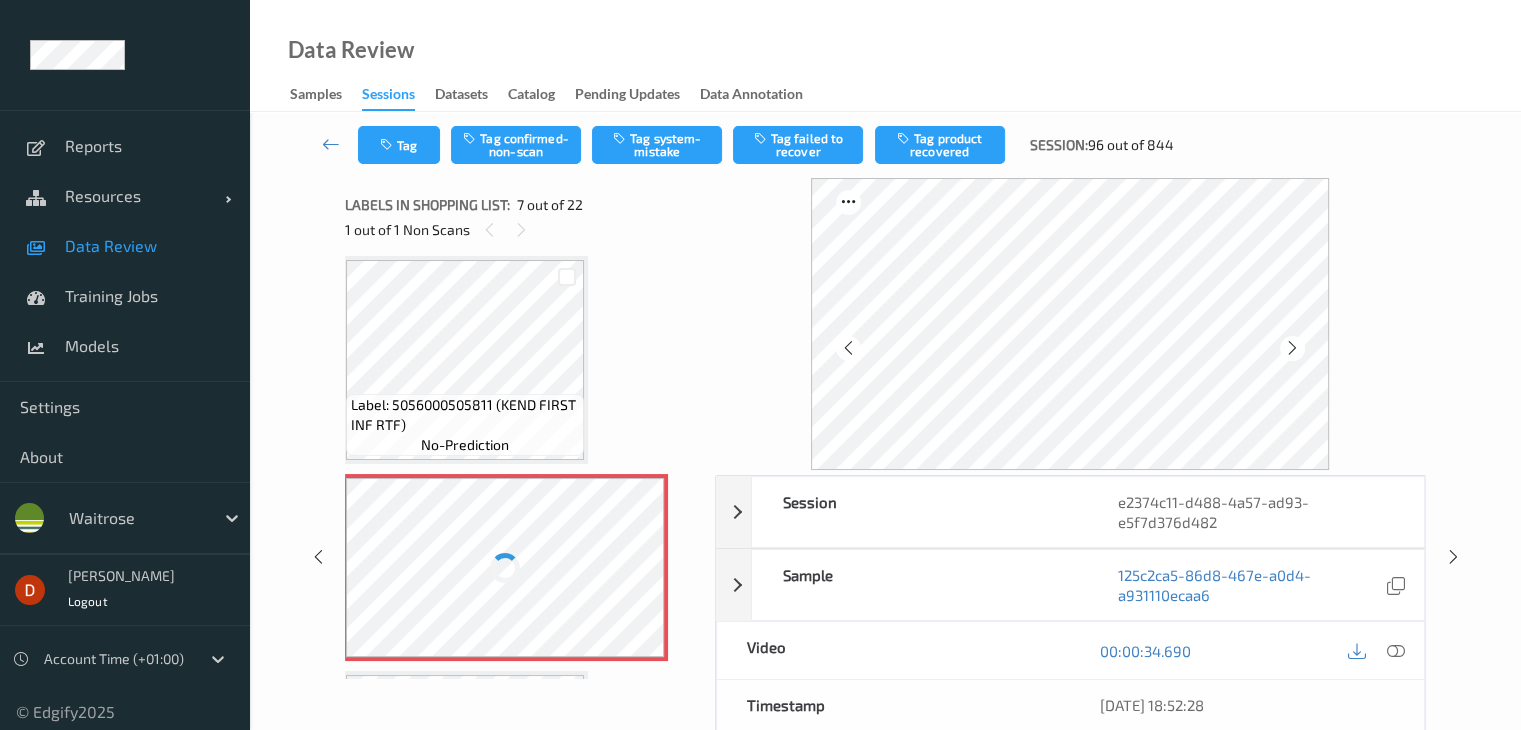 click at bounding box center (505, 567) 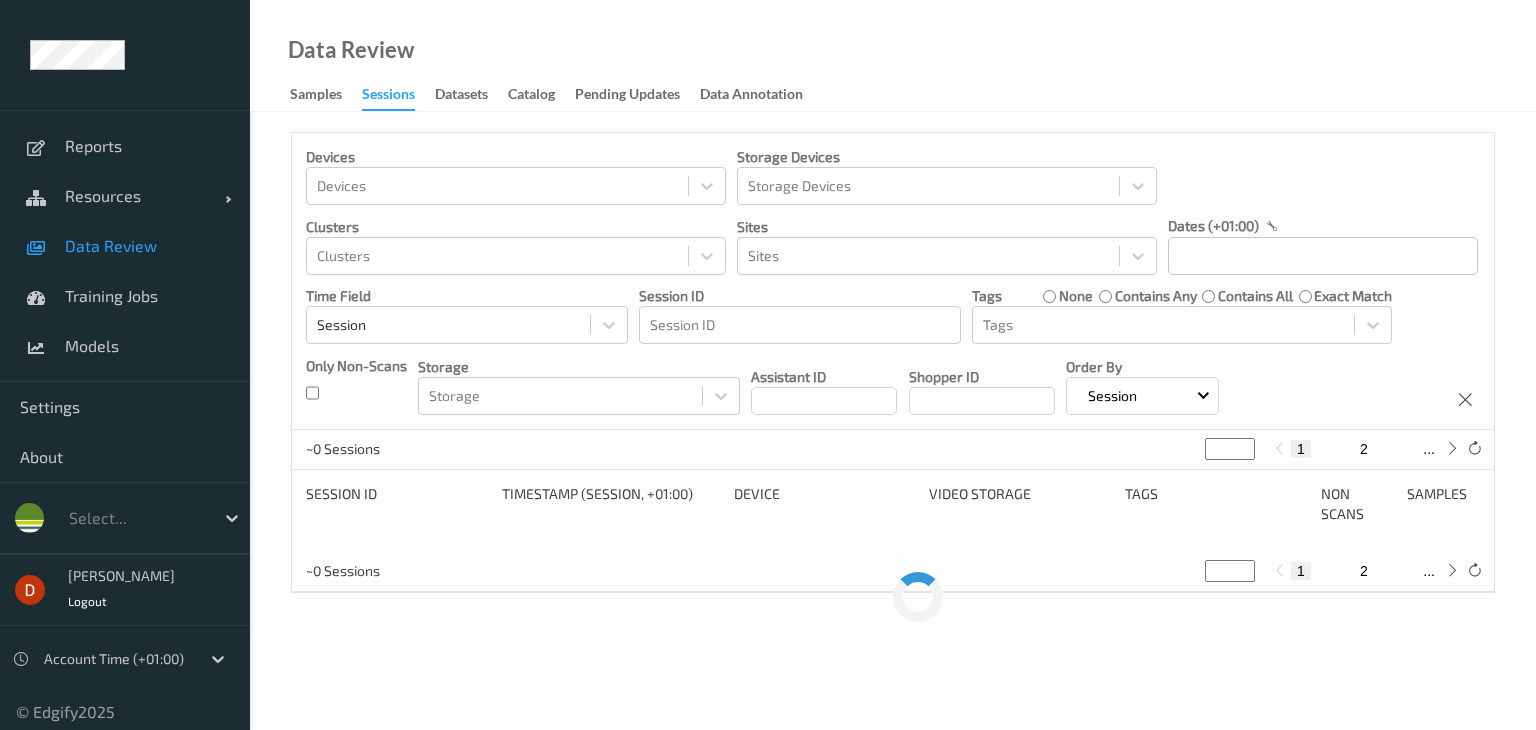 scroll, scrollTop: 0, scrollLeft: 0, axis: both 